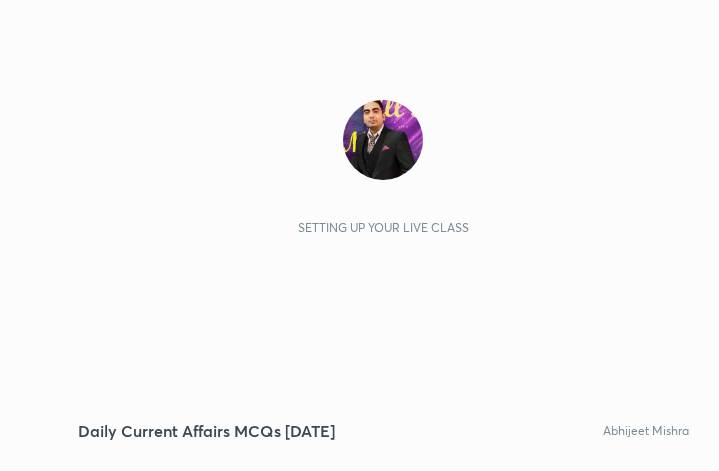scroll, scrollTop: 0, scrollLeft: 0, axis: both 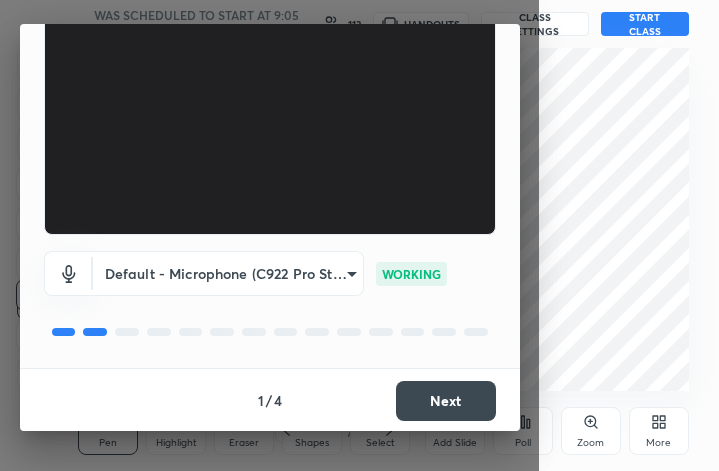 click on "Next" at bounding box center (446, 401) 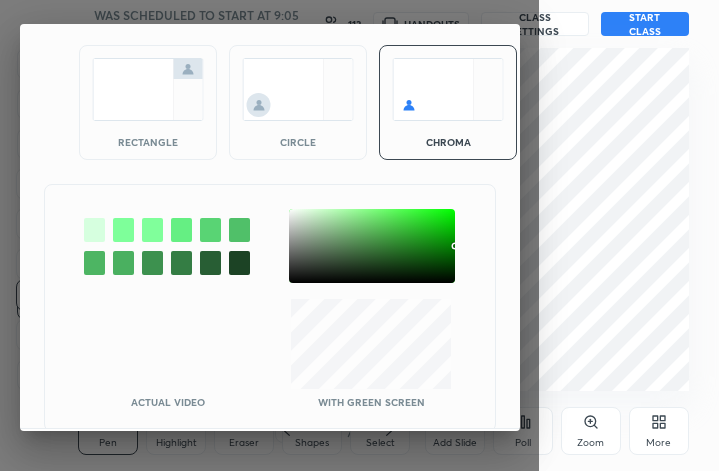 click on "rectangle" at bounding box center [148, 102] 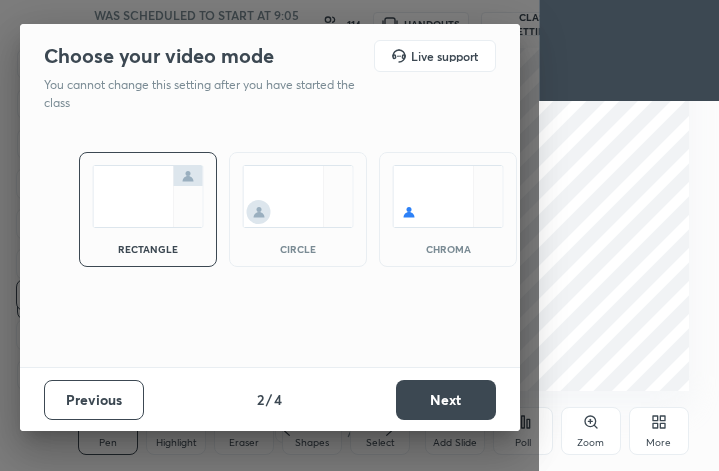 click on "Next" at bounding box center [446, 400] 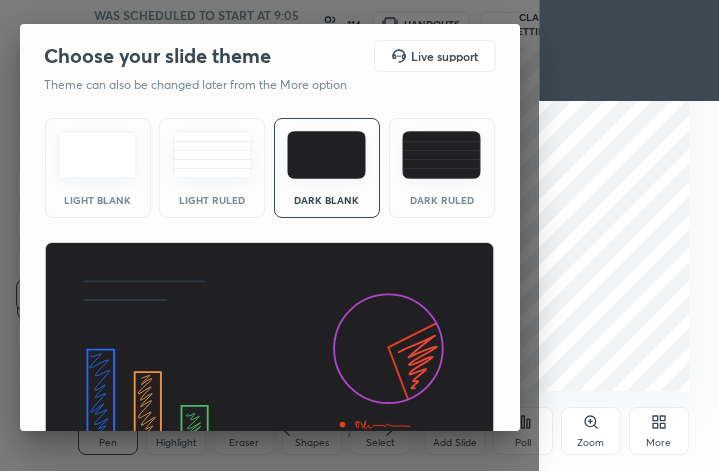 scroll, scrollTop: 128, scrollLeft: 0, axis: vertical 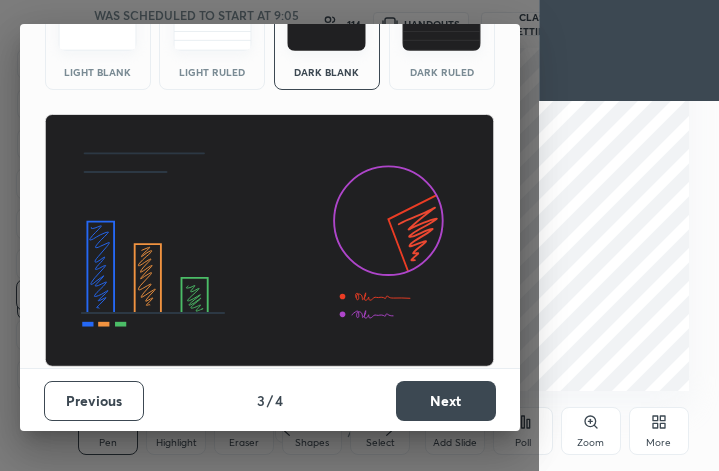click on "Next" at bounding box center (446, 401) 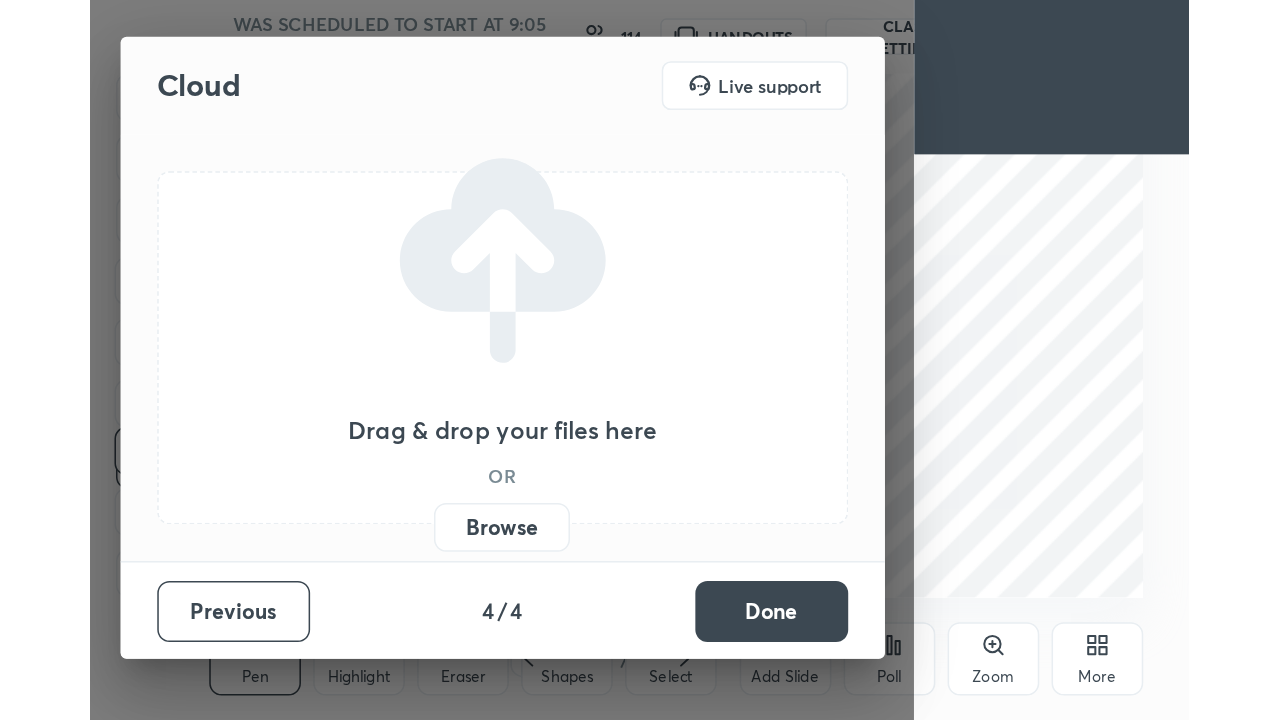 scroll, scrollTop: 0, scrollLeft: 0, axis: both 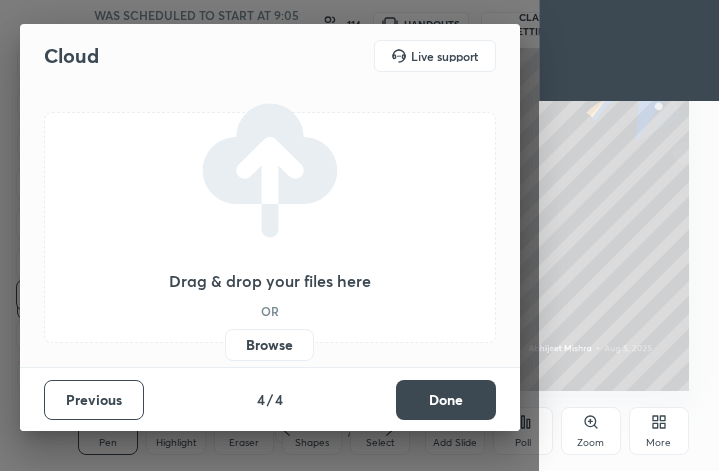 click on "Browse" at bounding box center (269, 345) 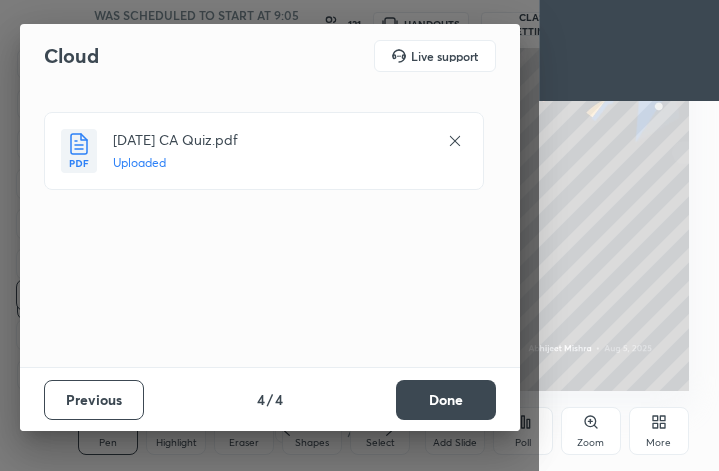 click on "Done" at bounding box center (446, 400) 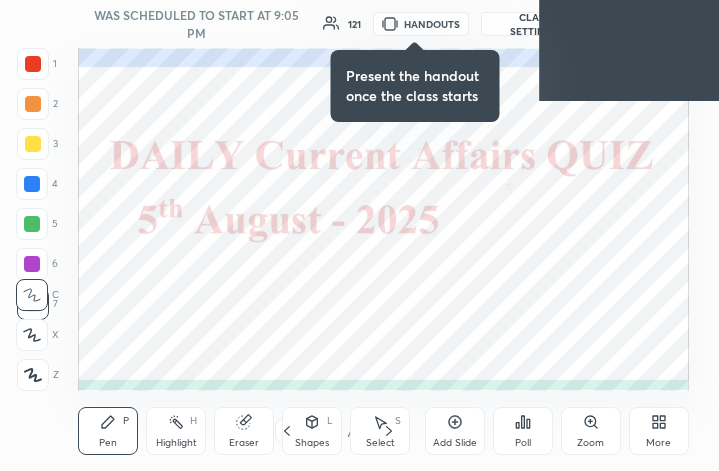 click on "More" at bounding box center [659, 431] 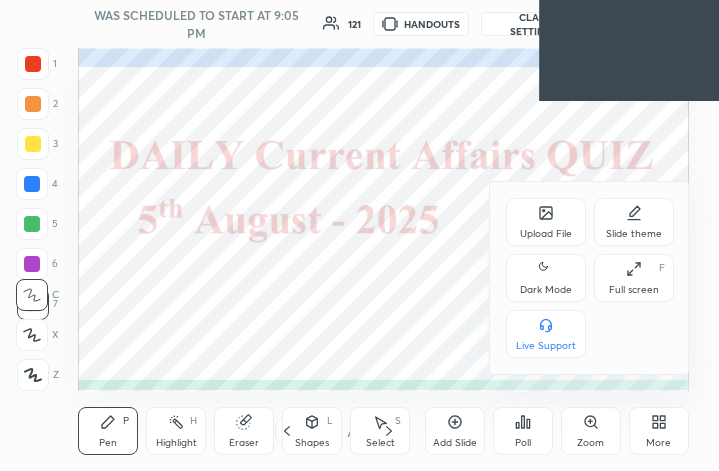 click on "Full screen" at bounding box center [634, 290] 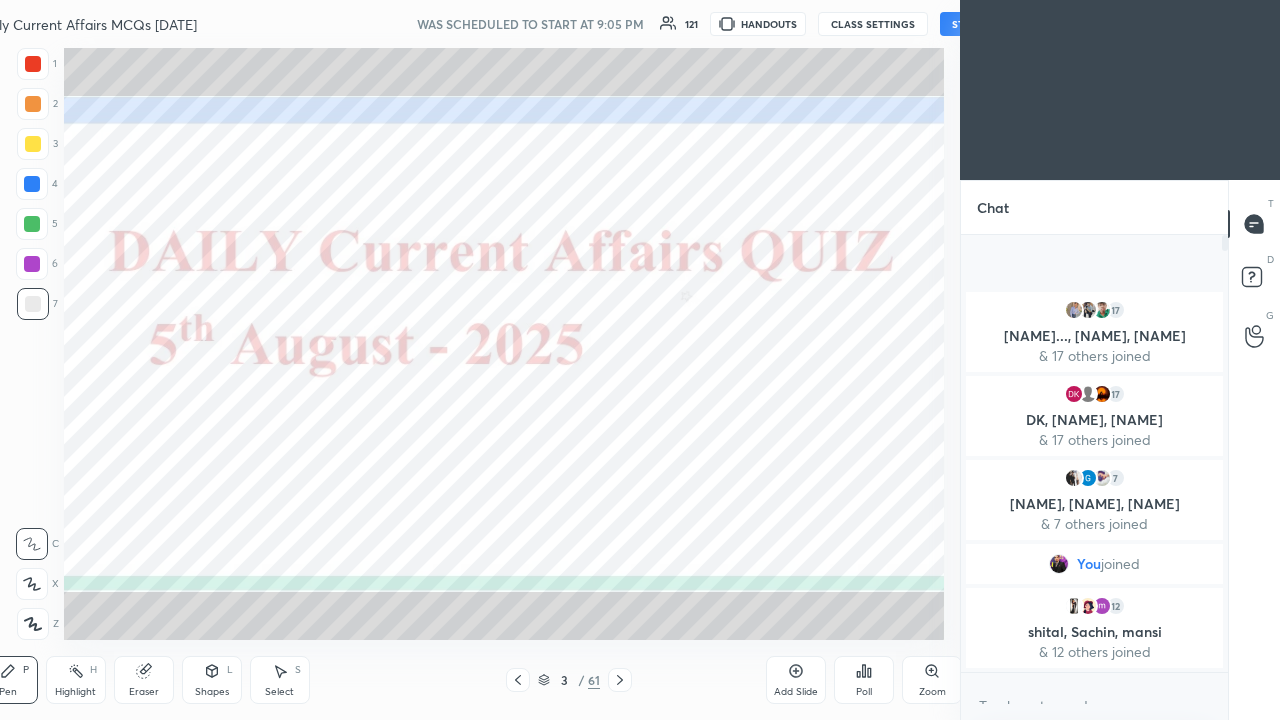 scroll, scrollTop: 99408, scrollLeft: 98890, axis: both 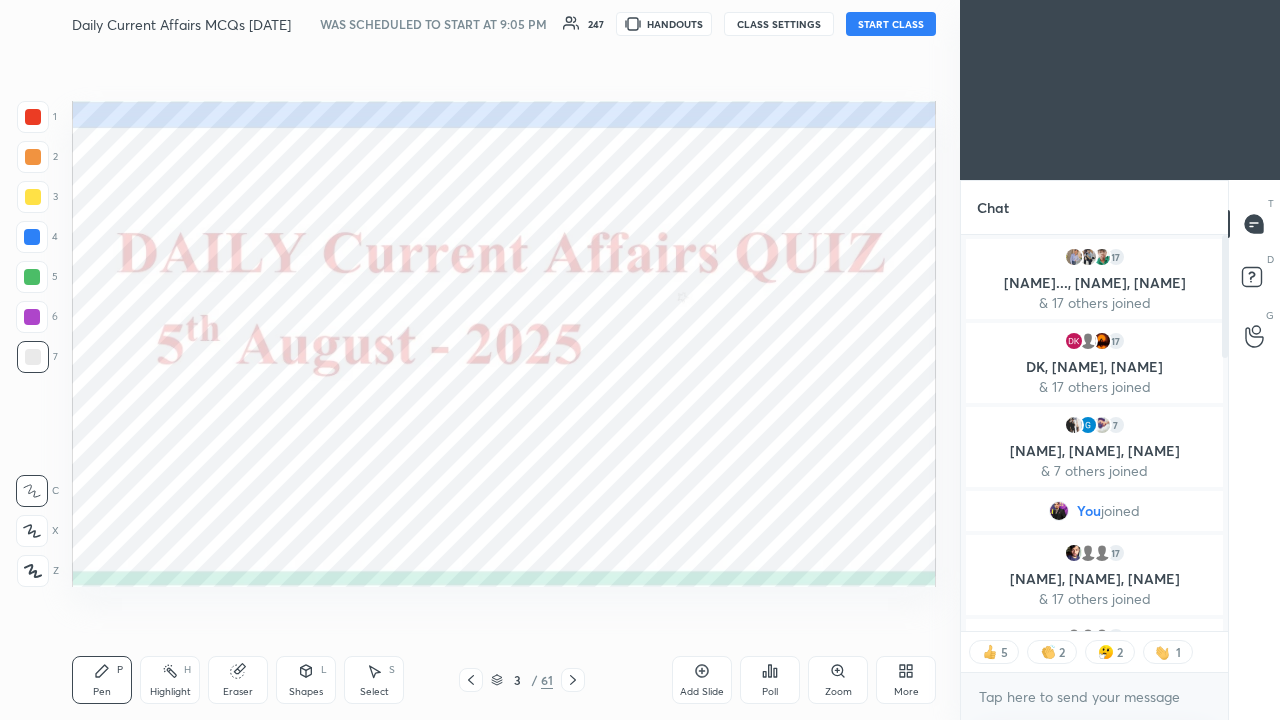 click on "START CLASS" at bounding box center [891, 24] 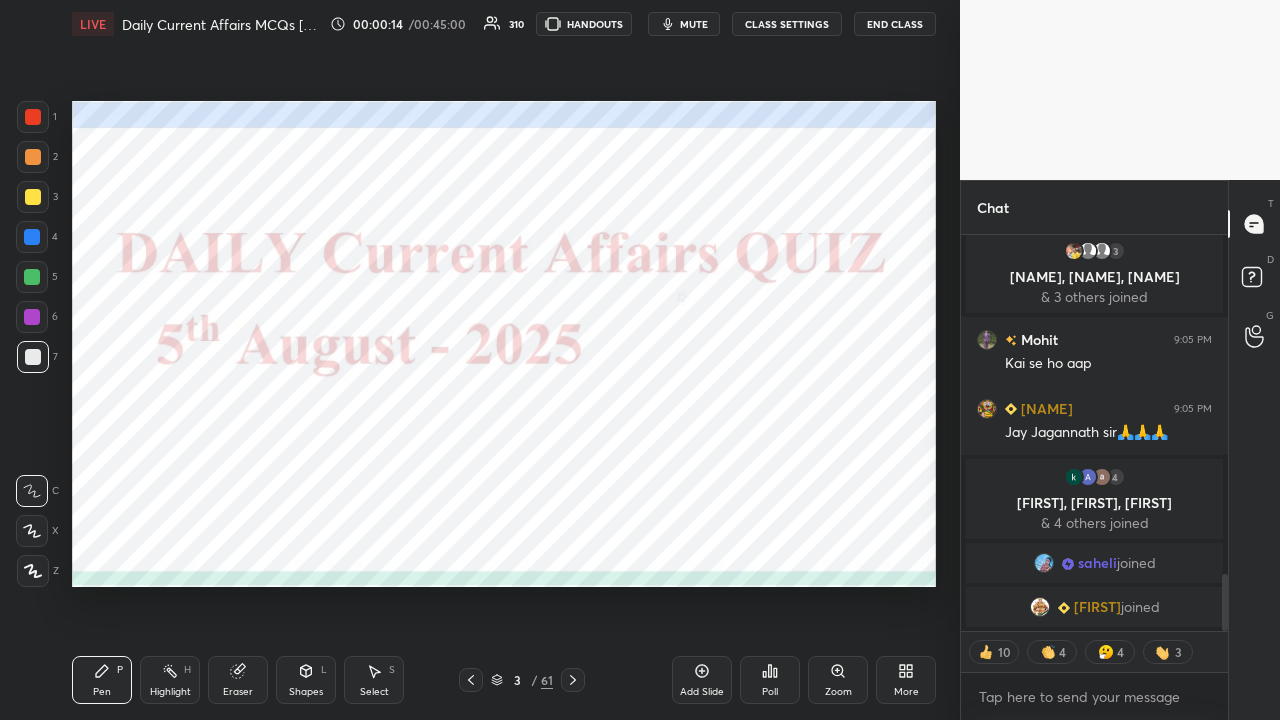 drag, startPoint x: 1226, startPoint y: 315, endPoint x: 1242, endPoint y: 512, distance: 197.64868 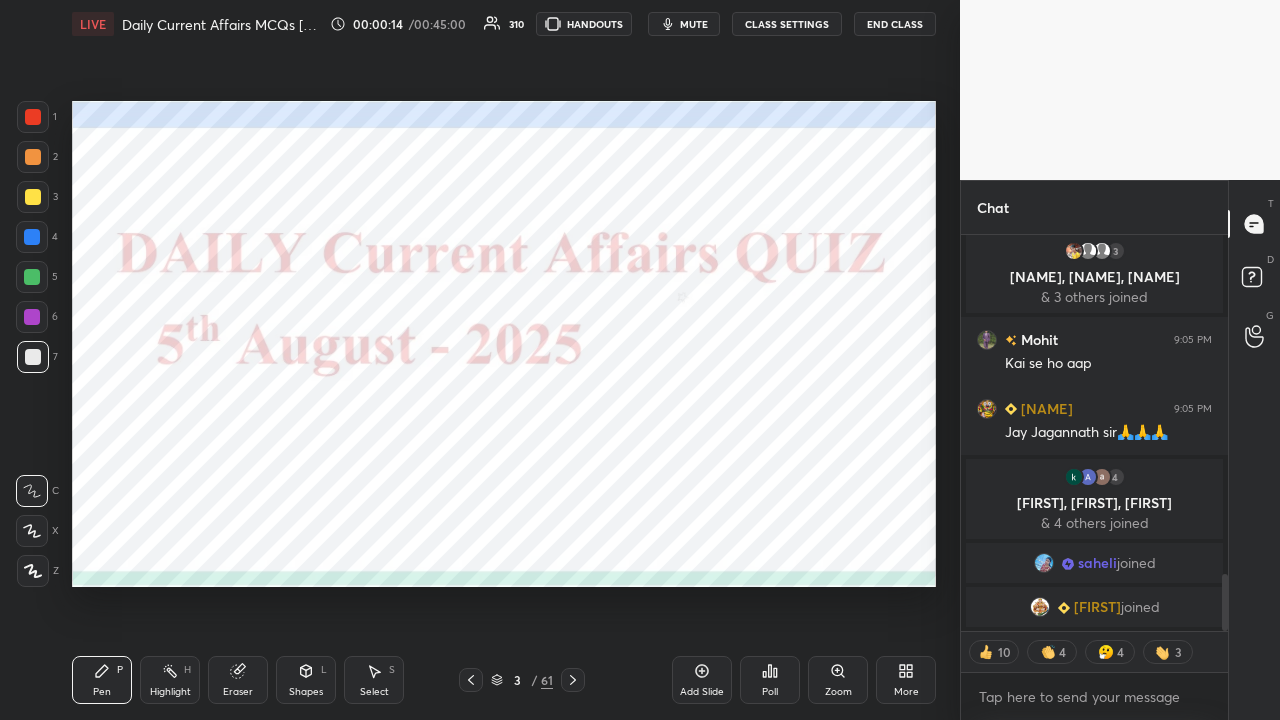 click on "Chat [NAME] 9:05 PM GD EVE SIRRR 🙏🦚 [NUMBER] [NAME], [NAME], [NAME] &  [NUMBER] others  joined [NAME] 9:05 PM Kai se ho aap [NAME] 9:05 PM Jay Jagannath sir🙏🙏🙏 [NUMBER] [NAME], [NAME], [NAME] &  [NUMBER] others  joined [NAME]  joined [NAME]  joined JUMP TO LATEST [NUMBER] [NUMBER] [NUMBER] [NUMBER] Enable hand raising Enable raise hand to speak to learners. Once enabled, chat will be turned off temporarily. Enable x   introducing Raise a hand with a doubt Now learners can raise their hand along with a doubt  How it works? Doubts asked by learners will show up here NEW DOUBTS ASKED No one has raised a hand yet Can't raise hand Looks like educator just invited you to speak. Please wait before you can raise your hand again. Got it T Messages (T) D Doubts (D) G Raise Hand (G)" at bounding box center (1120, 450) 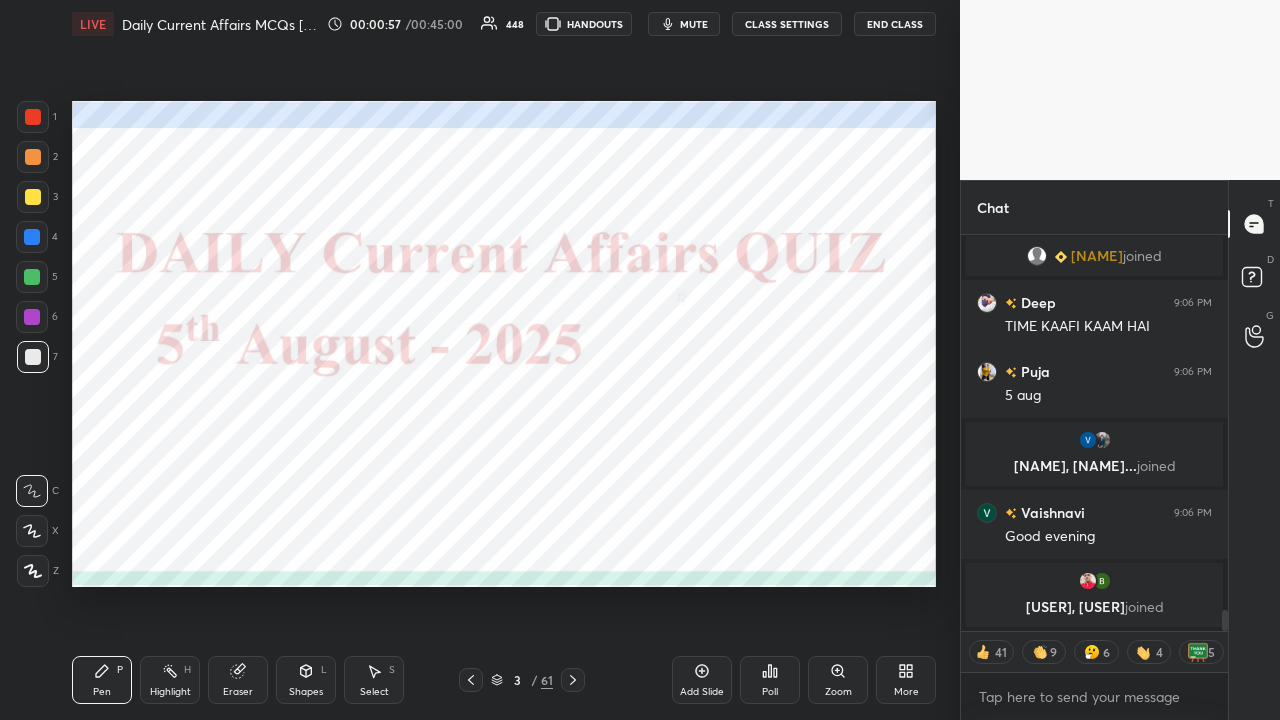 scroll, scrollTop: 6946, scrollLeft: 0, axis: vertical 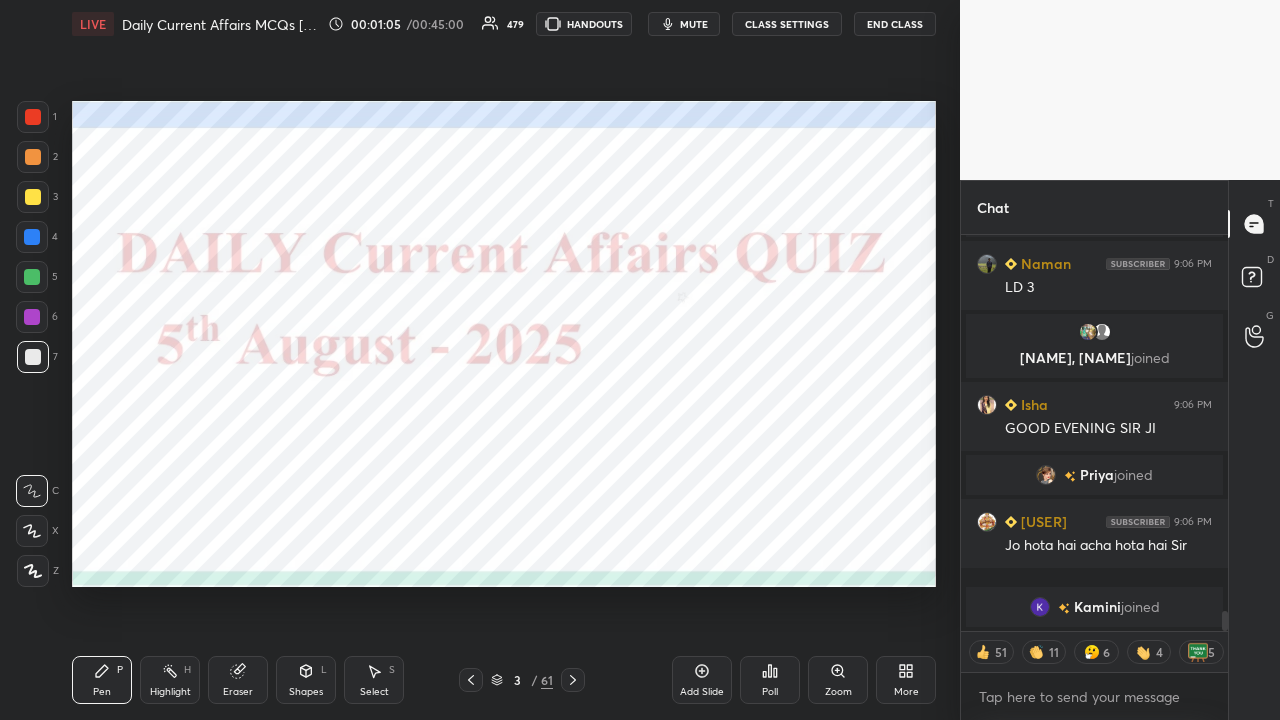 click on "CLASS SETTINGS" at bounding box center (787, 24) 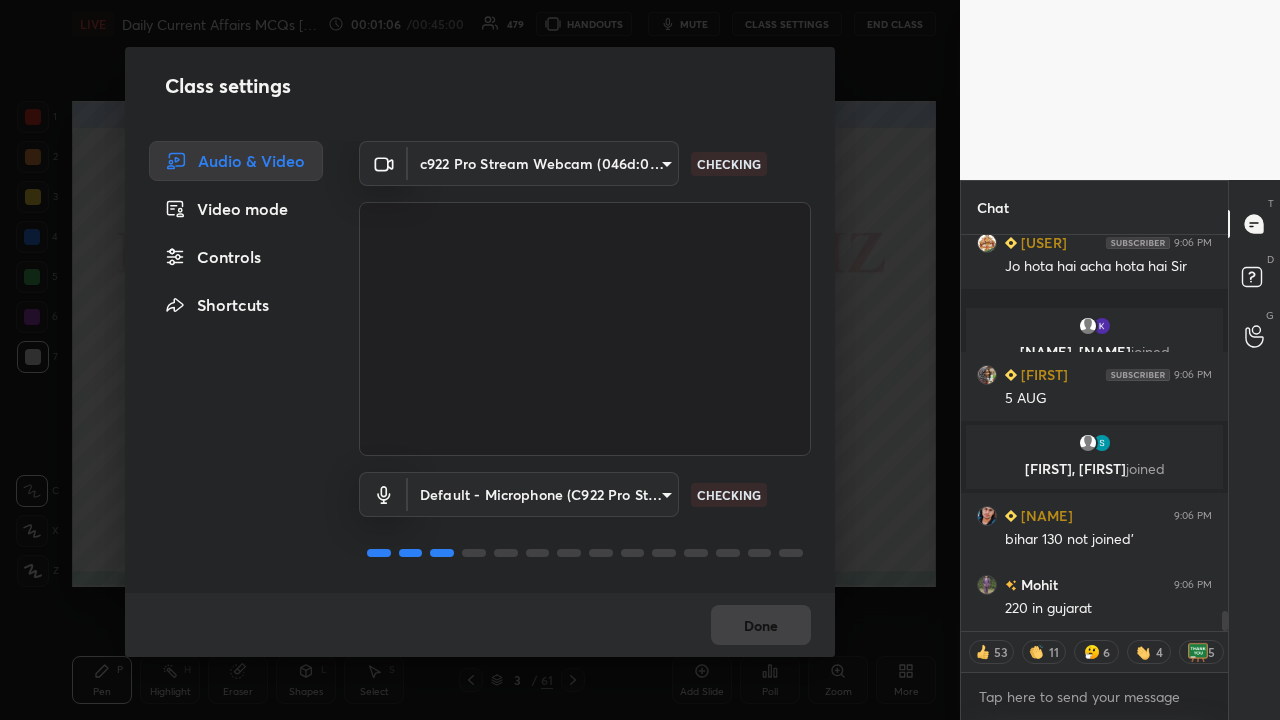 click on "Class settings Audio & Video Video mode Controls Shortcuts c922 Pro Stream Webcam (046d:085c) d5eba7b7490803f84e92f87210717b1c102e59fe1f23c54f57ba4c4f052c40c1 CHECKING Default - Microphone (C922 Pro Stream Webcam) default CHECKING Done" at bounding box center (480, 360) 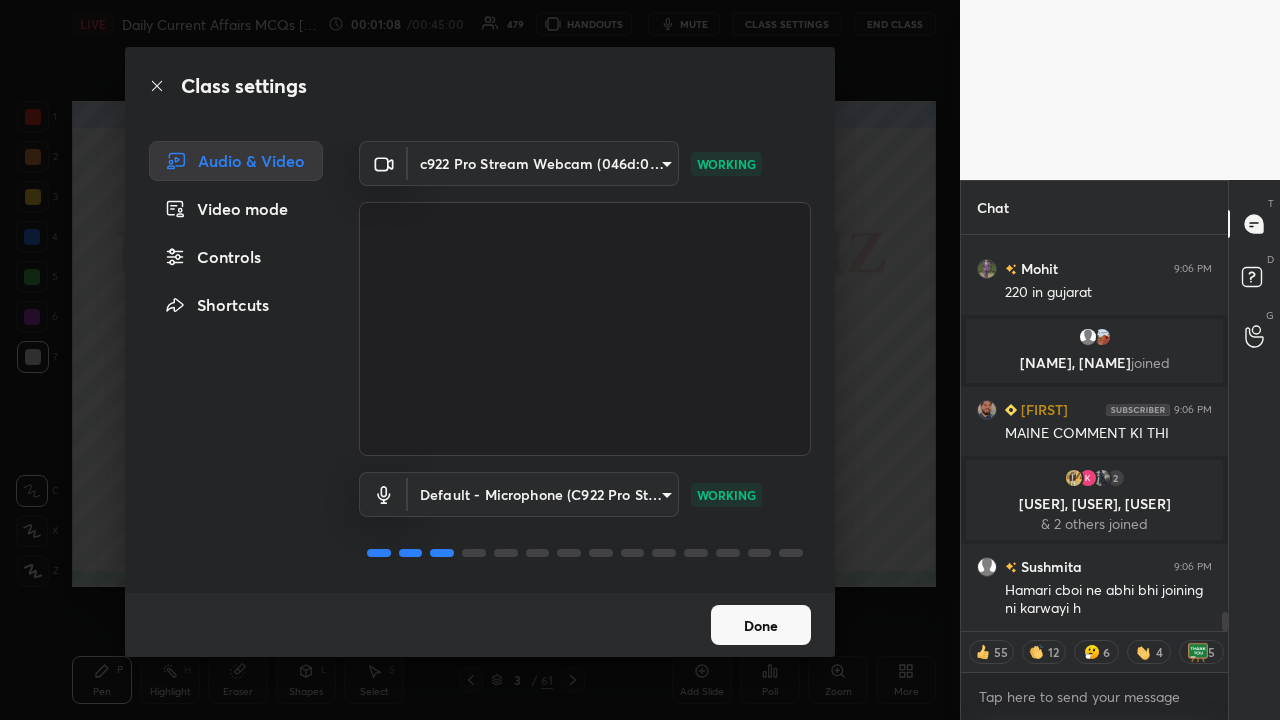 click on "Done" at bounding box center [761, 625] 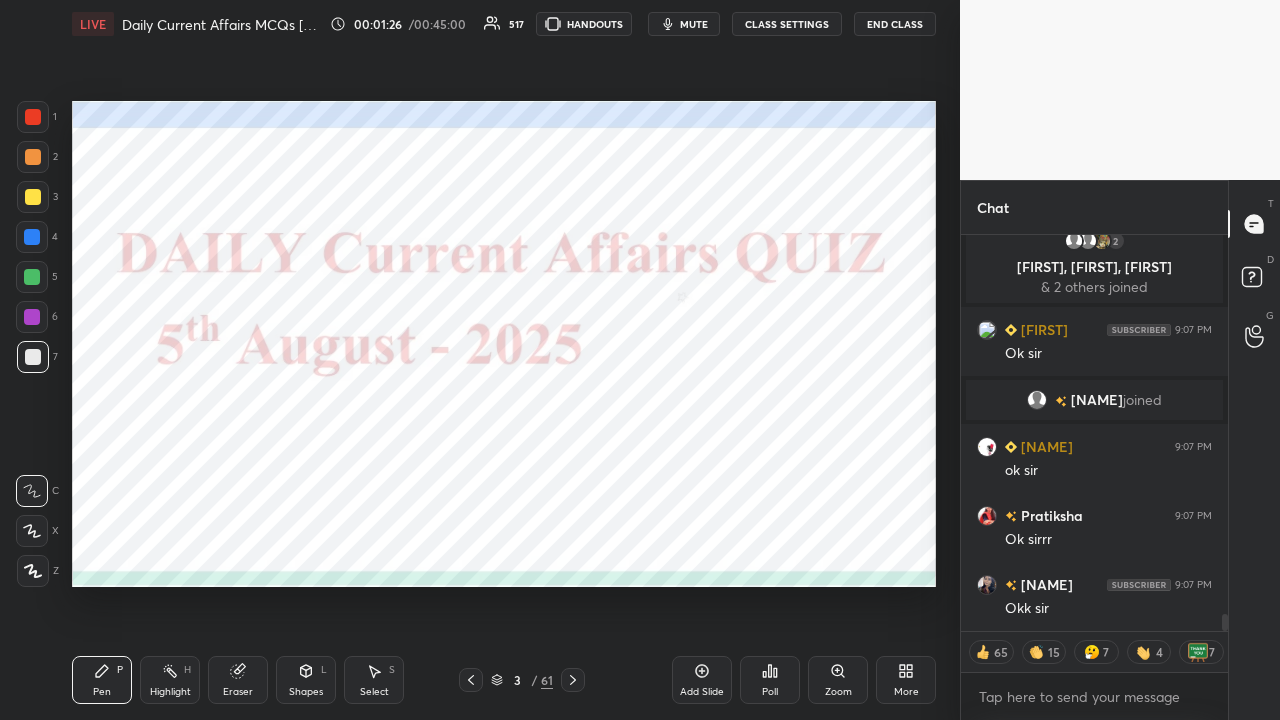 click on "CLASS SETTINGS" at bounding box center (787, 24) 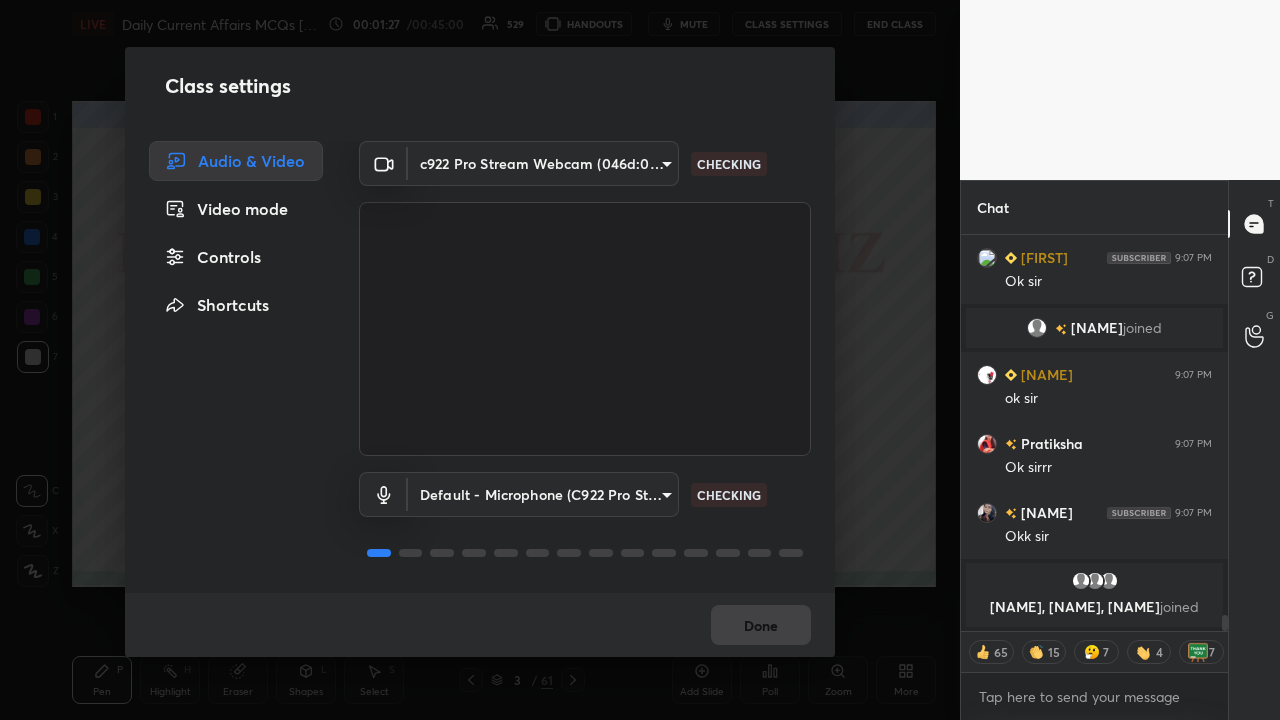 click on "Controls" at bounding box center (236, 257) 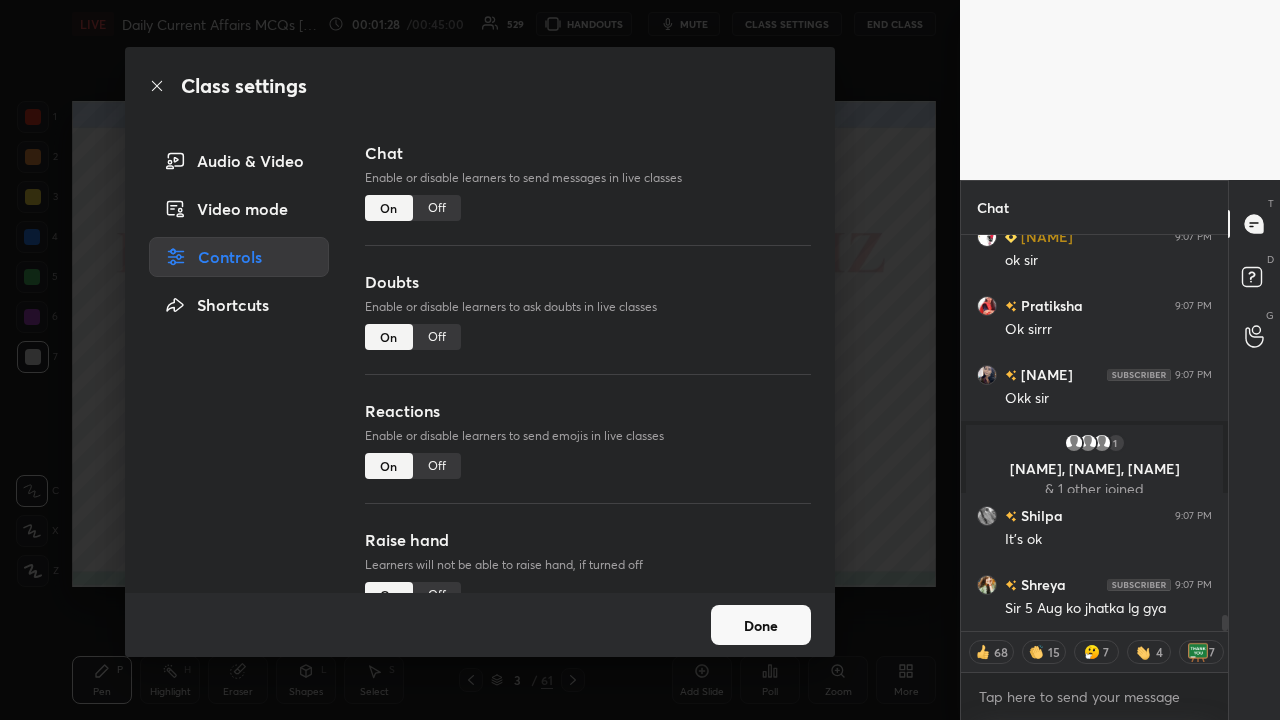 click on "Off" at bounding box center (437, 208) 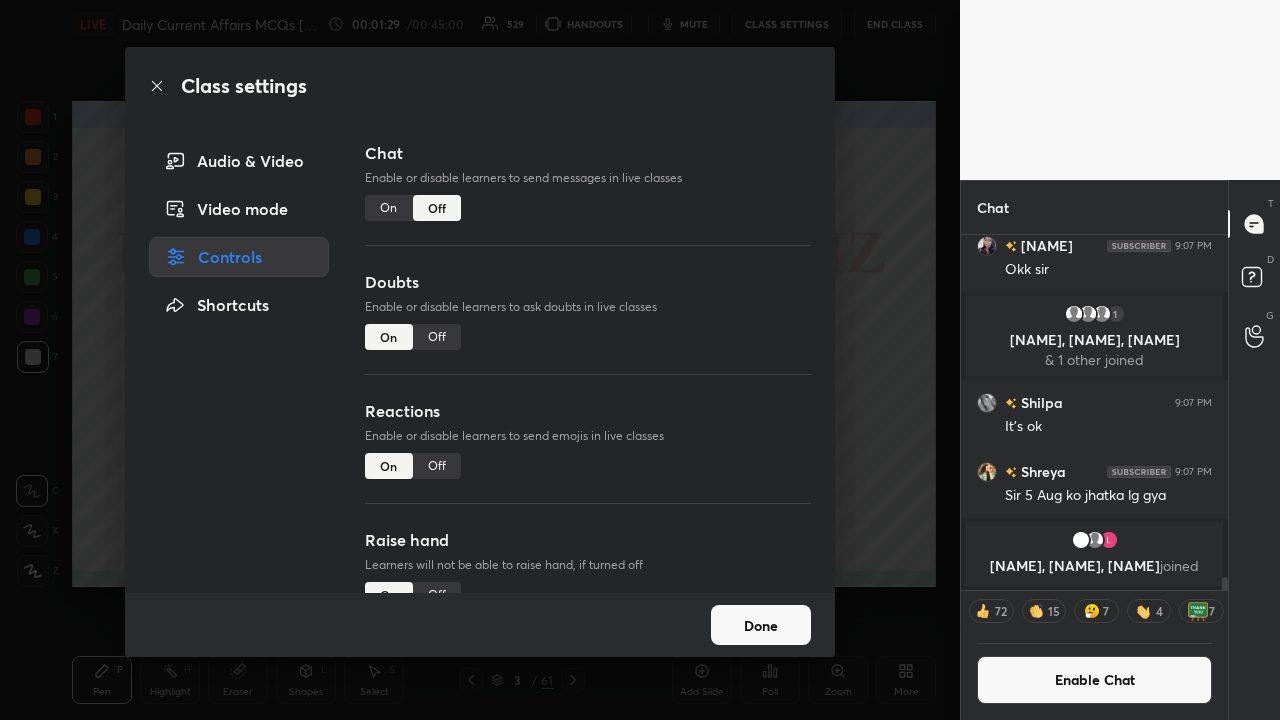 click on "Class settings Audio & Video Video mode Controls Shortcuts Chat Enable or disable learners to send messages in live classes On Off Doubts Enable or disable learners to ask doubts in live classes On Off Reactions Enable or disable learners to send emojis in live classes On Off Raise hand Learners will not be able to raise hand, if turned off On Off Poll Prediction Enable or disable poll prediction in case of a question on the slide On Off Done" at bounding box center (480, 360) 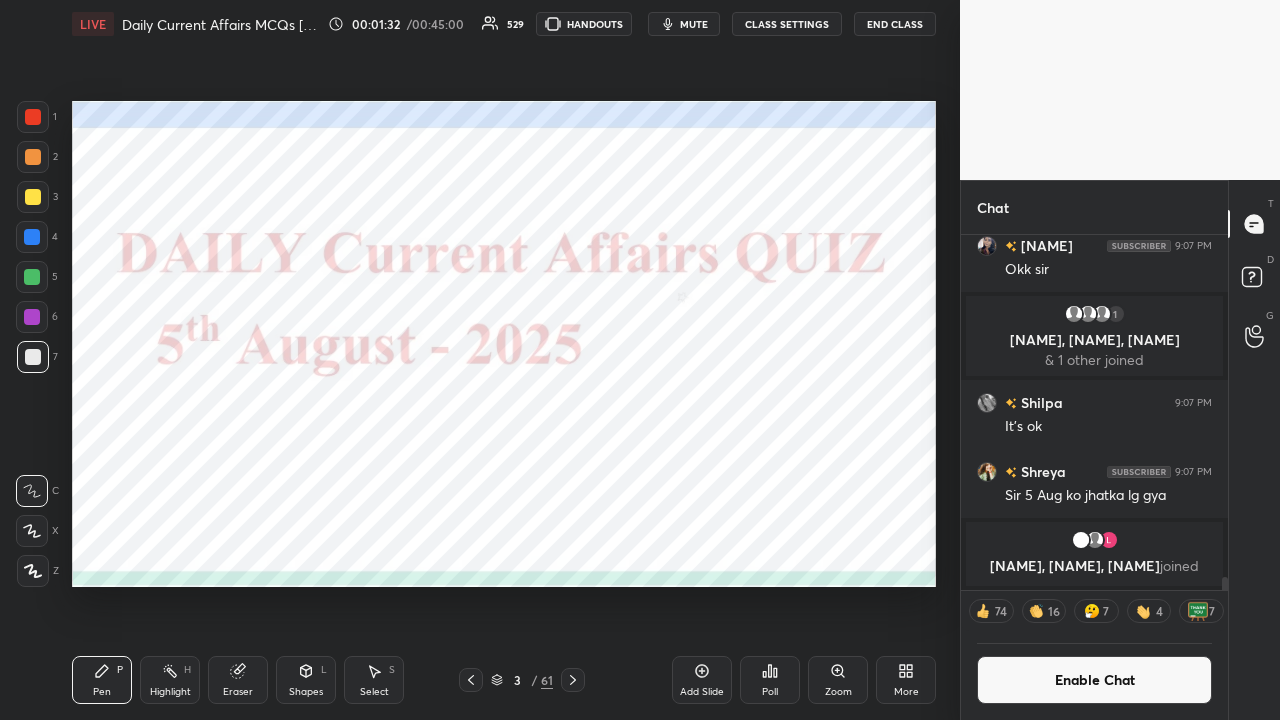 click at bounding box center (32, 237) 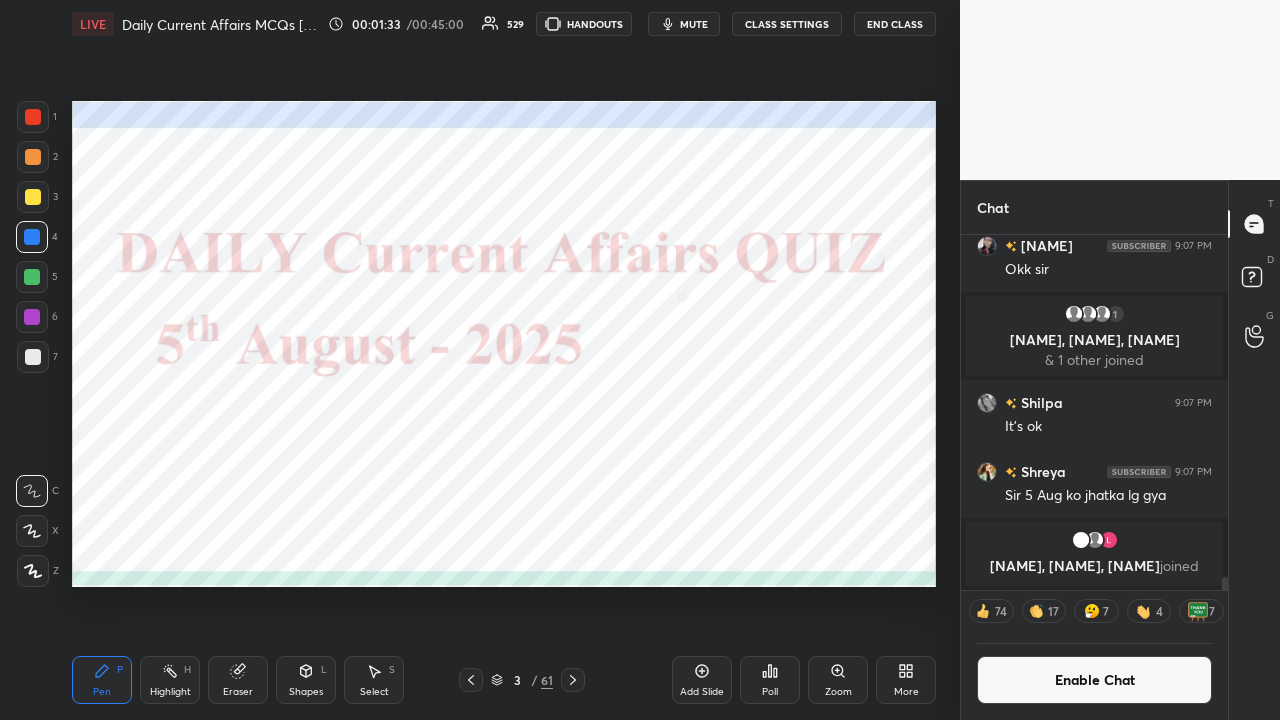 click at bounding box center [33, 571] 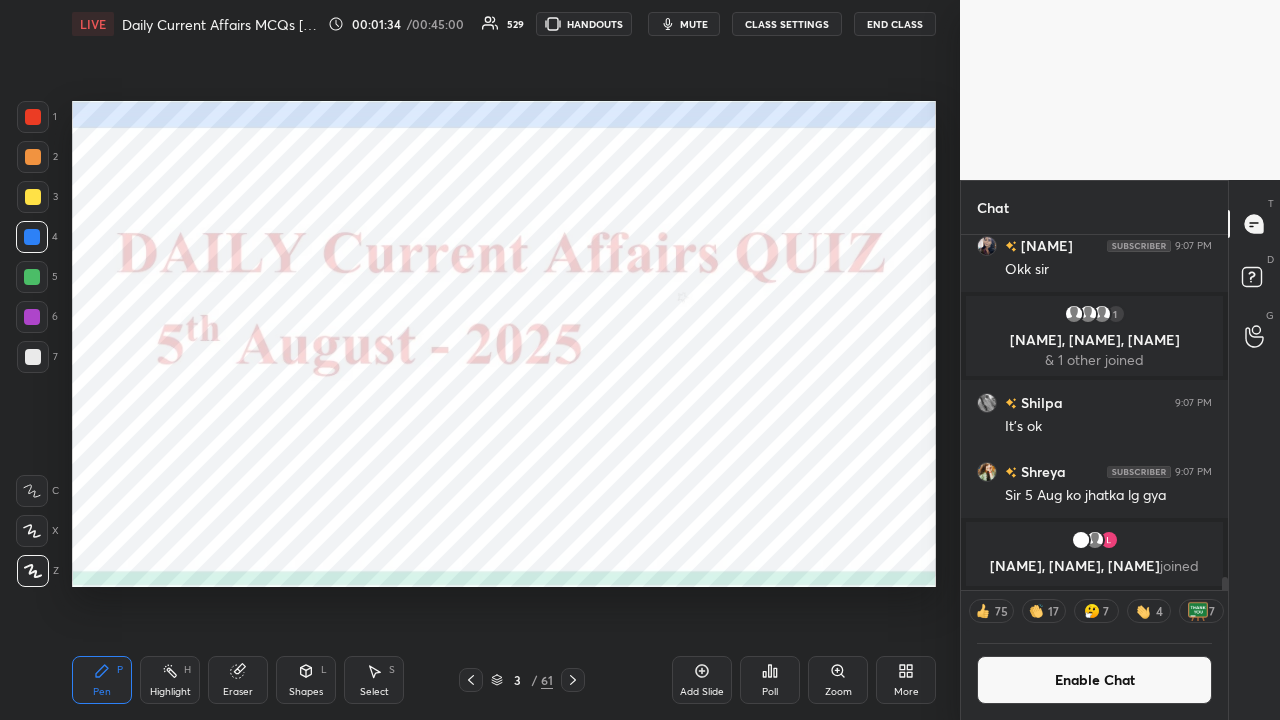 click 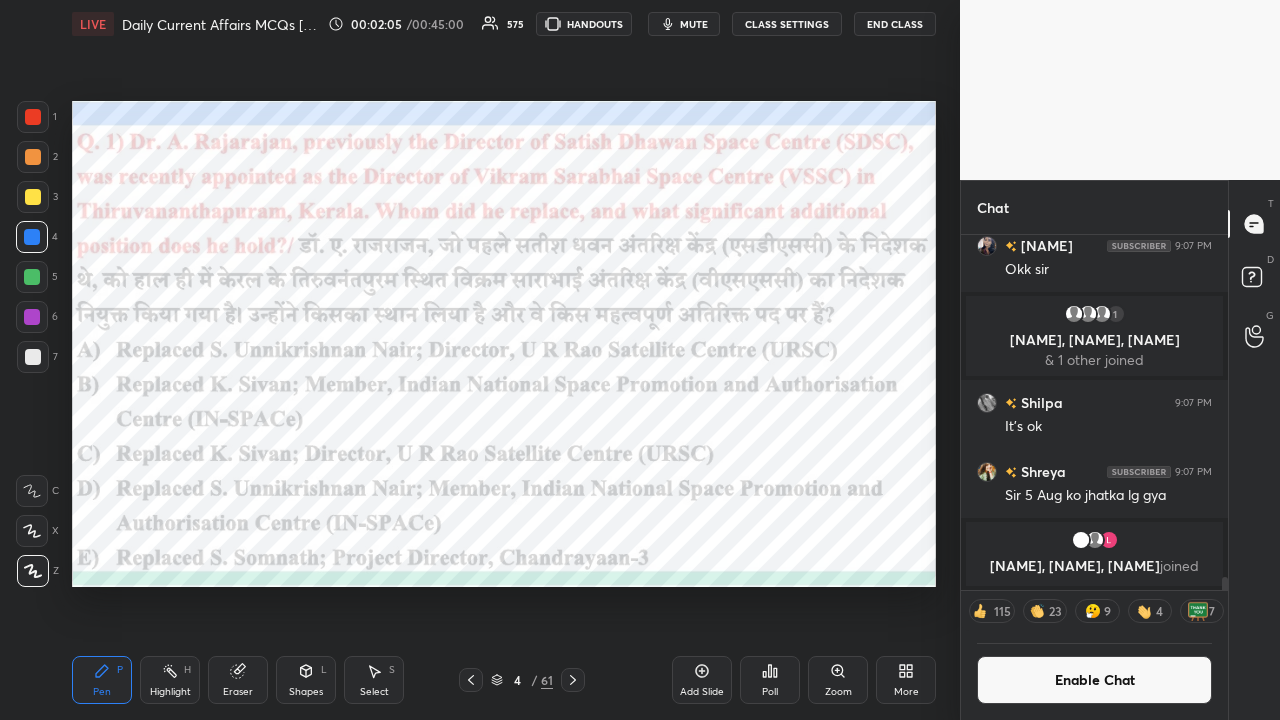 click on "Poll" at bounding box center [770, 680] 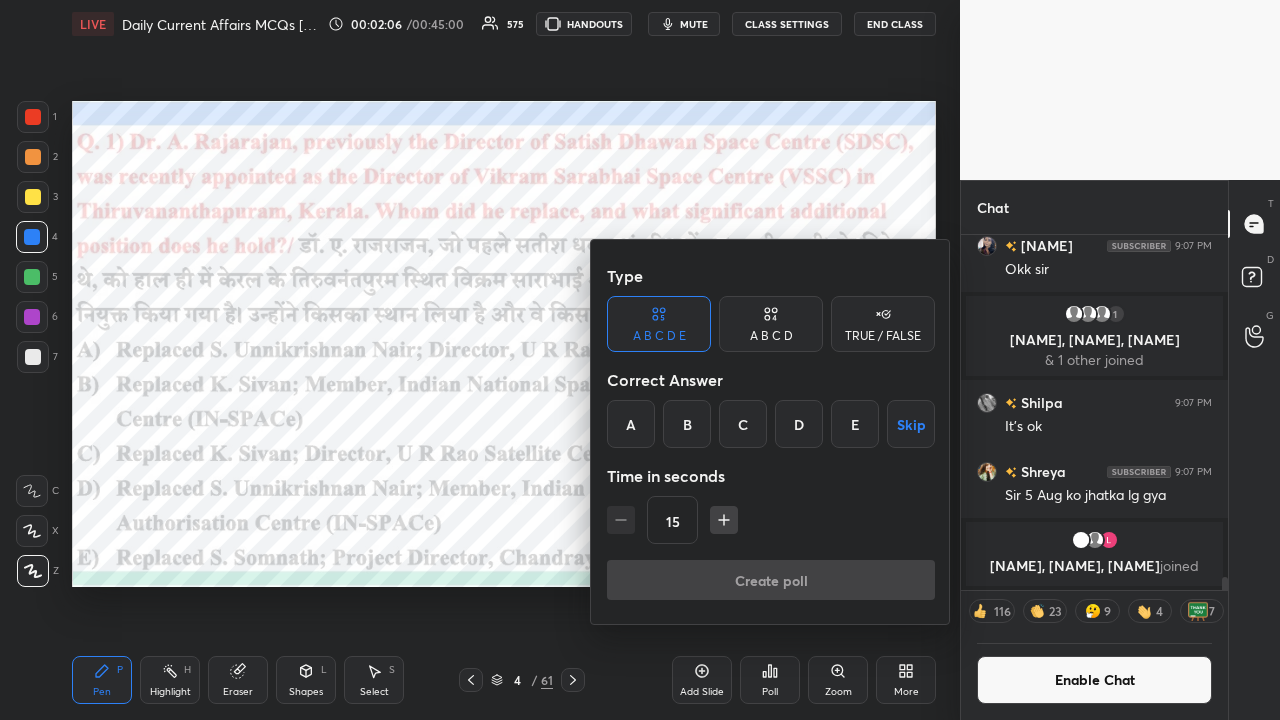 click on "D" at bounding box center [799, 424] 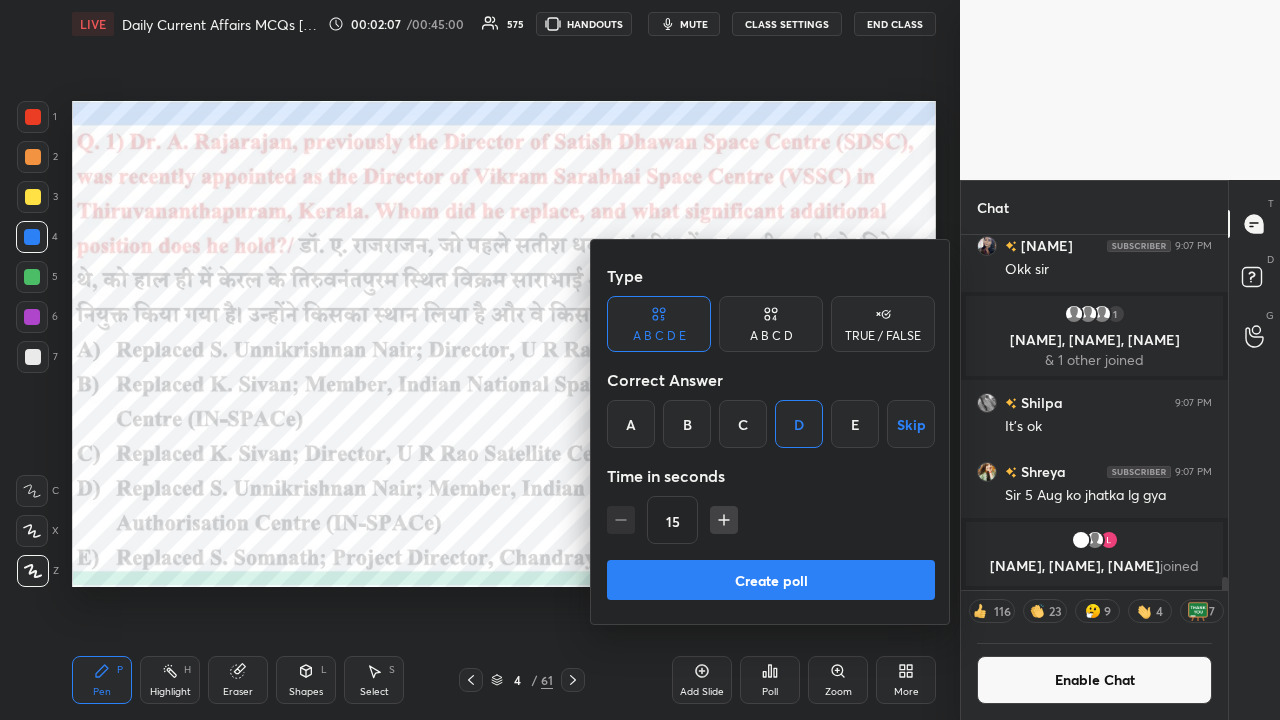 click on "Create poll" at bounding box center (771, 580) 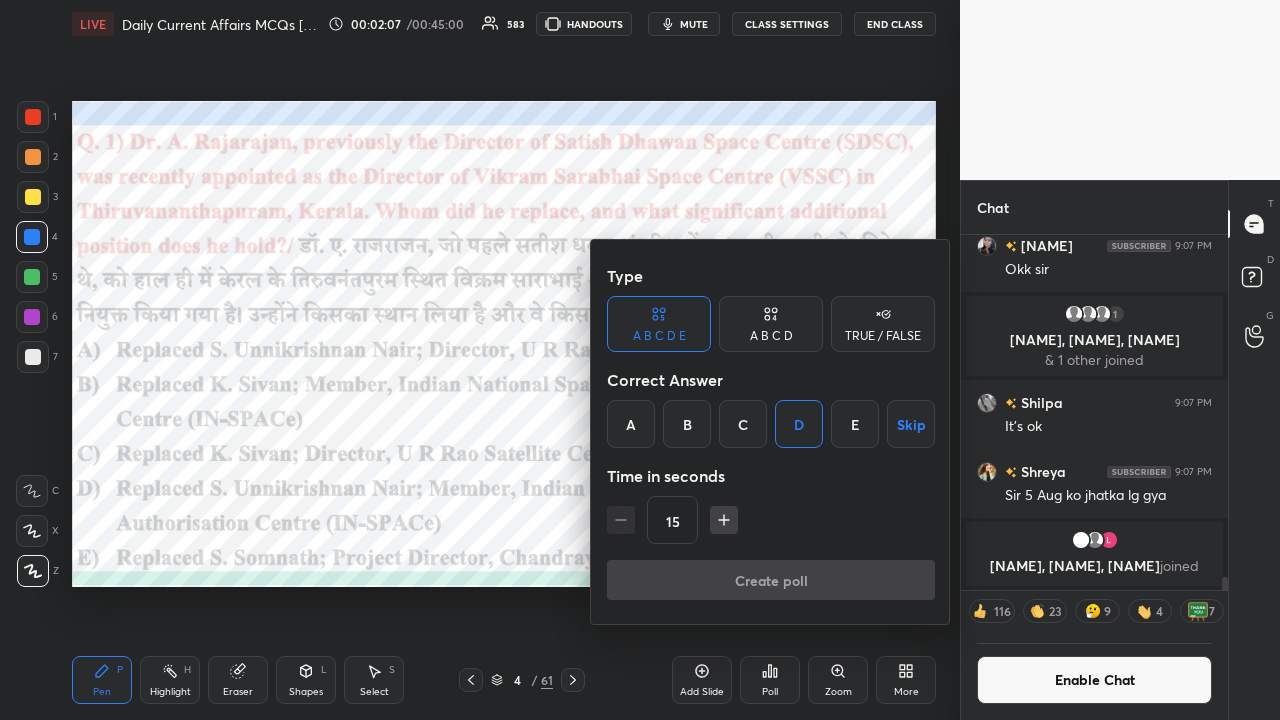 scroll, scrollTop: 306, scrollLeft: 261, axis: both 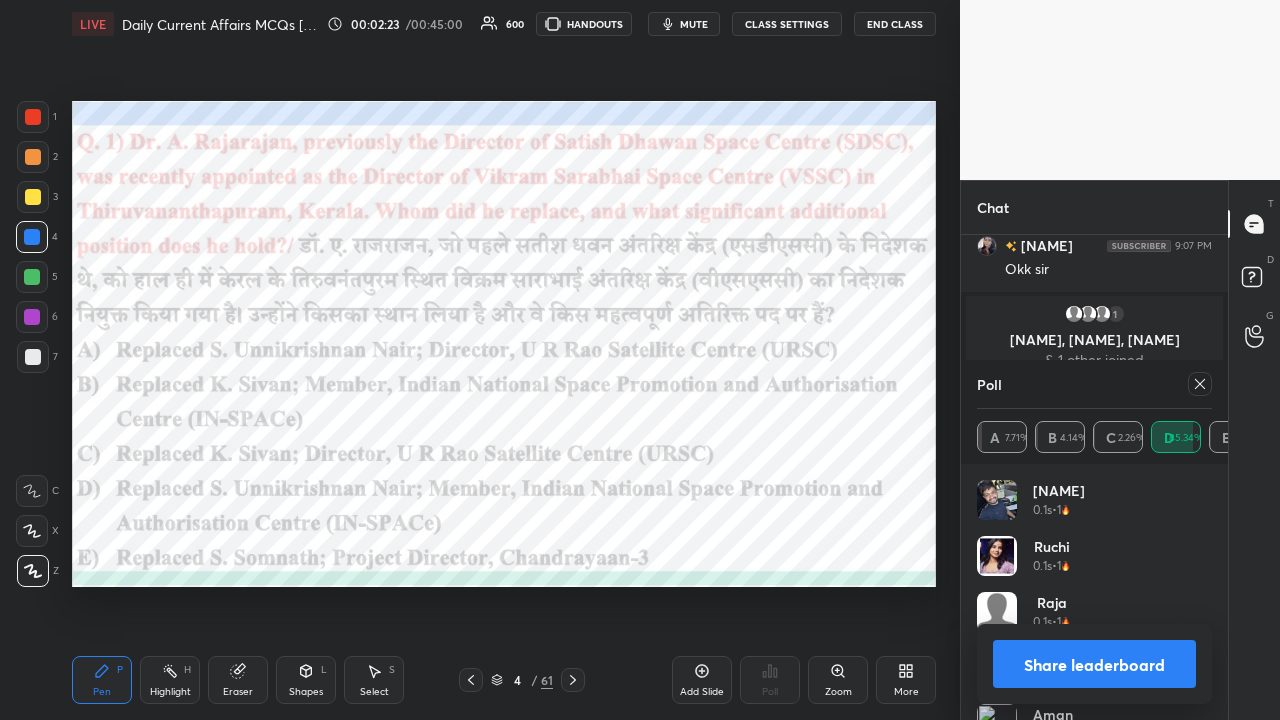 click at bounding box center (573, 680) 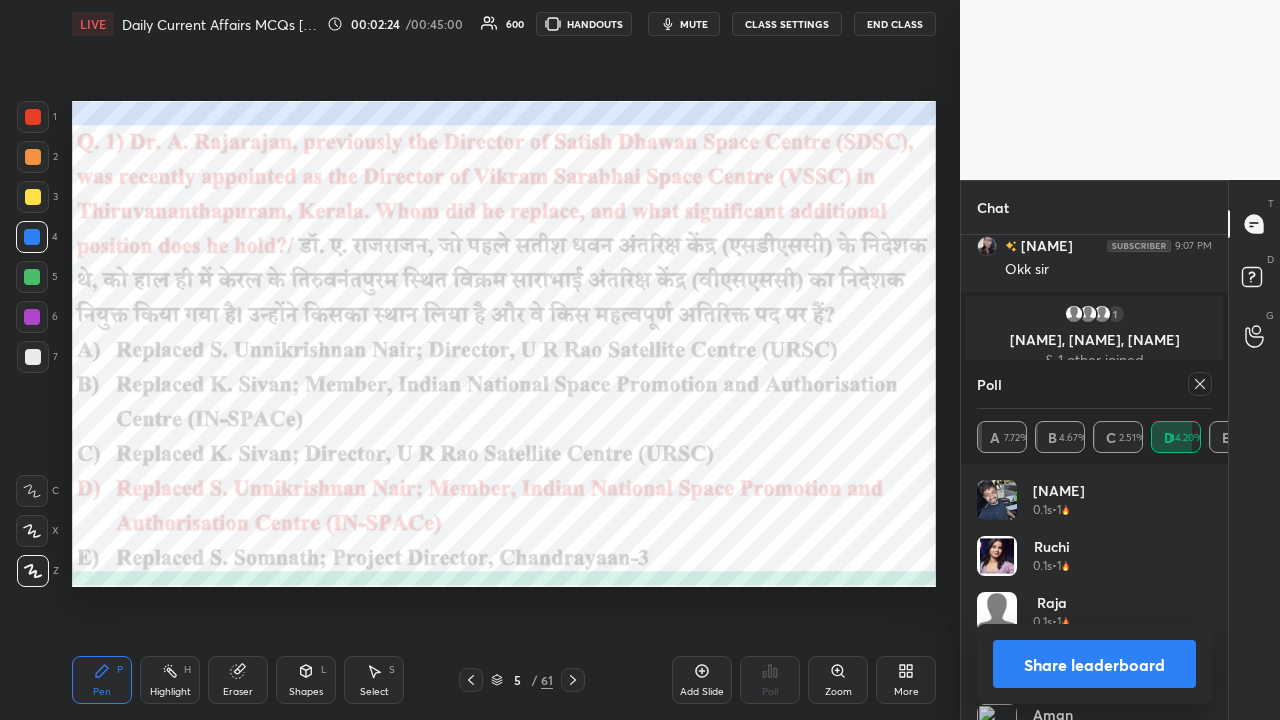 click 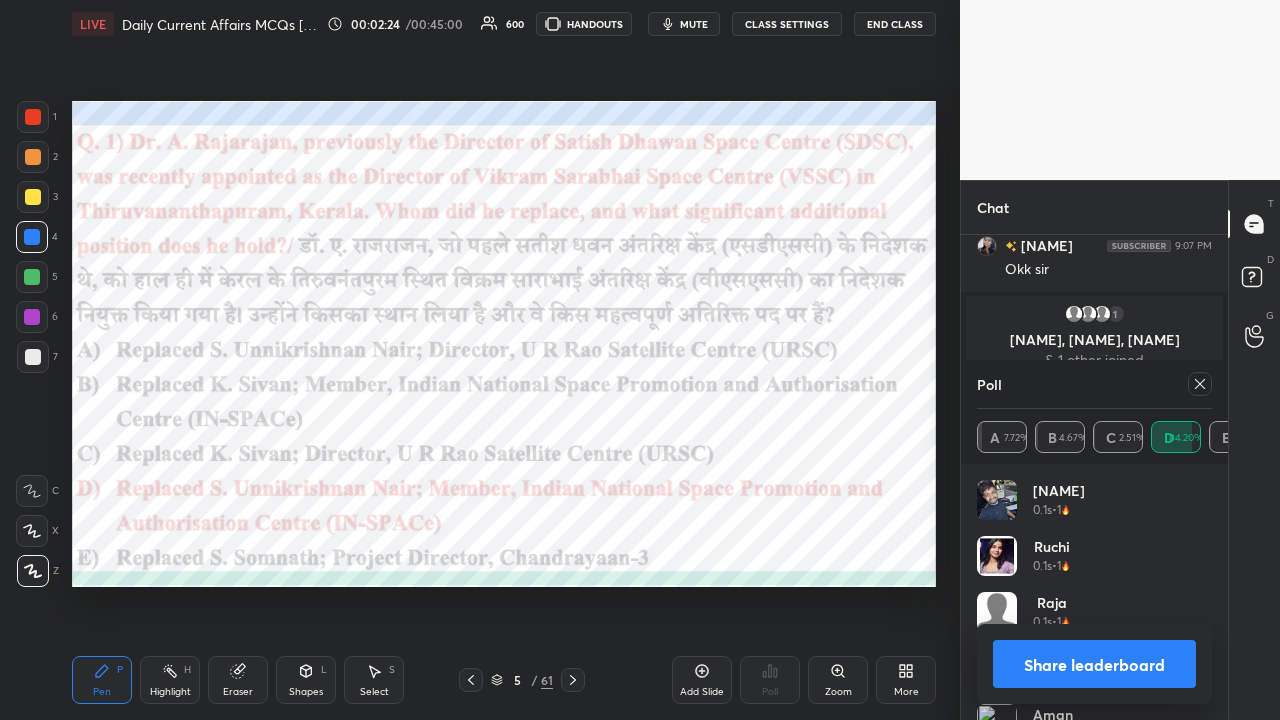 scroll, scrollTop: 120, scrollLeft: 229, axis: both 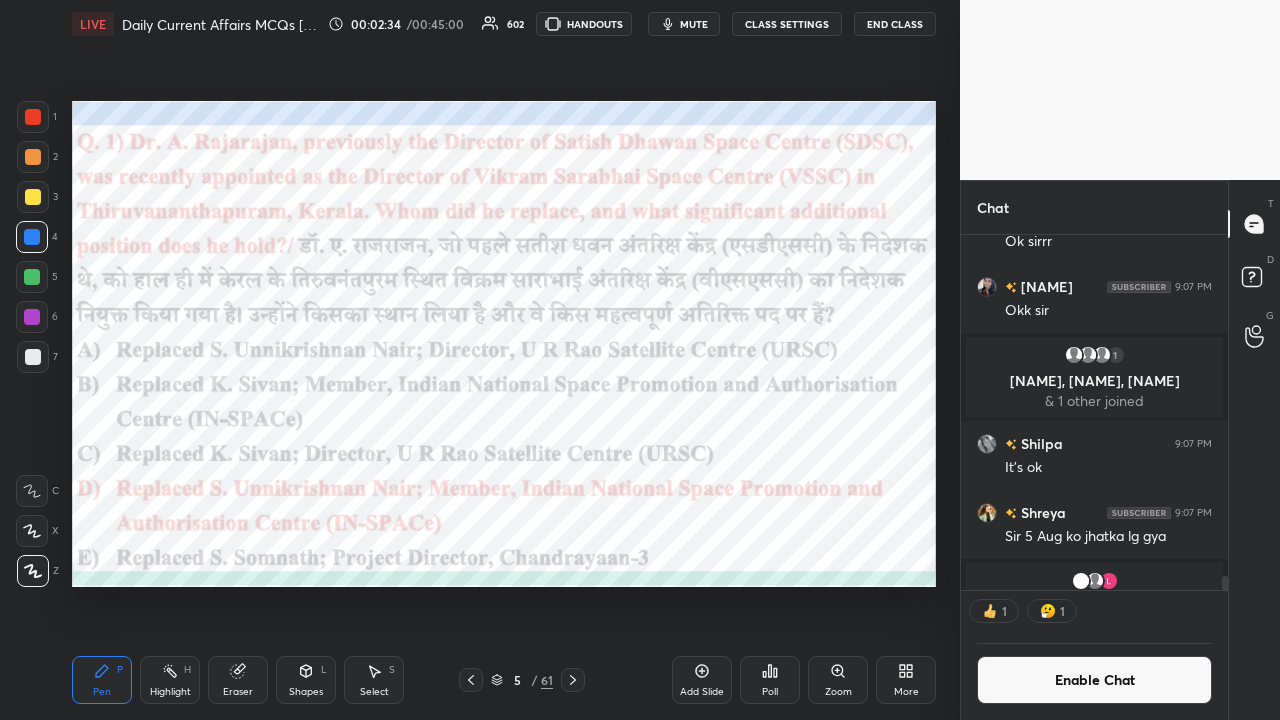click 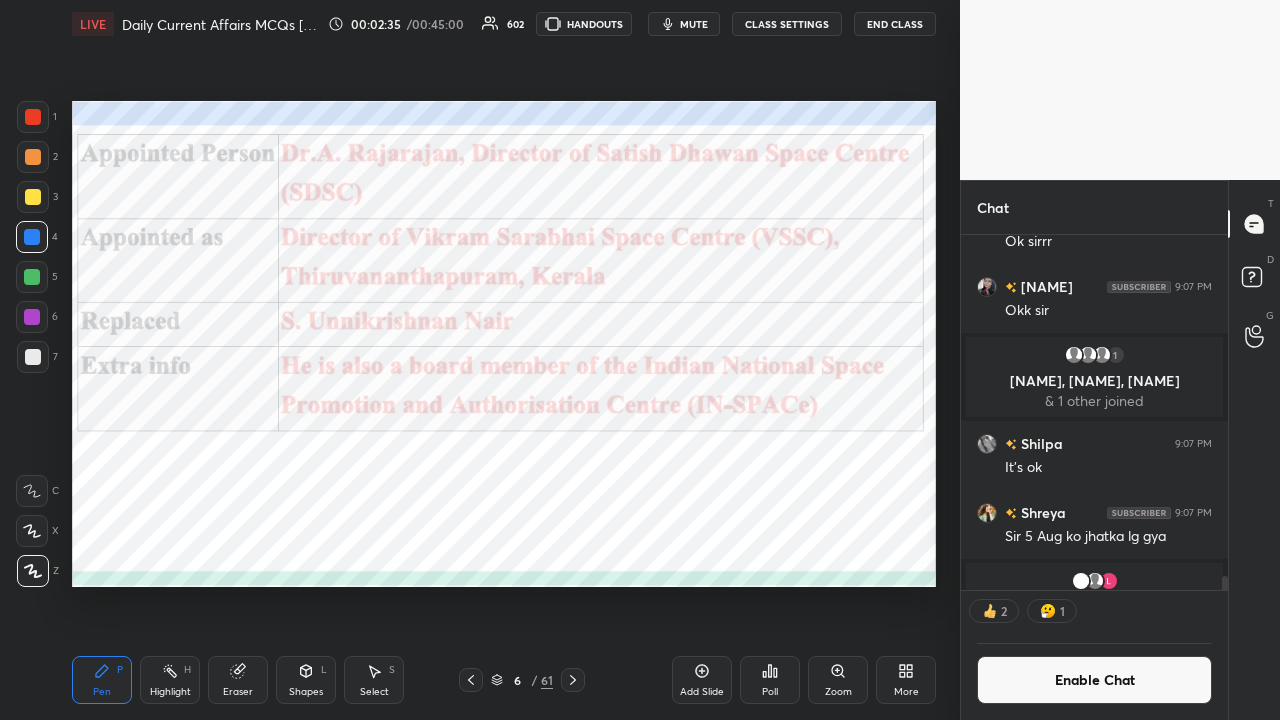 click 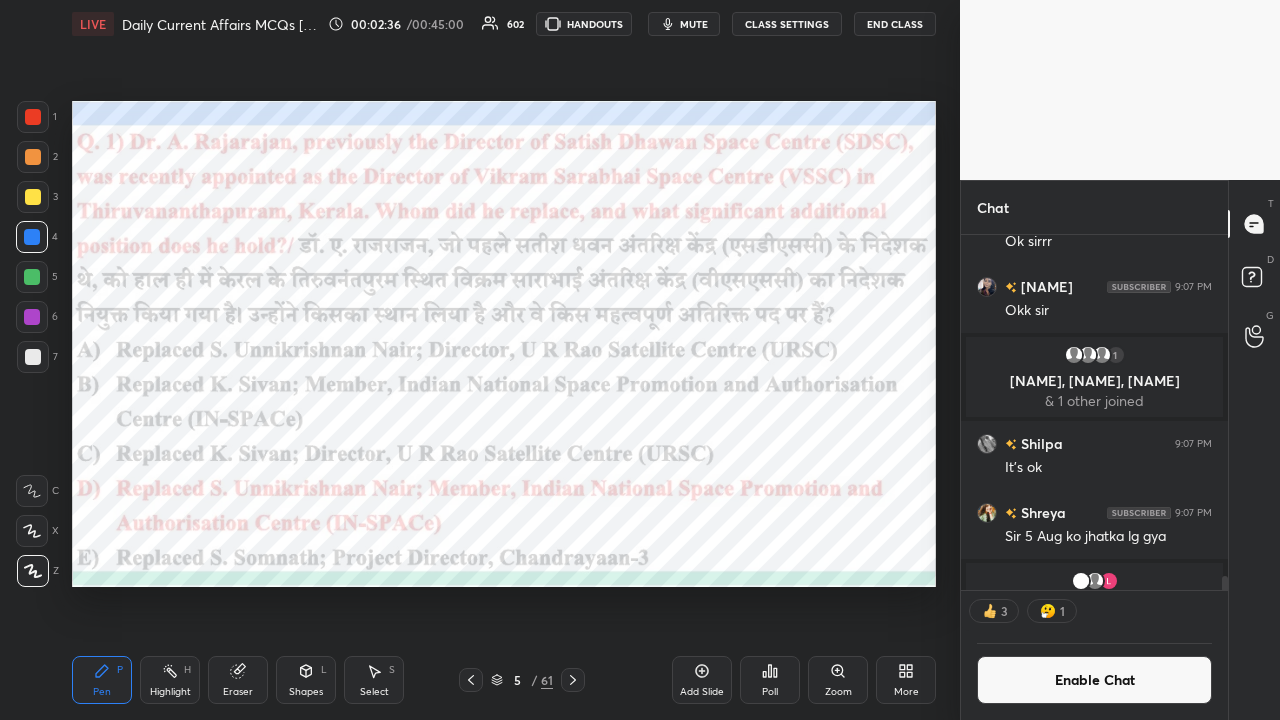 click 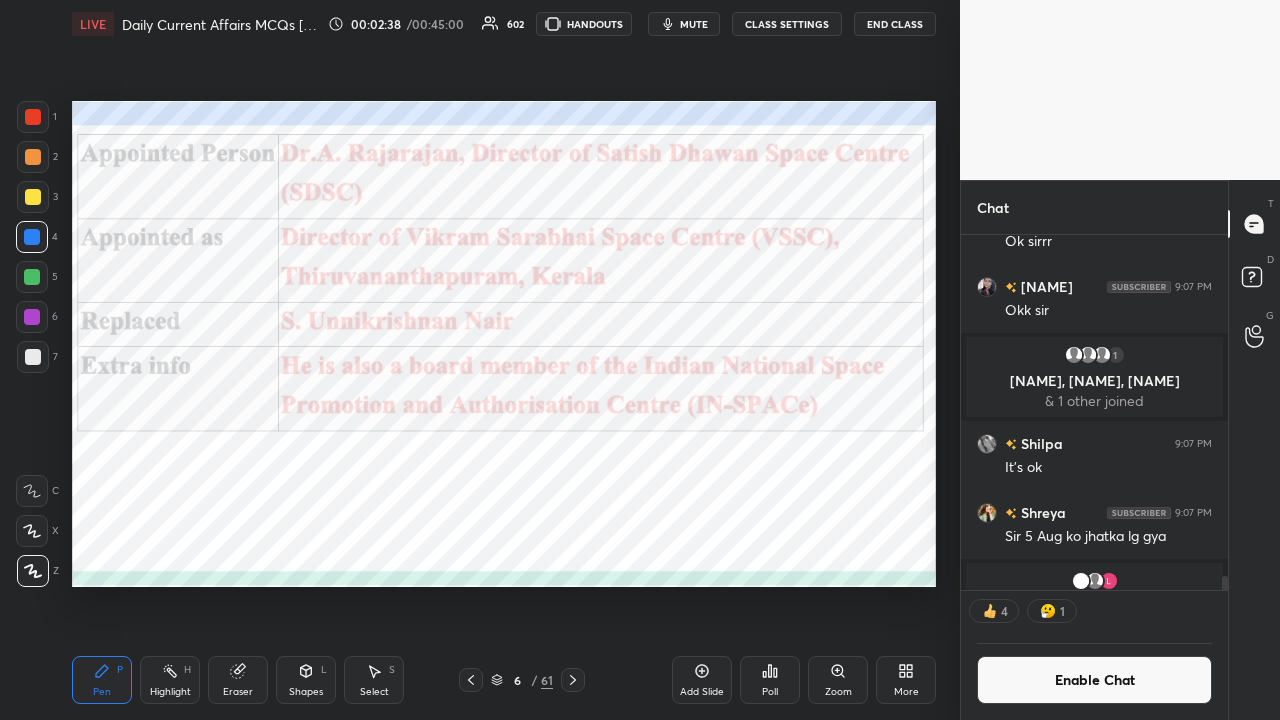 click 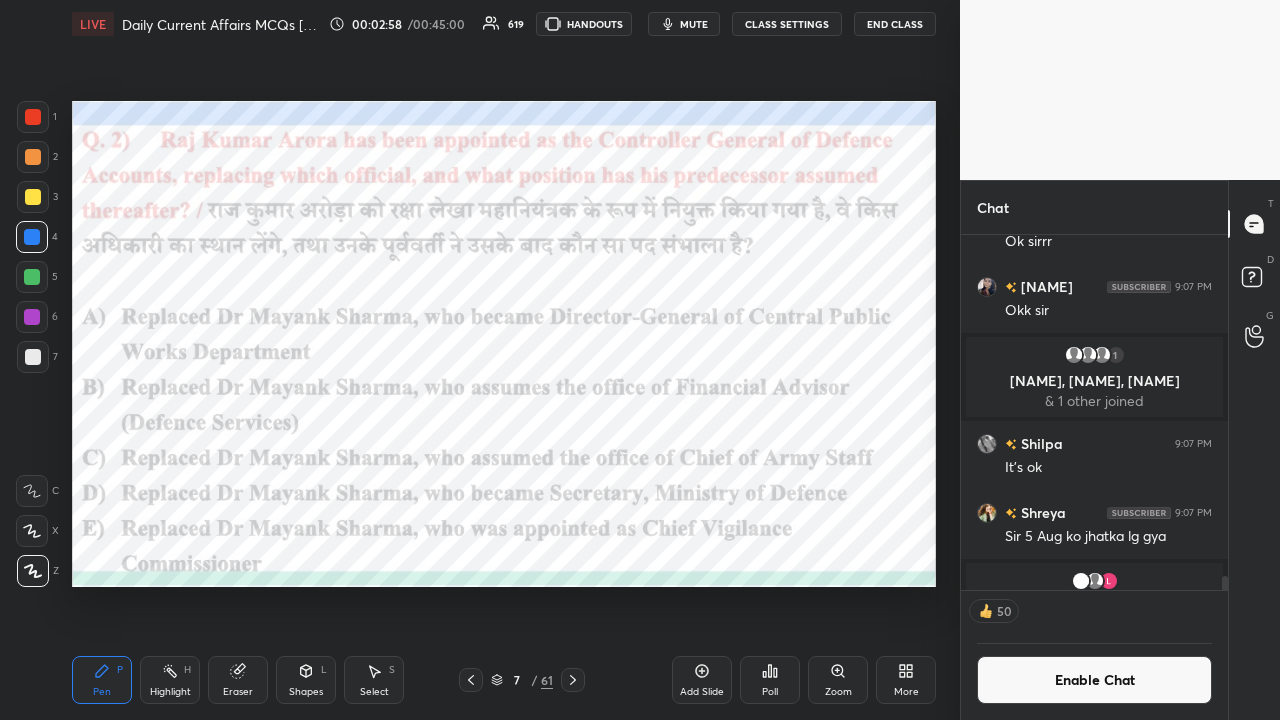 click on "Poll" at bounding box center (770, 680) 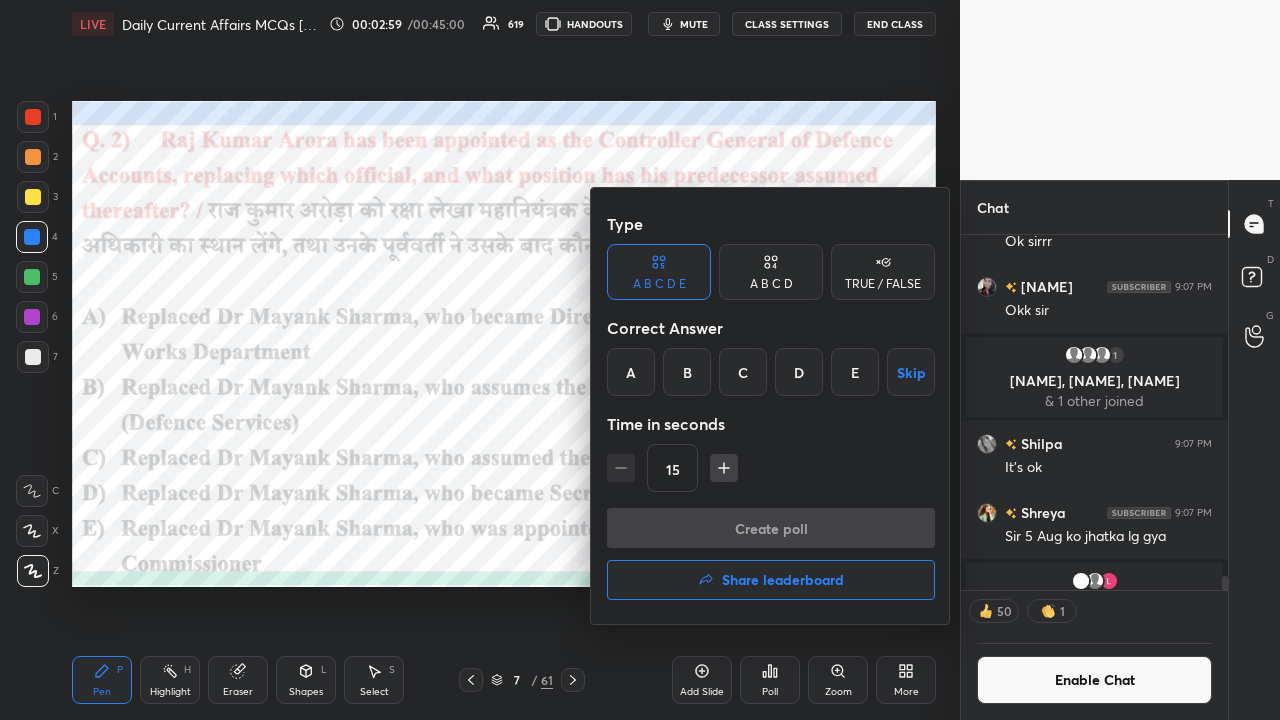 drag, startPoint x: 688, startPoint y: 378, endPoint x: 689, endPoint y: 430, distance: 52.009613 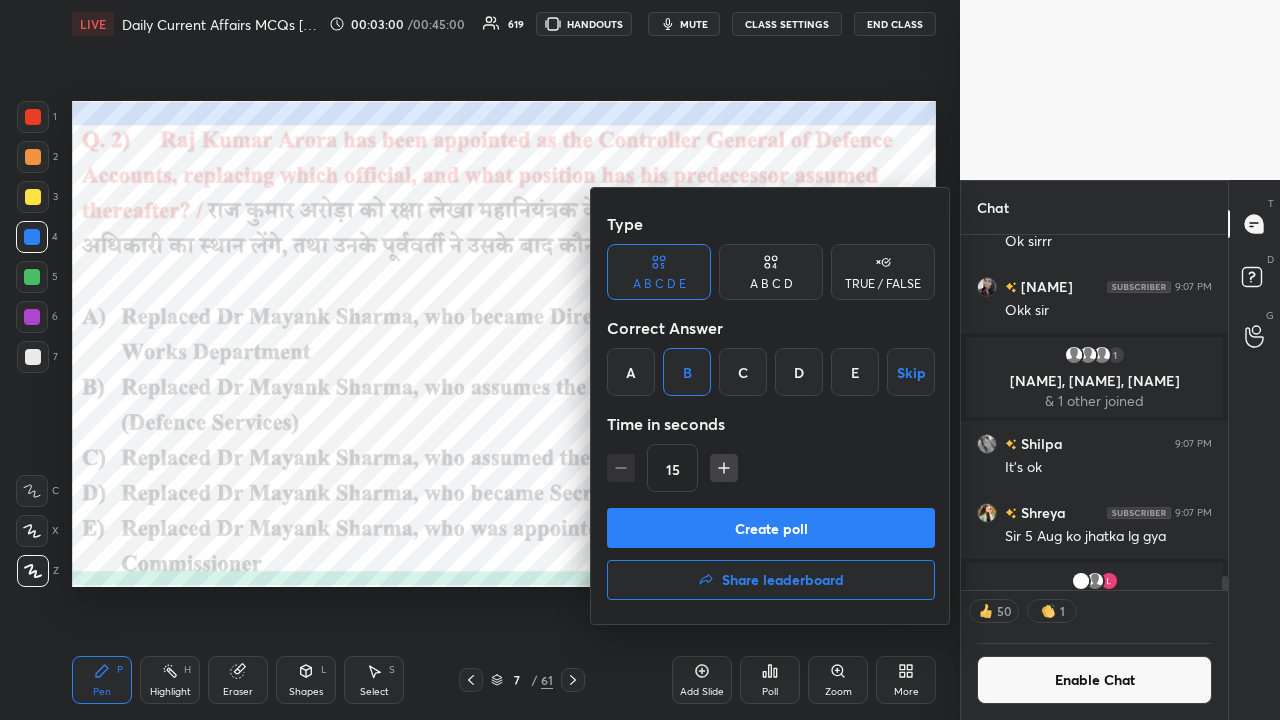 click on "Create poll" at bounding box center [771, 528] 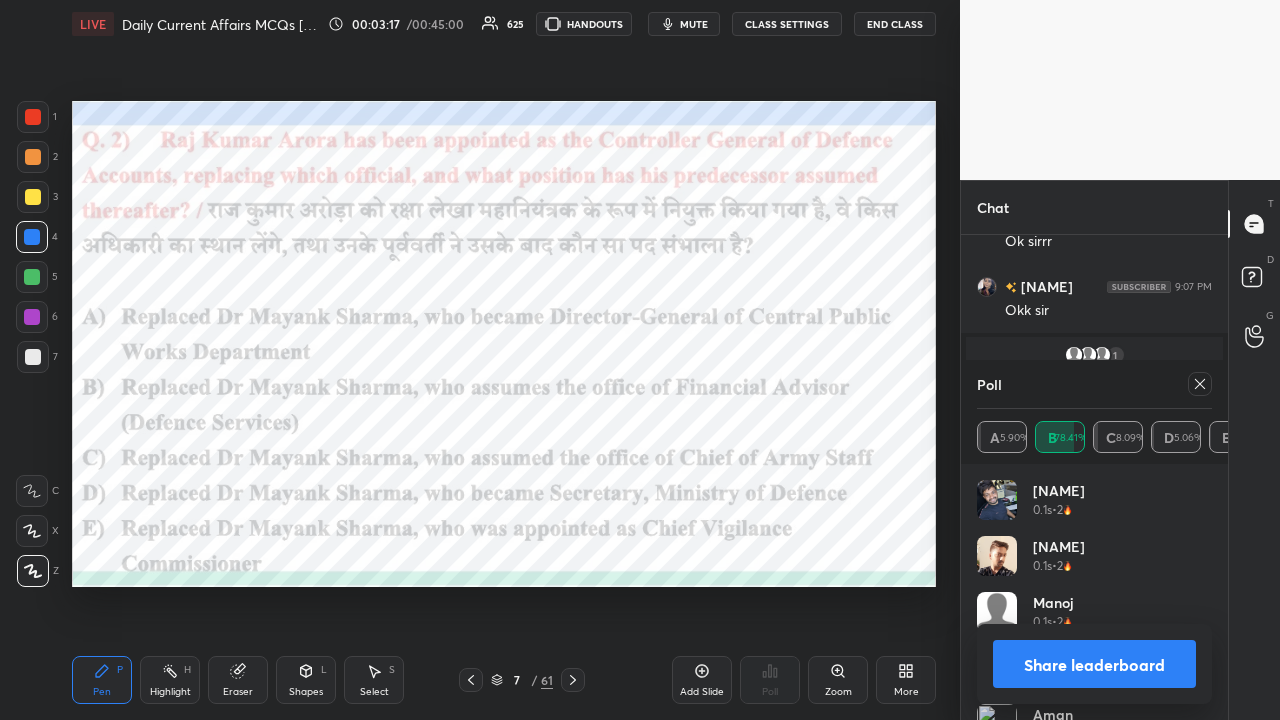 click 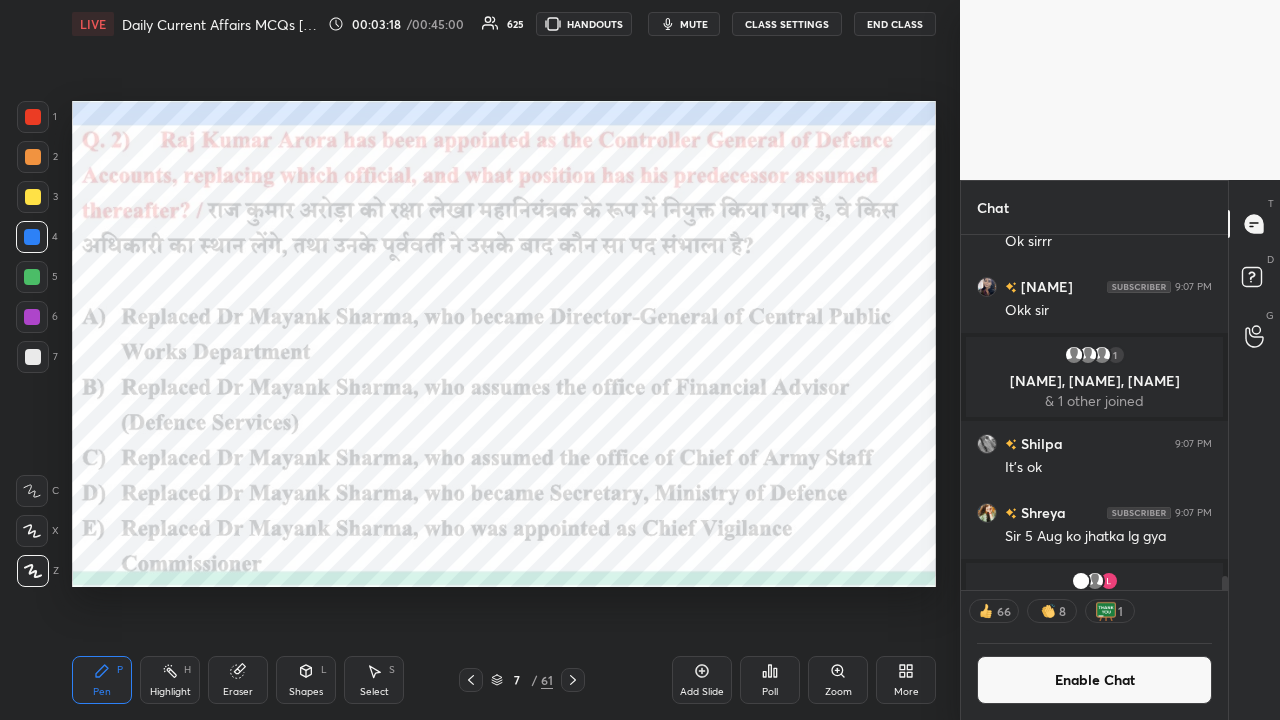 click 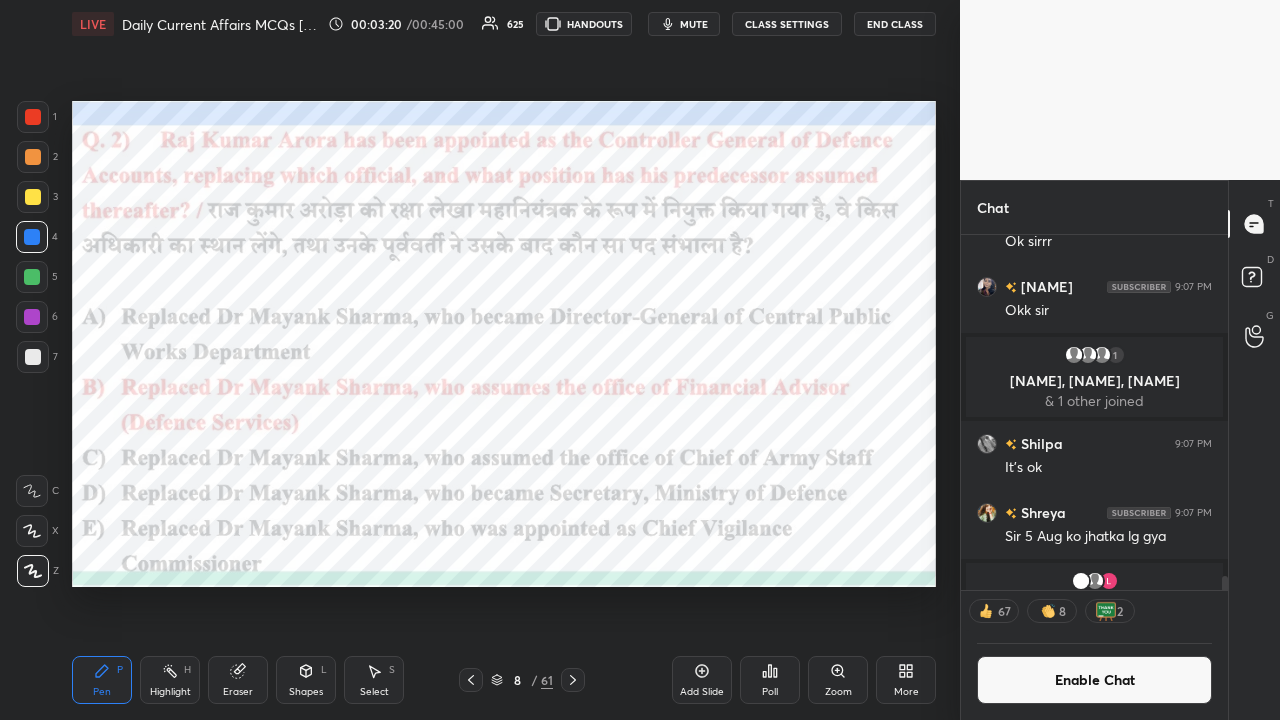 click 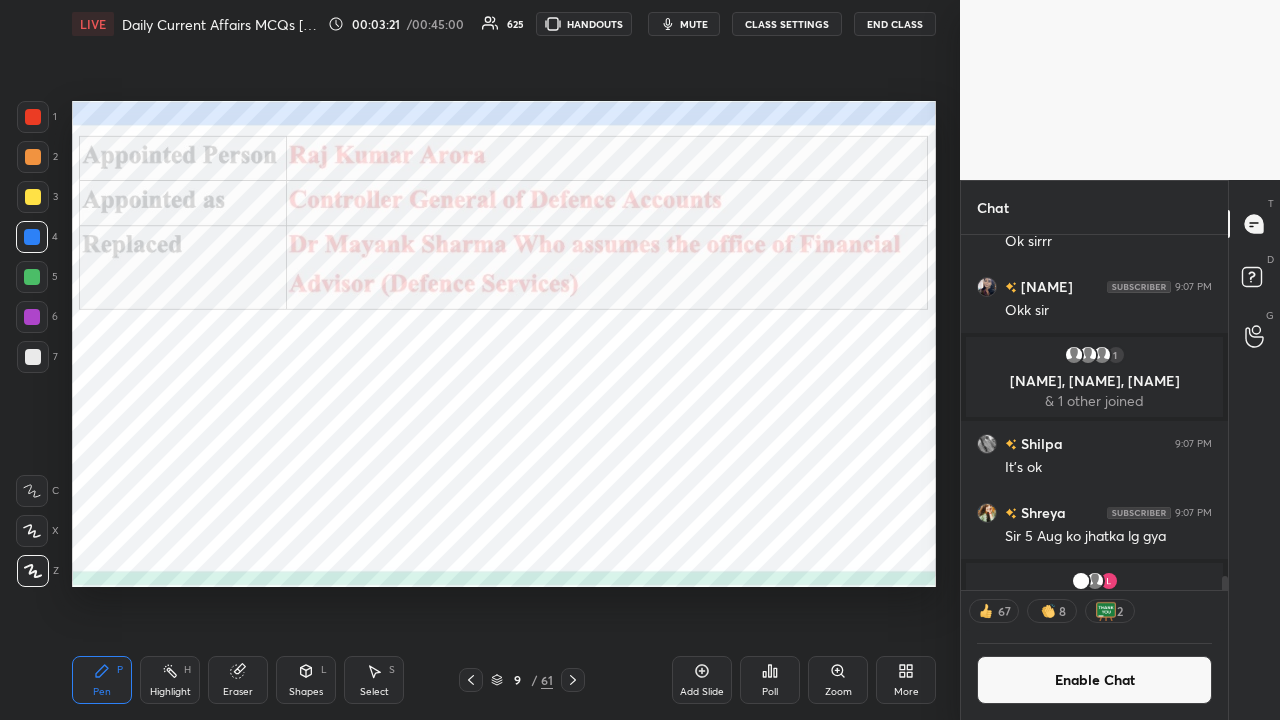 click 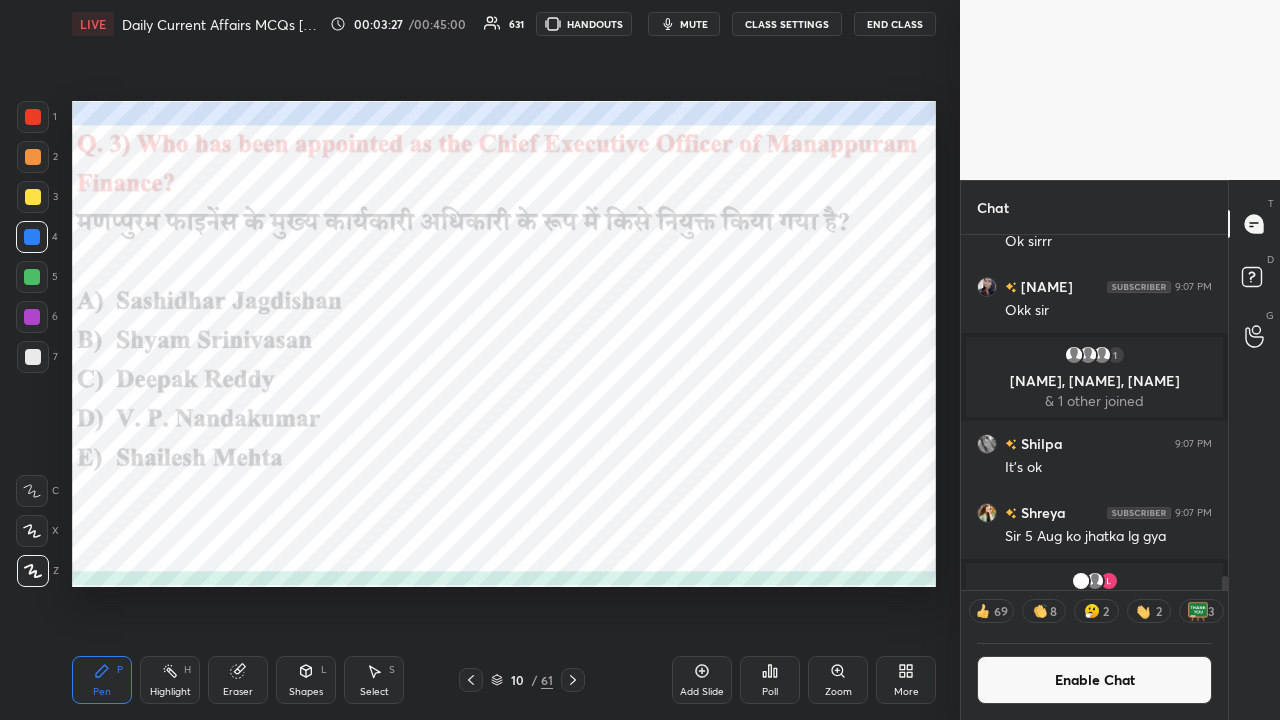 click on "Poll" at bounding box center (770, 680) 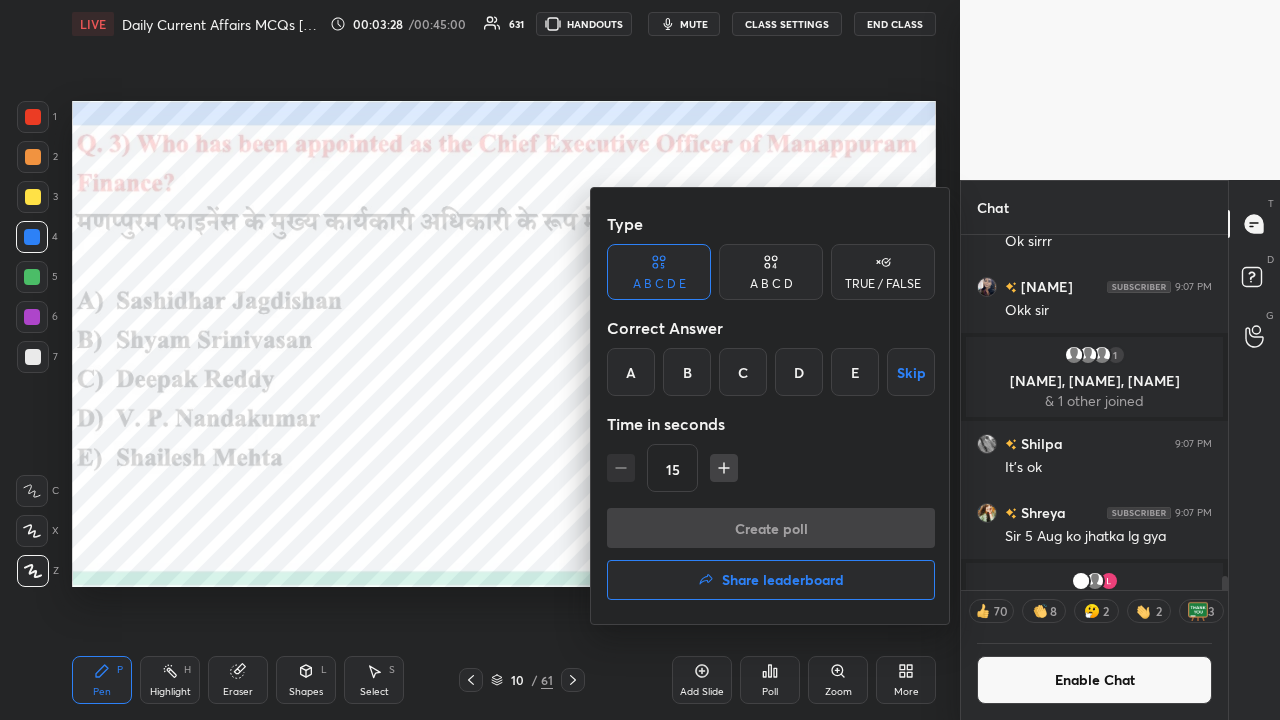 click on "C" at bounding box center [743, 372] 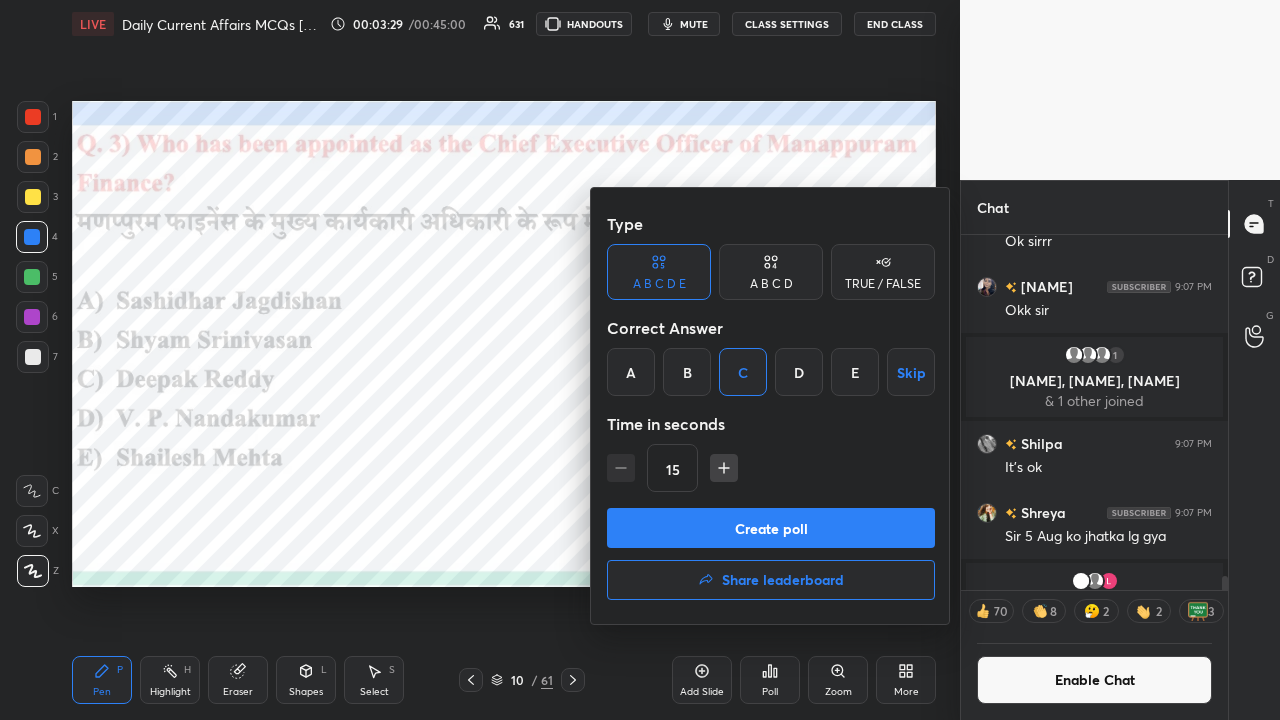 click on "Create poll" at bounding box center [771, 528] 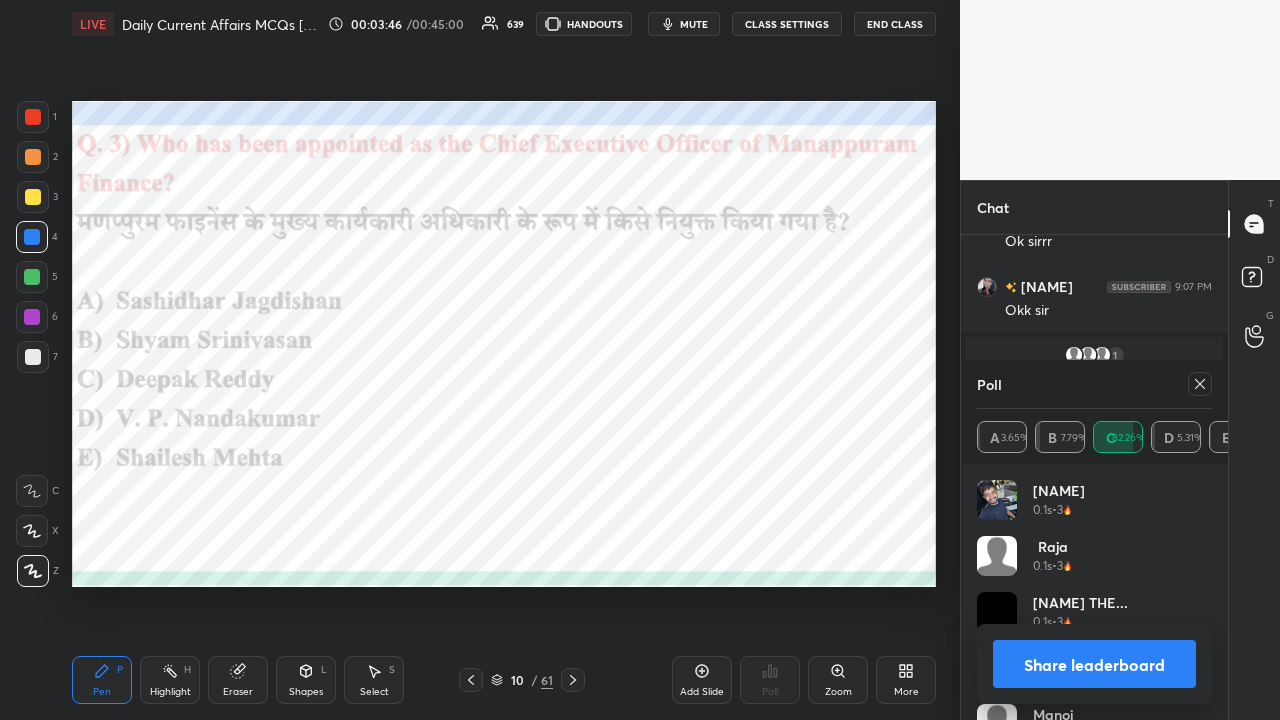 click 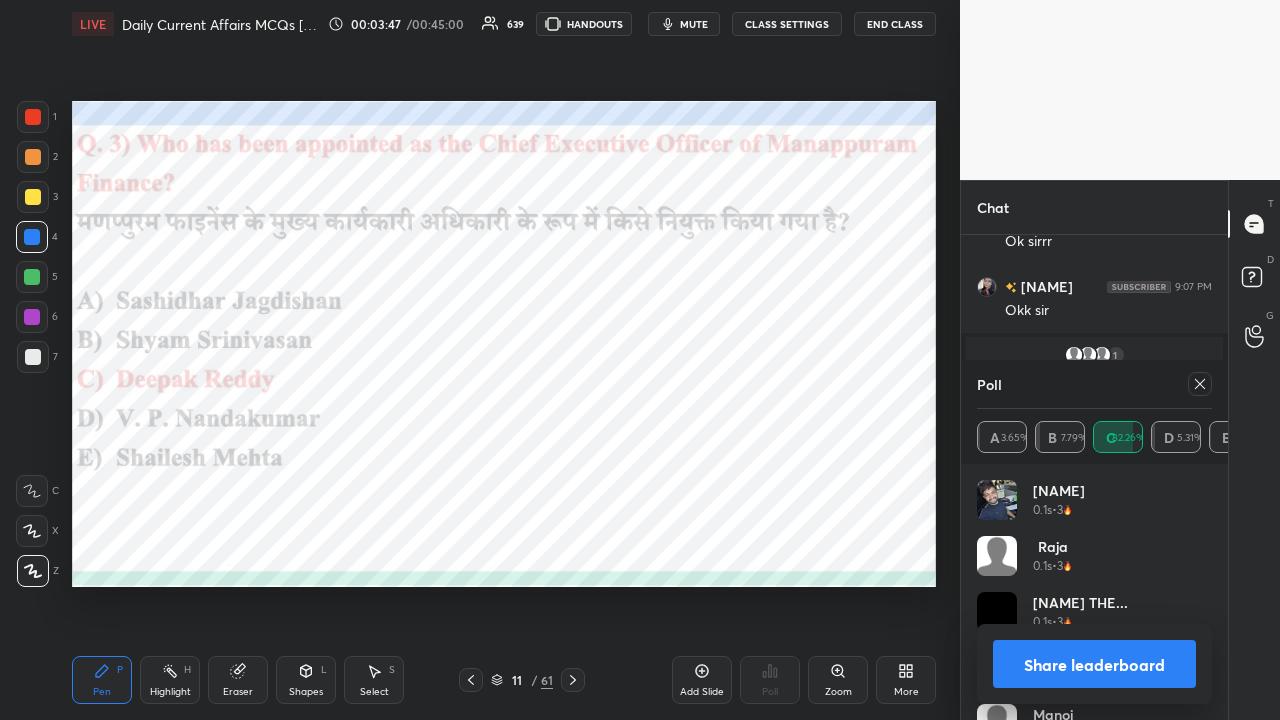 click 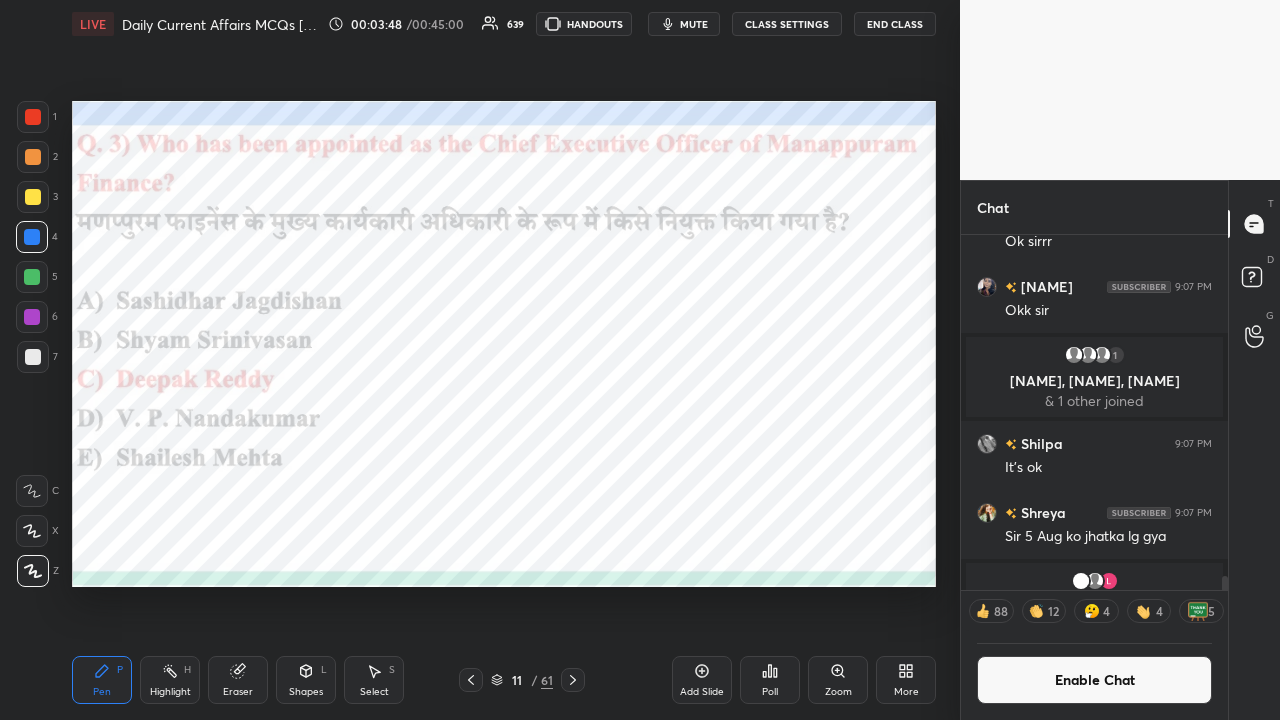 click 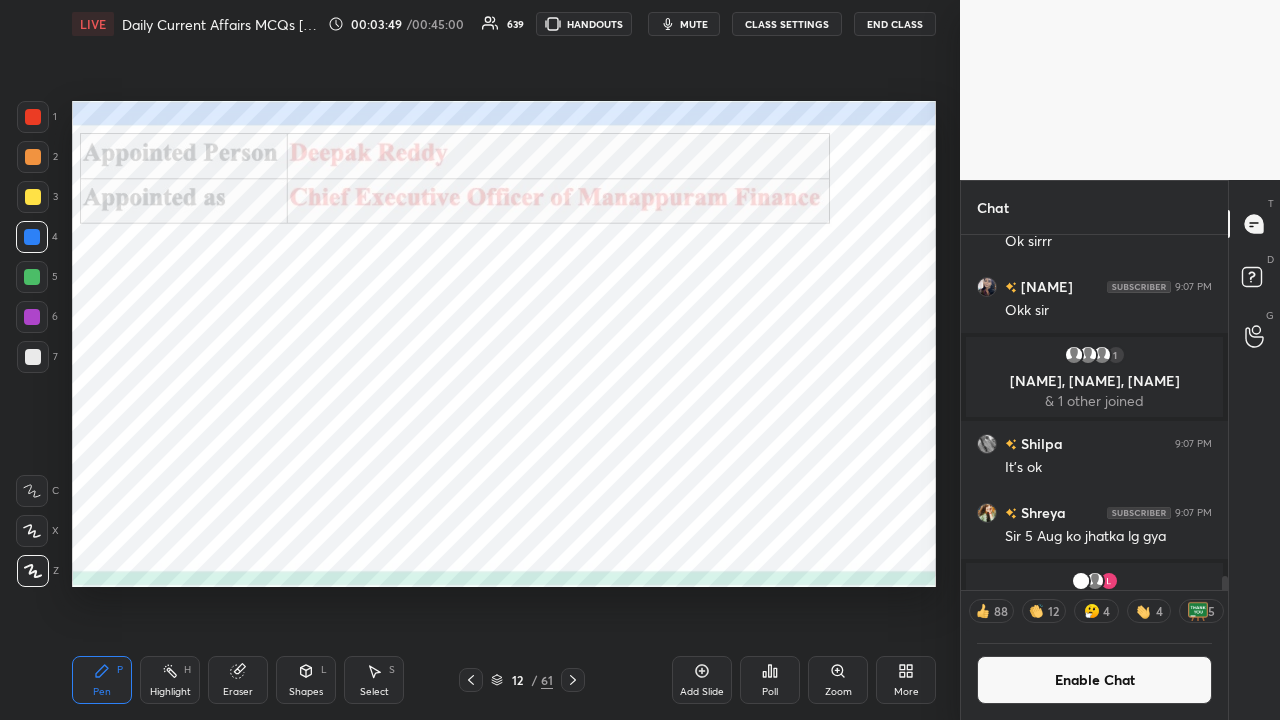 click 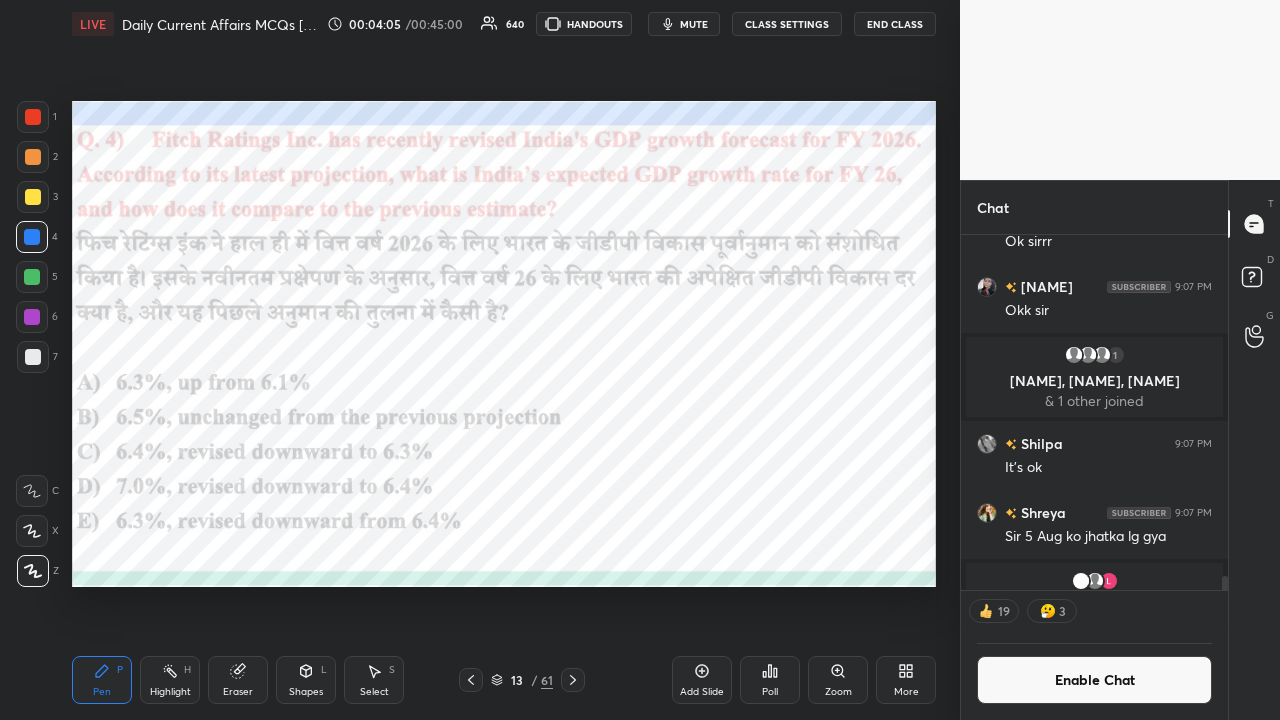 click on "Poll" at bounding box center (770, 680) 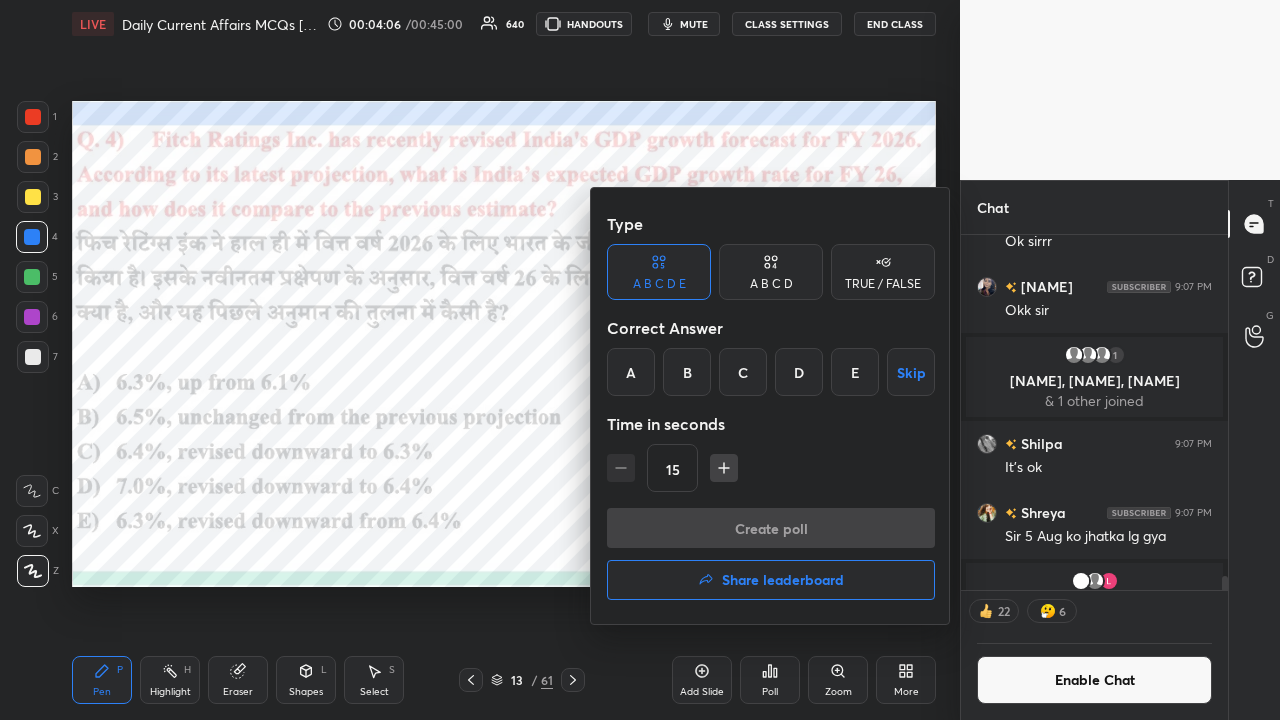 click on "E" at bounding box center [855, 372] 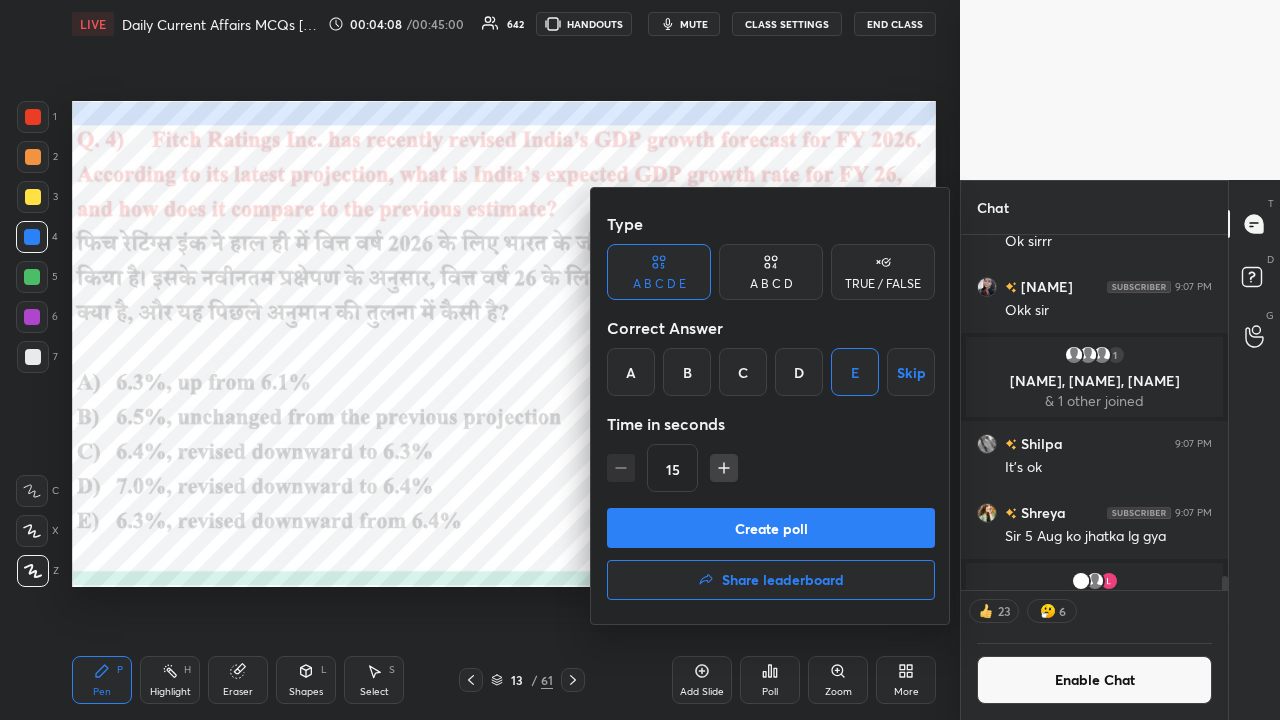 click on "Create poll" at bounding box center (771, 528) 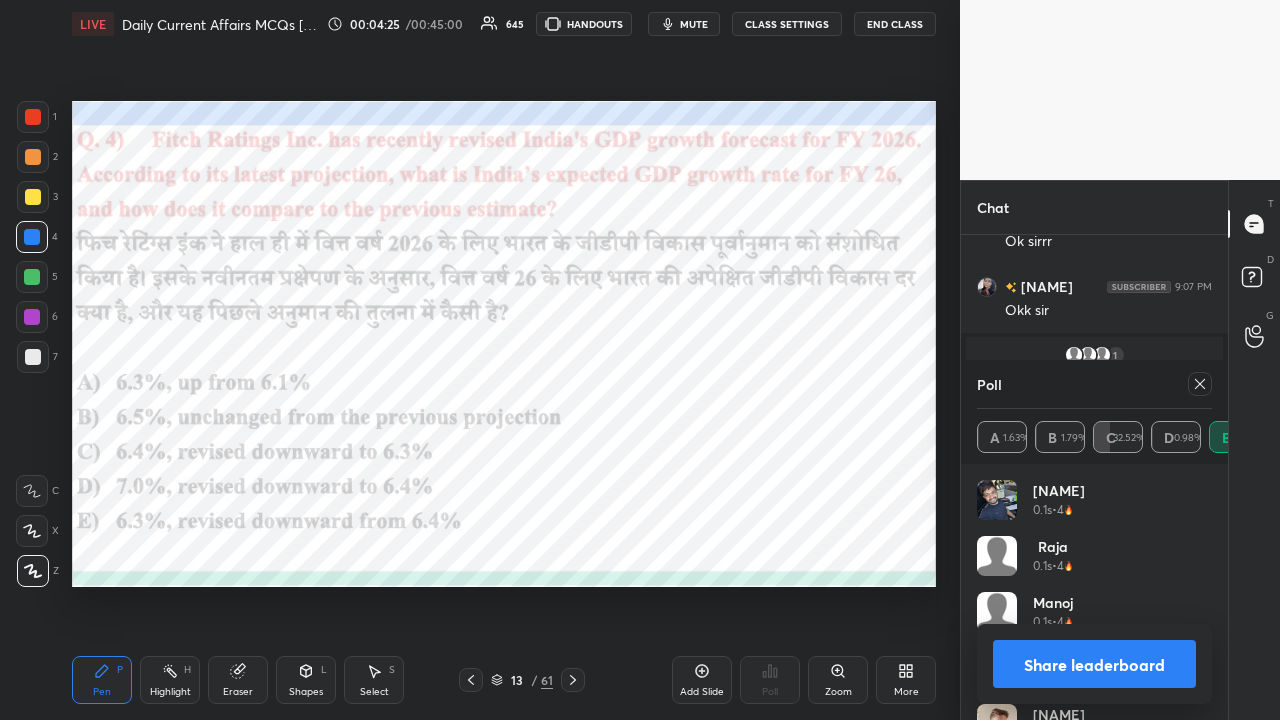 click 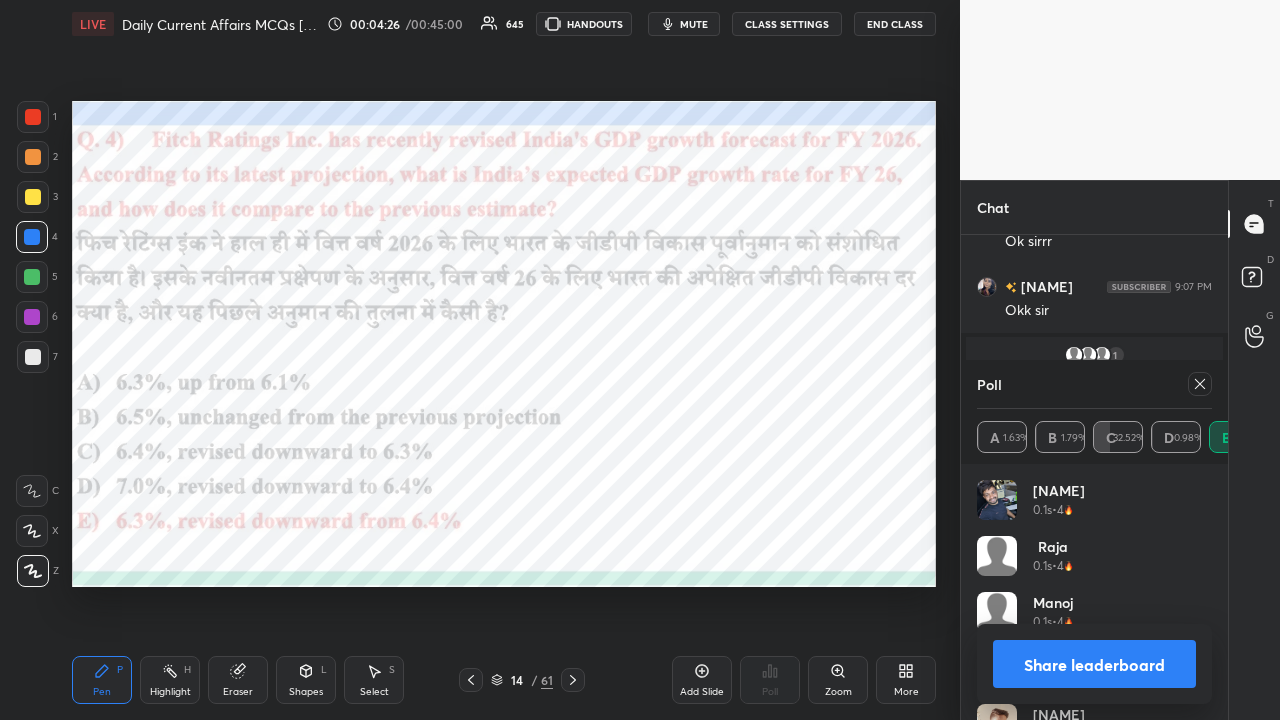 click 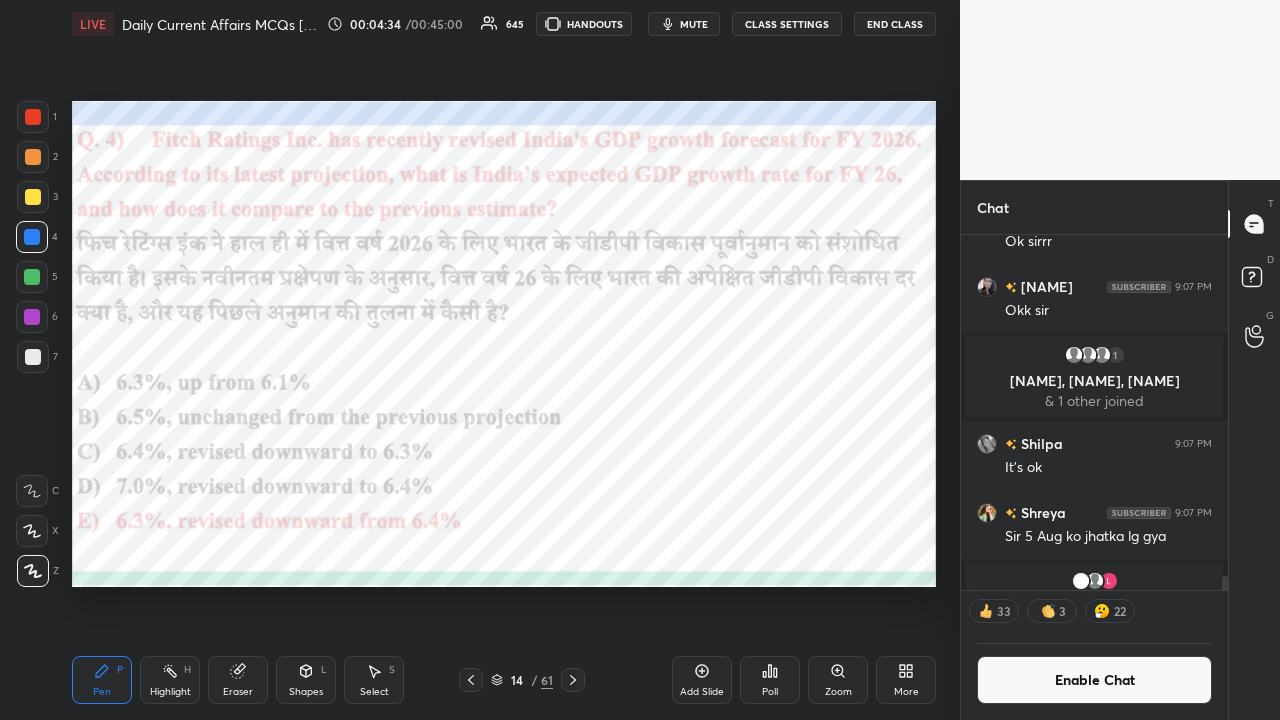 click 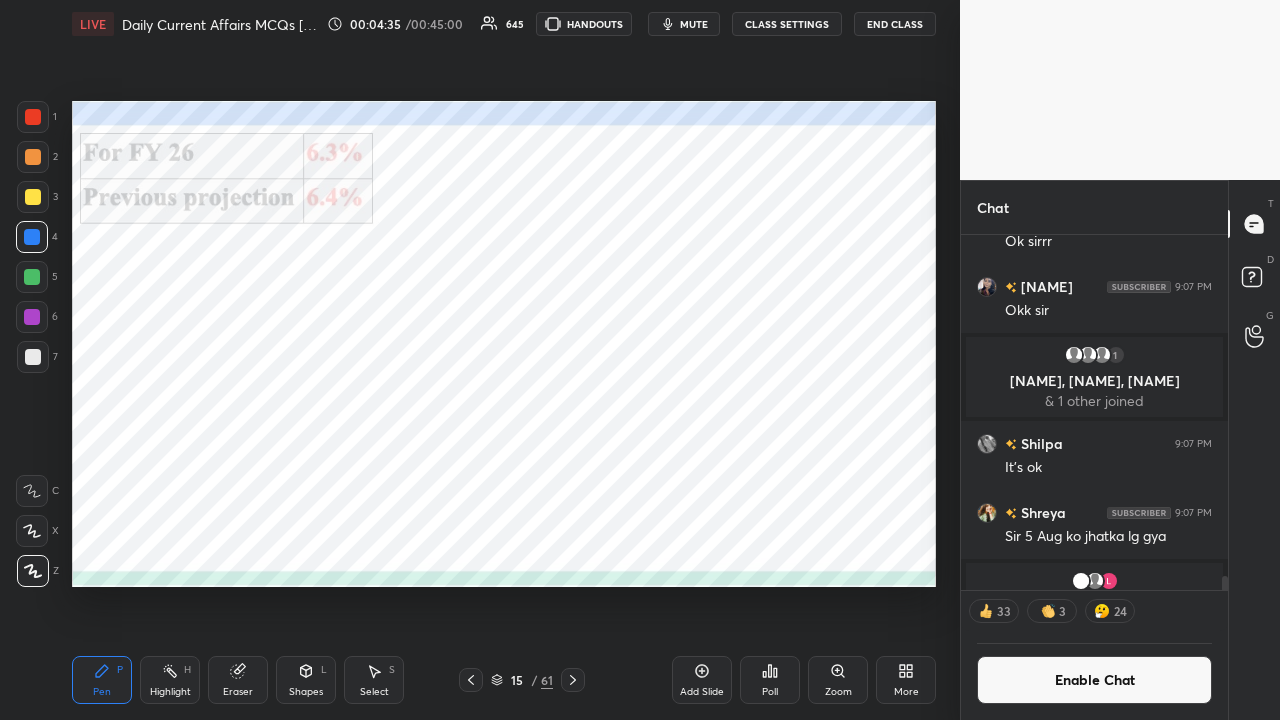 click 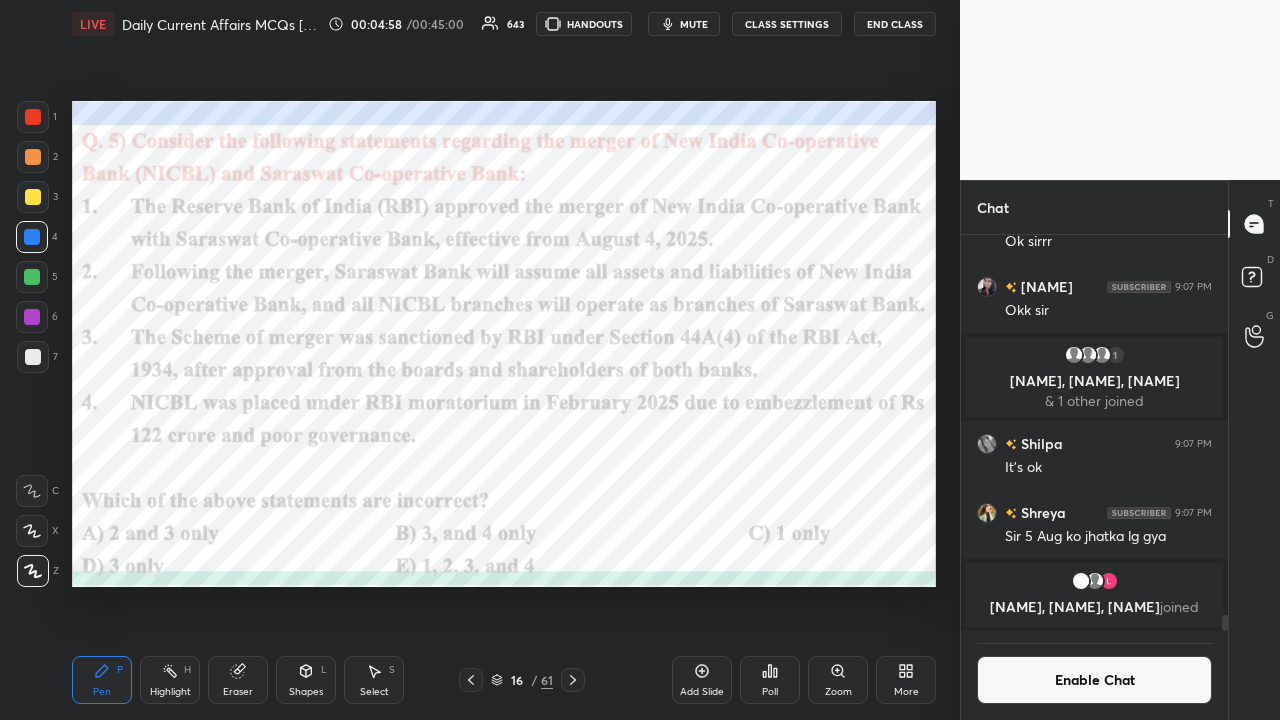 scroll, scrollTop: 349, scrollLeft: 261, axis: both 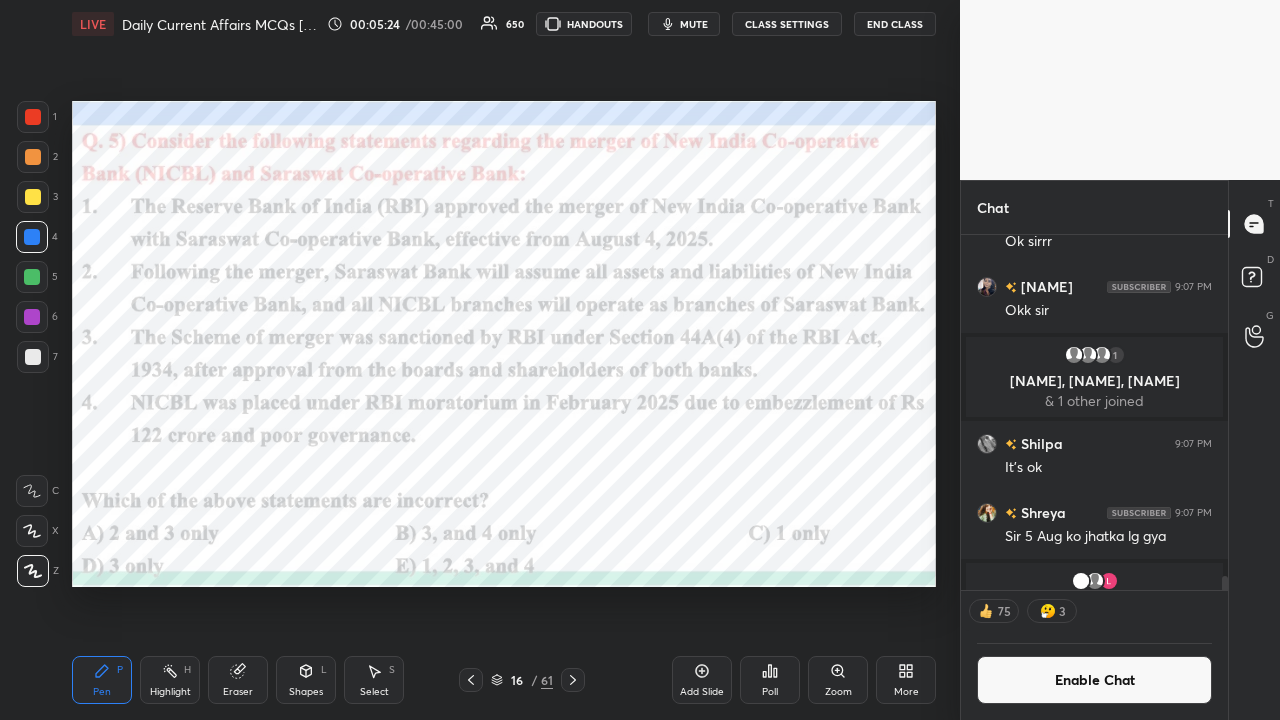 click on "Poll" at bounding box center (770, 680) 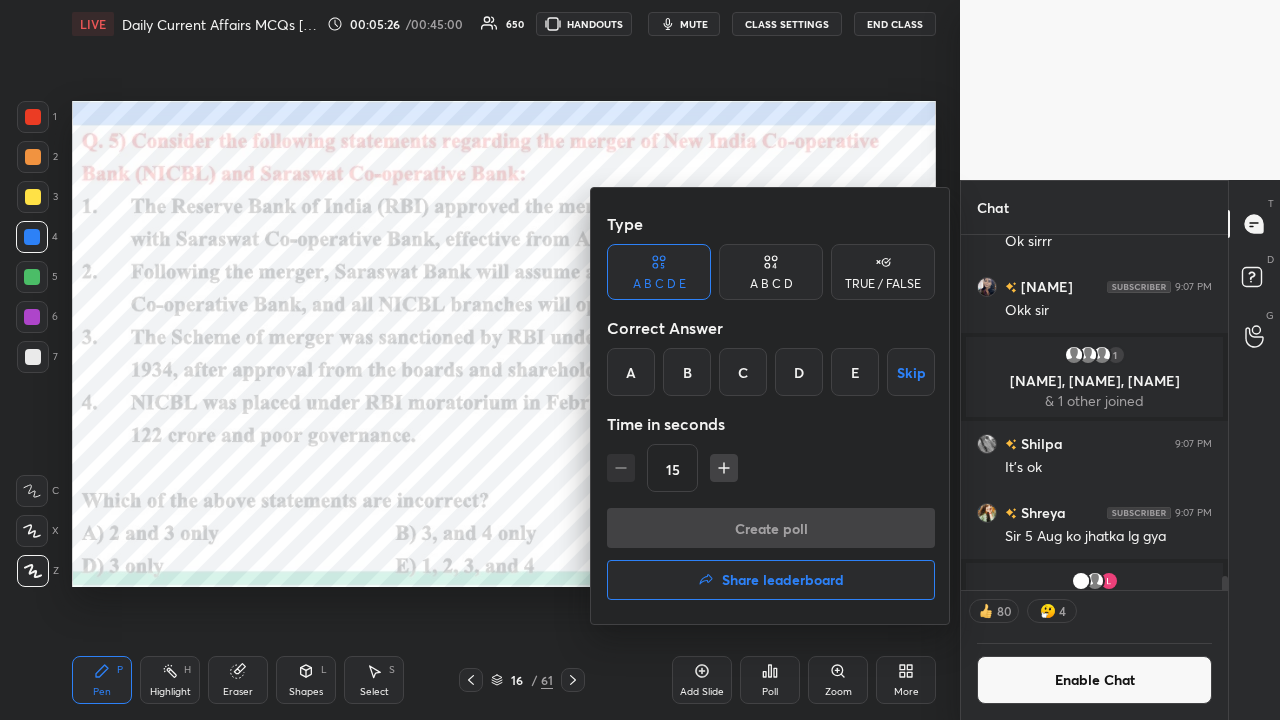 click on "C" at bounding box center [743, 372] 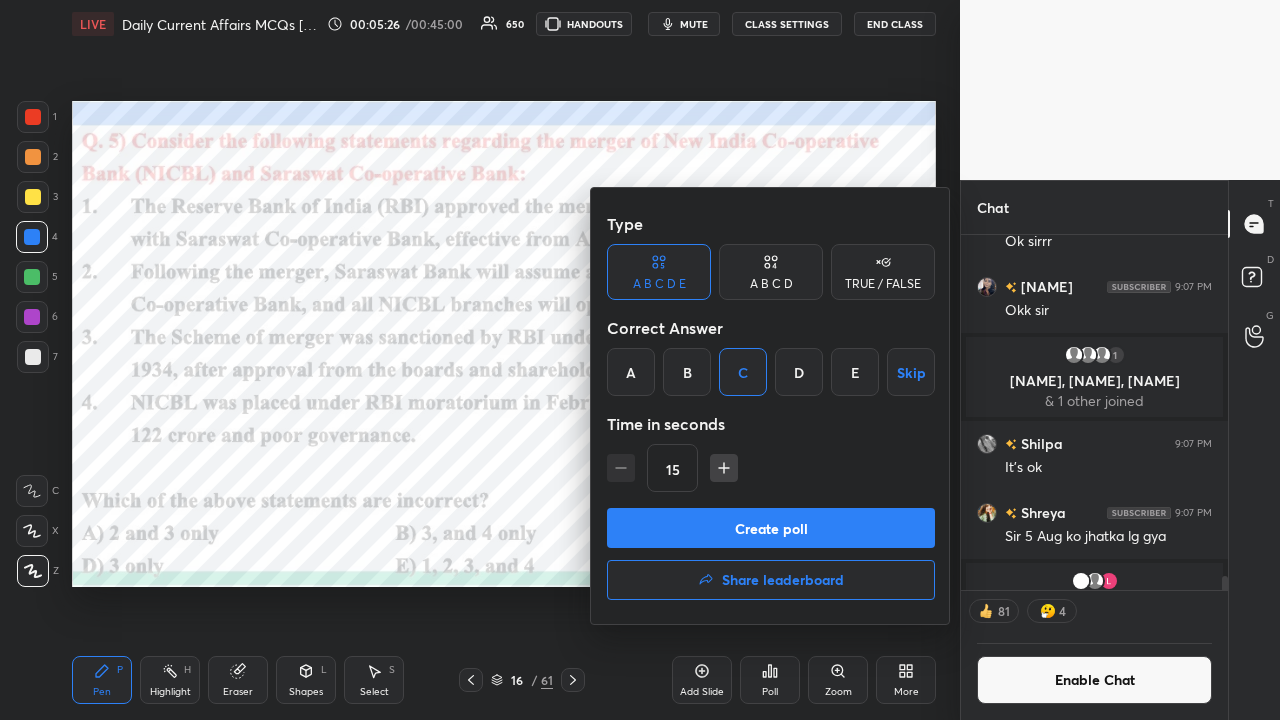 click on "D" at bounding box center [799, 372] 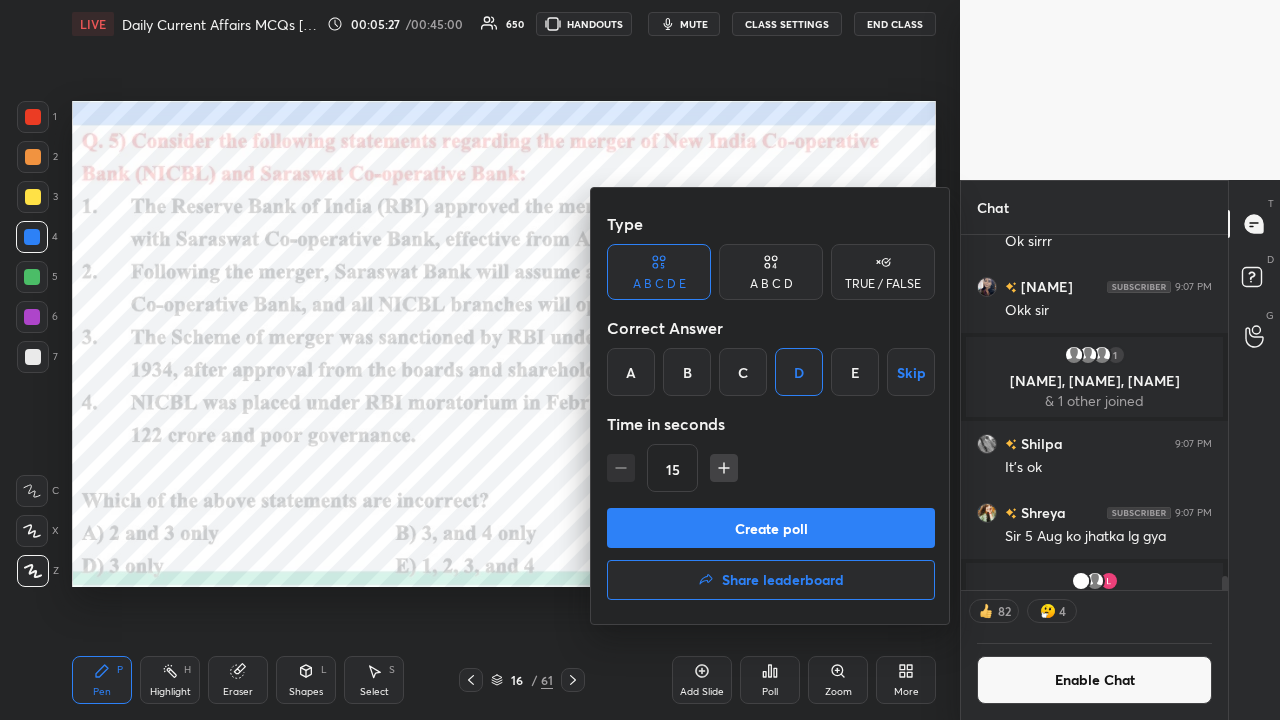 click on "Create poll" at bounding box center [771, 528] 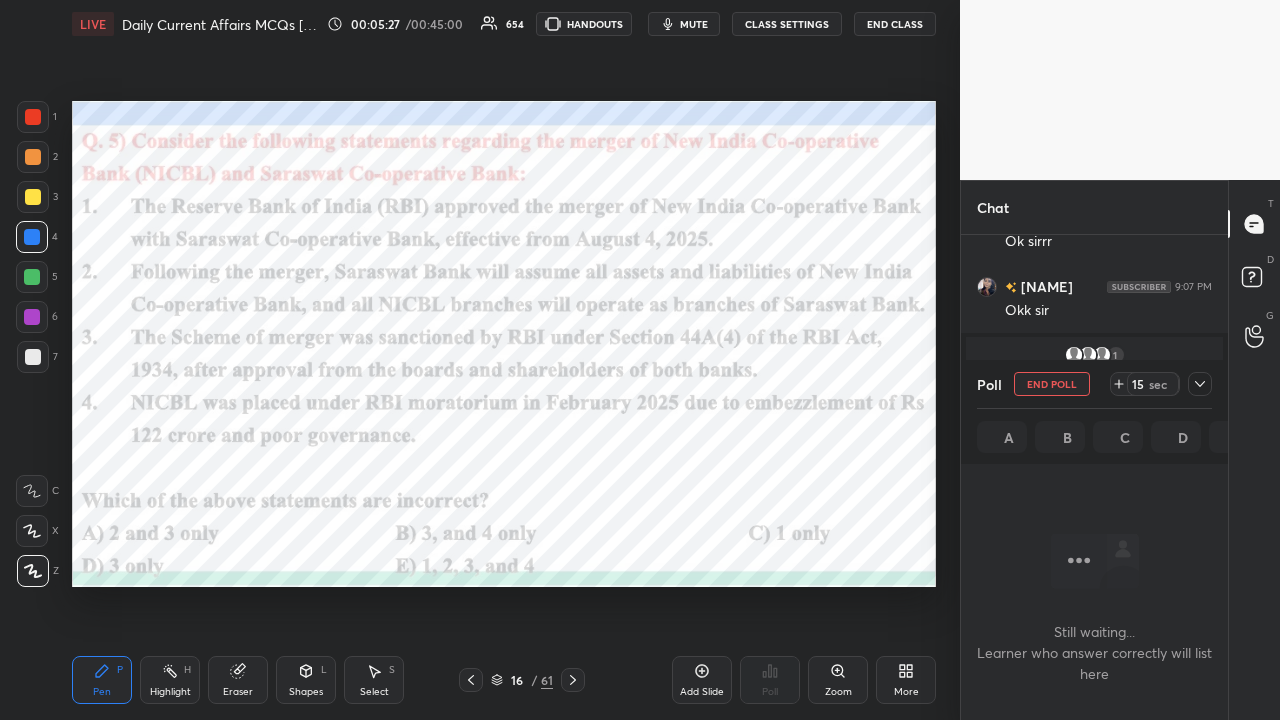 scroll, scrollTop: 297, scrollLeft: 261, axis: both 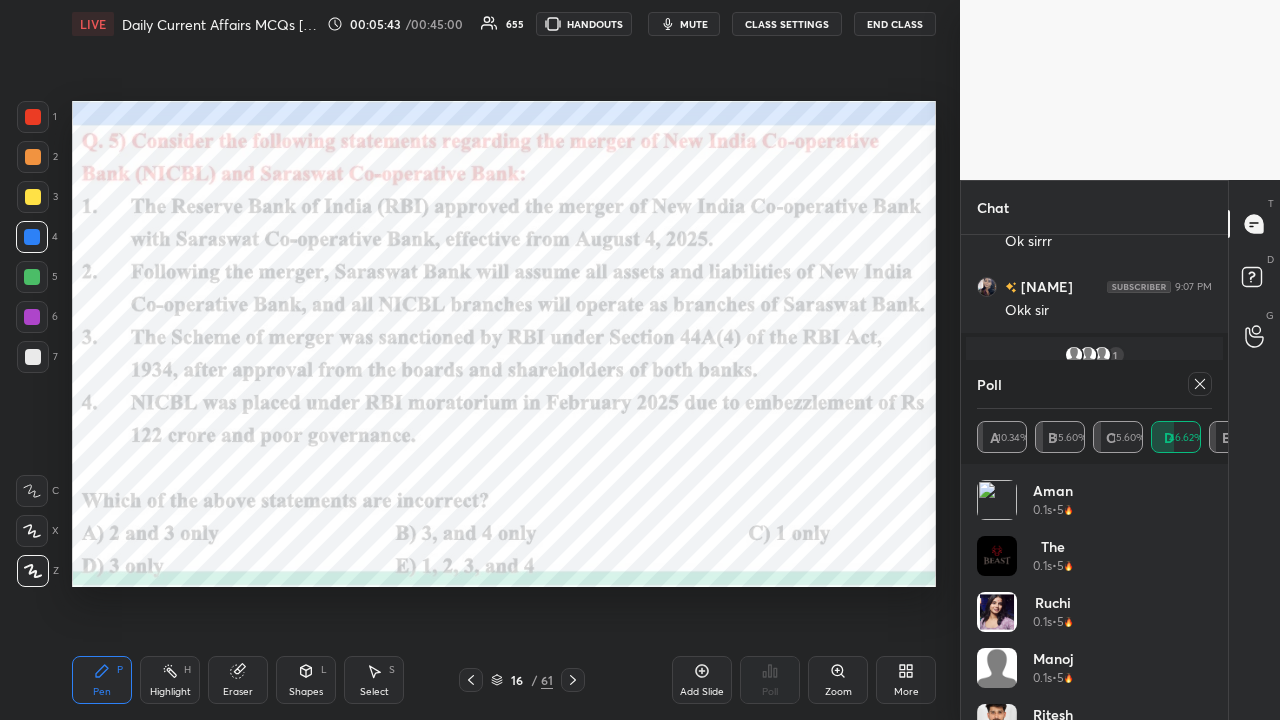 click on "CLASS SETTINGS" at bounding box center [787, 24] 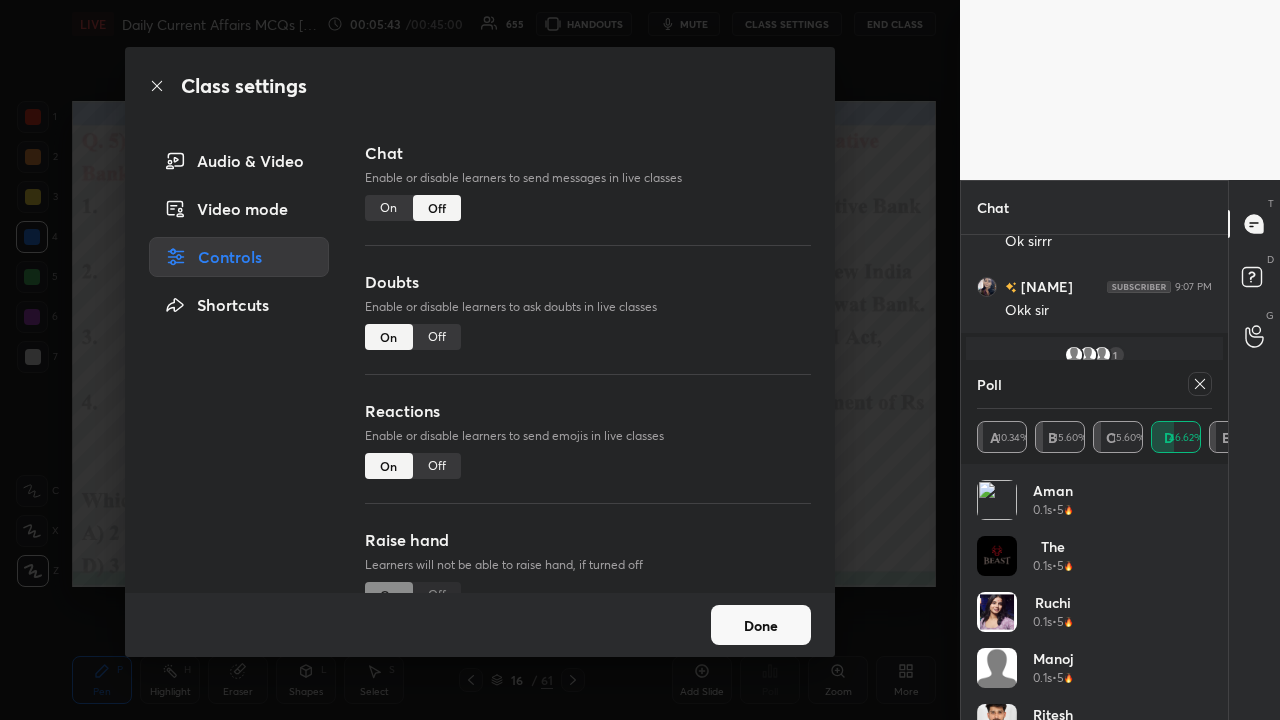click on "On" at bounding box center [389, 208] 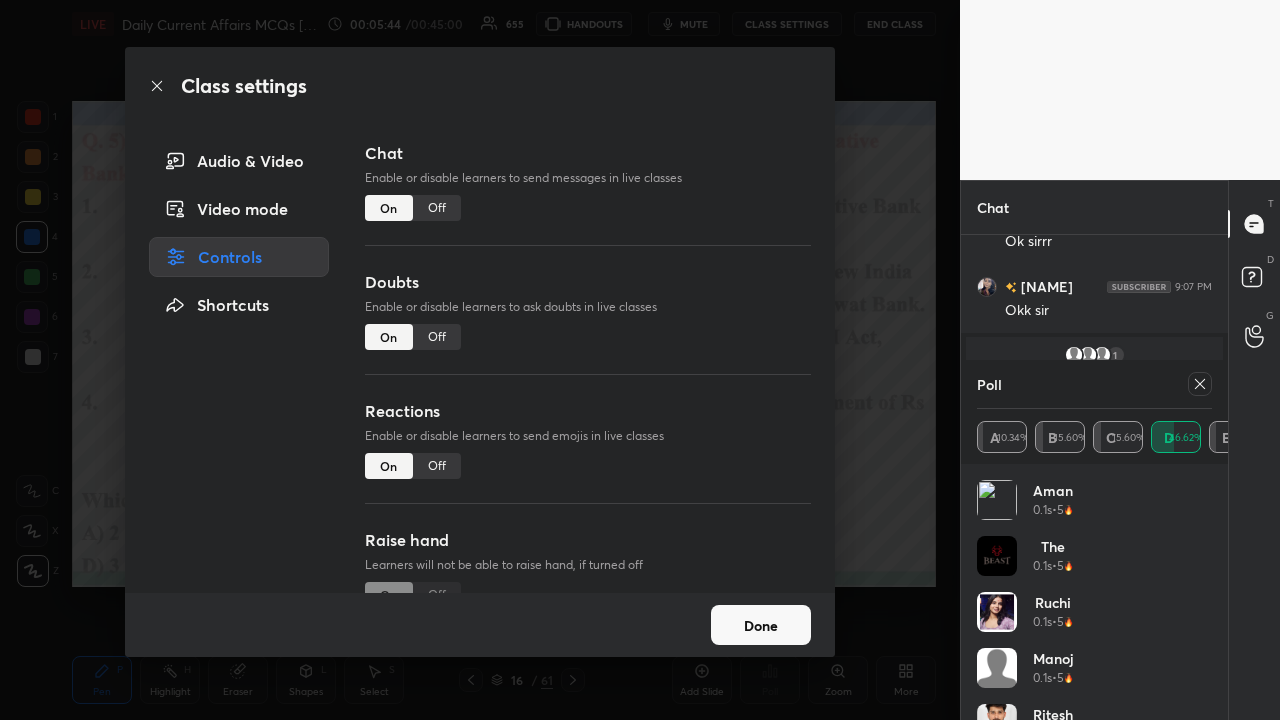 click on "Class settings Audio & Video Video mode Controls Shortcuts Chat Enable or disable learners to send messages in live classes On Off Doubts Enable or disable learners to ask doubts in live classes On Off Reactions Enable or disable learners to send emojis in live classes On Off Raise hand Learners will not be able to raise hand, if turned off On Off Poll Prediction Enable or disable poll prediction in case of a question on the slide On Off Done" at bounding box center (480, 360) 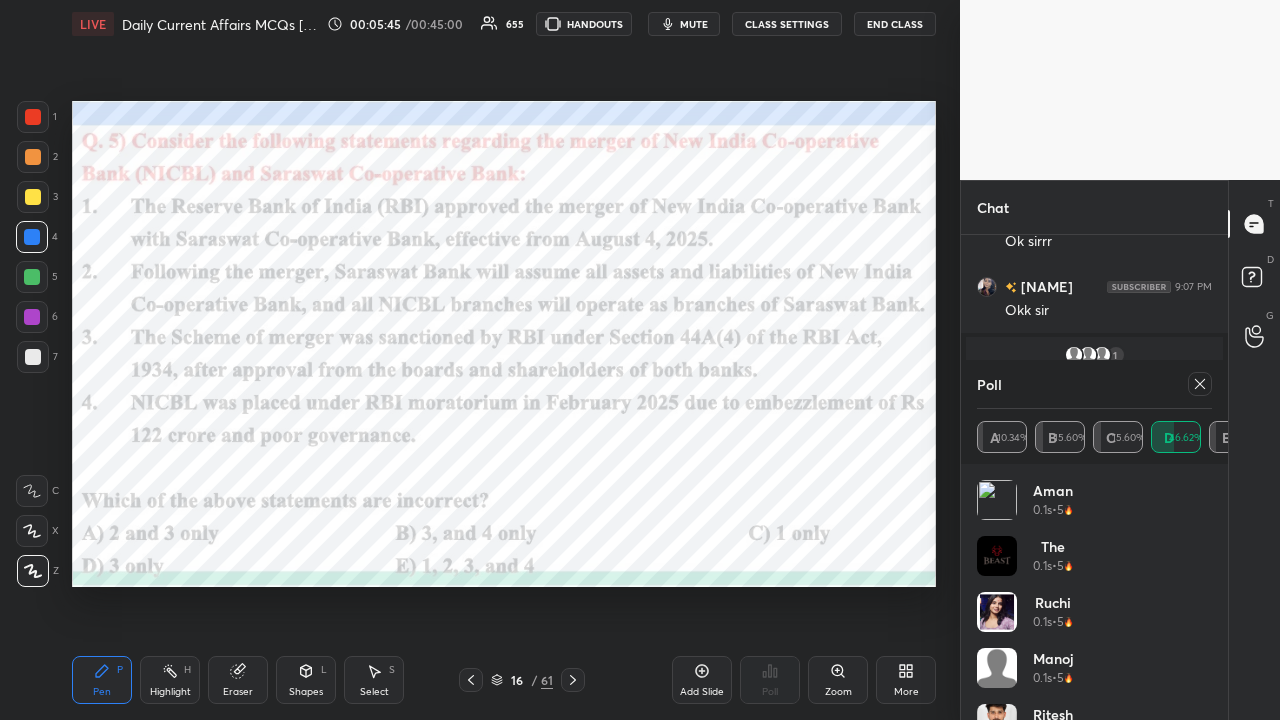 click 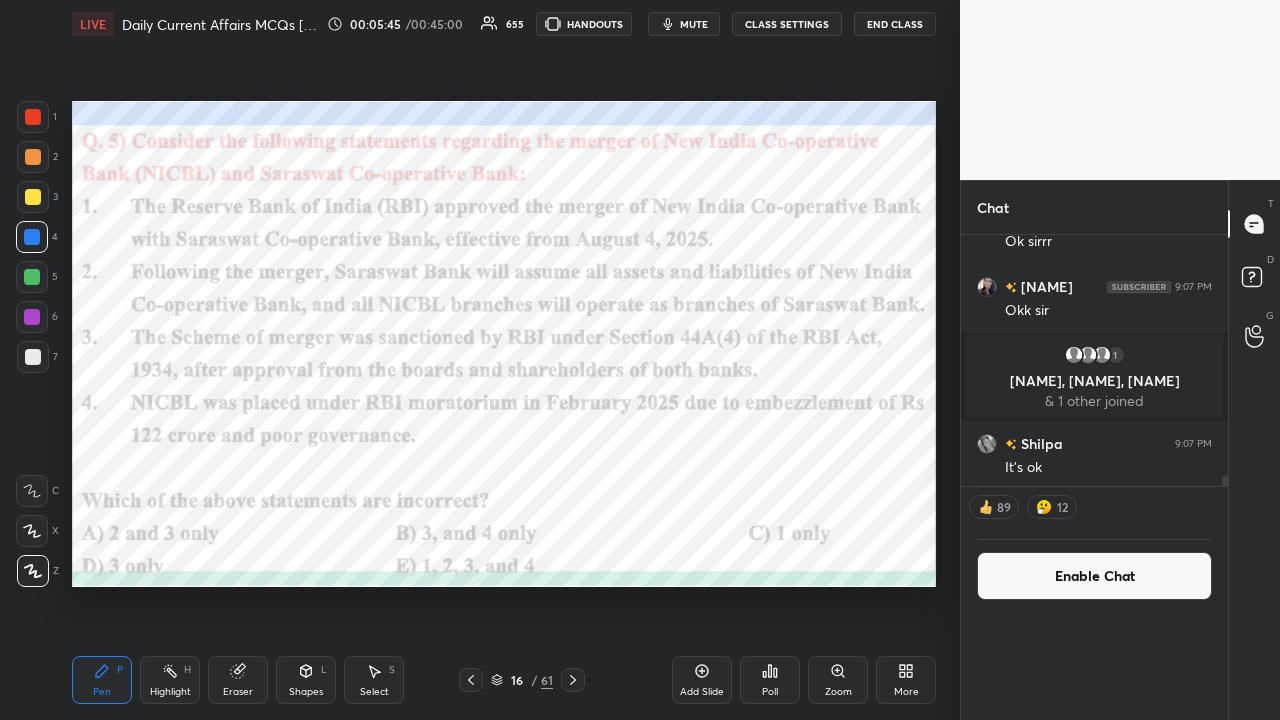 scroll, scrollTop: 0, scrollLeft: 0, axis: both 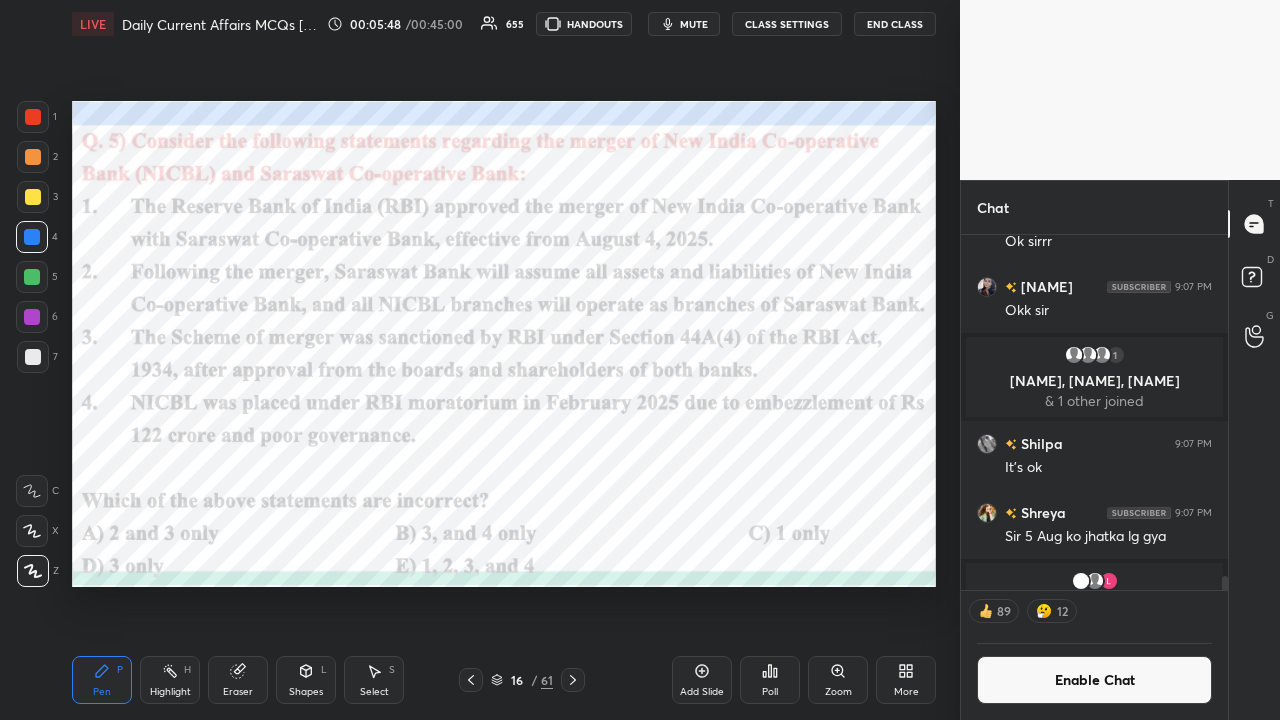 click 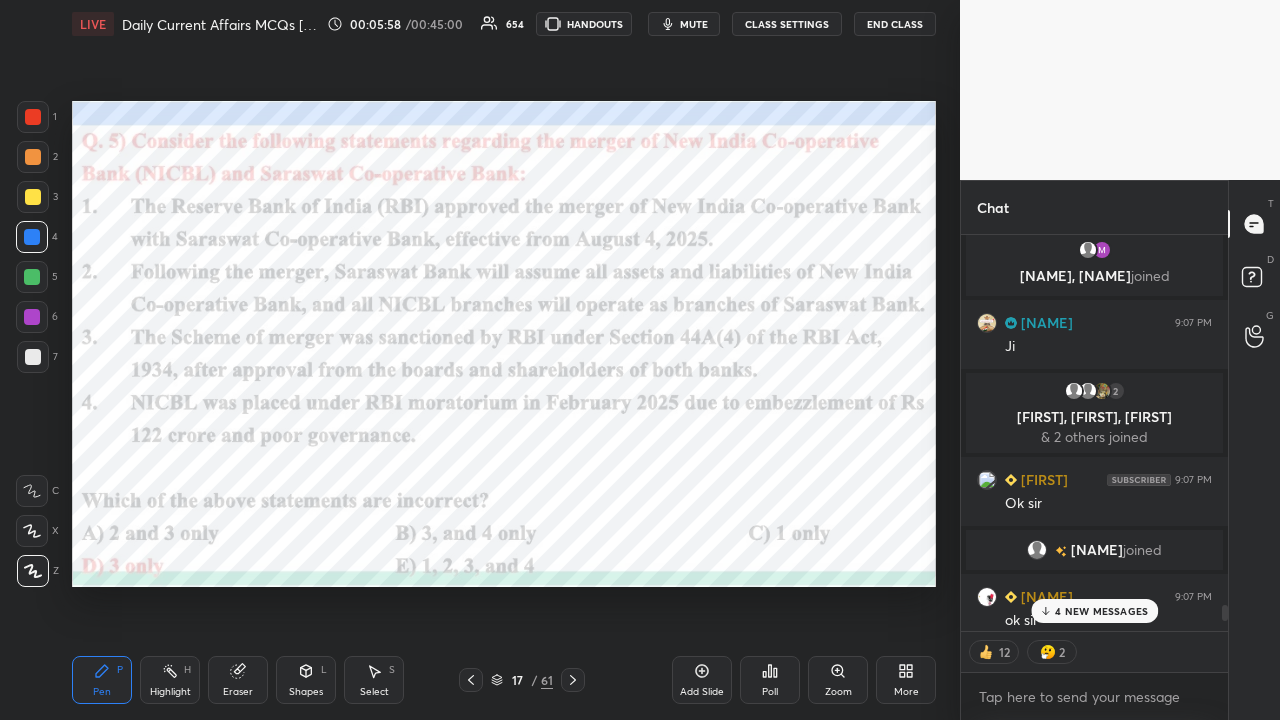 click on "4 NEW MESSAGES" at bounding box center [1094, 611] 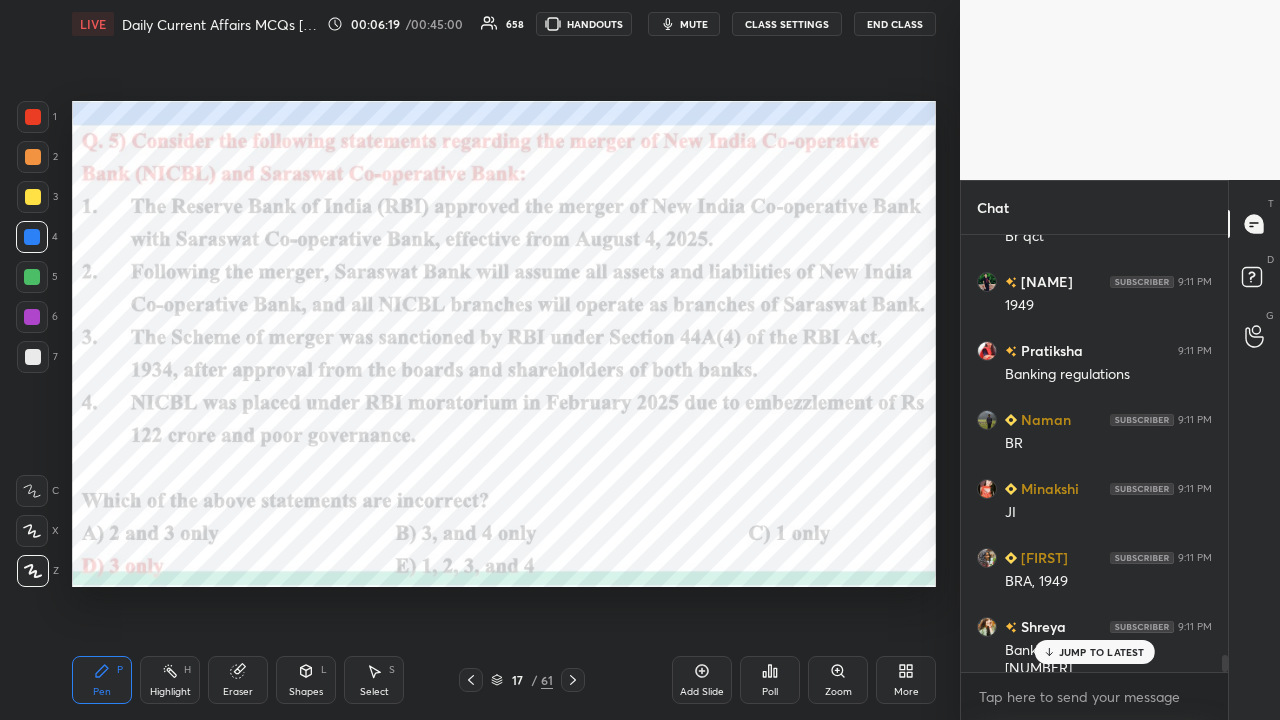 click 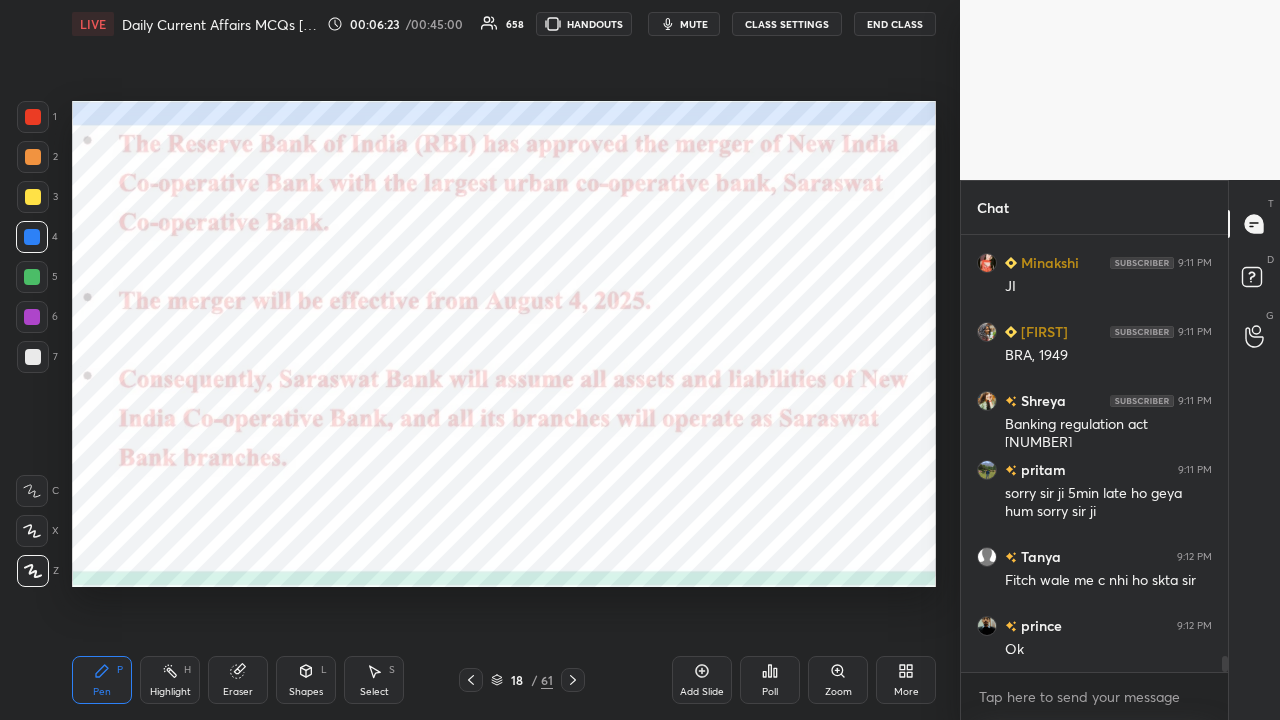 click 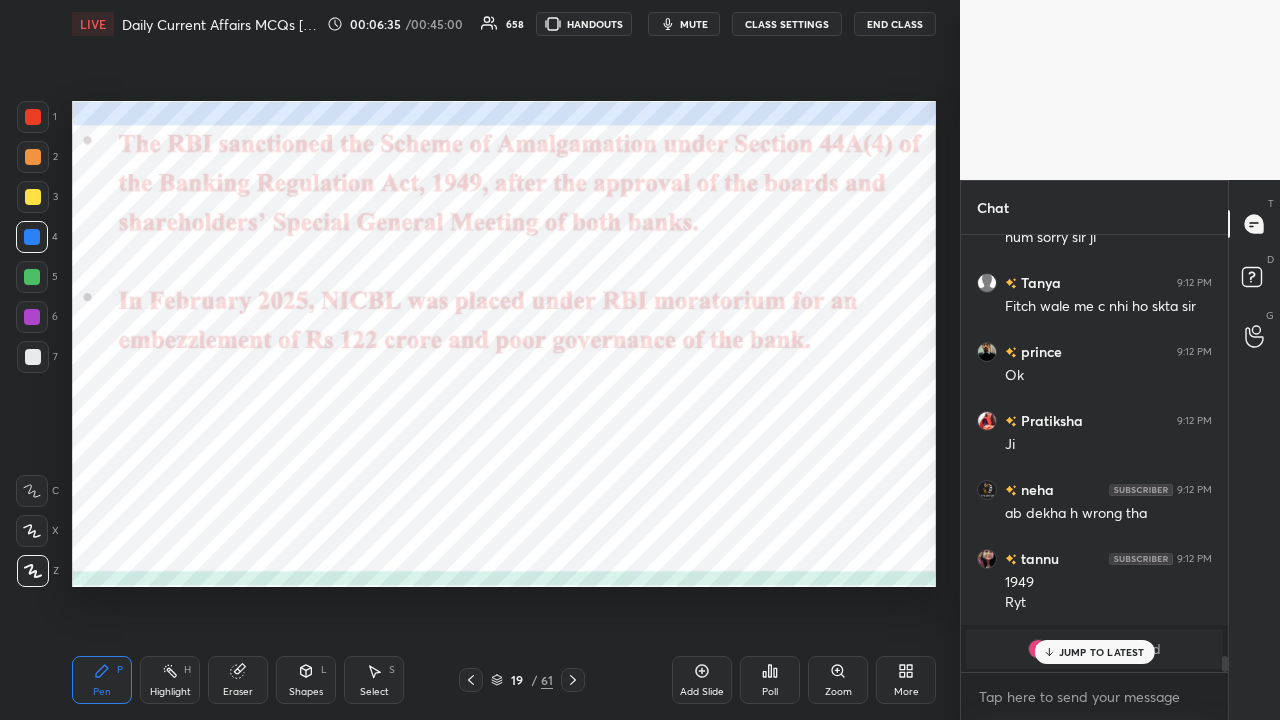click 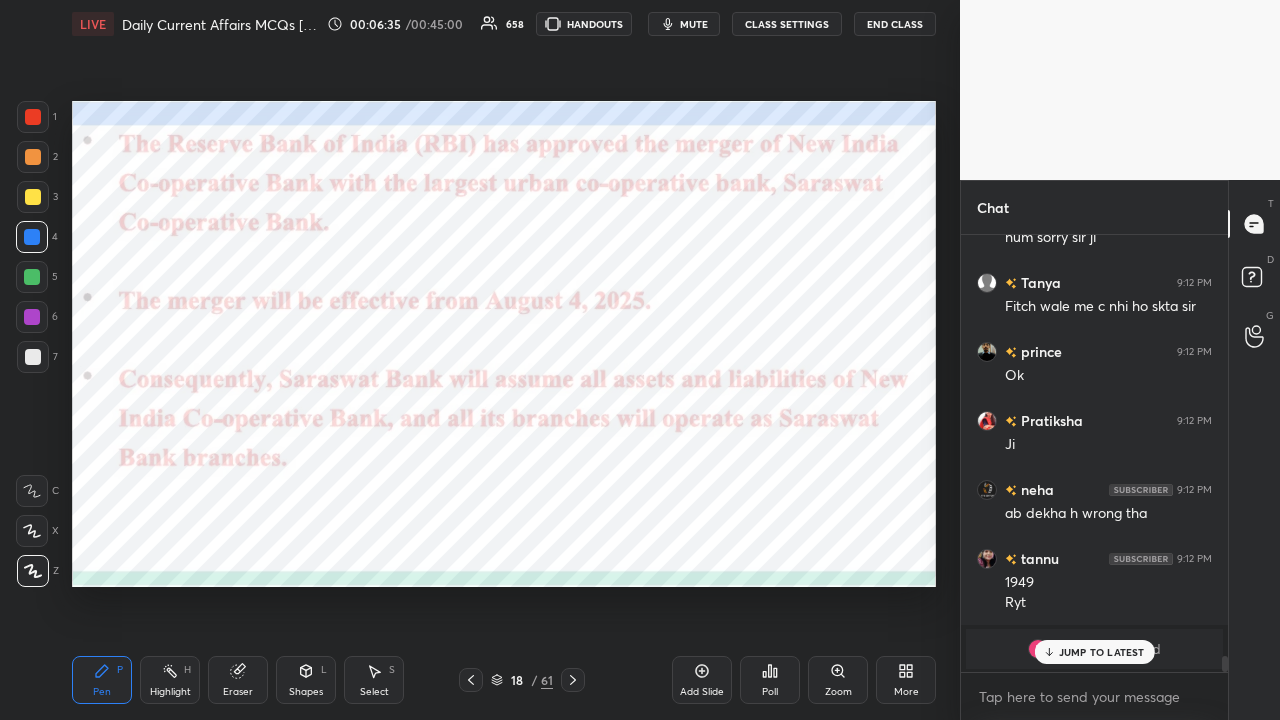 click 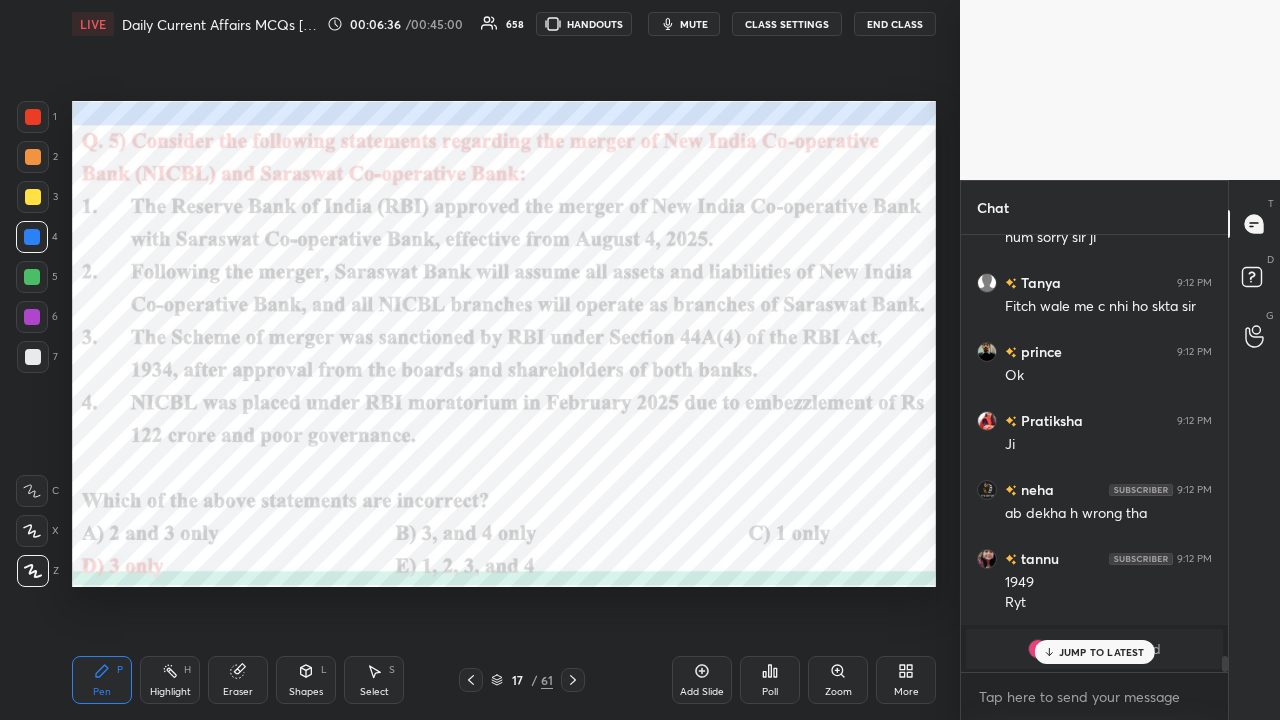 click 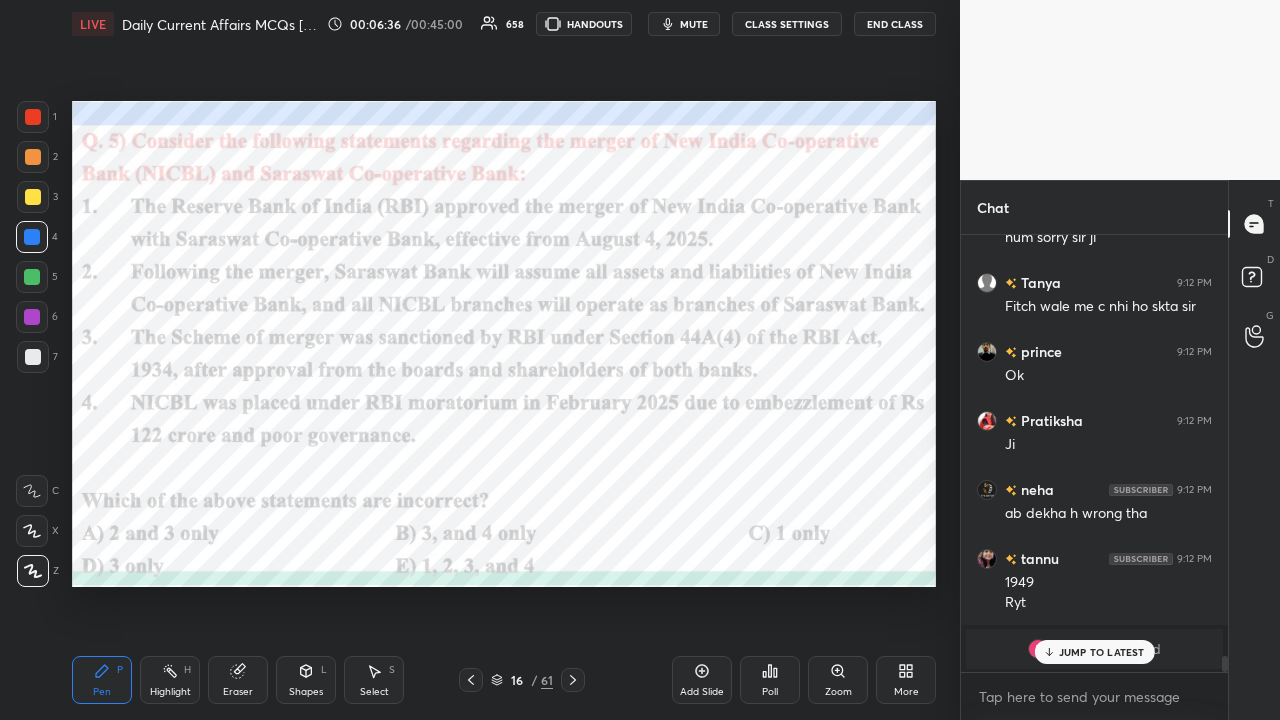 click 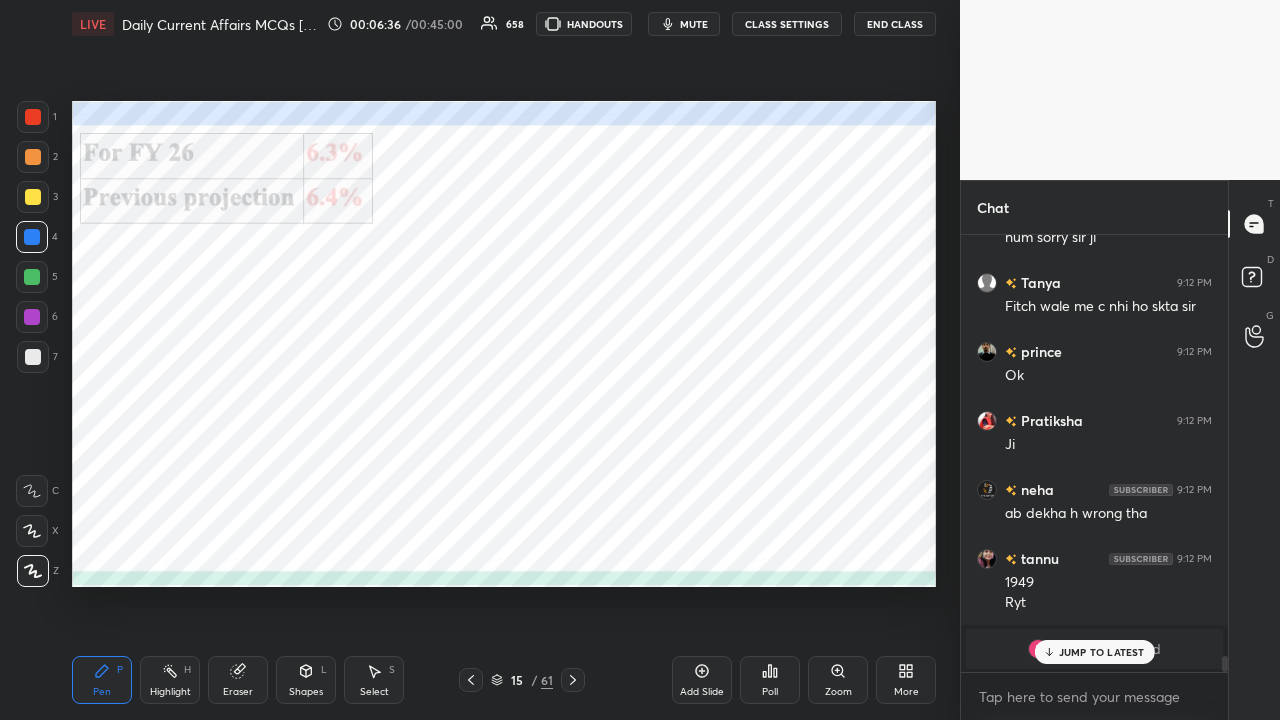 click 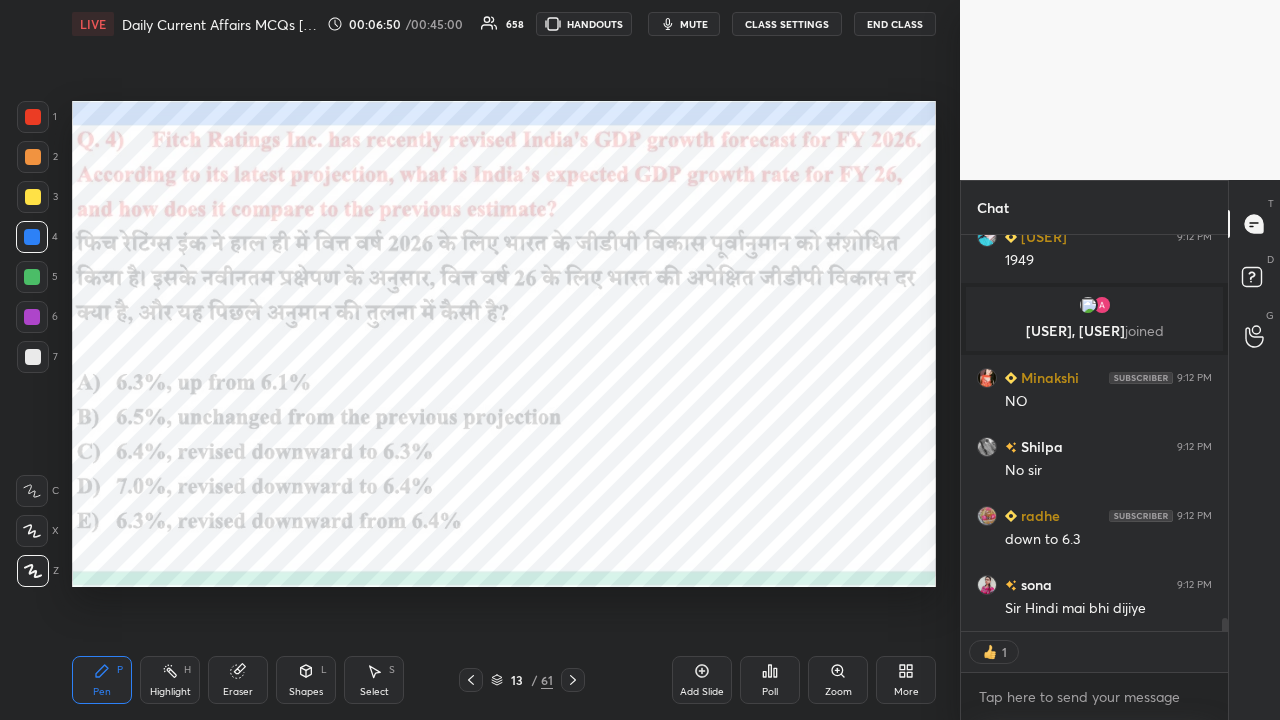 click on "CLASS SETTINGS" at bounding box center [787, 24] 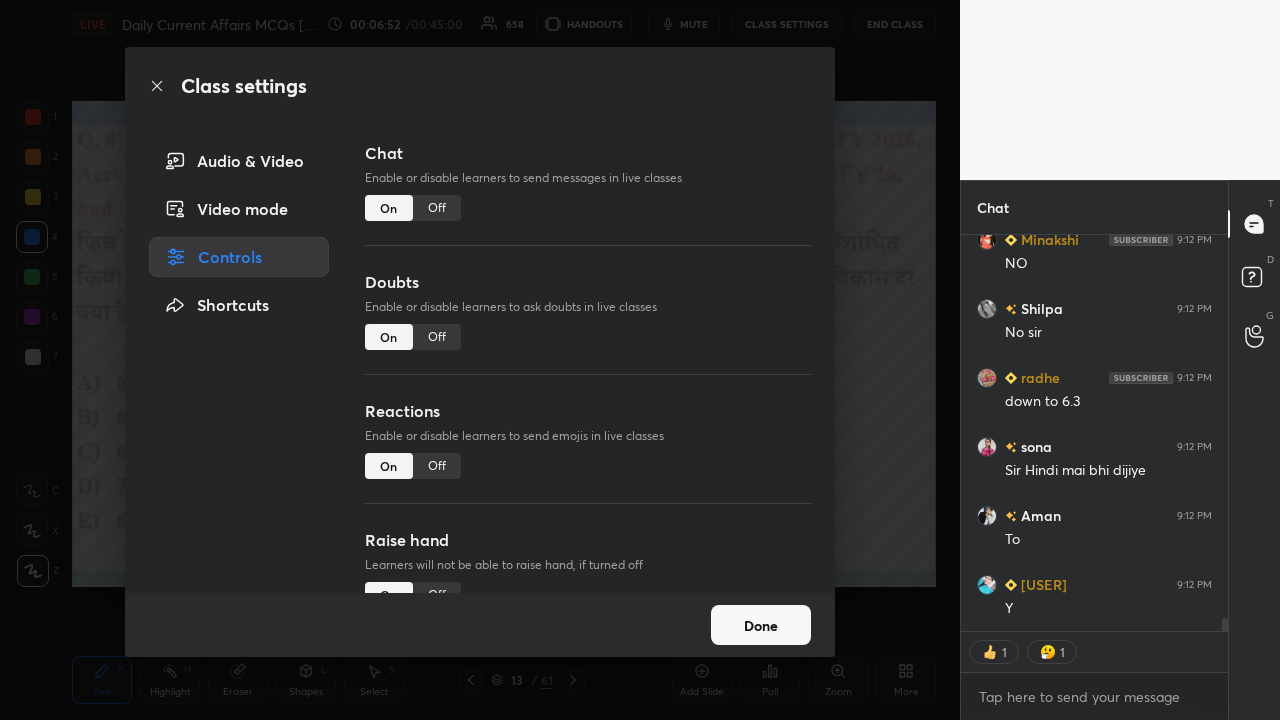 type on "x" 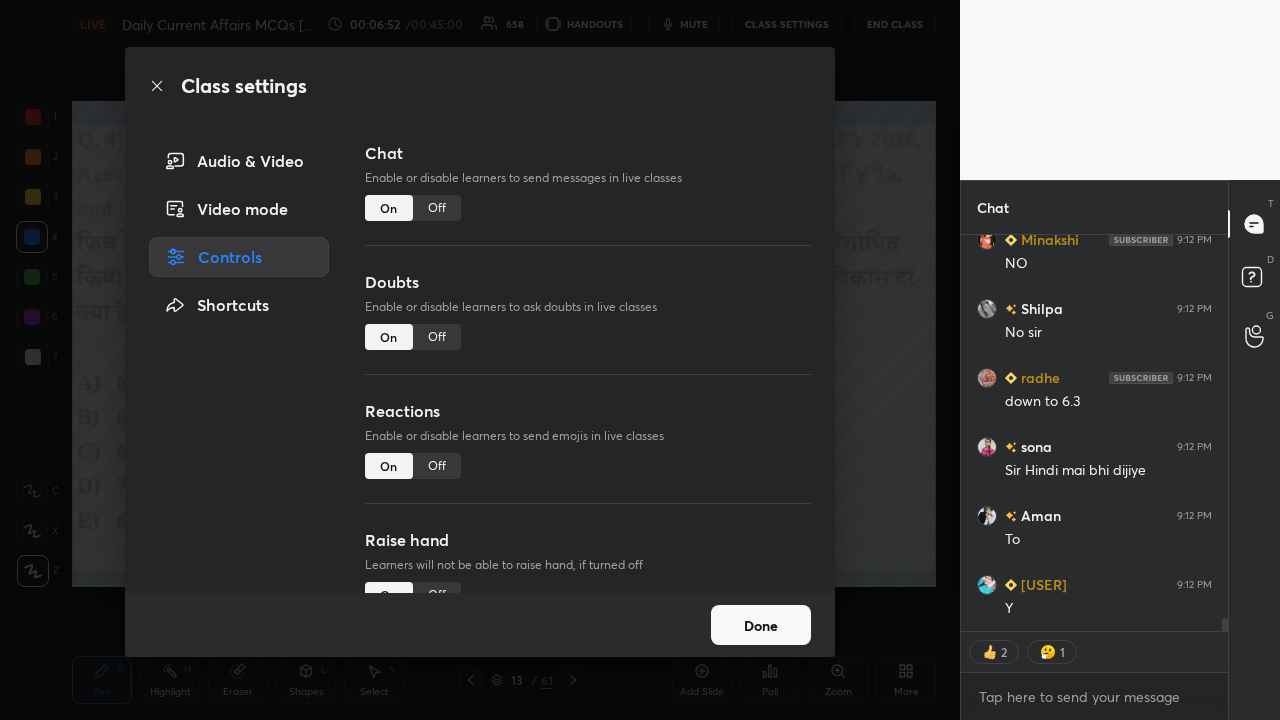 click on "Off" at bounding box center (437, 208) 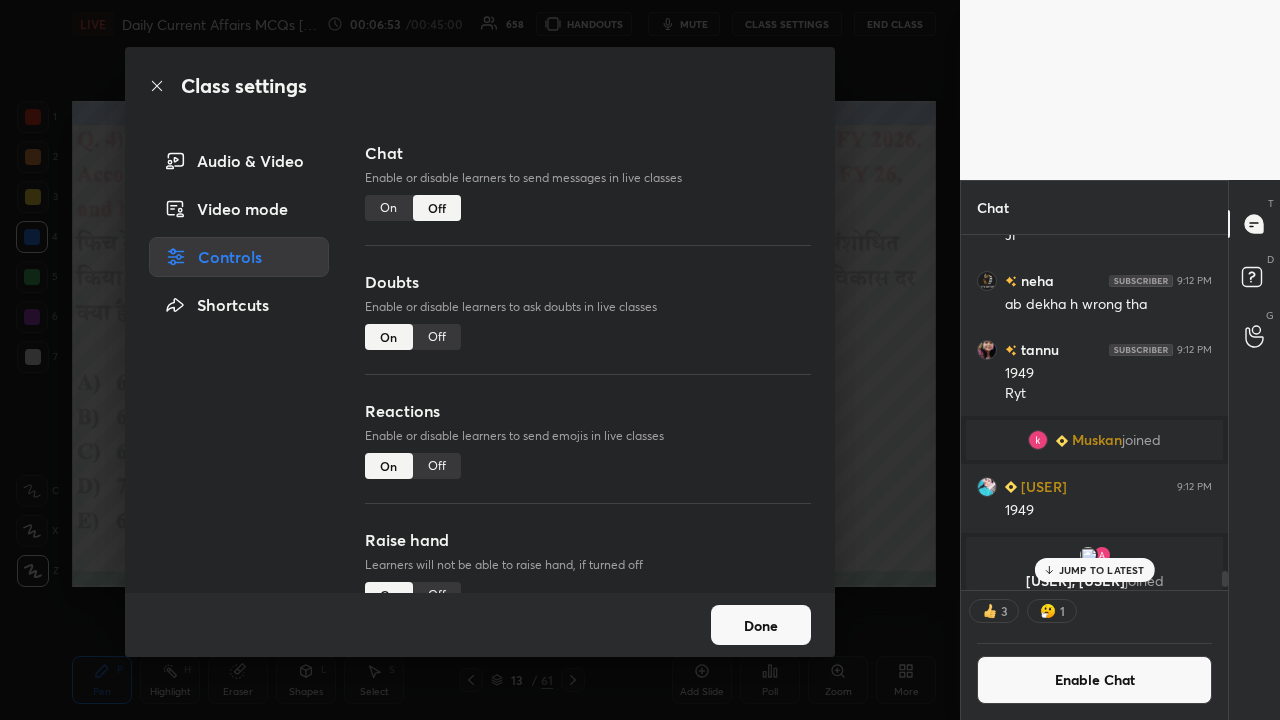 click on "Class settings Audio & Video Video mode Controls Shortcuts Chat Enable or disable learners to send messages in live classes On Off Doubts Enable or disable learners to ask doubts in live classes On Off Reactions Enable or disable learners to send emojis in live classes On Off Raise hand Learners will not be able to raise hand, if turned off On Off Poll Prediction Enable or disable poll prediction in case of a question on the slide On Off Done" at bounding box center [480, 360] 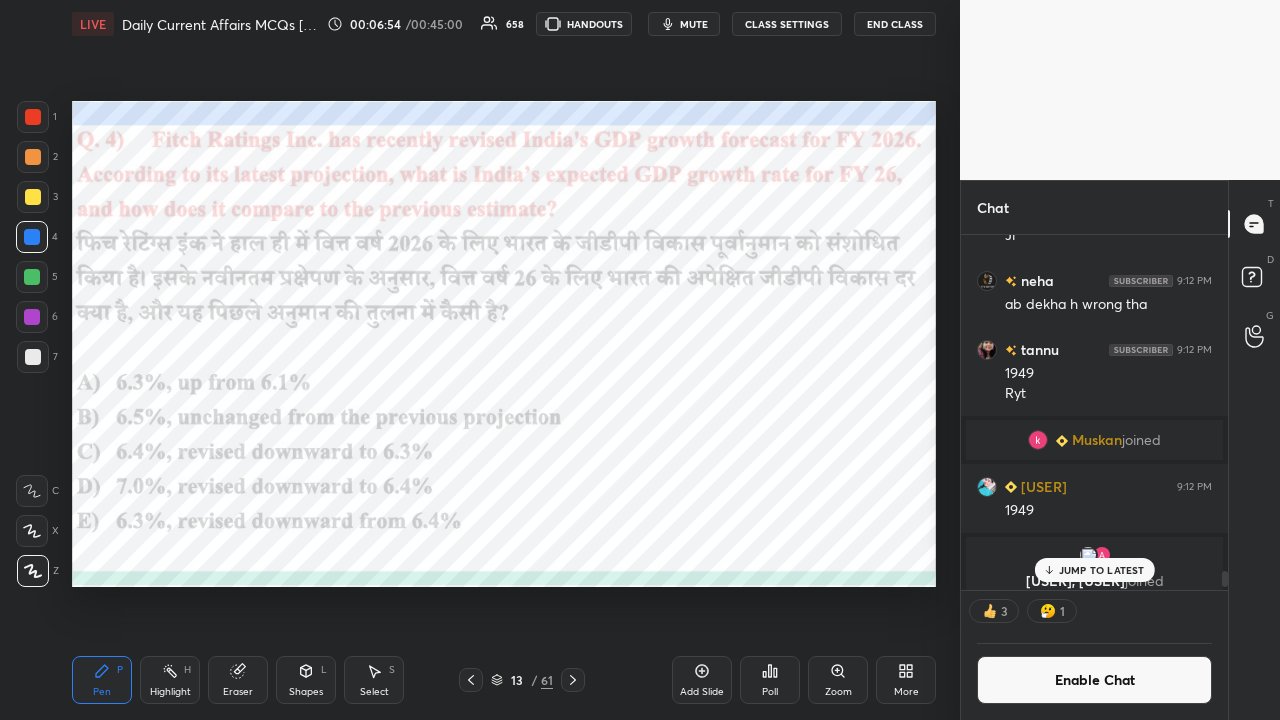 click 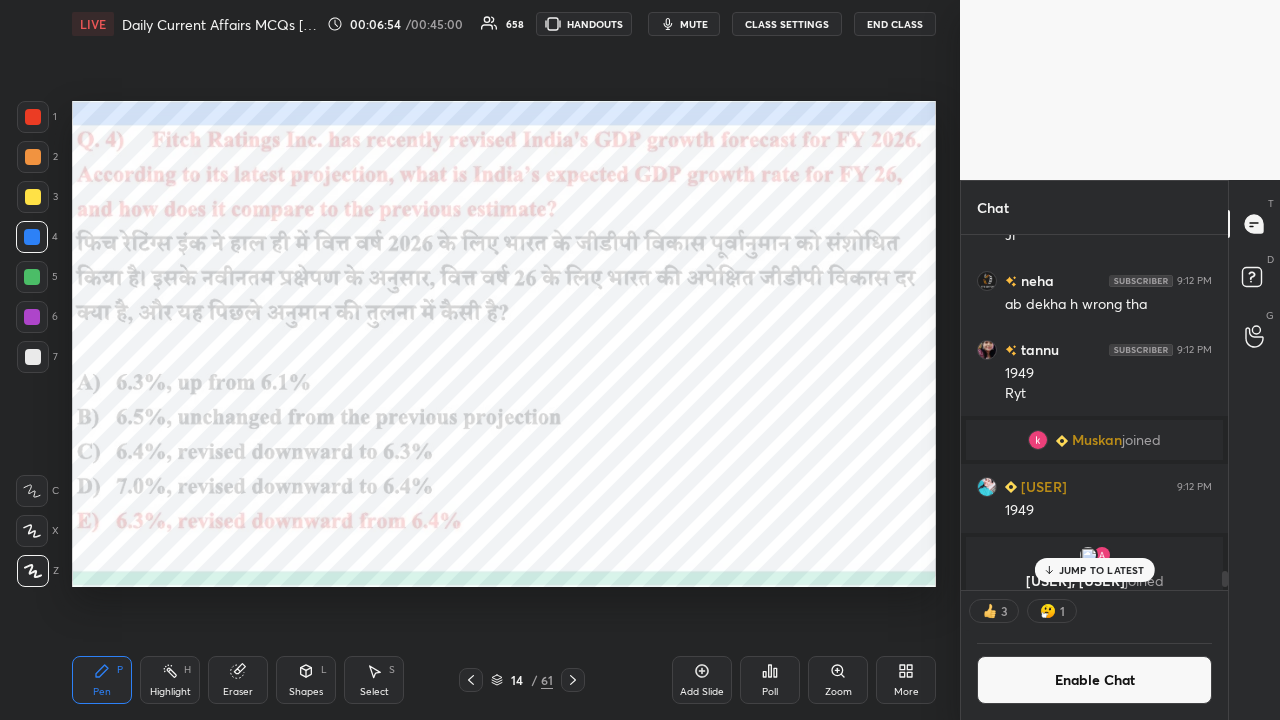 click 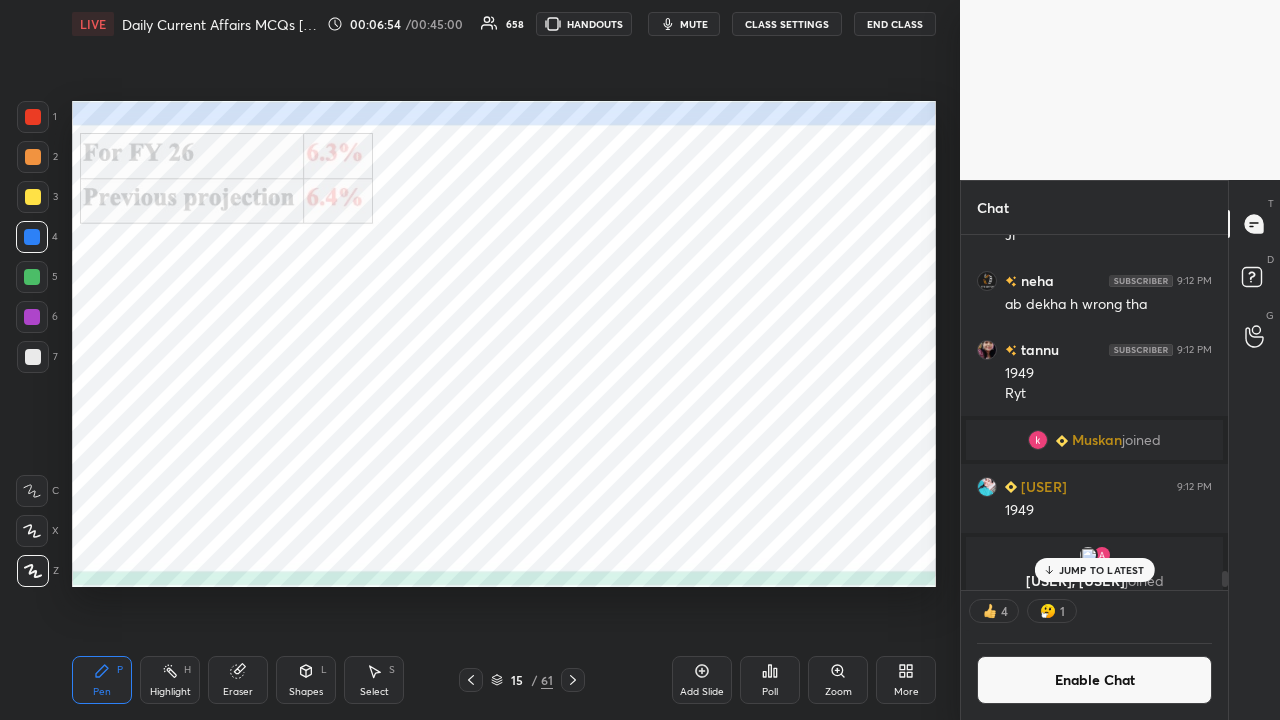 click 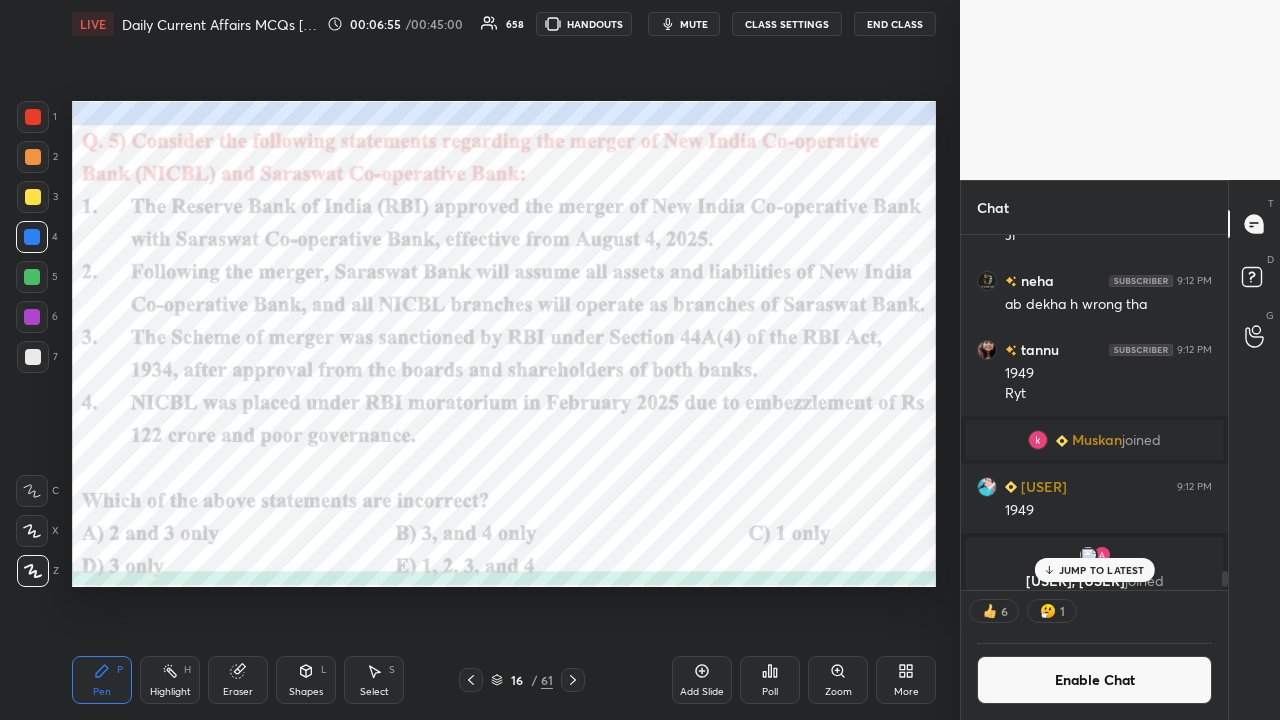 click 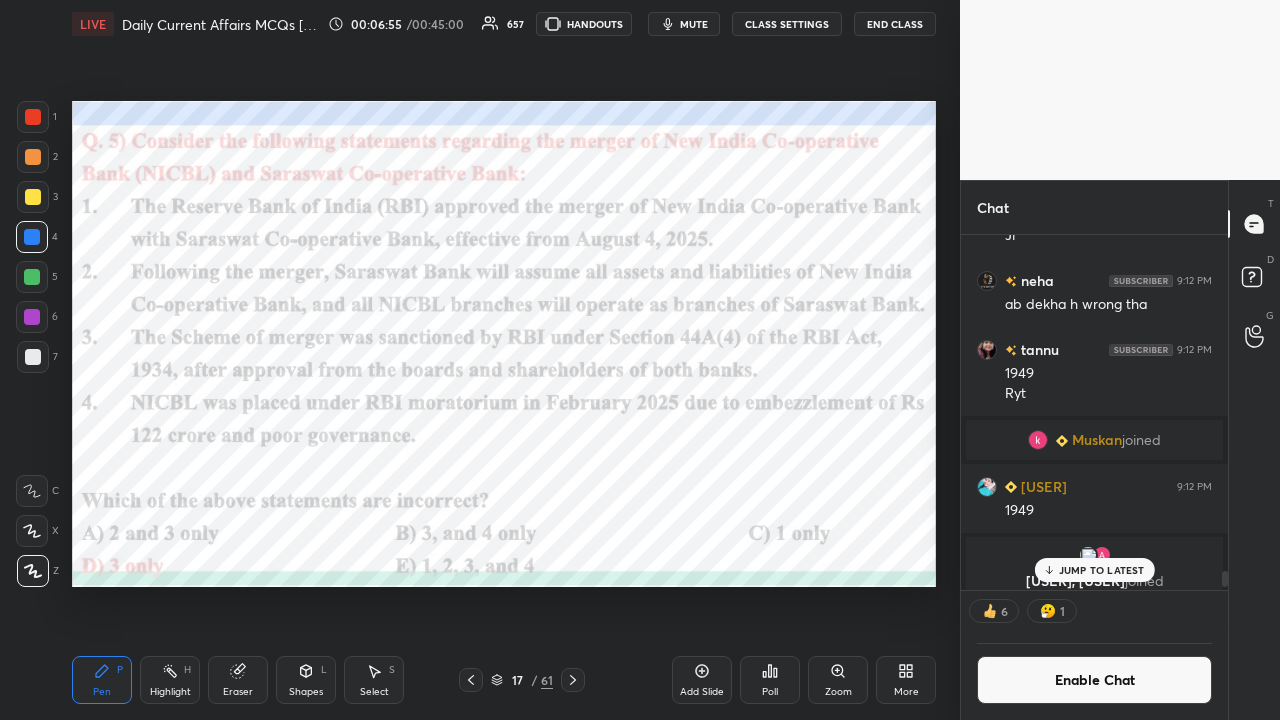 click at bounding box center (573, 680) 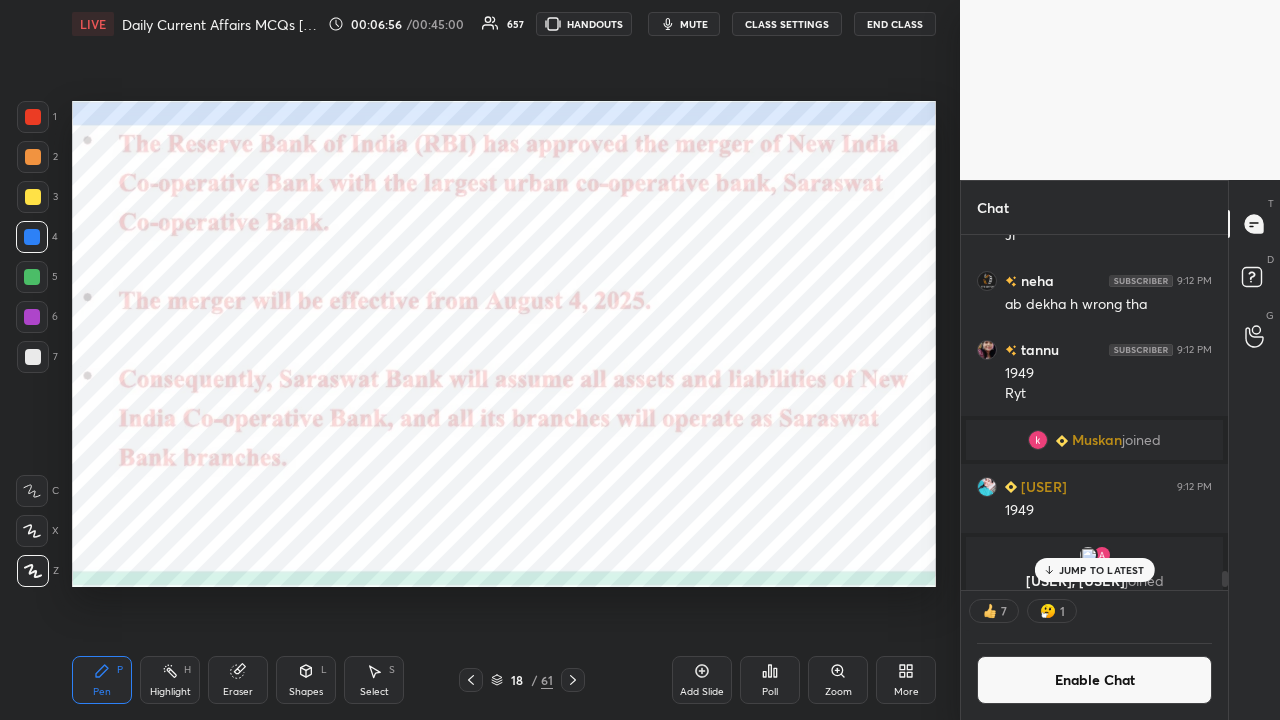 click at bounding box center (573, 680) 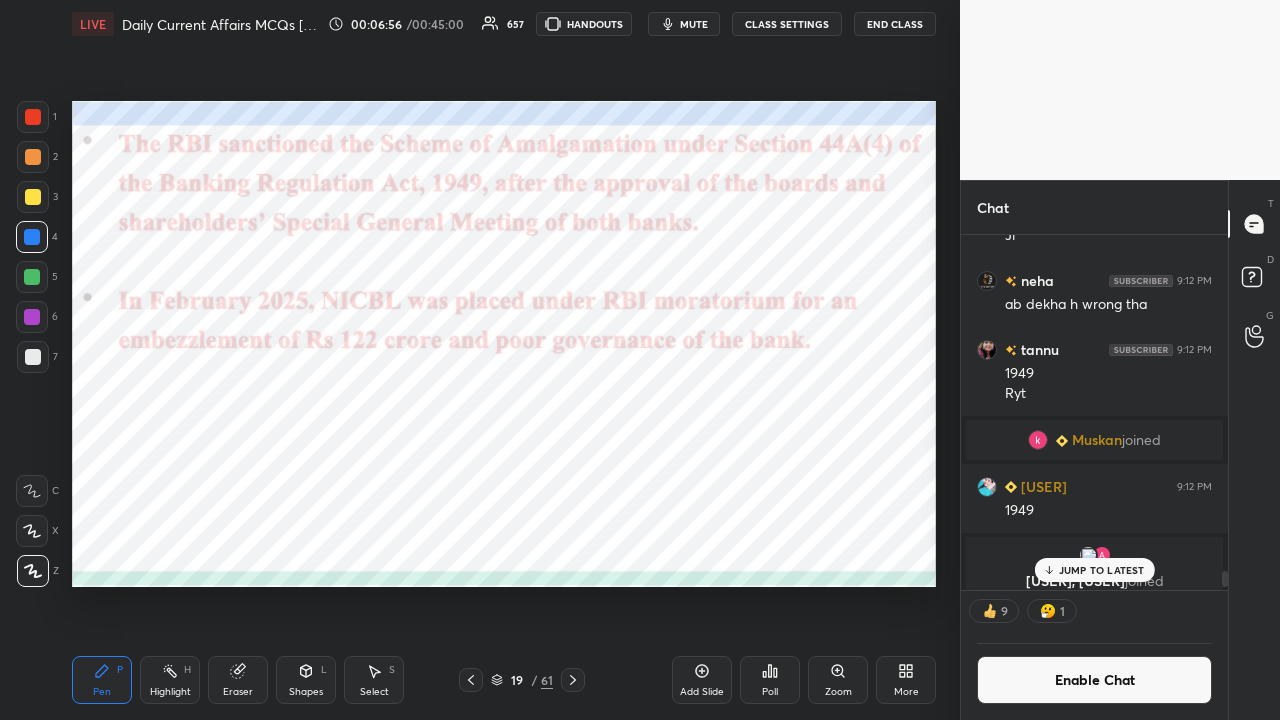 click at bounding box center (573, 680) 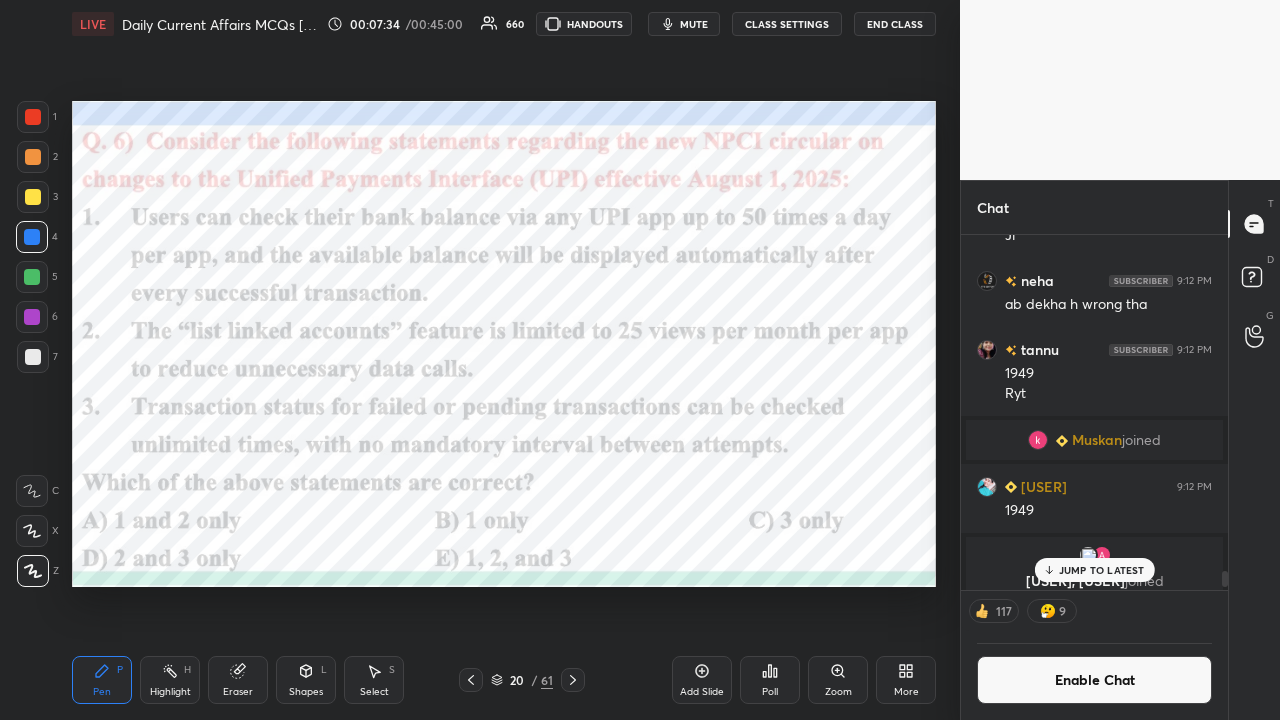 click on "Poll" at bounding box center [770, 680] 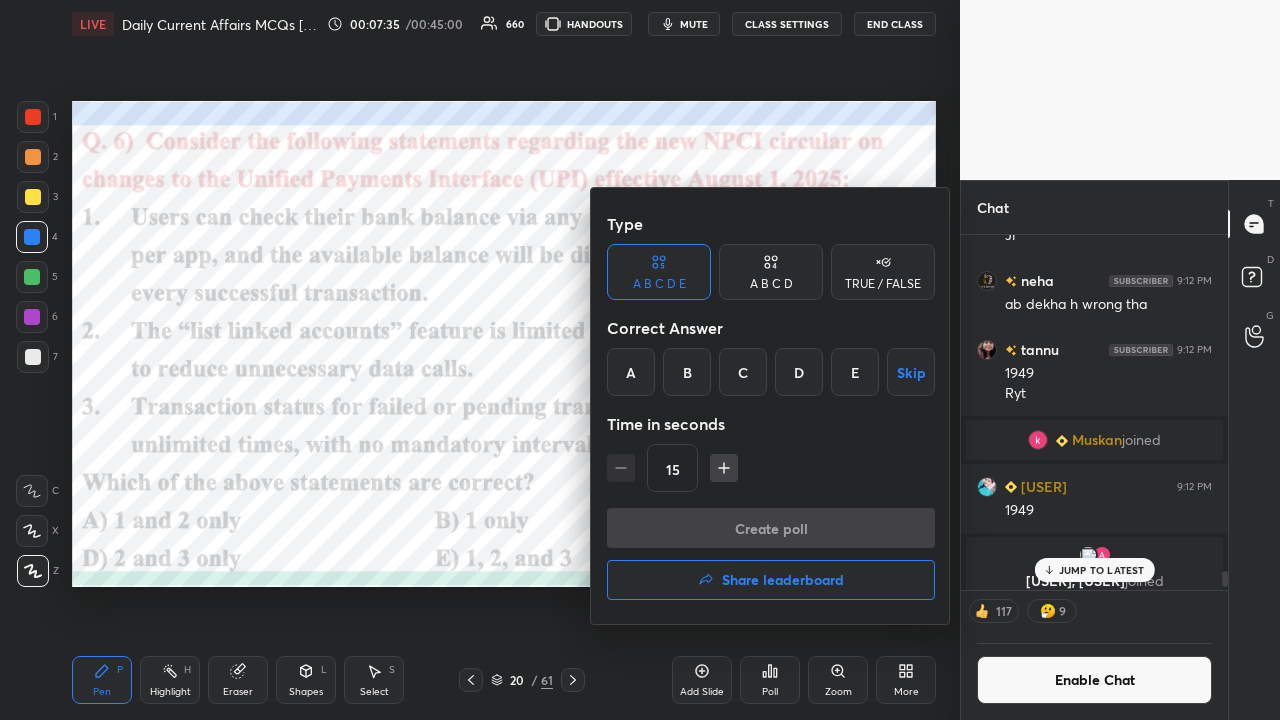 click on "B" at bounding box center (687, 372) 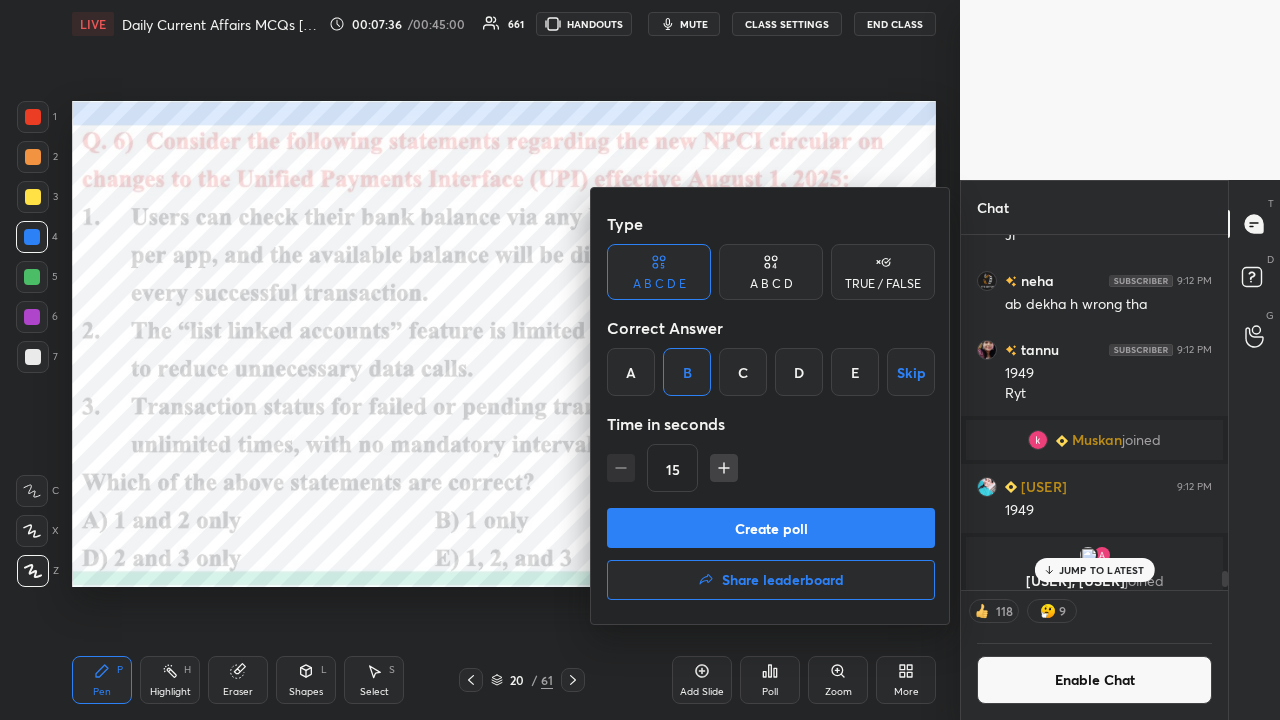 click on "Create poll" at bounding box center (771, 528) 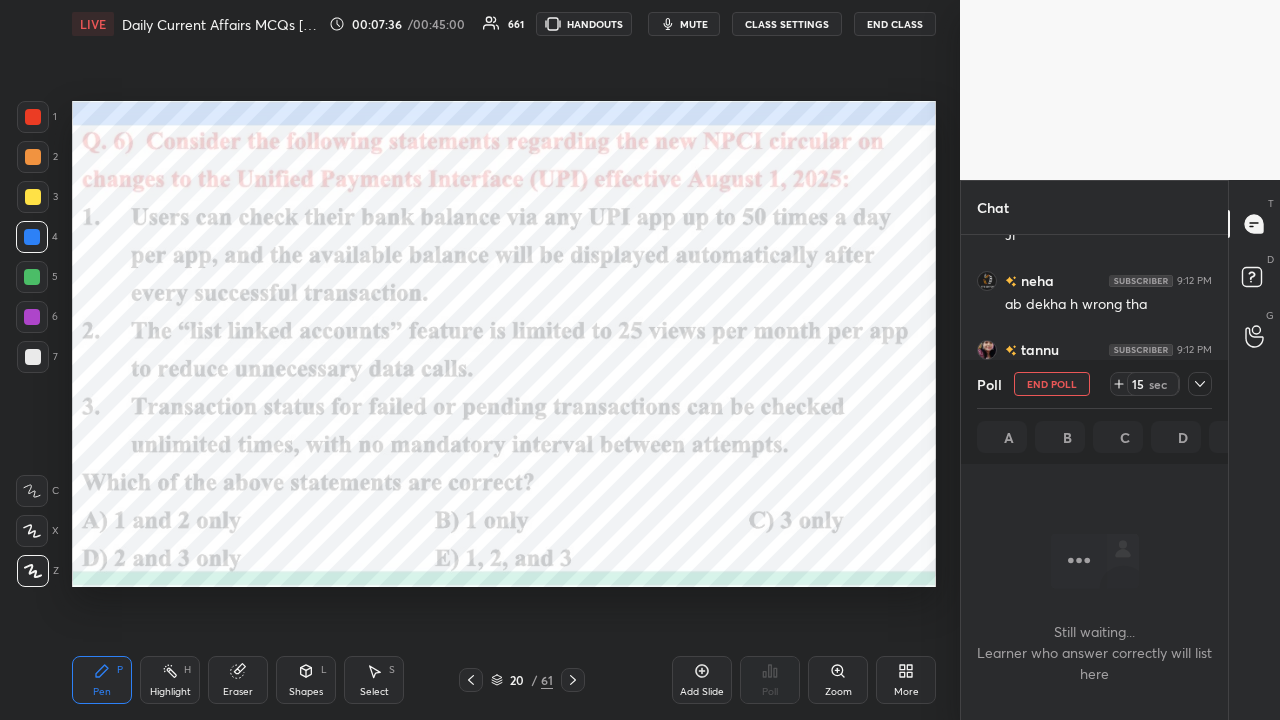 scroll, scrollTop: 255, scrollLeft: 261, axis: both 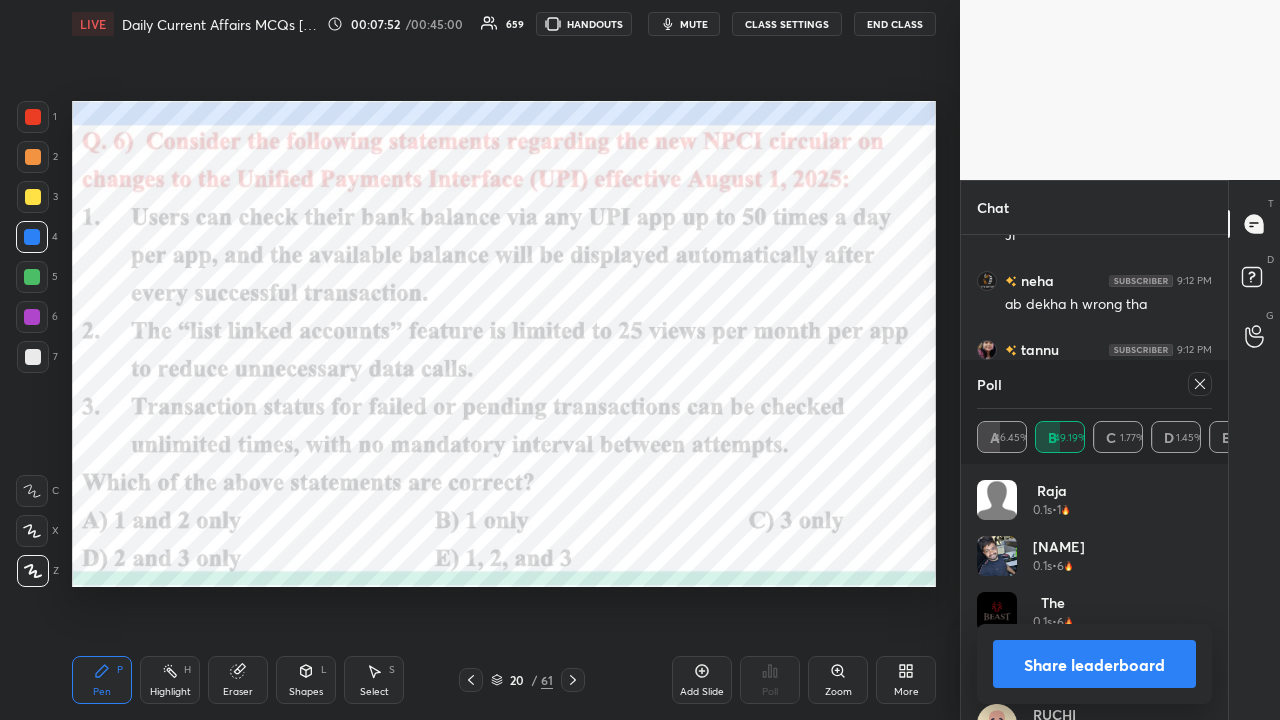 click 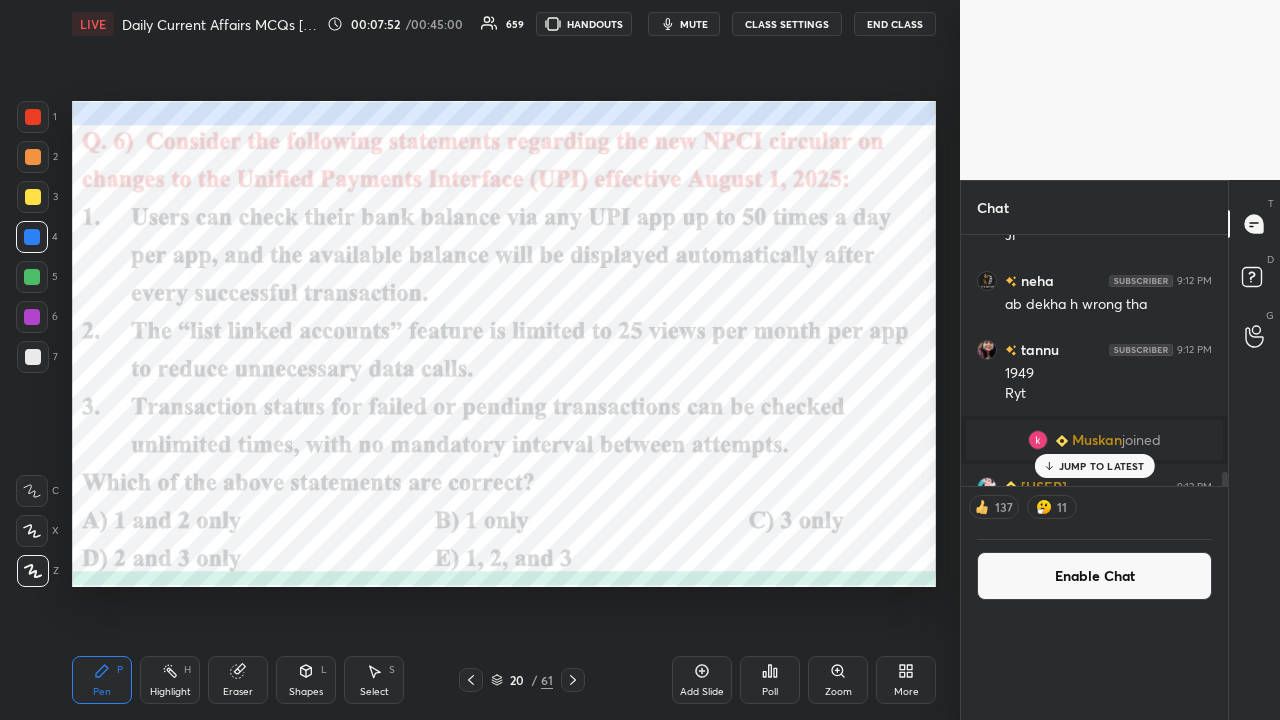 scroll, scrollTop: 120, scrollLeft: 229, axis: both 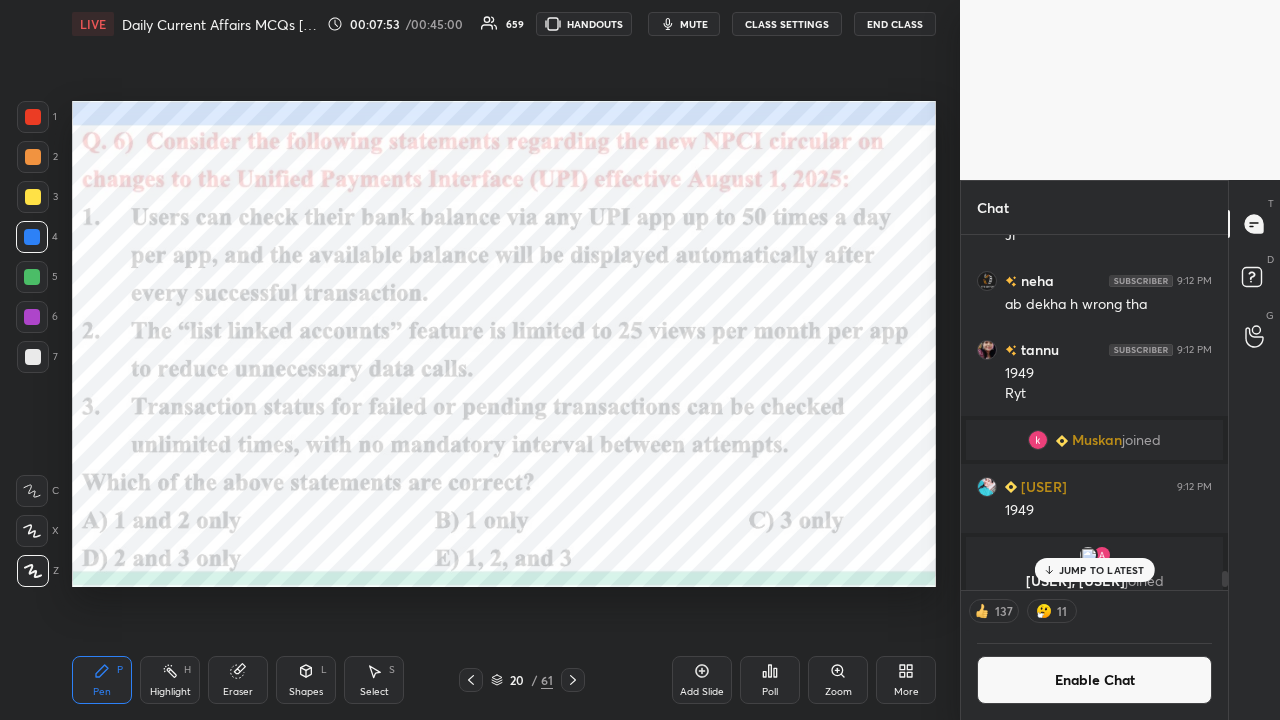click on "CLASS SETTINGS" at bounding box center (787, 24) 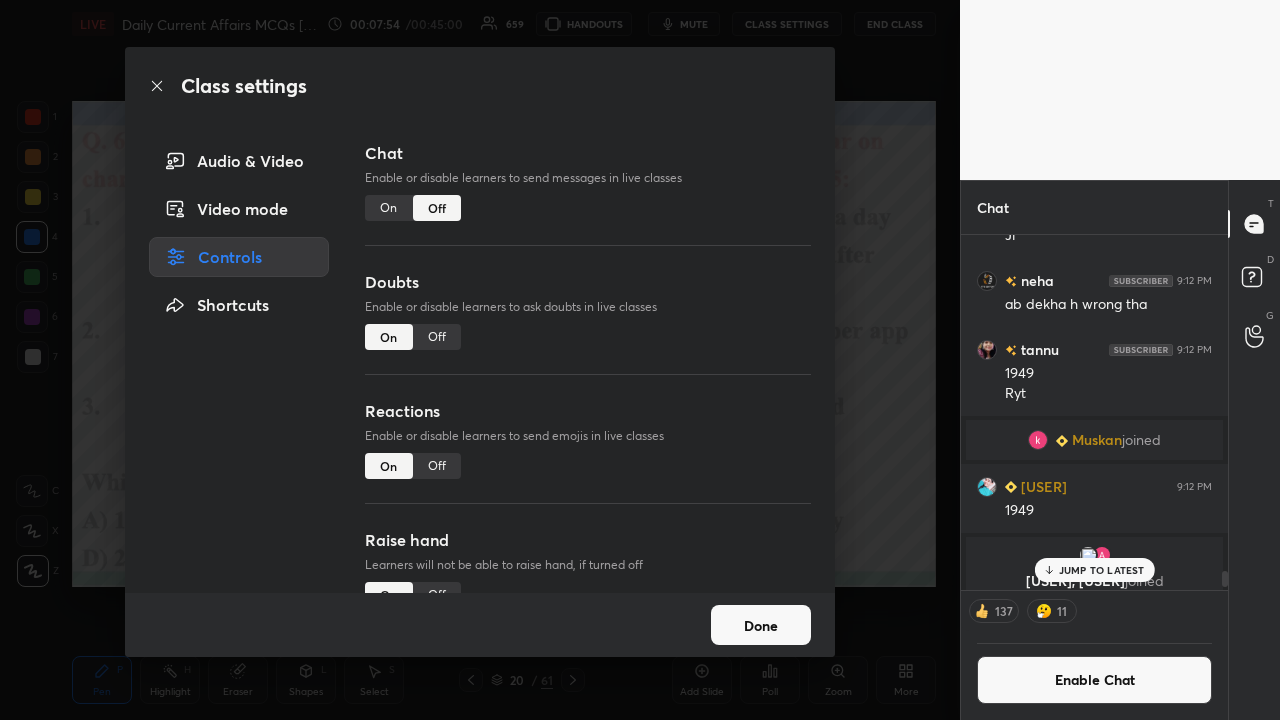 click on "On" at bounding box center (389, 208) 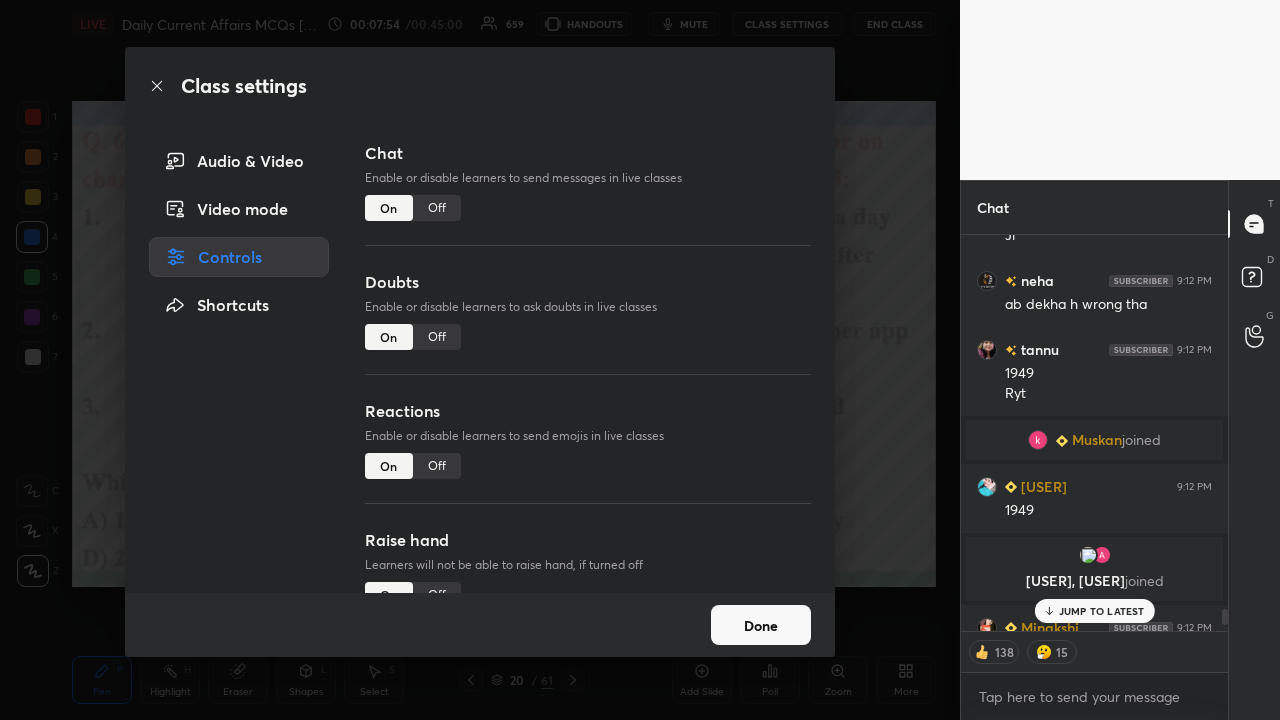 click on "Class settings Audio & Video Video mode Controls Shortcuts Chat Enable or disable learners to send messages in live classes On Off Doubts Enable or disable learners to ask doubts in live classes On Off Reactions Enable or disable learners to send emojis in live classes On Off Raise hand Learners will not be able to raise hand, if turned off On Off Poll Prediction Enable or disable poll prediction in case of a question on the slide On Off Done" at bounding box center (480, 360) 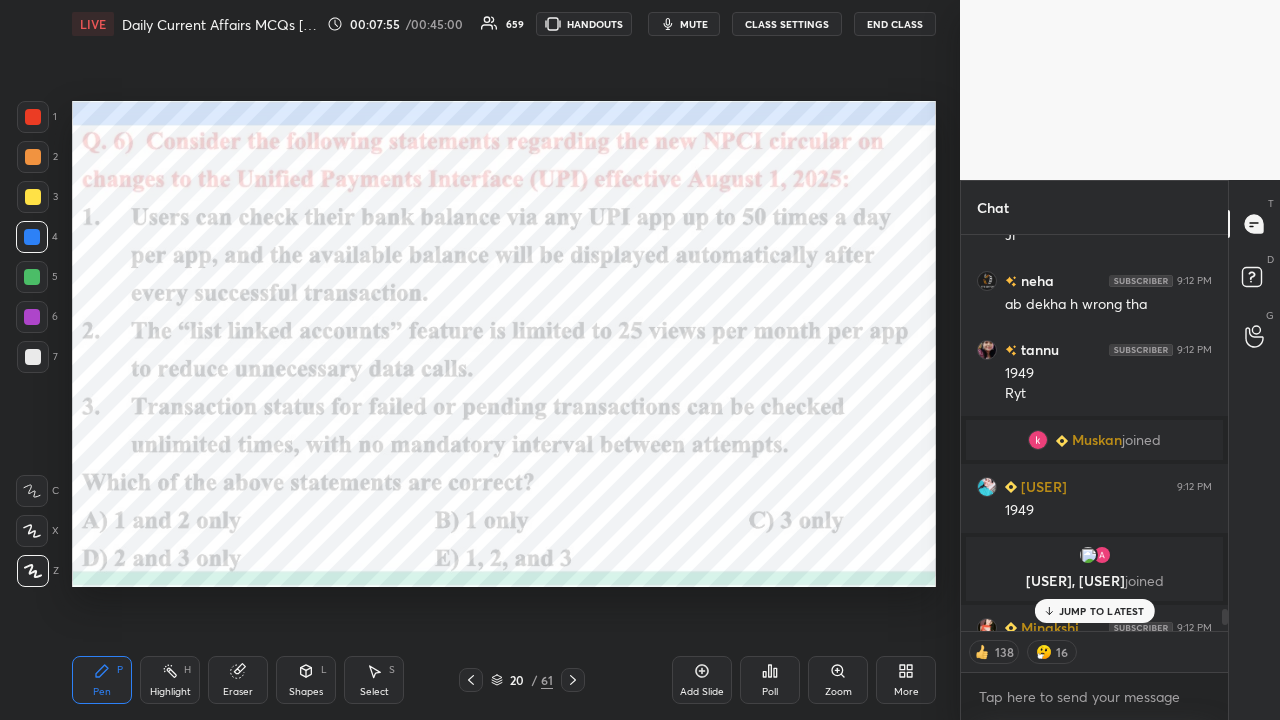 drag, startPoint x: 1044, startPoint y: 612, endPoint x: 1036, endPoint y: 602, distance: 12.806249 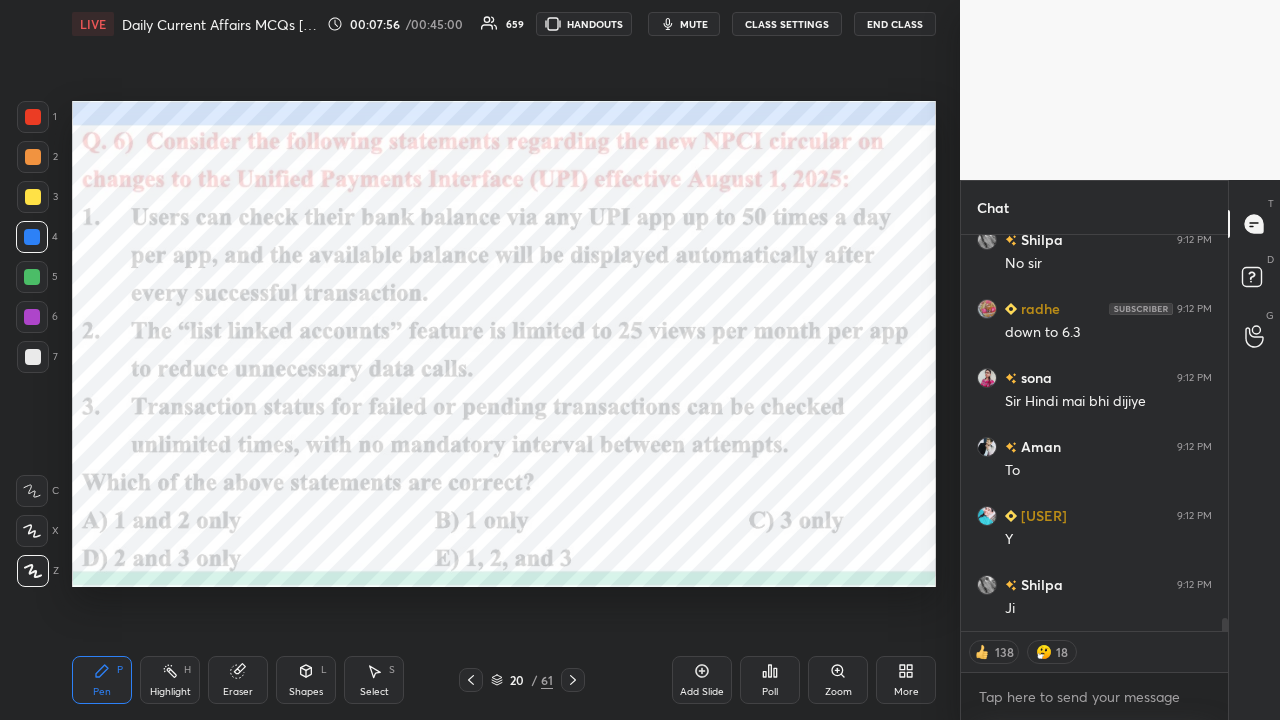 scroll, scrollTop: 11880, scrollLeft: 0, axis: vertical 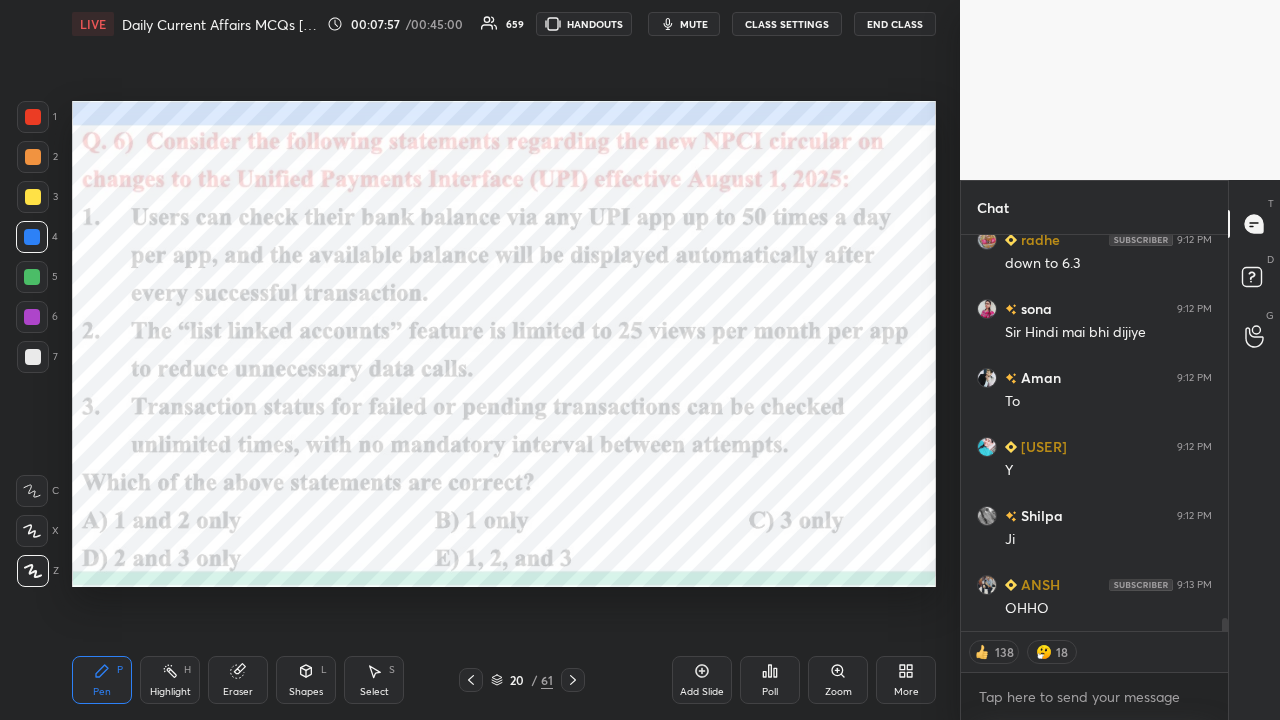 click 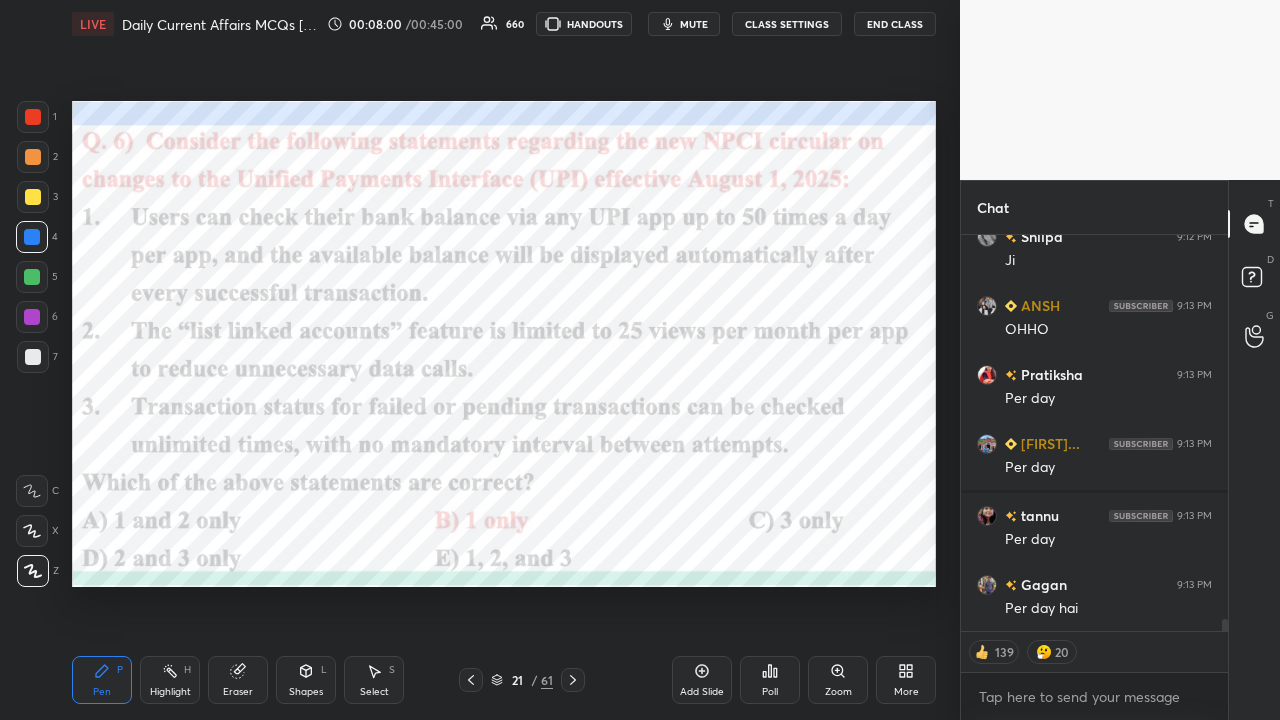 scroll, scrollTop: 12435, scrollLeft: 0, axis: vertical 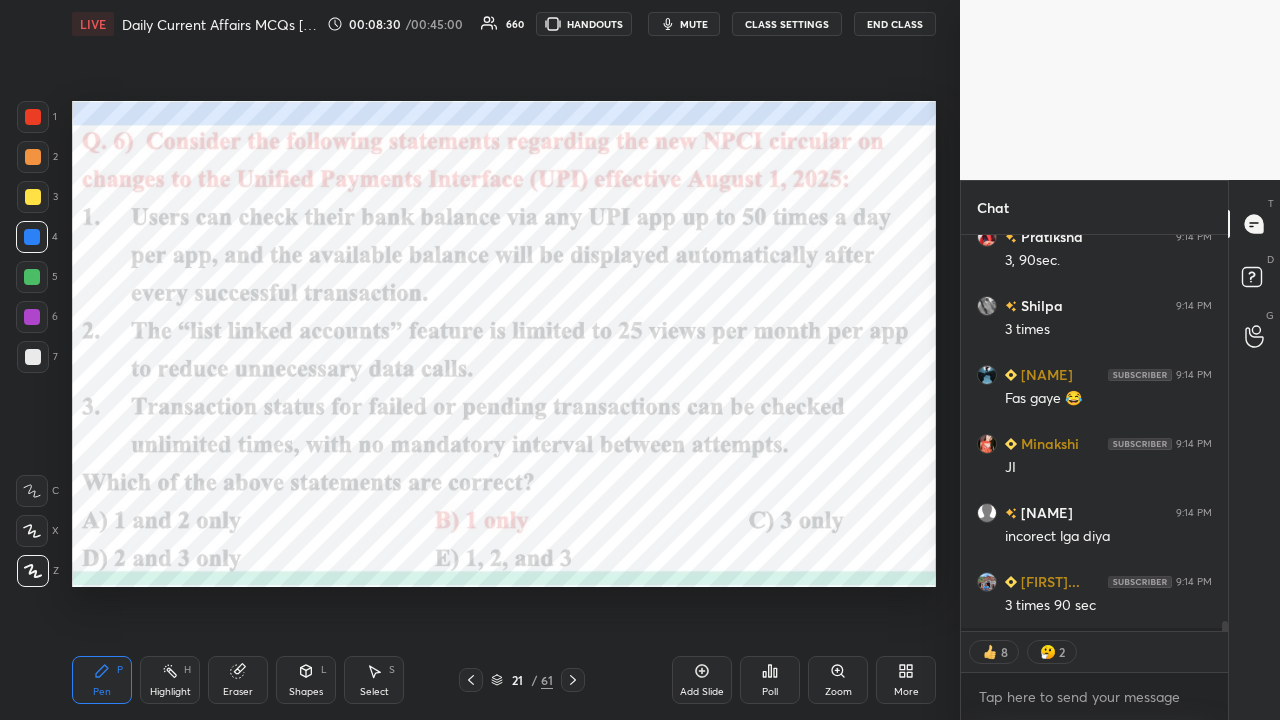 type on "x" 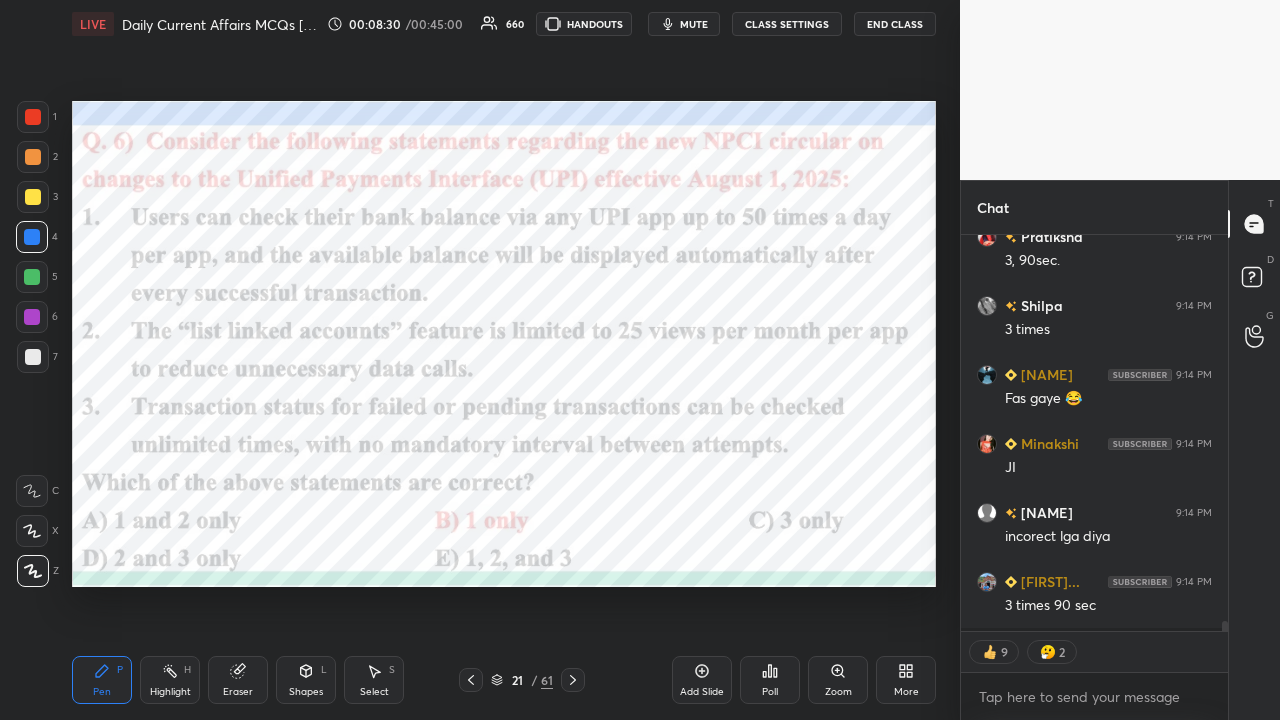 click on "CLASS SETTINGS" at bounding box center (787, 24) 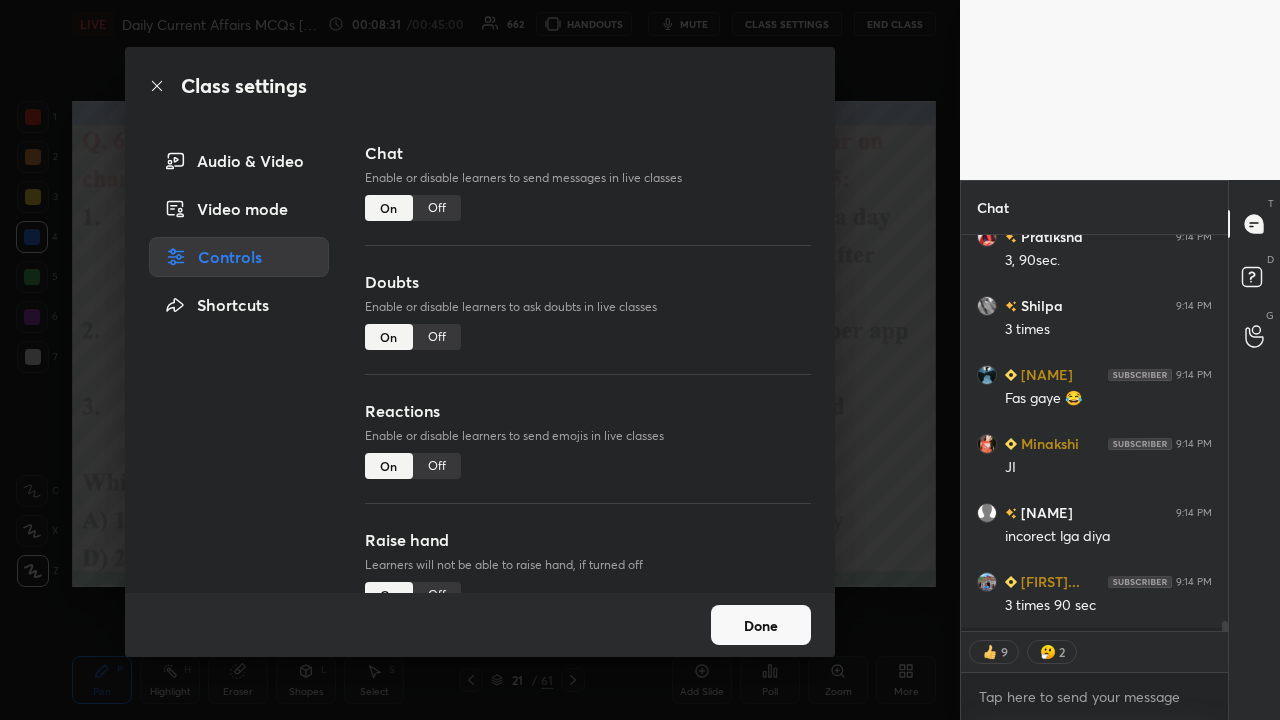 click on "Off" at bounding box center (437, 208) 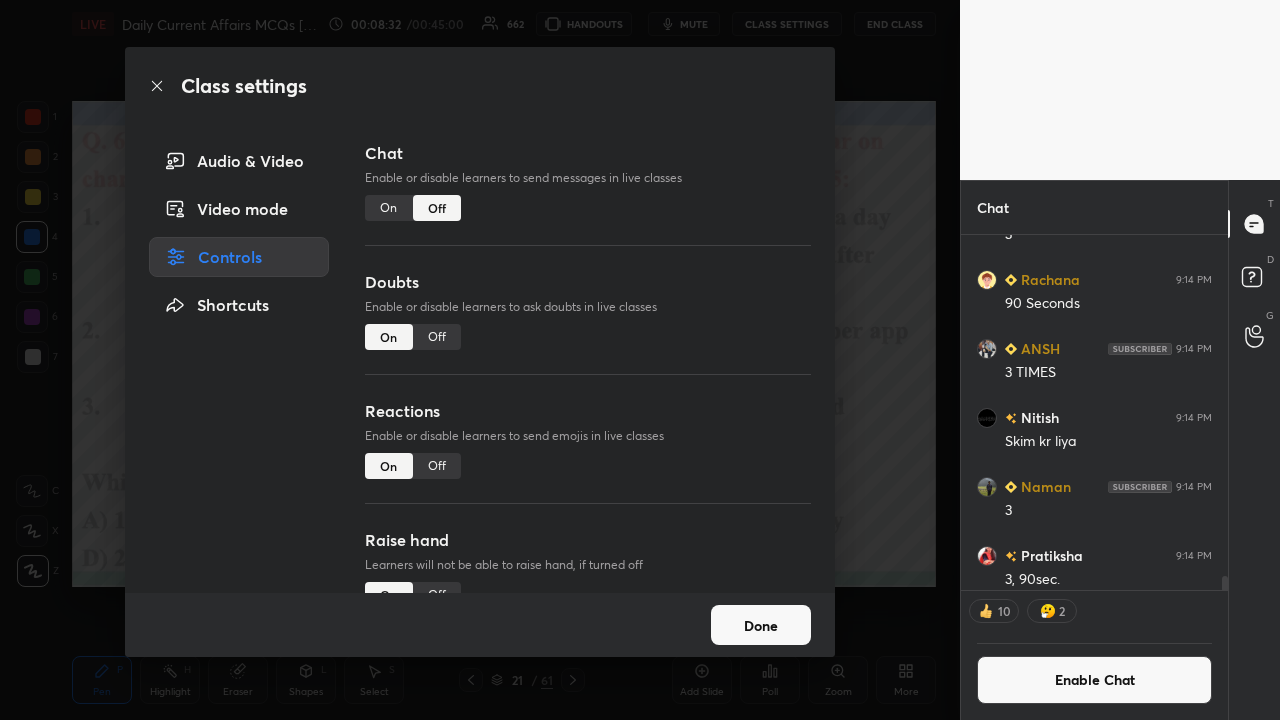 click on "Class settings Audio & Video Video mode Controls Shortcuts Chat Enable or disable learners to send messages in live classes On Off Doubts Enable or disable learners to ask doubts in live classes On Off Reactions Enable or disable learners to send emojis in live classes On Off Raise hand Learners will not be able to raise hand, if turned off On Off Poll Prediction Enable or disable poll prediction in case of a question on the slide On Off Done" at bounding box center [480, 360] 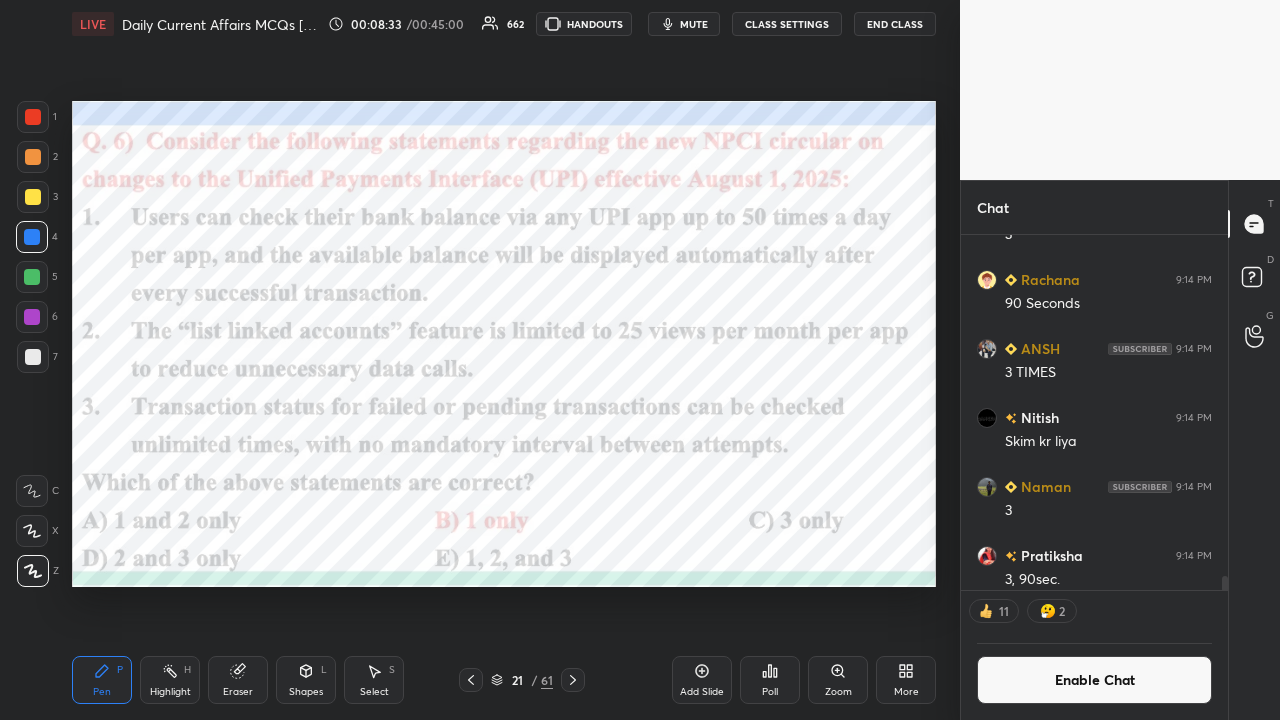 click 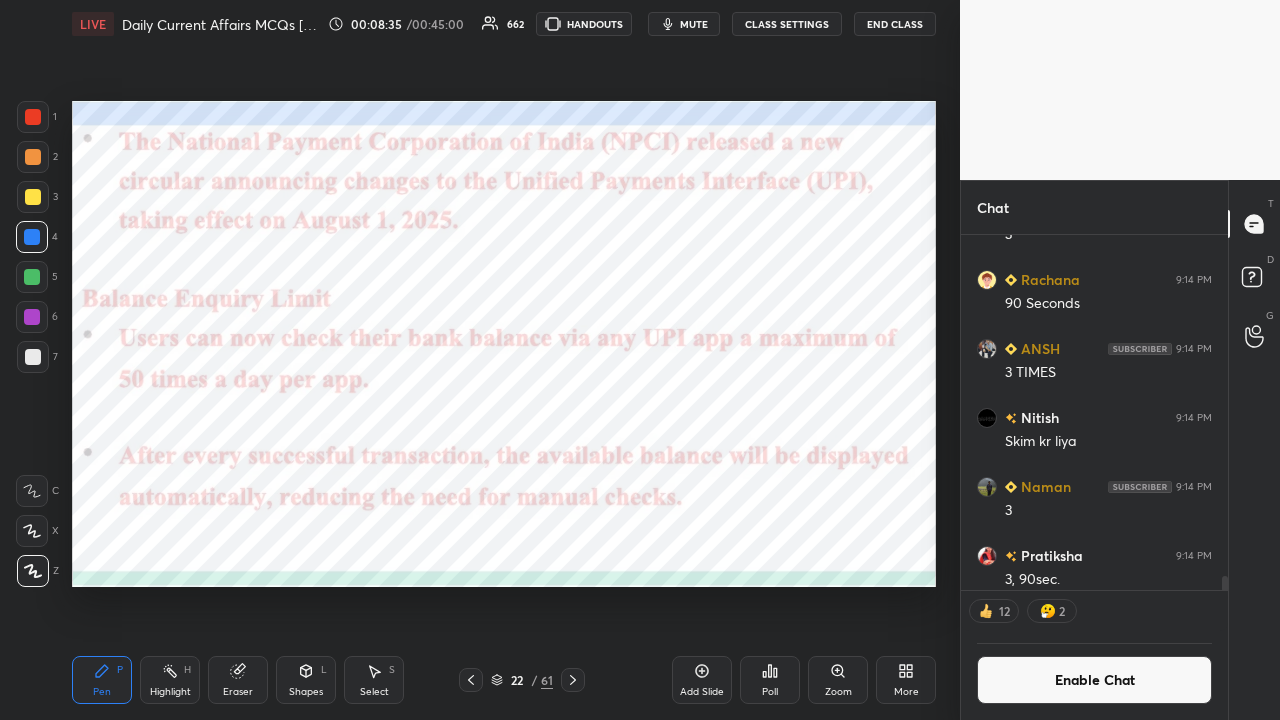 click 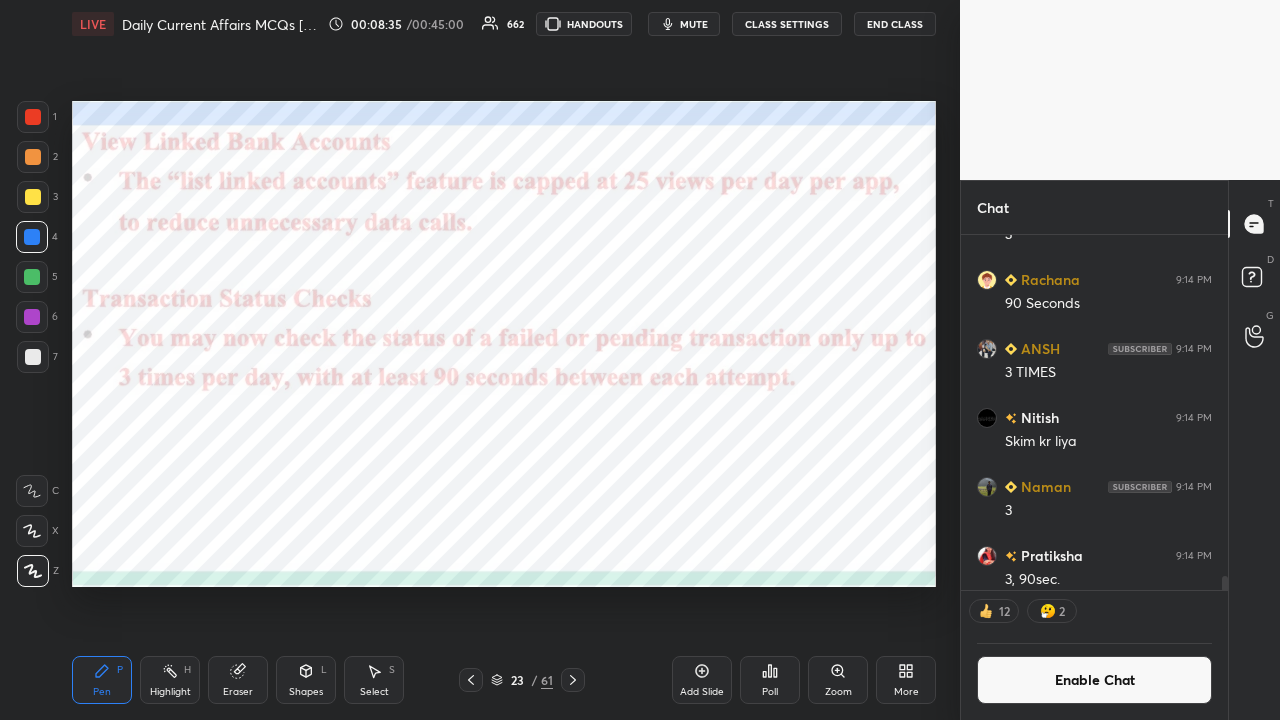click 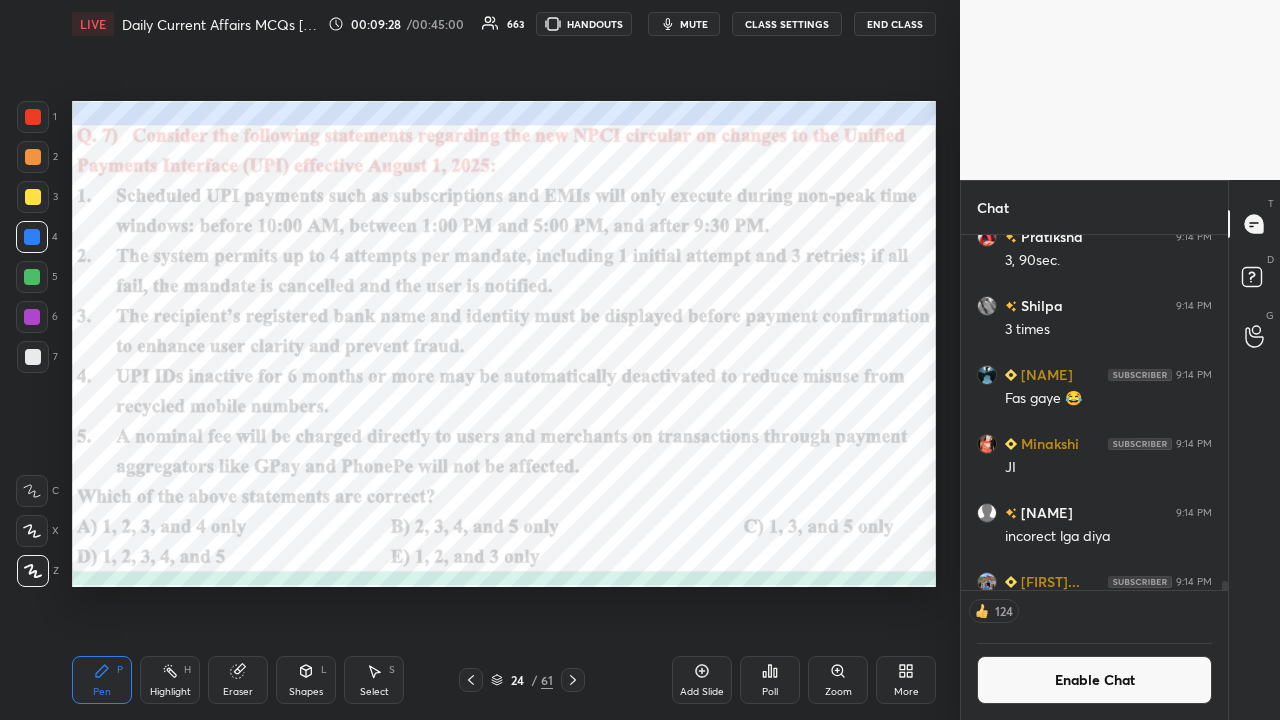click on "Poll" at bounding box center (770, 680) 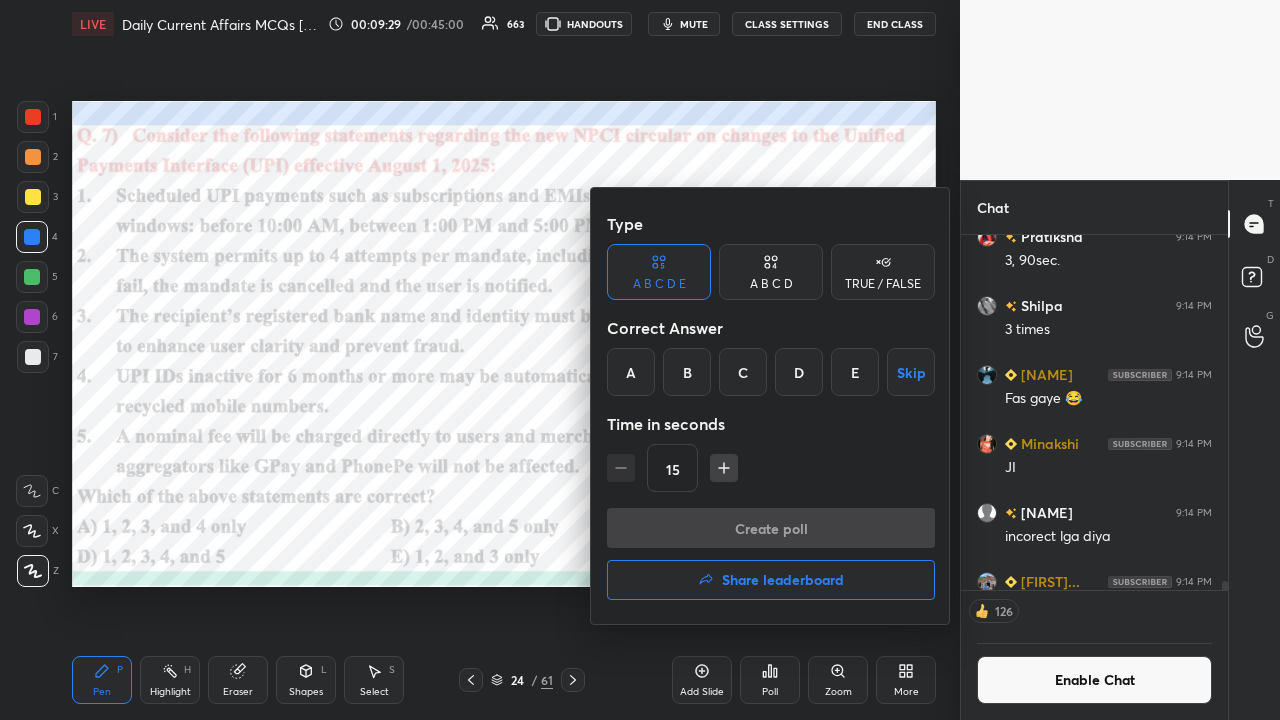 drag, startPoint x: 850, startPoint y: 370, endPoint x: 843, endPoint y: 380, distance: 12.206555 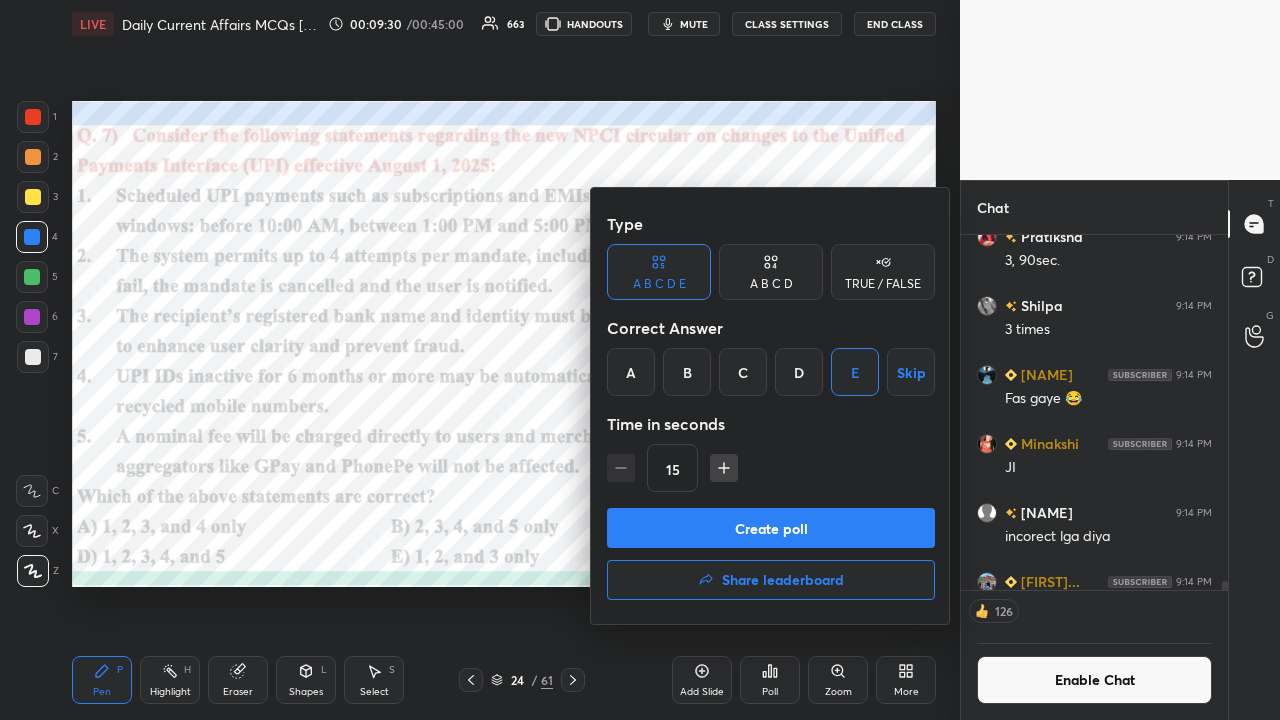 click on "Create poll" at bounding box center [771, 528] 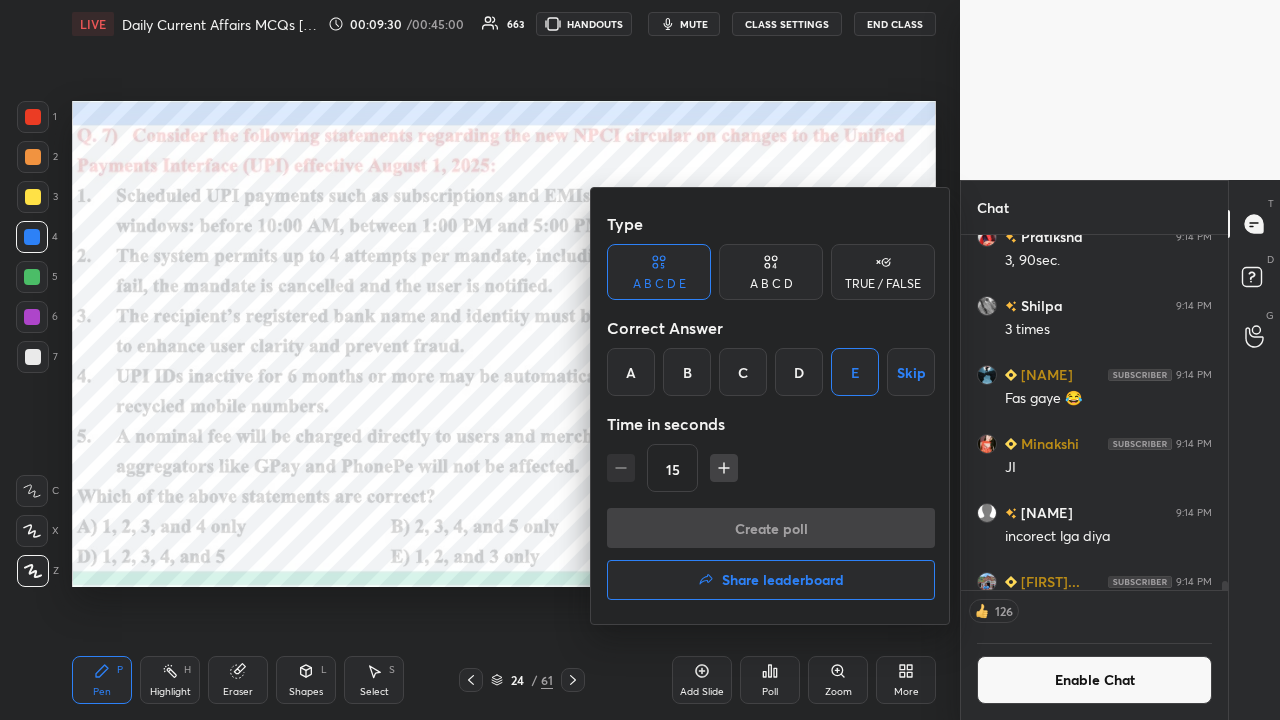 scroll, scrollTop: 307, scrollLeft: 261, axis: both 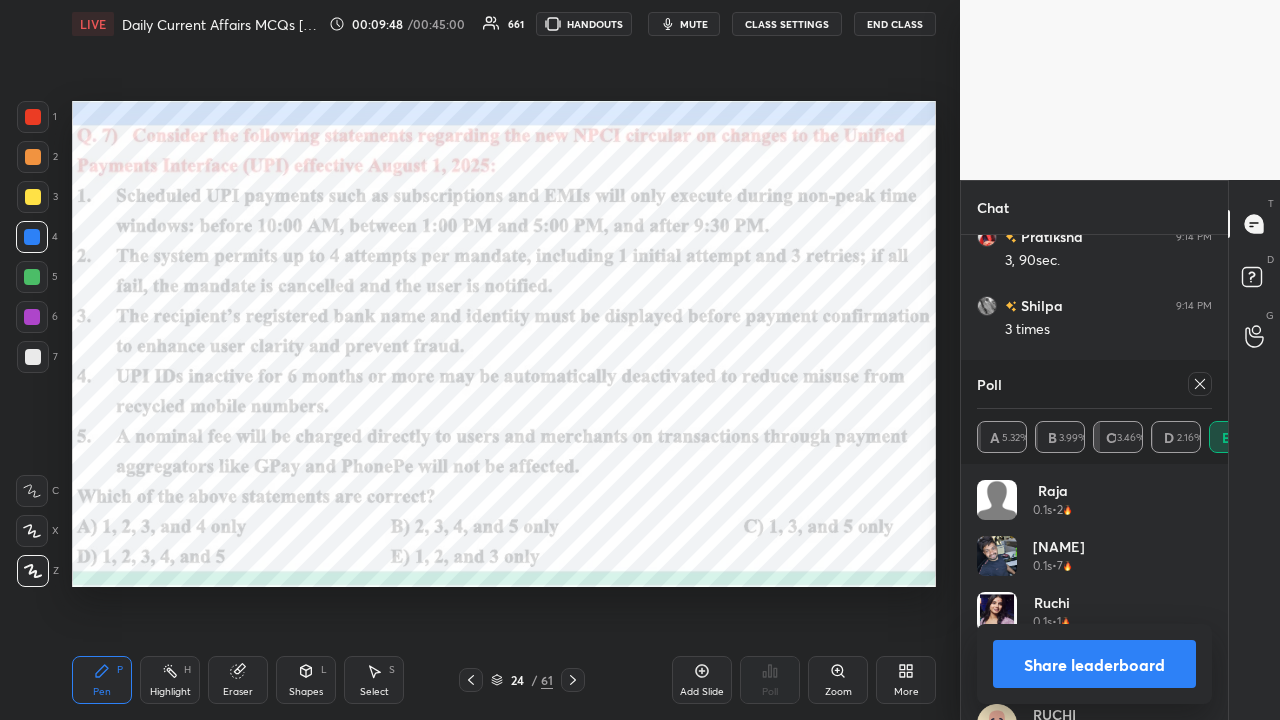 click 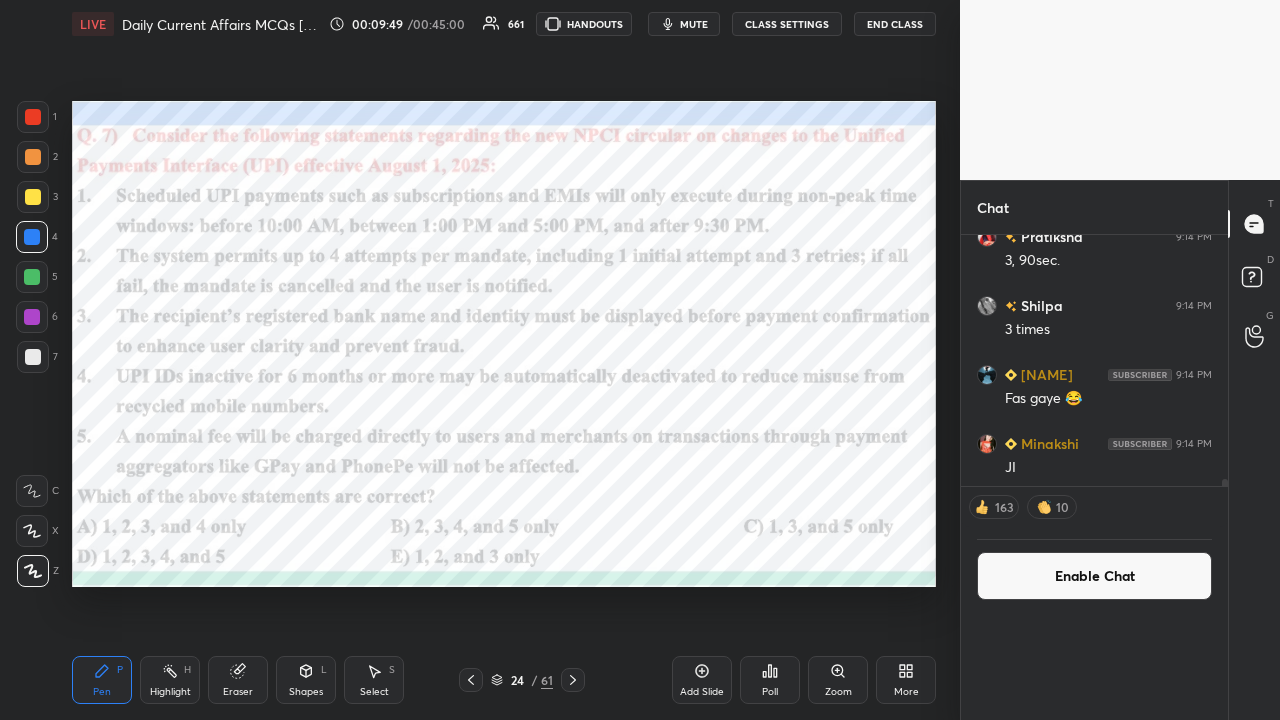 scroll, scrollTop: 88, scrollLeft: 229, axis: both 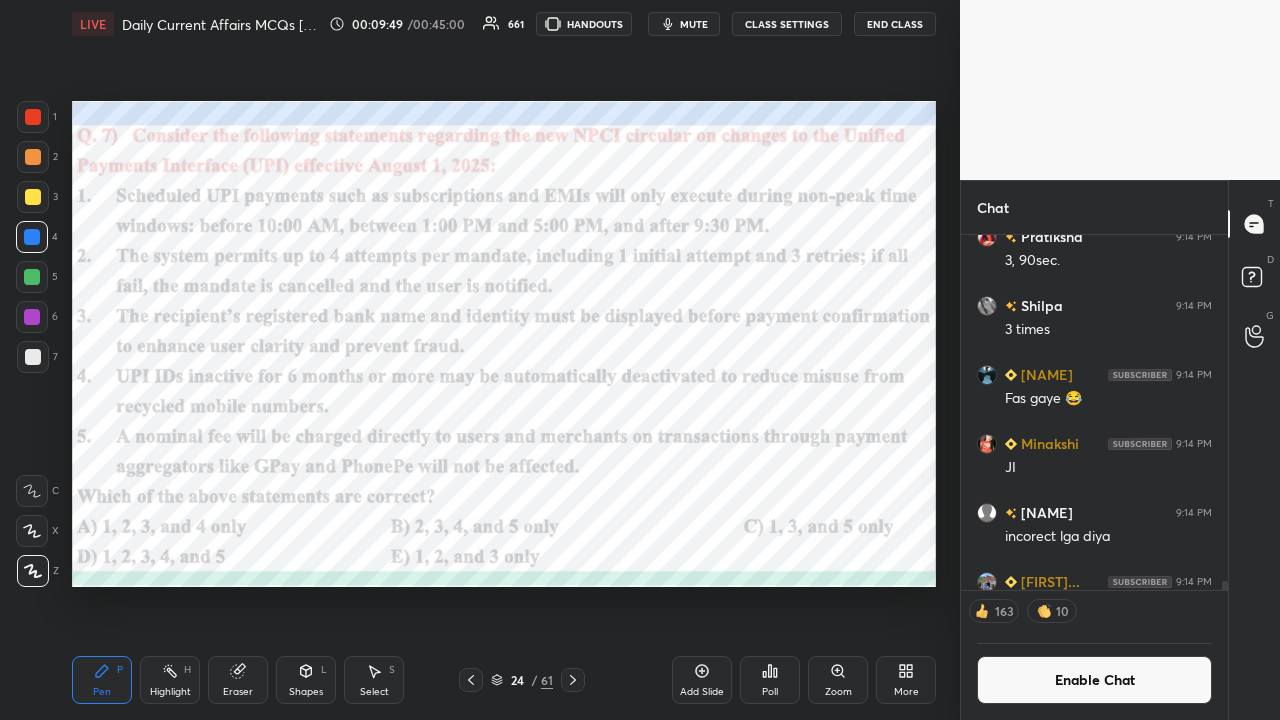 click 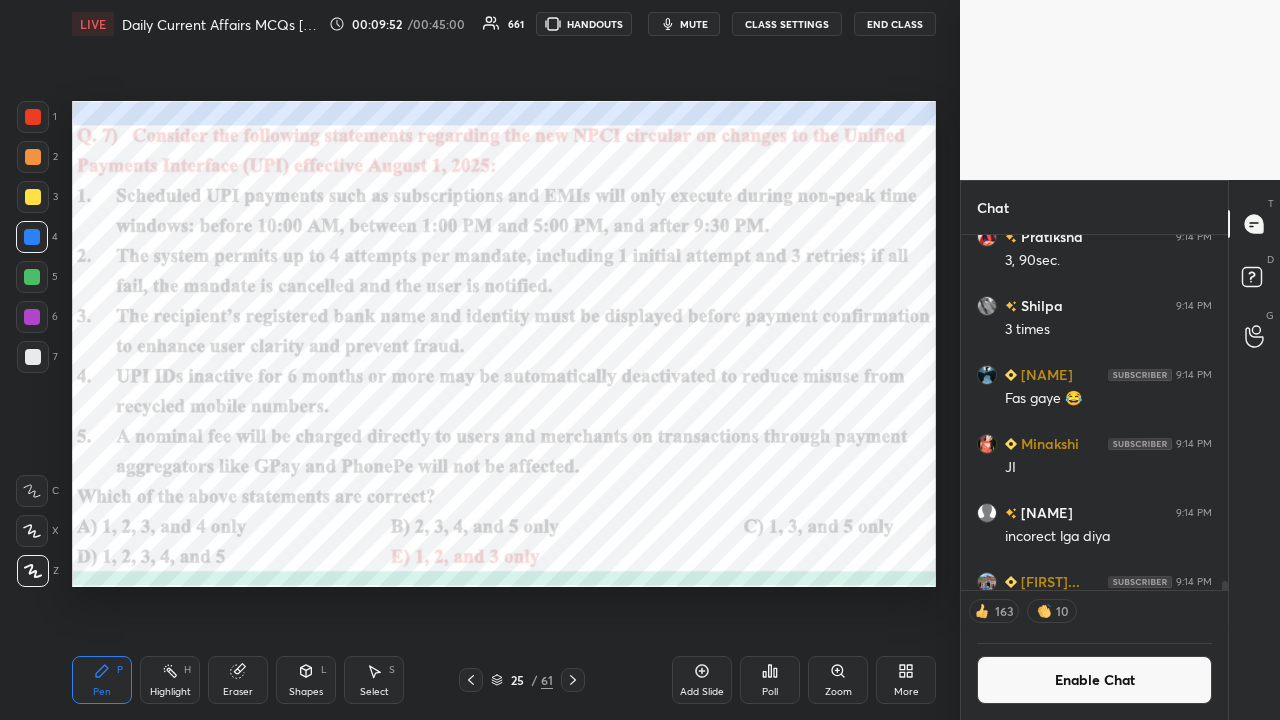 click on "CLASS SETTINGS" at bounding box center [787, 24] 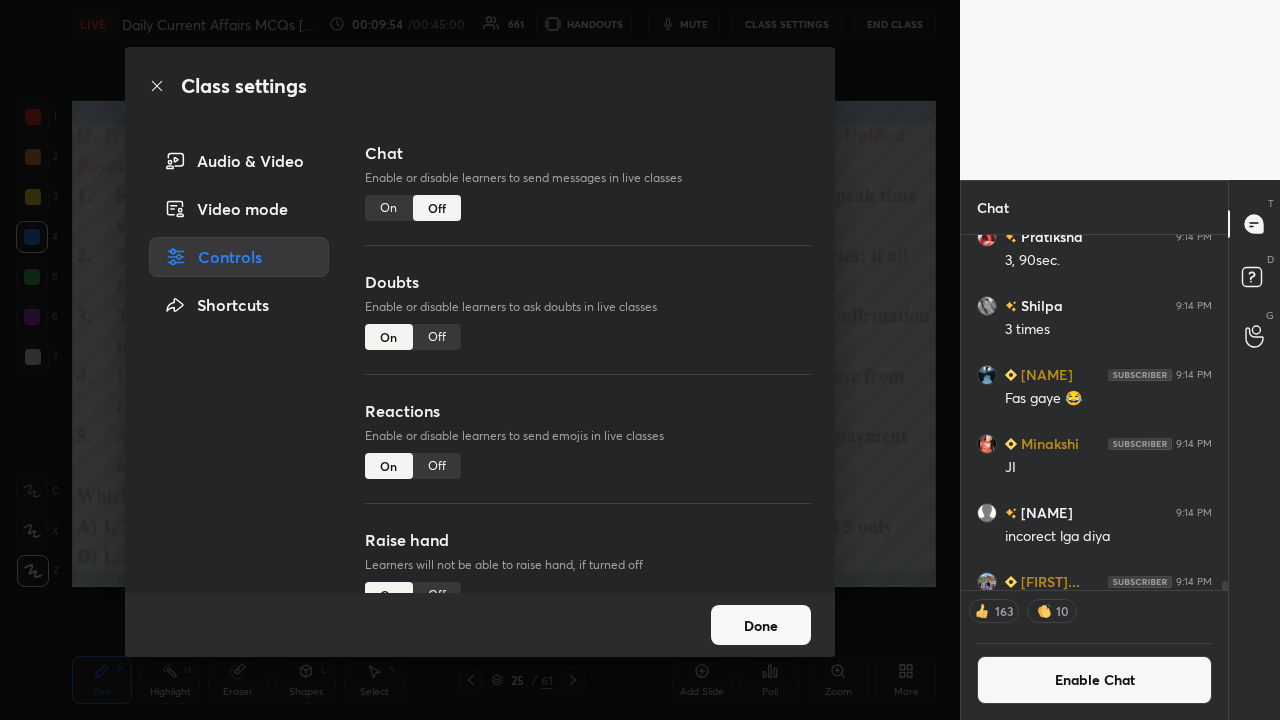 click on "On" at bounding box center [389, 208] 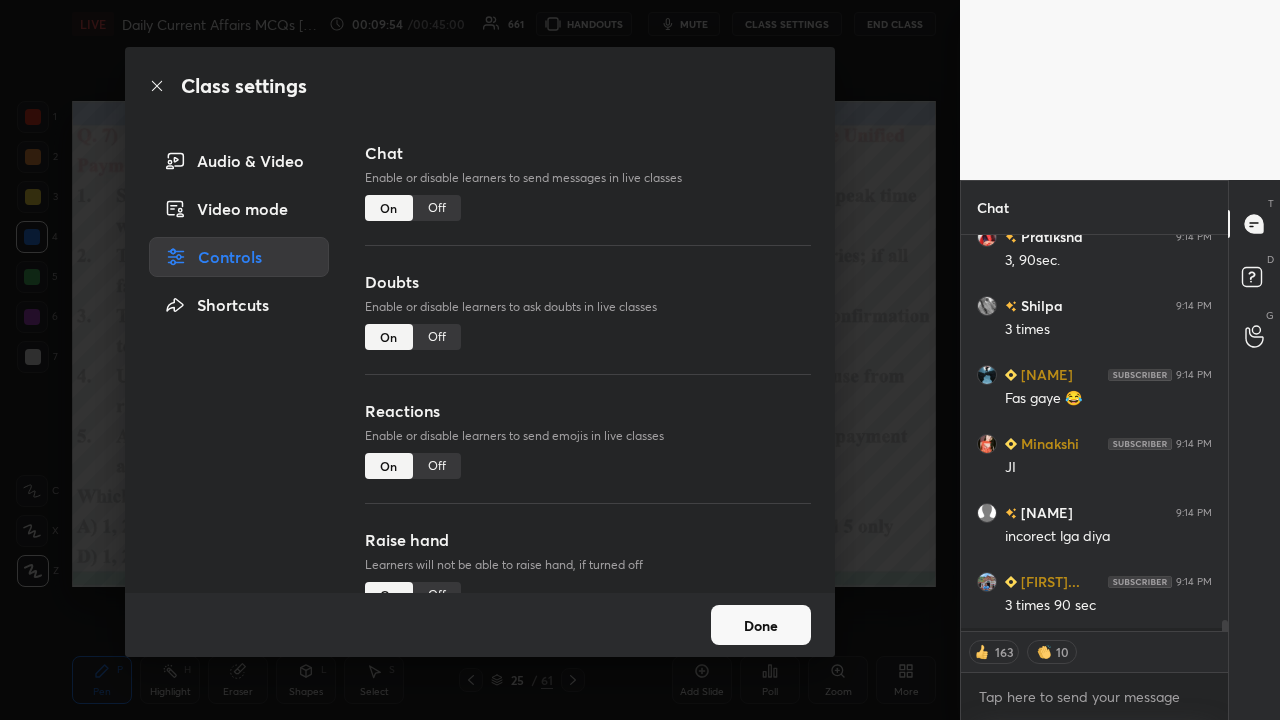 click on "Class settings Audio & Video Video mode Controls Shortcuts Chat Enable or disable learners to send messages in live classes On Off Doubts Enable or disable learners to ask doubts in live classes On Off Reactions Enable or disable learners to send emojis in live classes On Off Raise hand Learners will not be able to raise hand, if turned off On Off Poll Prediction Enable or disable poll prediction in case of a question on the slide On Off Done" at bounding box center (480, 360) 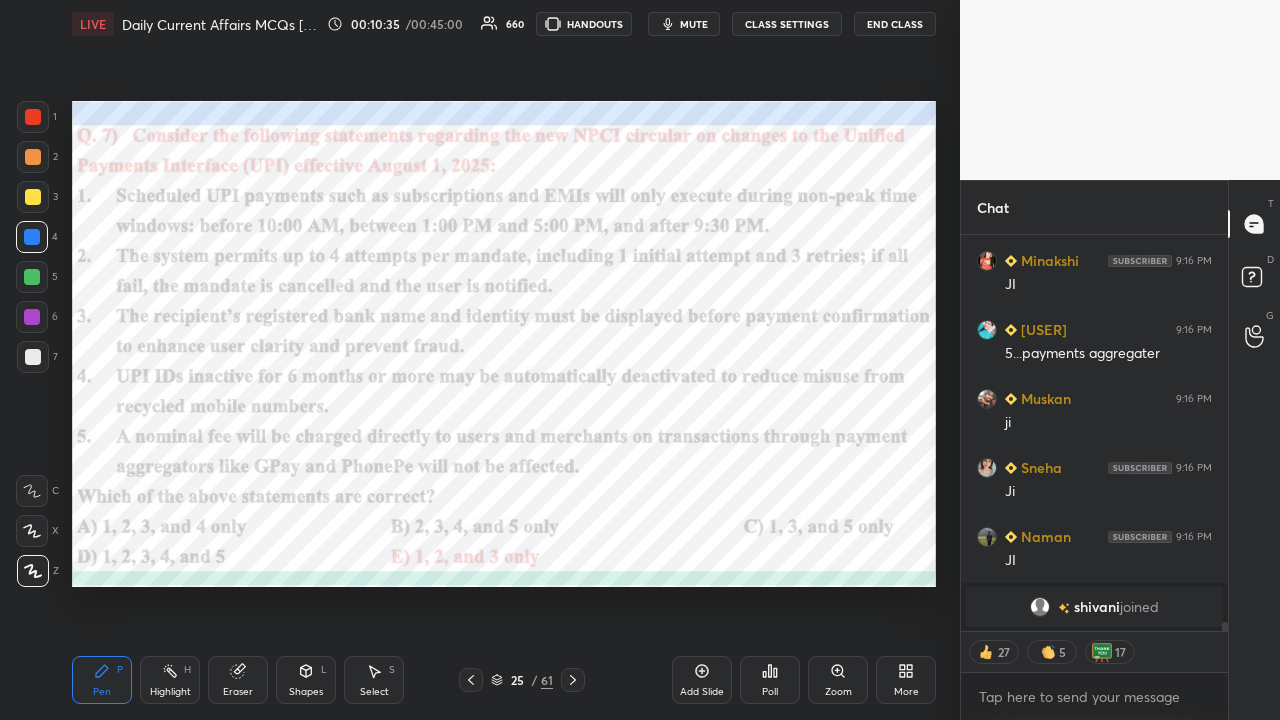 click on "CLASS SETTINGS" at bounding box center (787, 24) 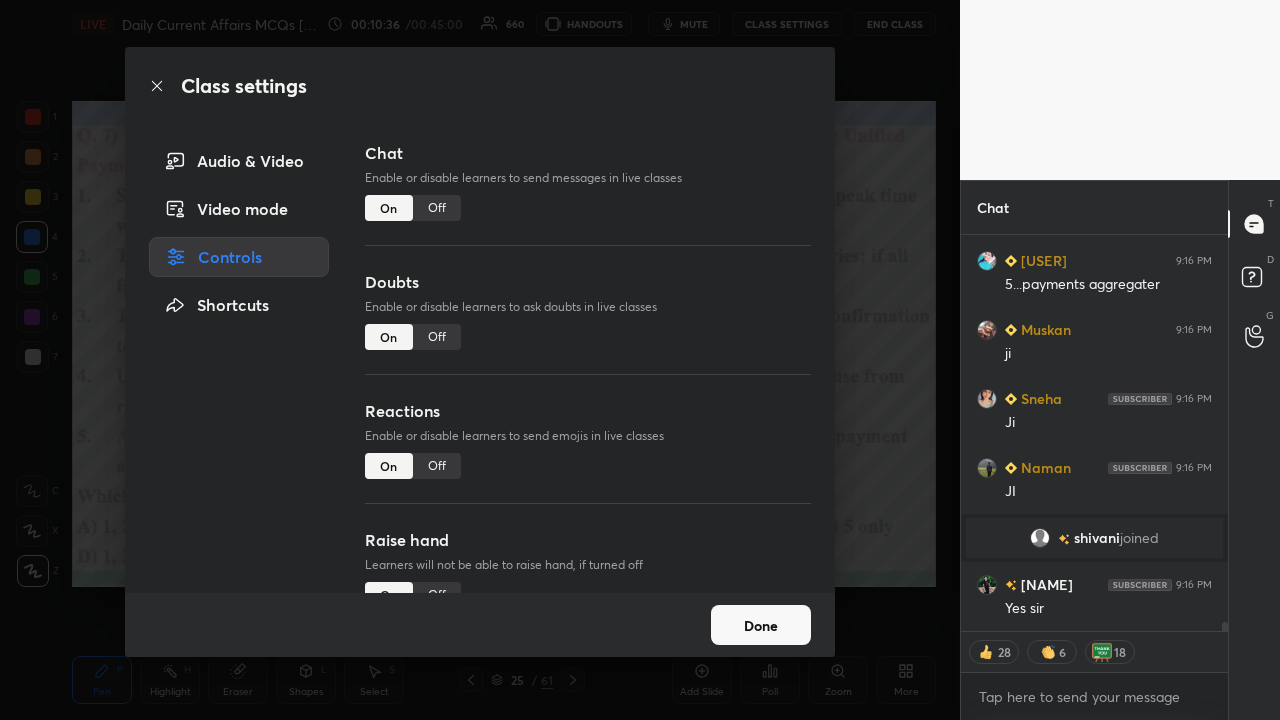 type on "x" 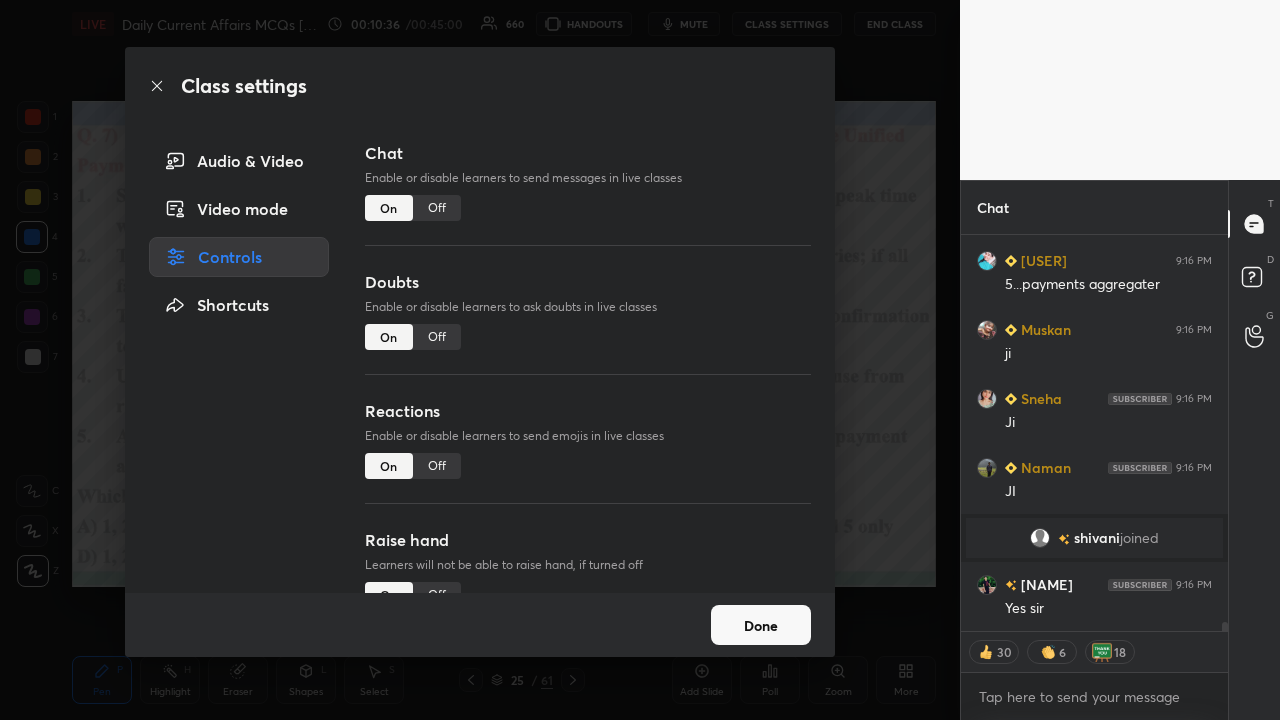 click on "Off" at bounding box center [437, 208] 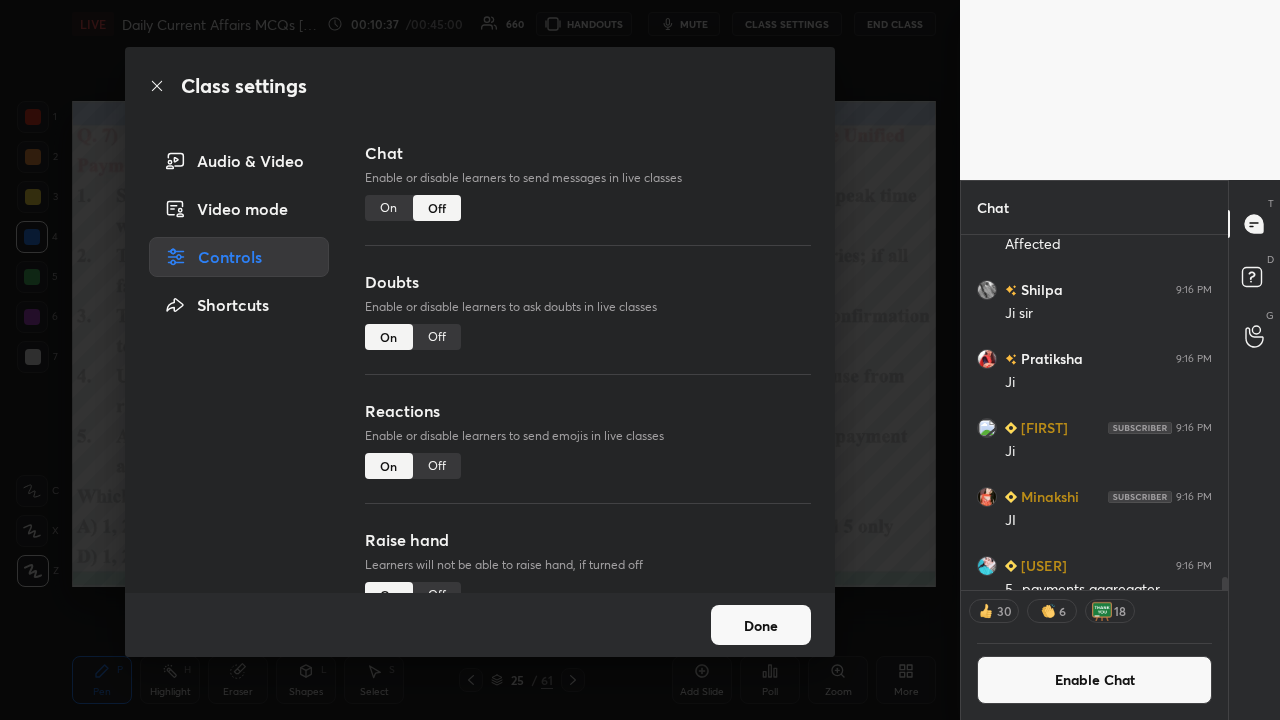 click on "Class settings Audio & Video Video mode Controls Shortcuts Chat Enable or disable learners to send messages in live classes On Off Doubts Enable or disable learners to ask doubts in live classes On Off Reactions Enable or disable learners to send emojis in live classes On Off Raise hand Learners will not be able to raise hand, if turned off On Off Poll Prediction Enable or disable poll prediction in case of a question on the slide On Off Done" at bounding box center [480, 360] 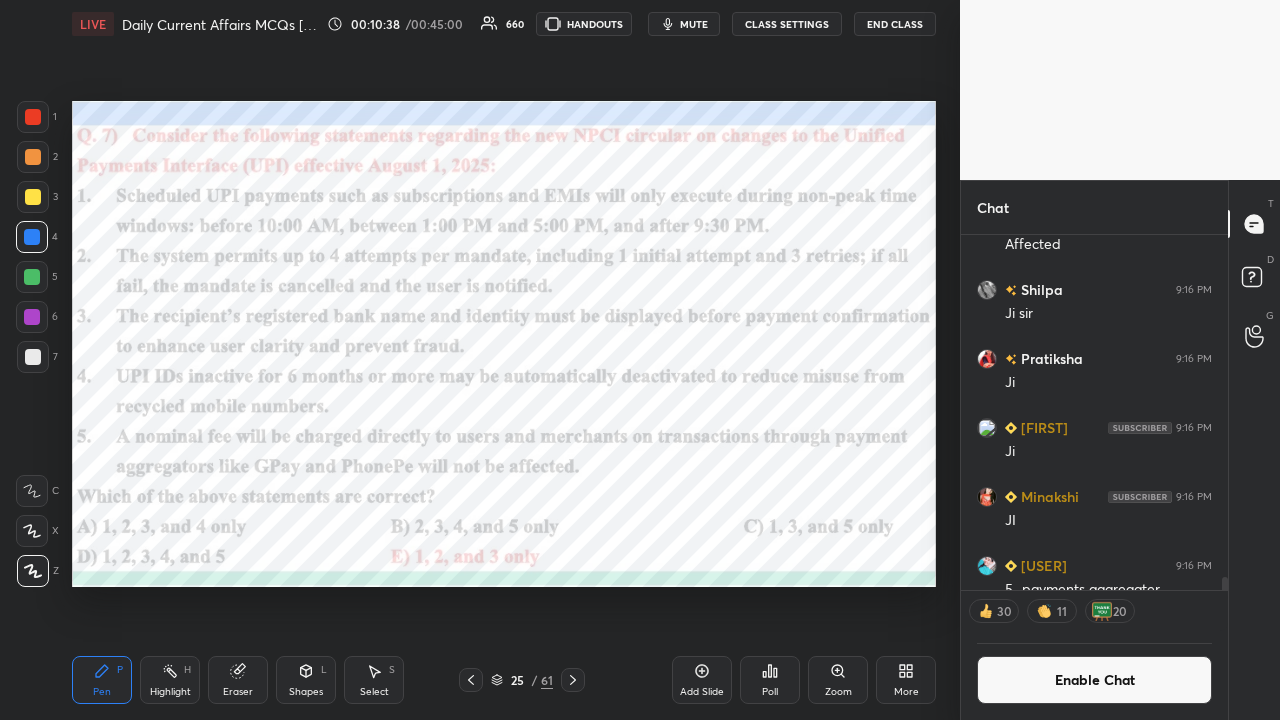 click 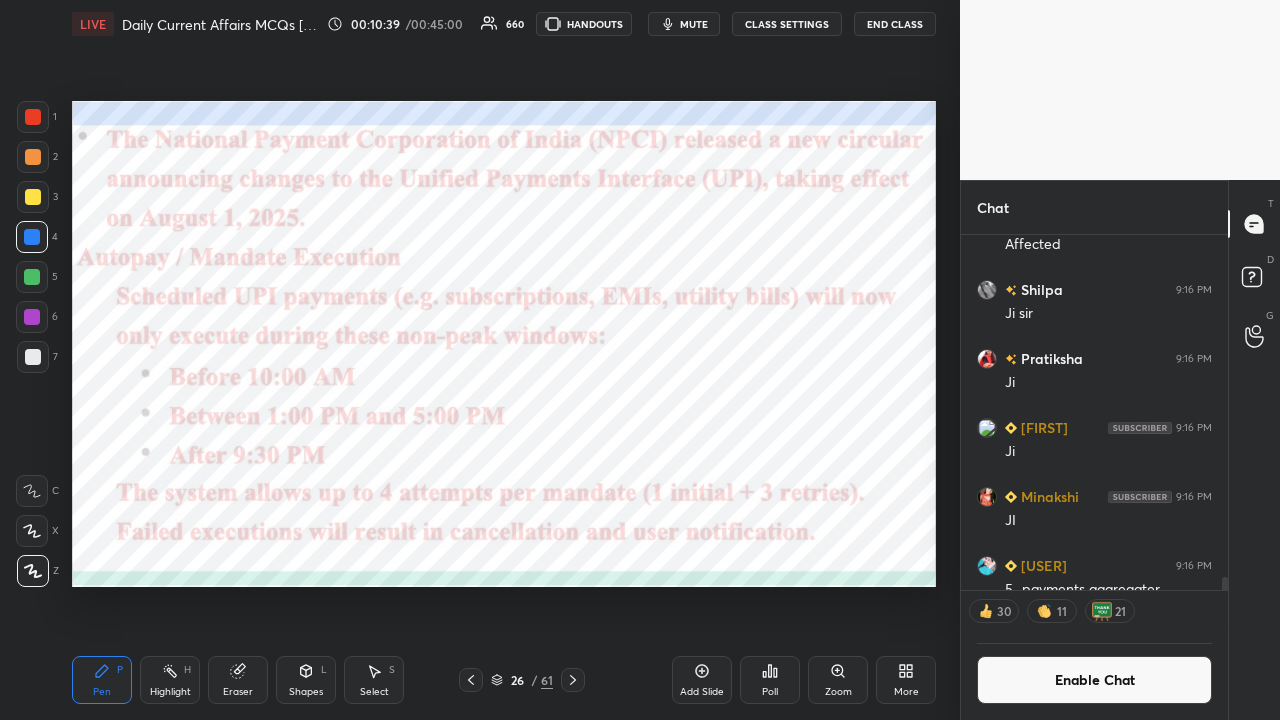 click 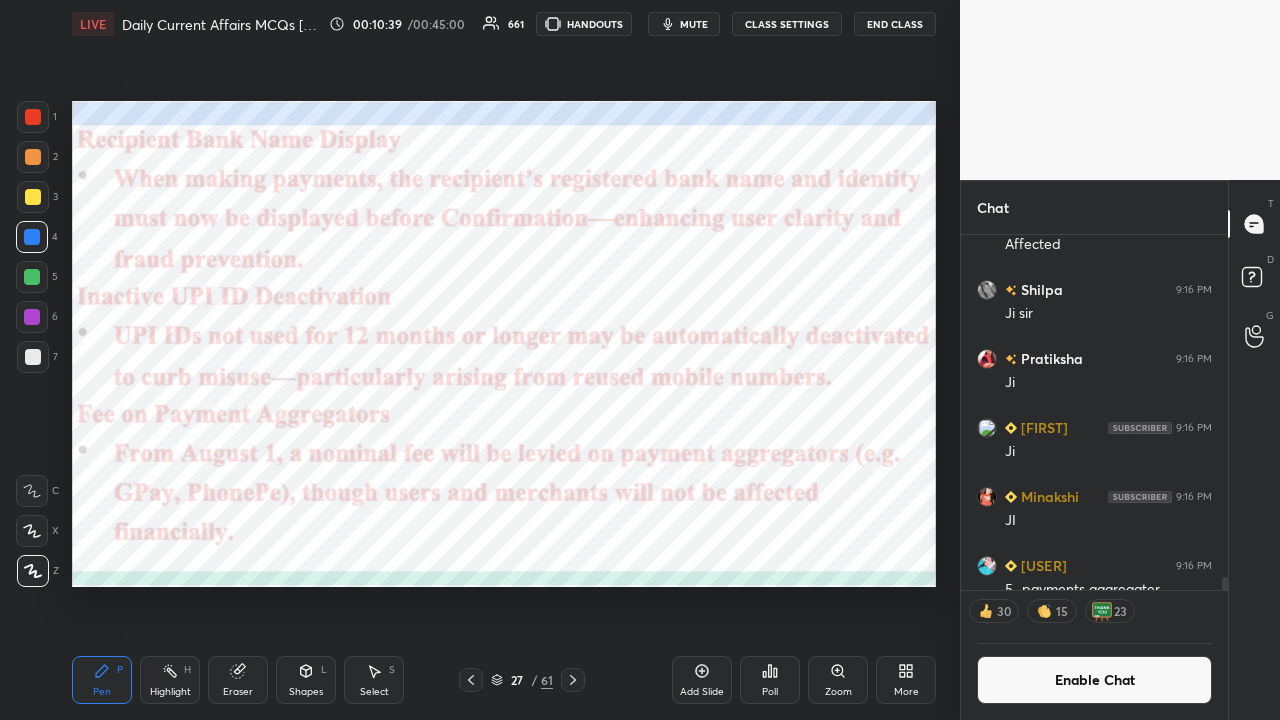 click at bounding box center [573, 680] 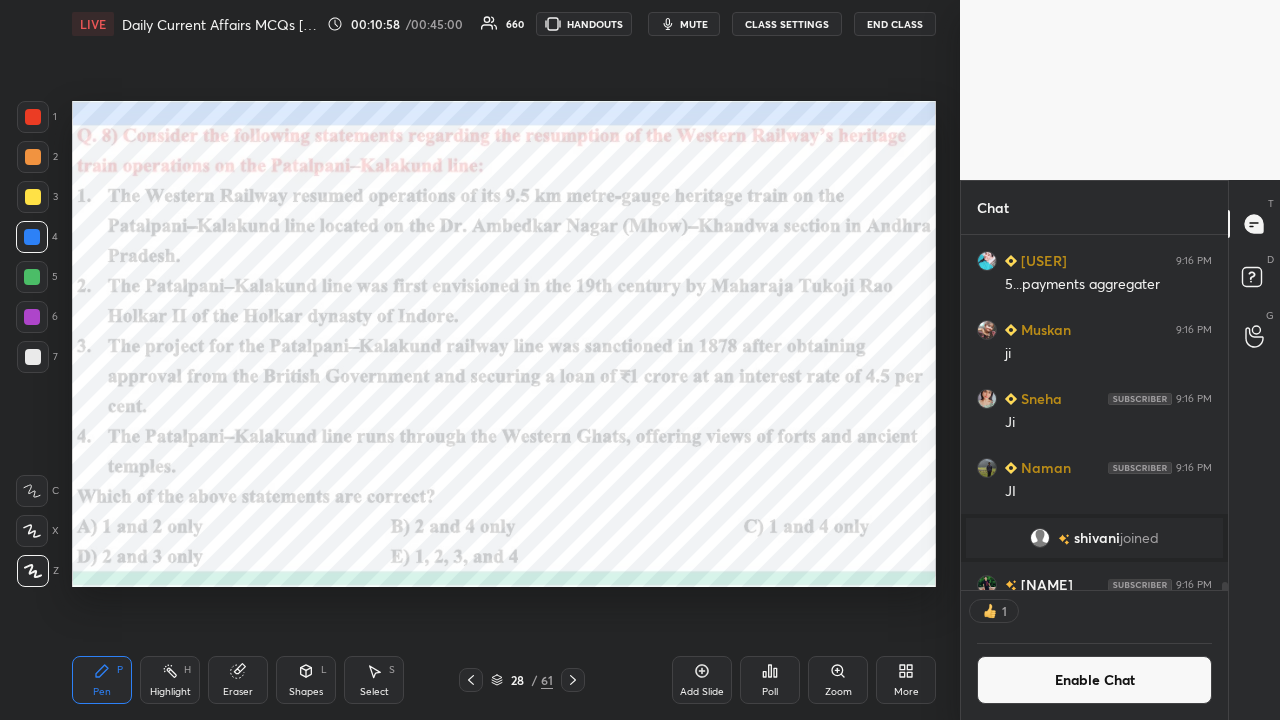 scroll, scrollTop: 349, scrollLeft: 261, axis: both 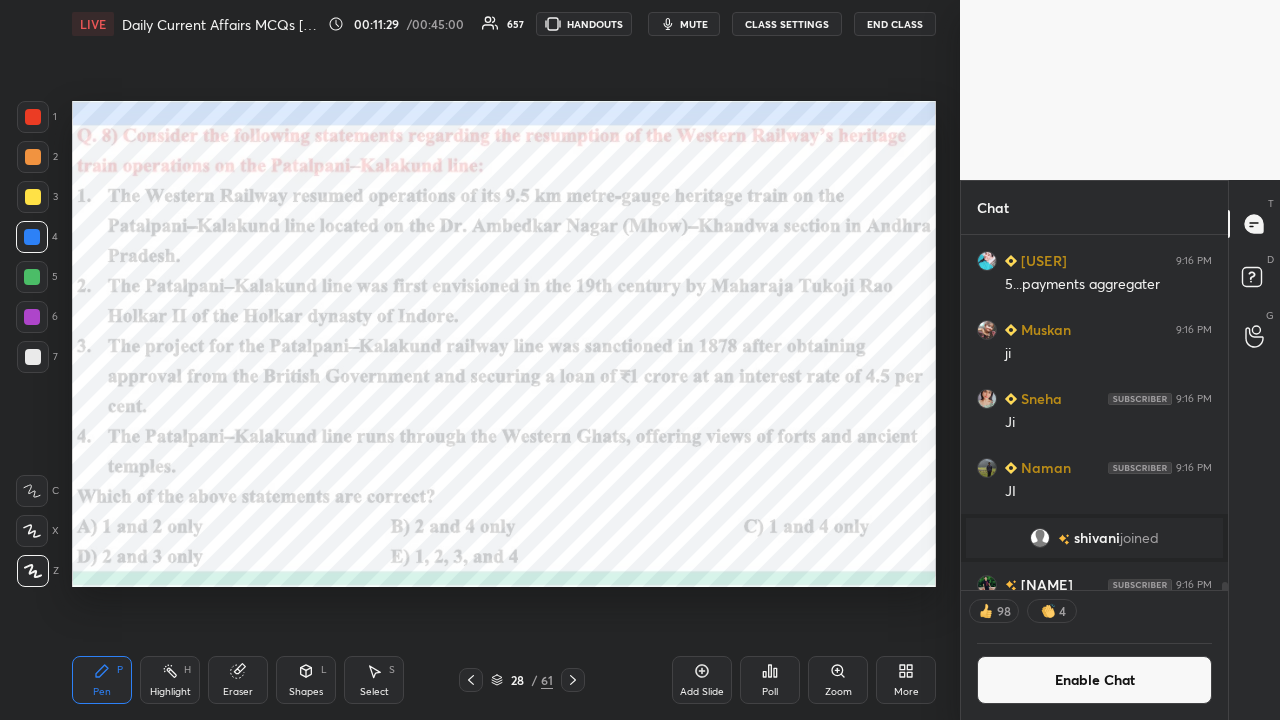 click on "Poll" at bounding box center [770, 680] 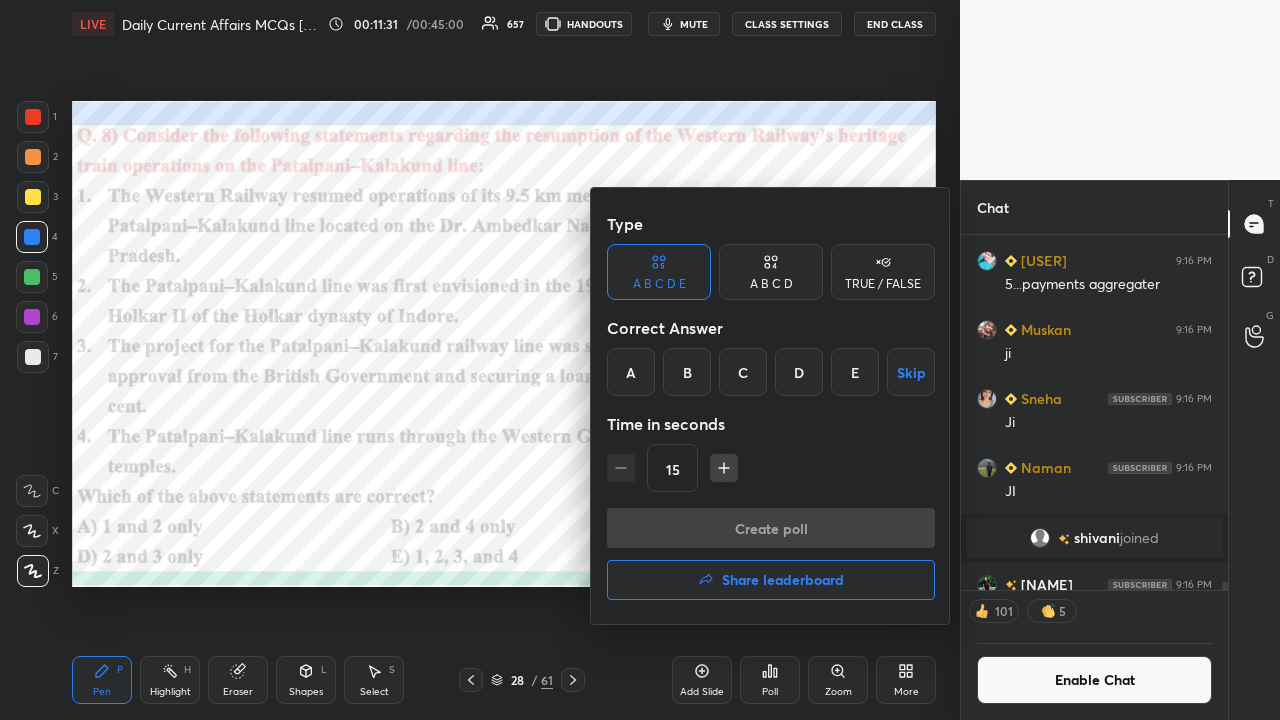 click on "D" at bounding box center (799, 372) 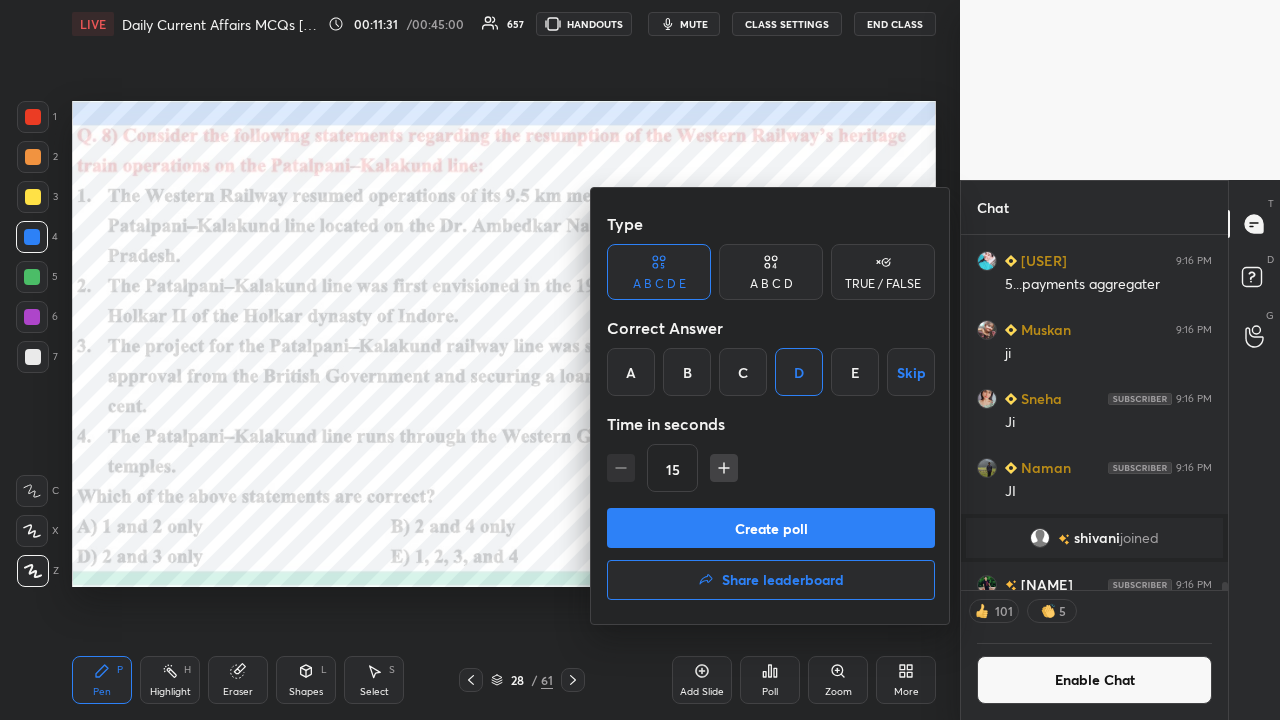 click on "Create poll" at bounding box center (771, 528) 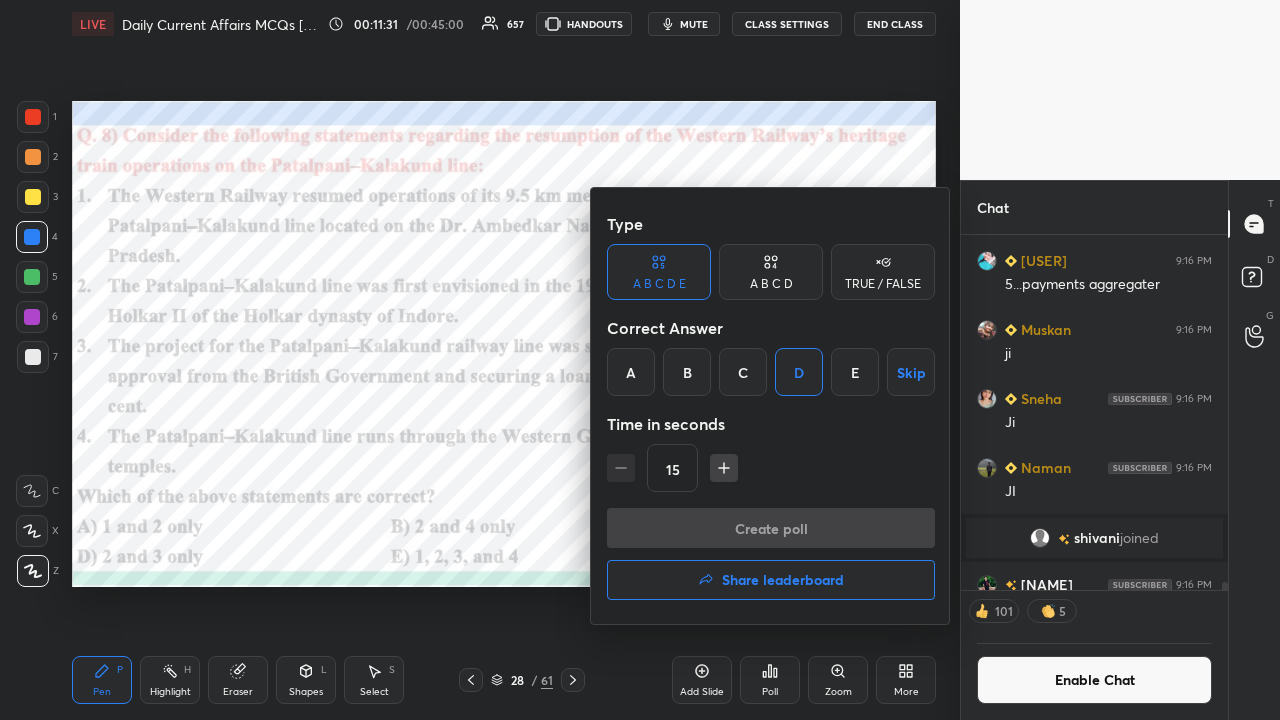 scroll, scrollTop: 316, scrollLeft: 261, axis: both 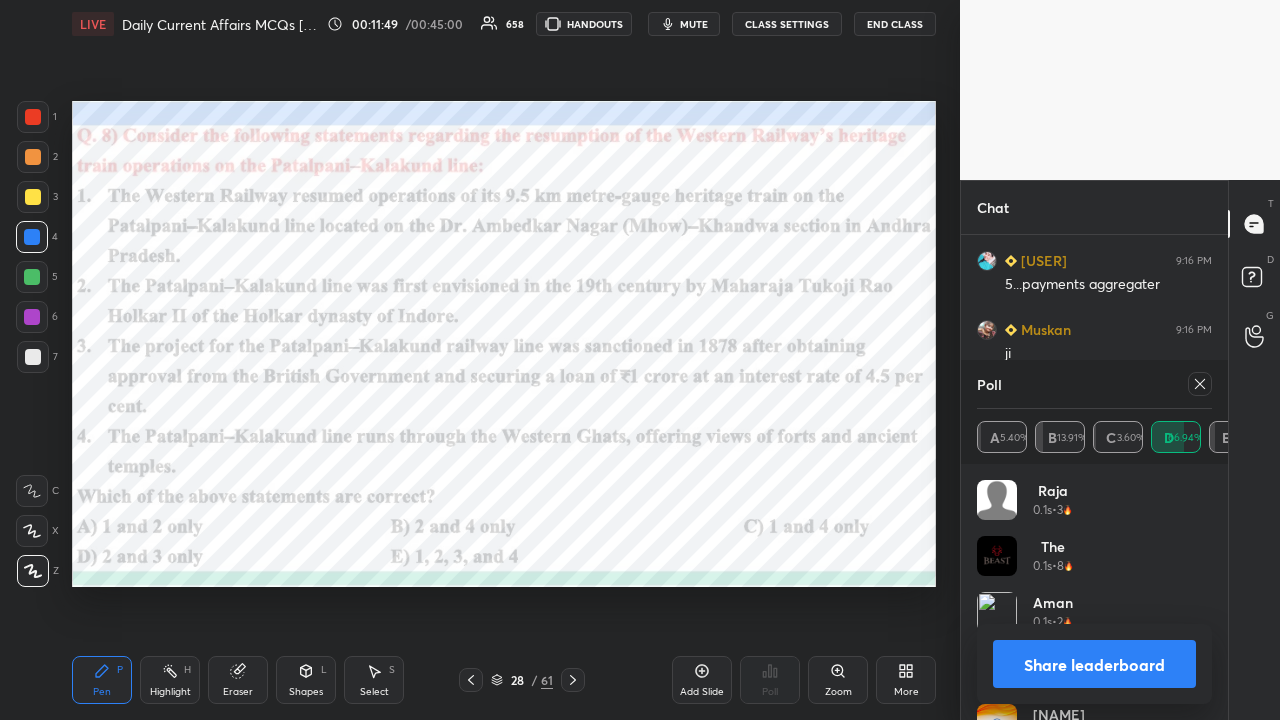 click 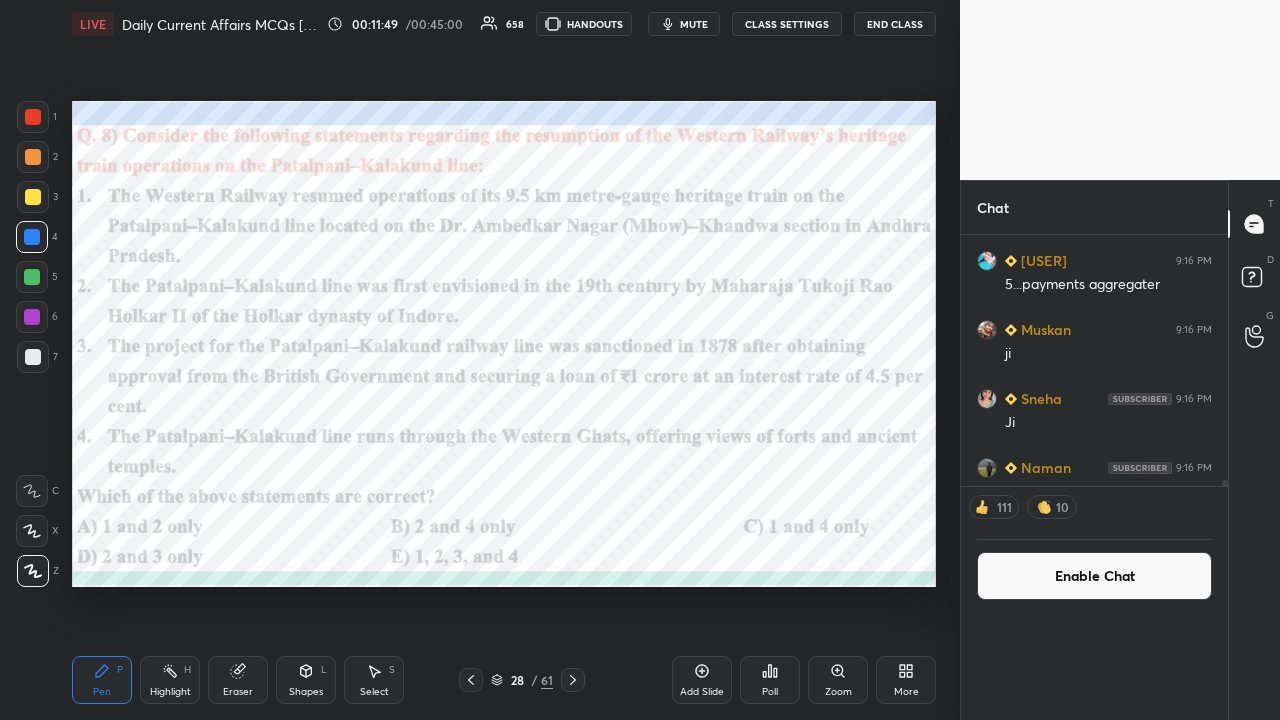scroll, scrollTop: 0, scrollLeft: 0, axis: both 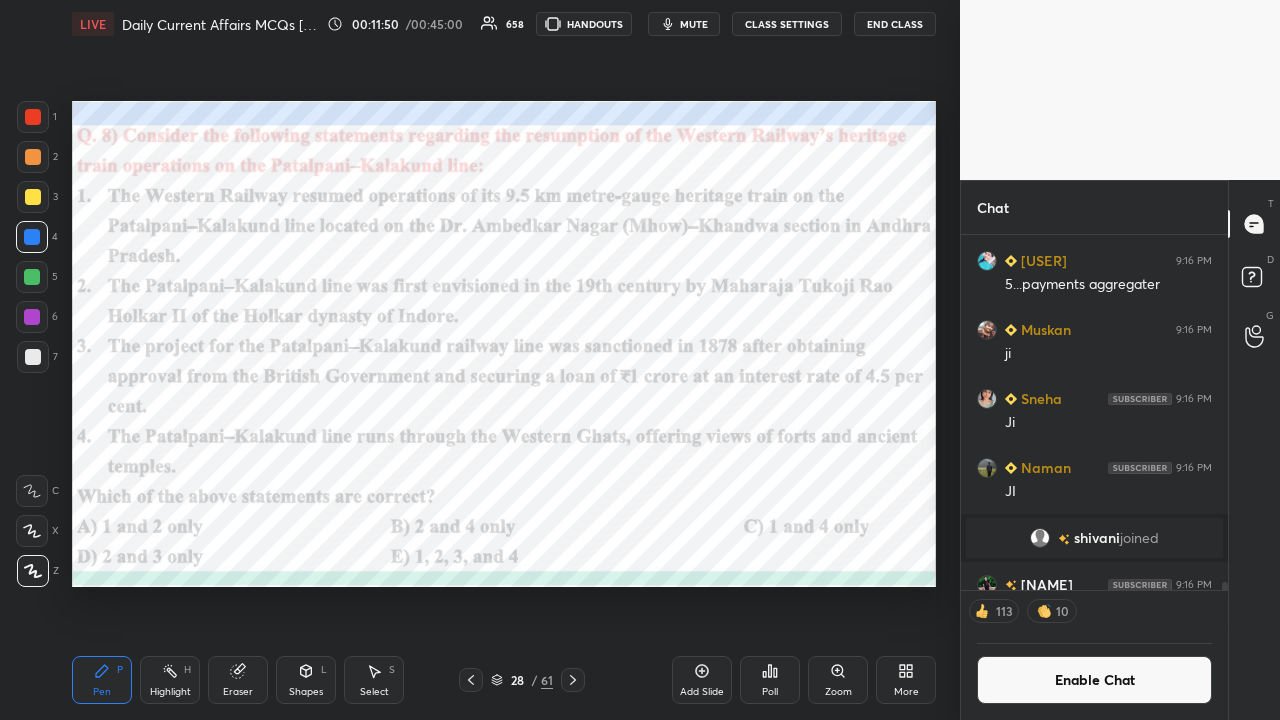 click on "CLASS SETTINGS" at bounding box center [787, 24] 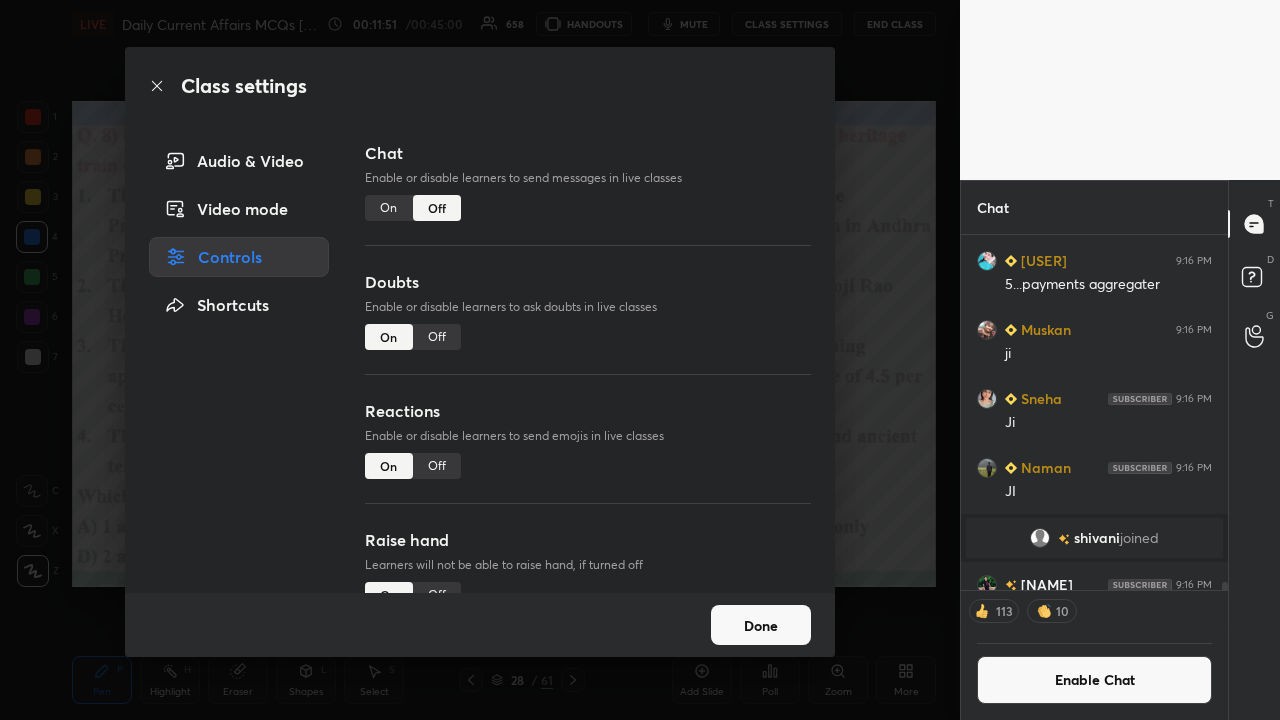 click on "On" at bounding box center (389, 208) 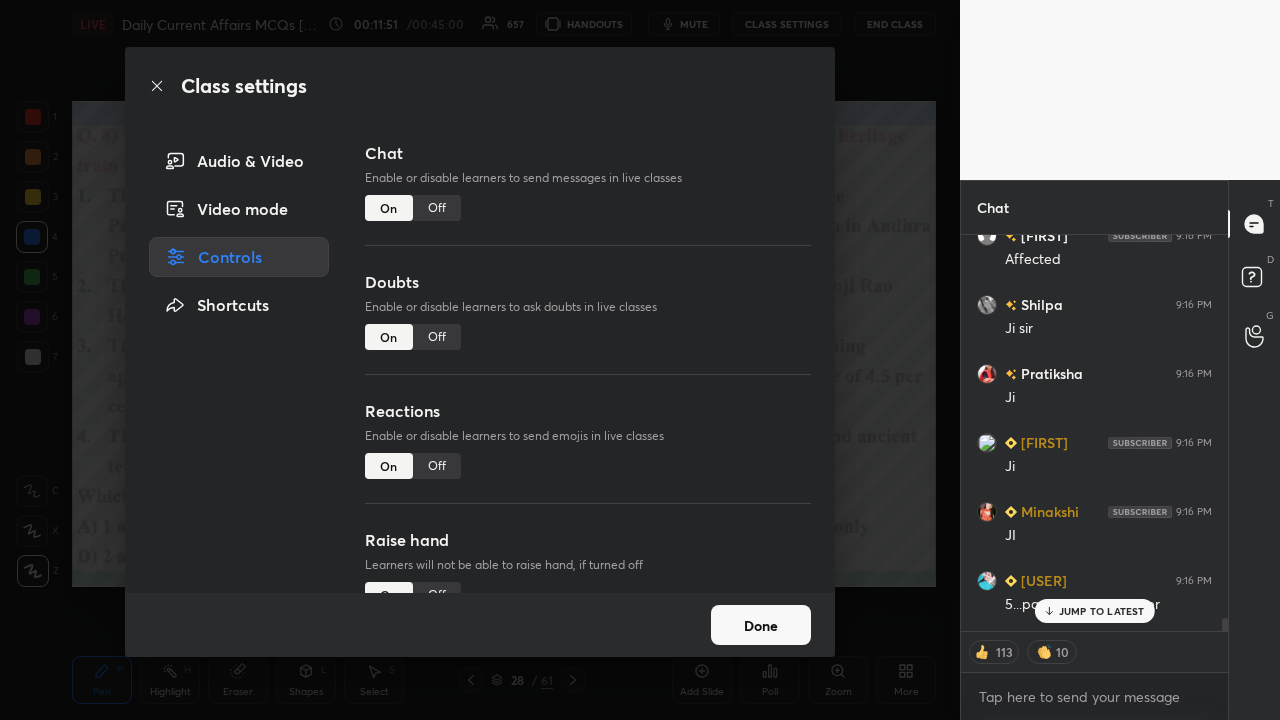 click on "Class settings Audio & Video Video mode Controls Shortcuts Chat Enable or disable learners to send messages in live classes On Off Doubts Enable or disable learners to ask doubts in live classes On Off Reactions Enable or disable learners to send emojis in live classes On Off Raise hand Learners will not be able to raise hand, if turned off On Off Poll Prediction Enable or disable poll prediction in case of a question on the slide On Off Done" at bounding box center [480, 360] 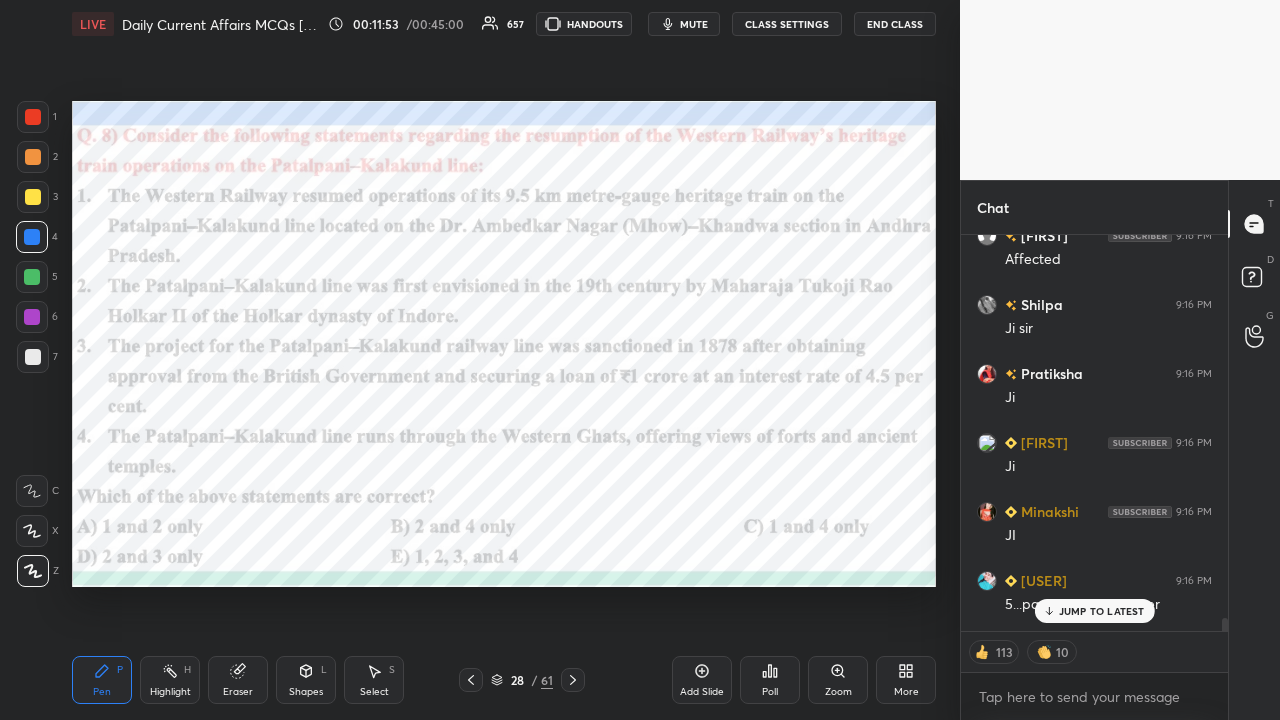 click 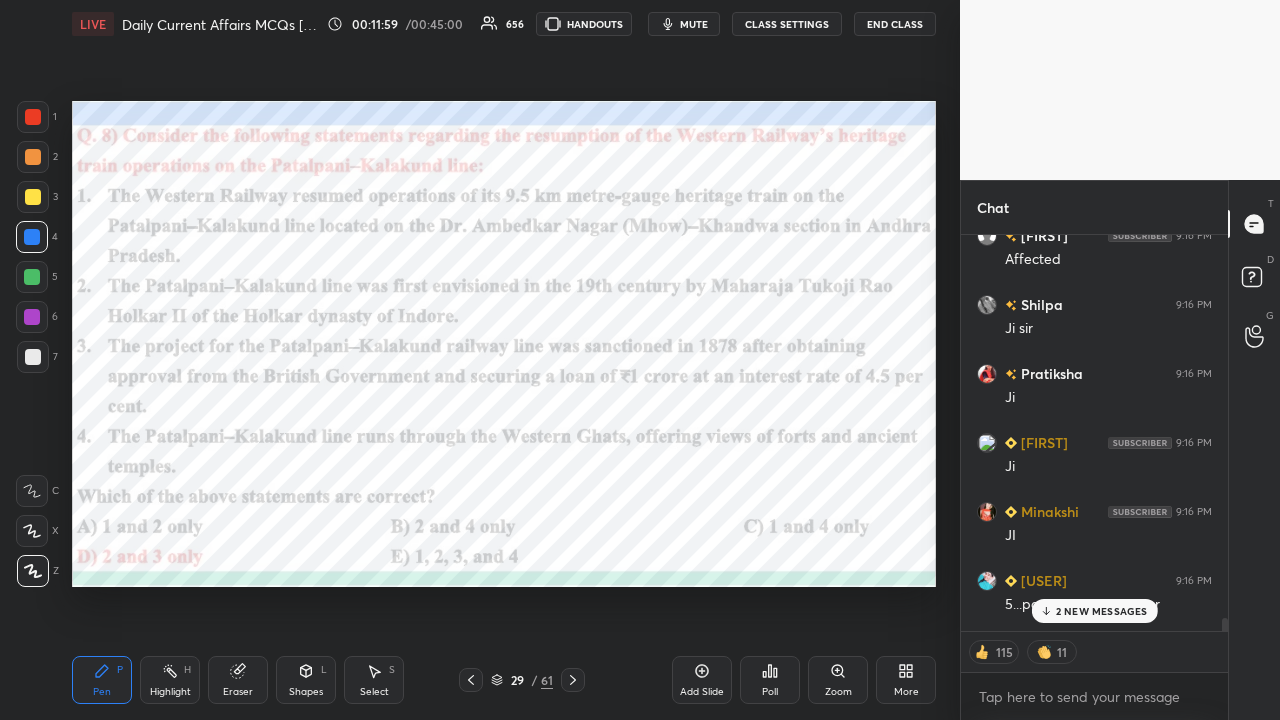 click on "2 NEW MESSAGES" at bounding box center (1102, 611) 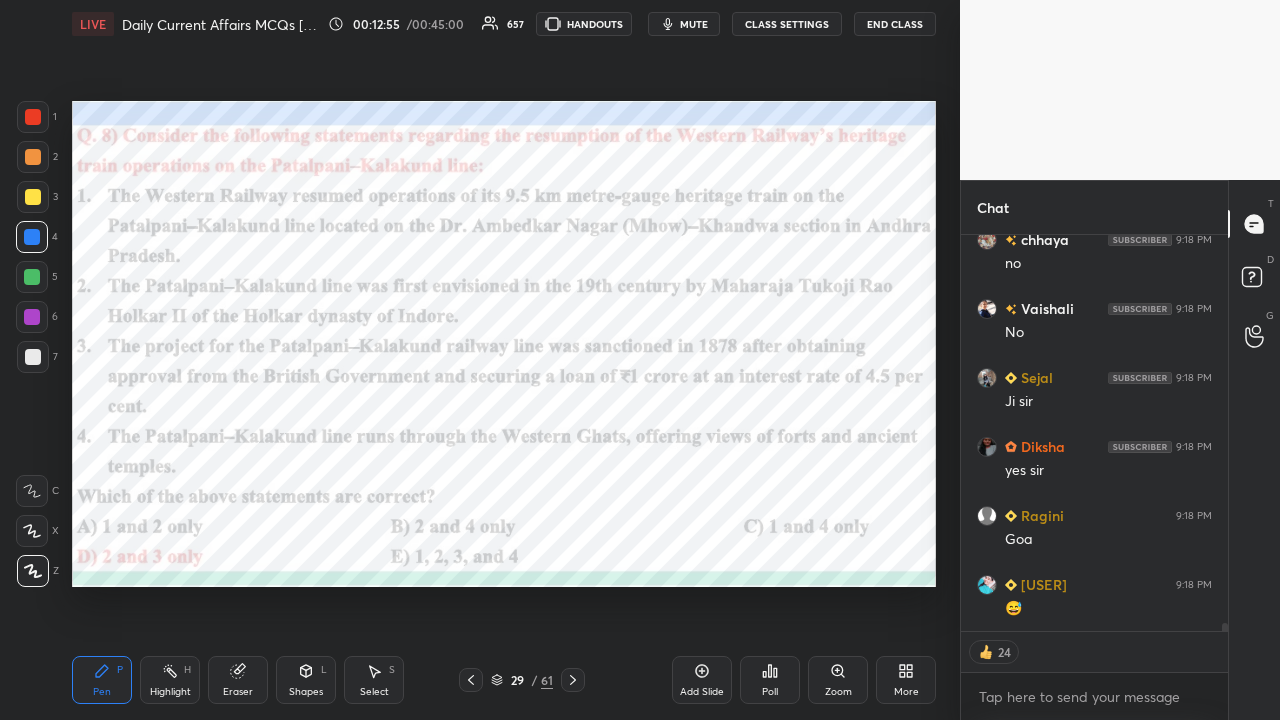 click 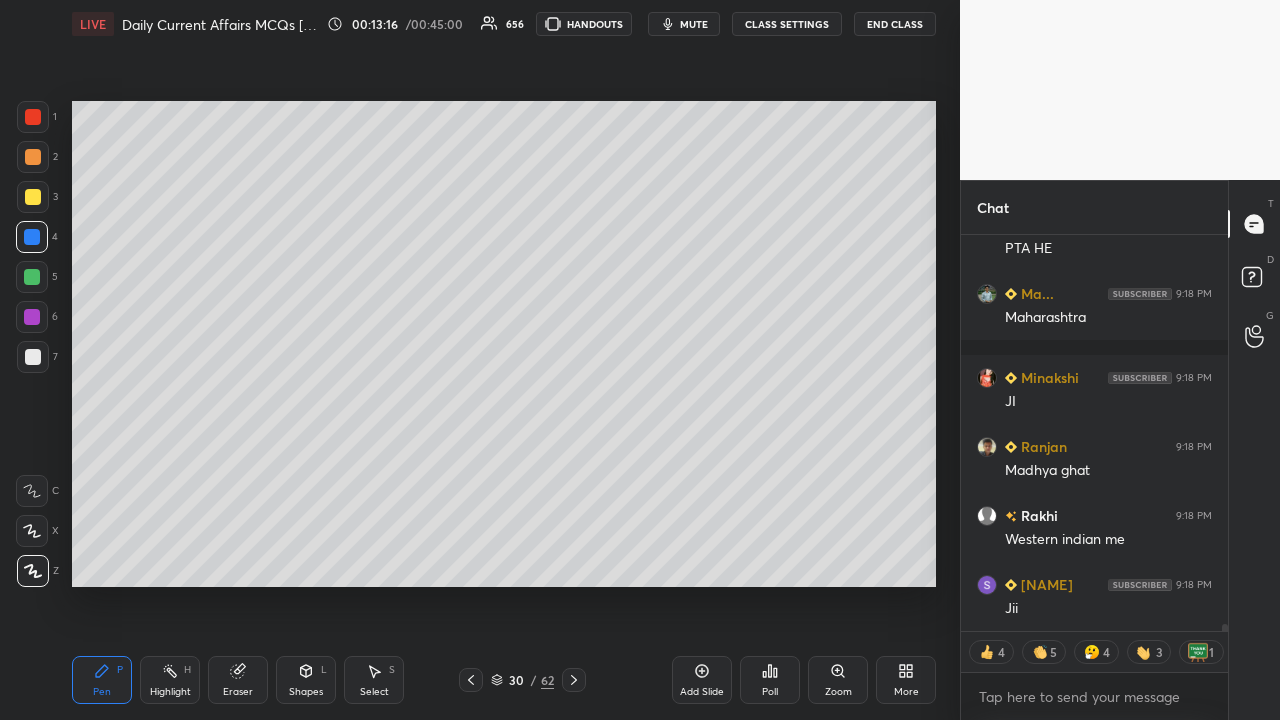 click on "CLASS SETTINGS" at bounding box center (787, 24) 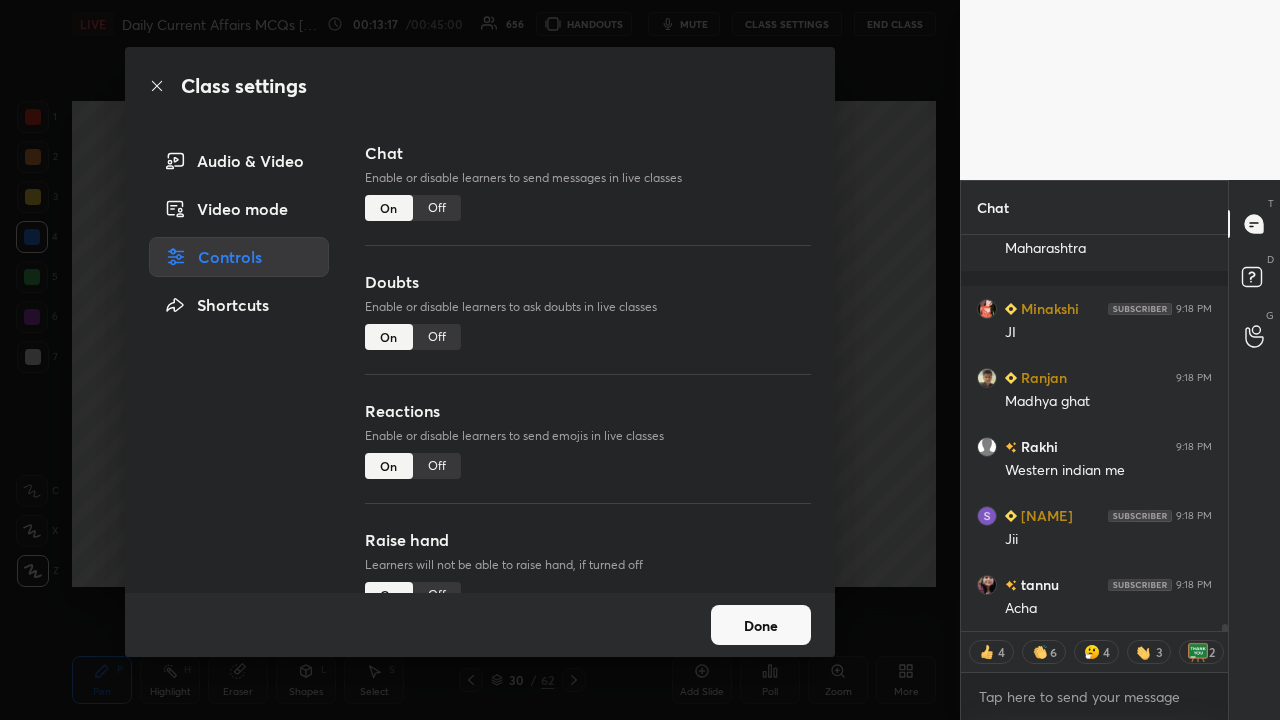 type on "x" 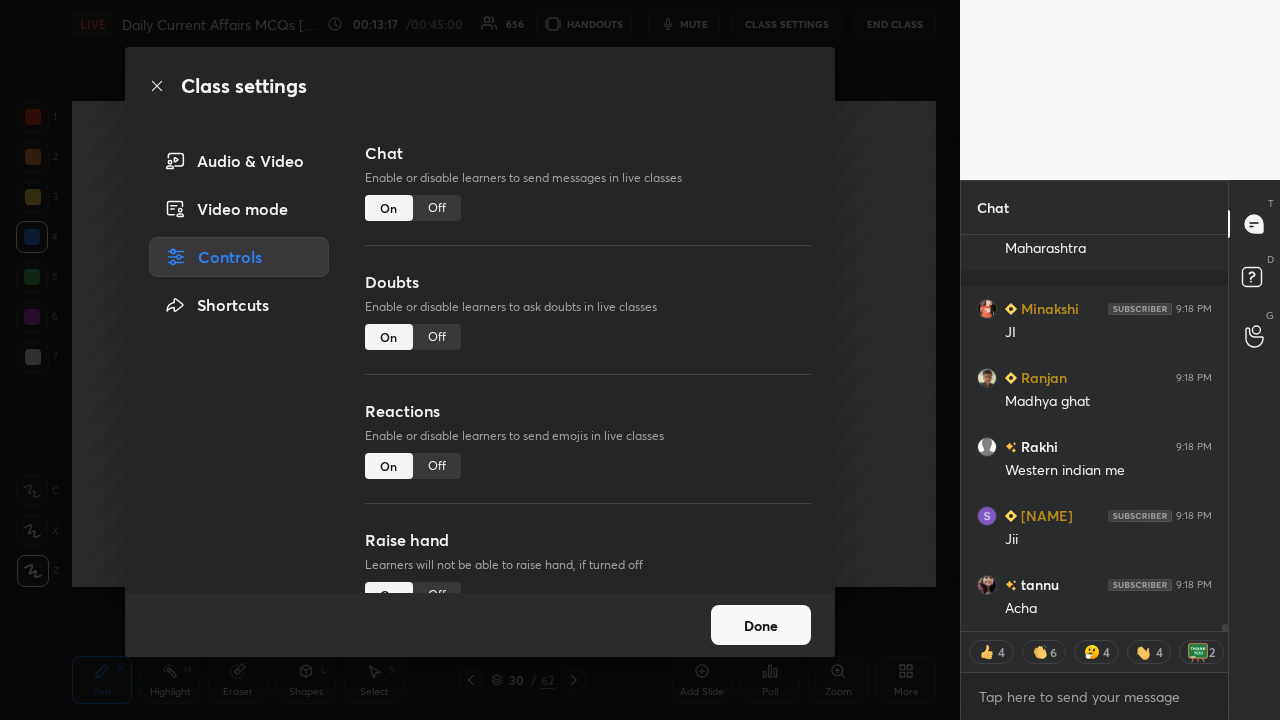 click on "Off" at bounding box center (437, 208) 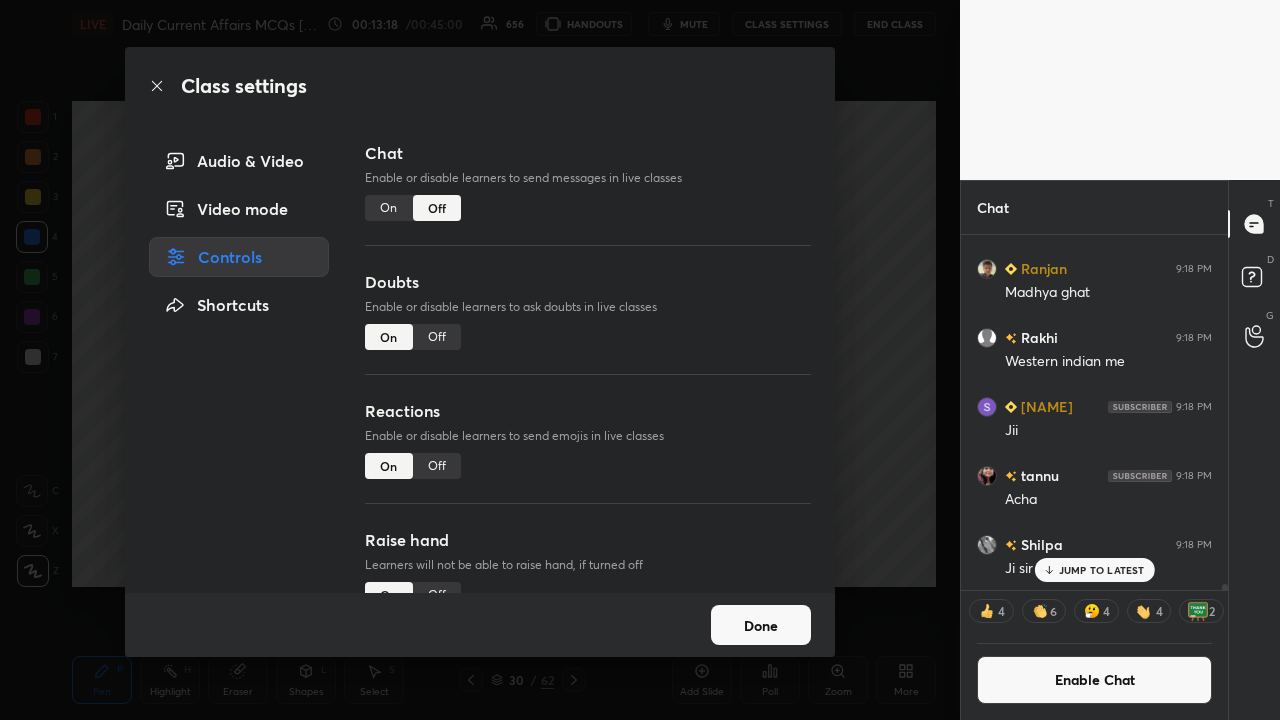 click on "Class settings Audio & Video Video mode Controls Shortcuts Chat Enable or disable learners to send messages in live classes On Off Doubts Enable or disable learners to ask doubts in live classes On Off Reactions Enable or disable learners to send emojis in live classes On Off Raise hand Learners will not be able to raise hand, if turned off On Off Poll Prediction Enable or disable poll prediction in case of a question on the slide On Off Done" at bounding box center (480, 360) 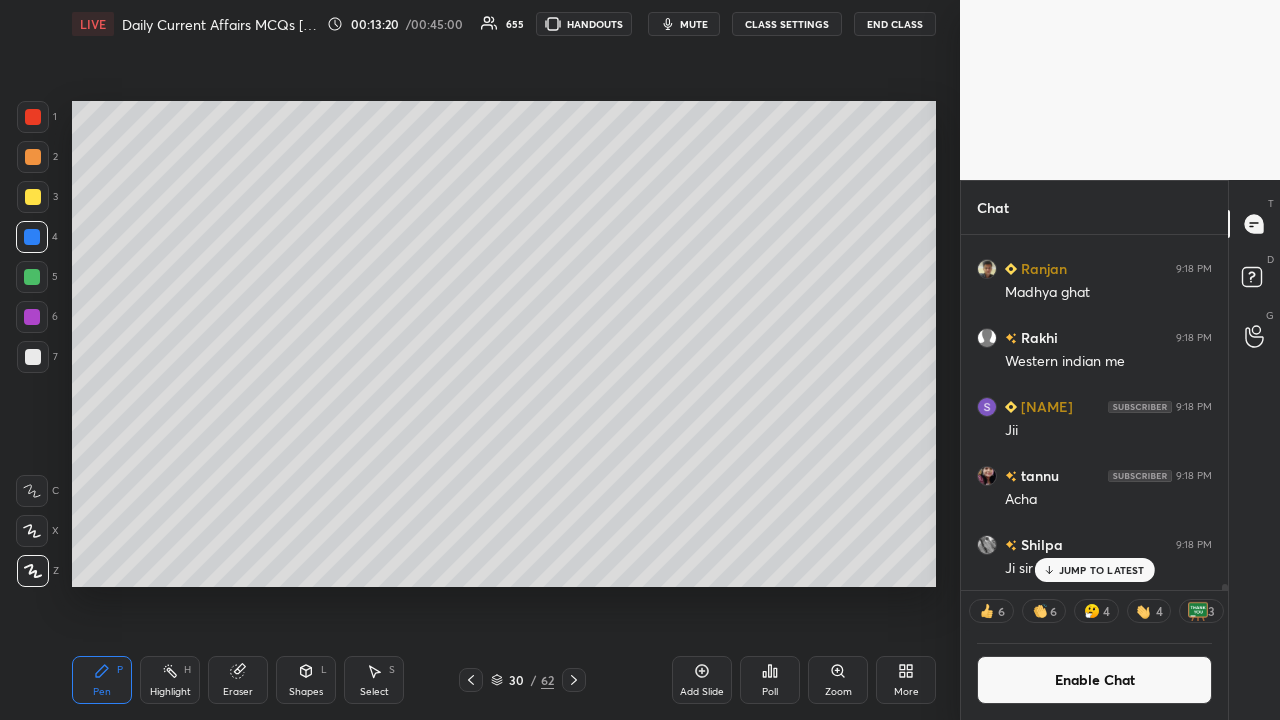 click 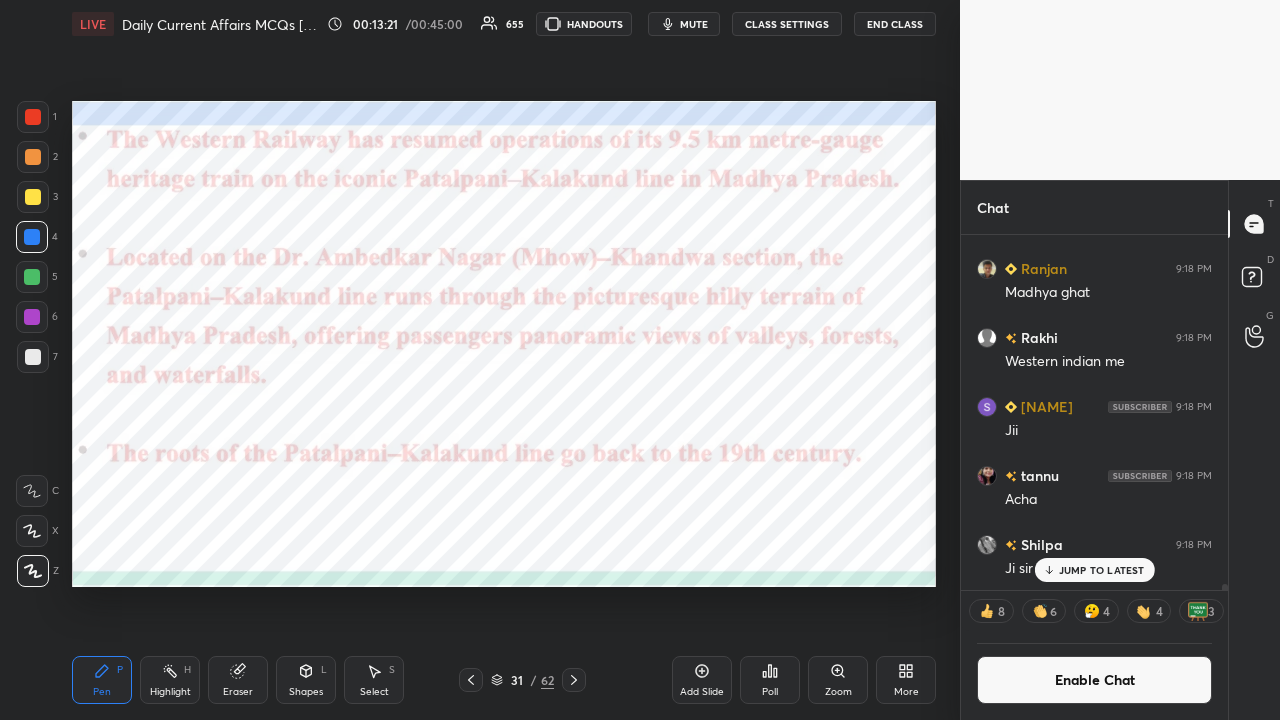 click 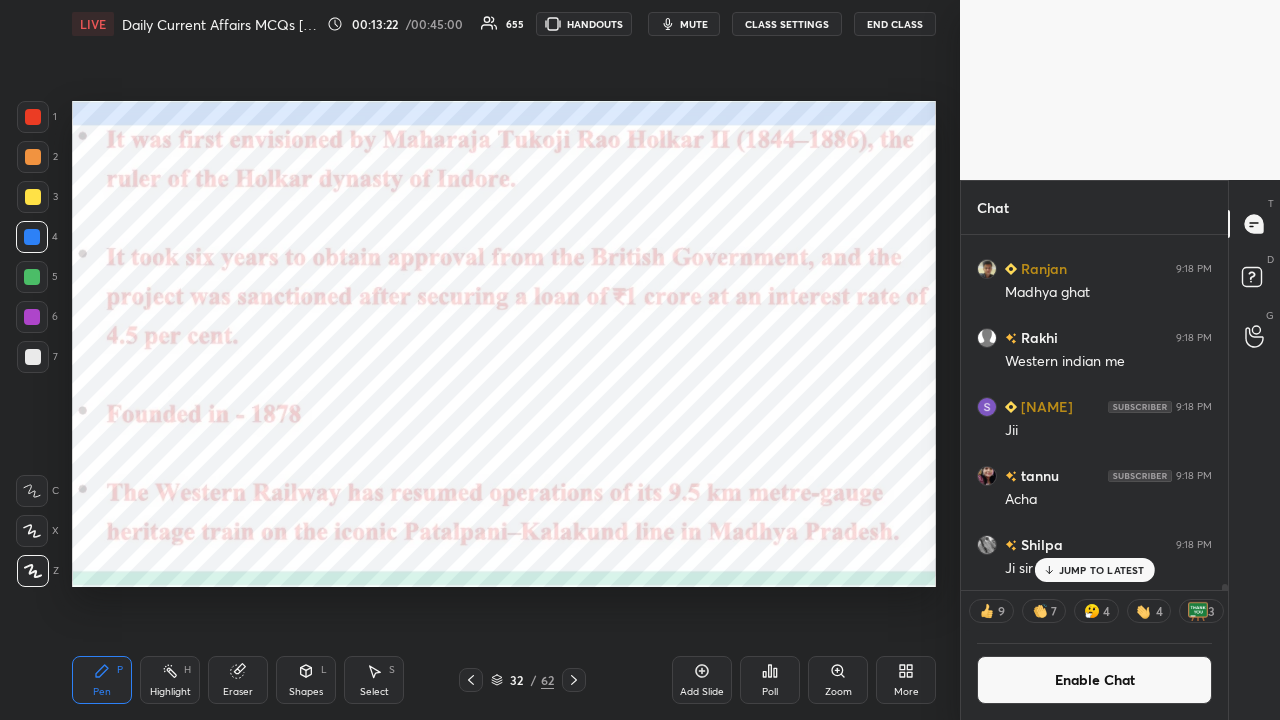 click 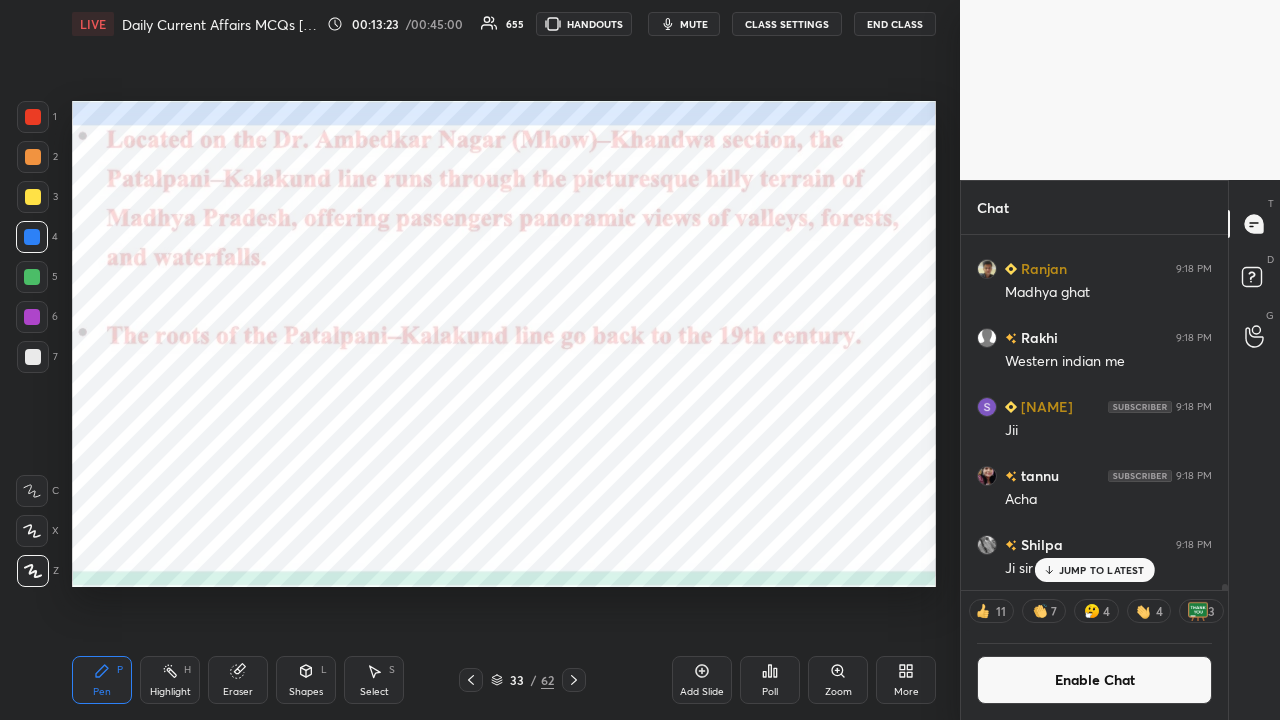 click 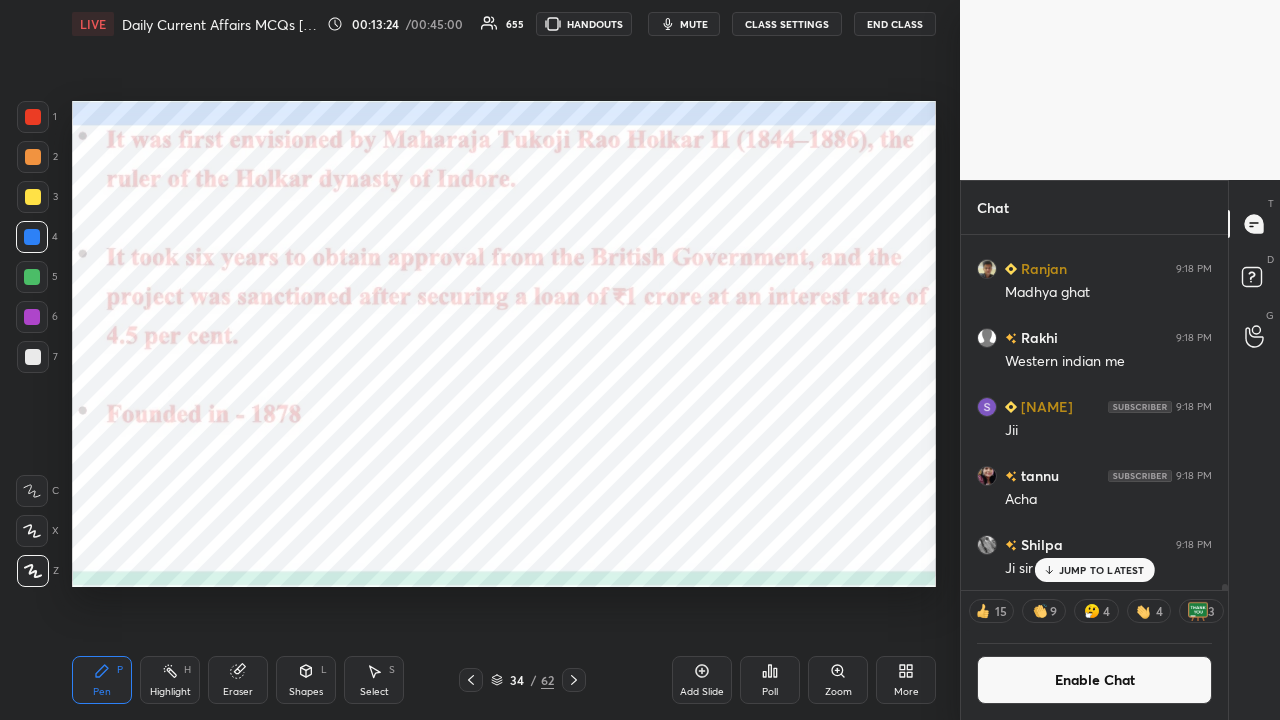 click 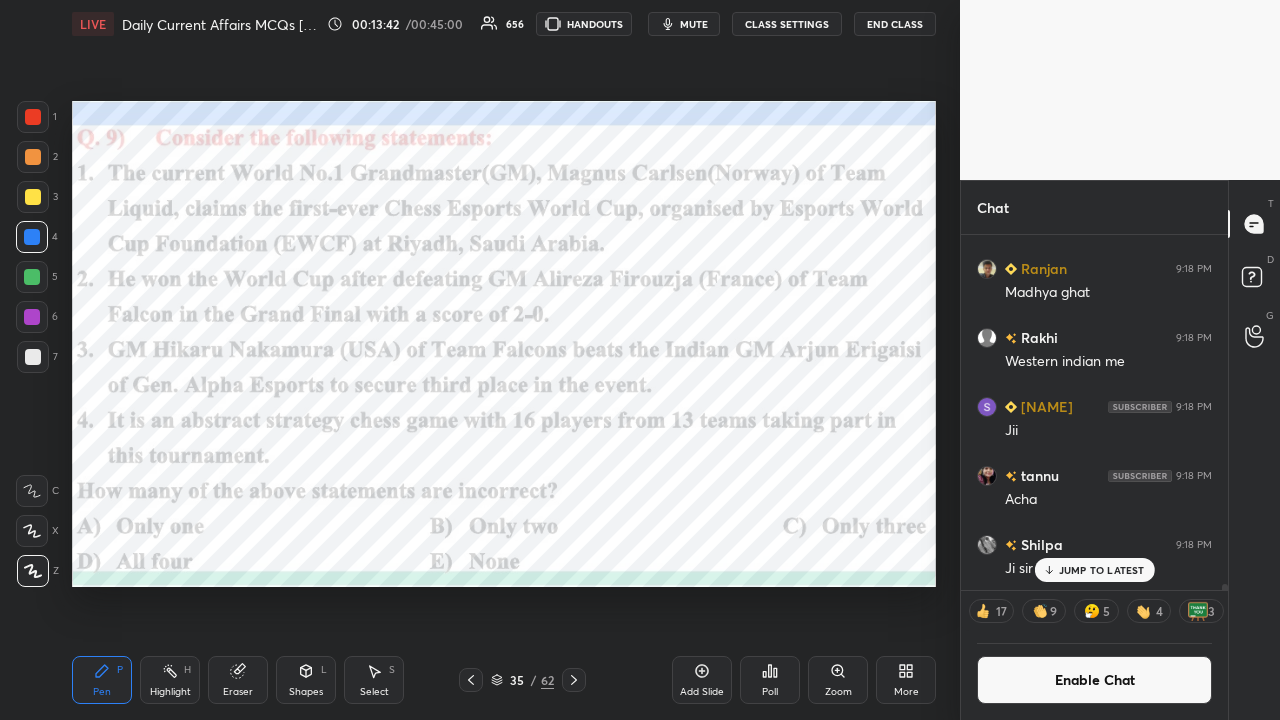 scroll, scrollTop: 6, scrollLeft: 6, axis: both 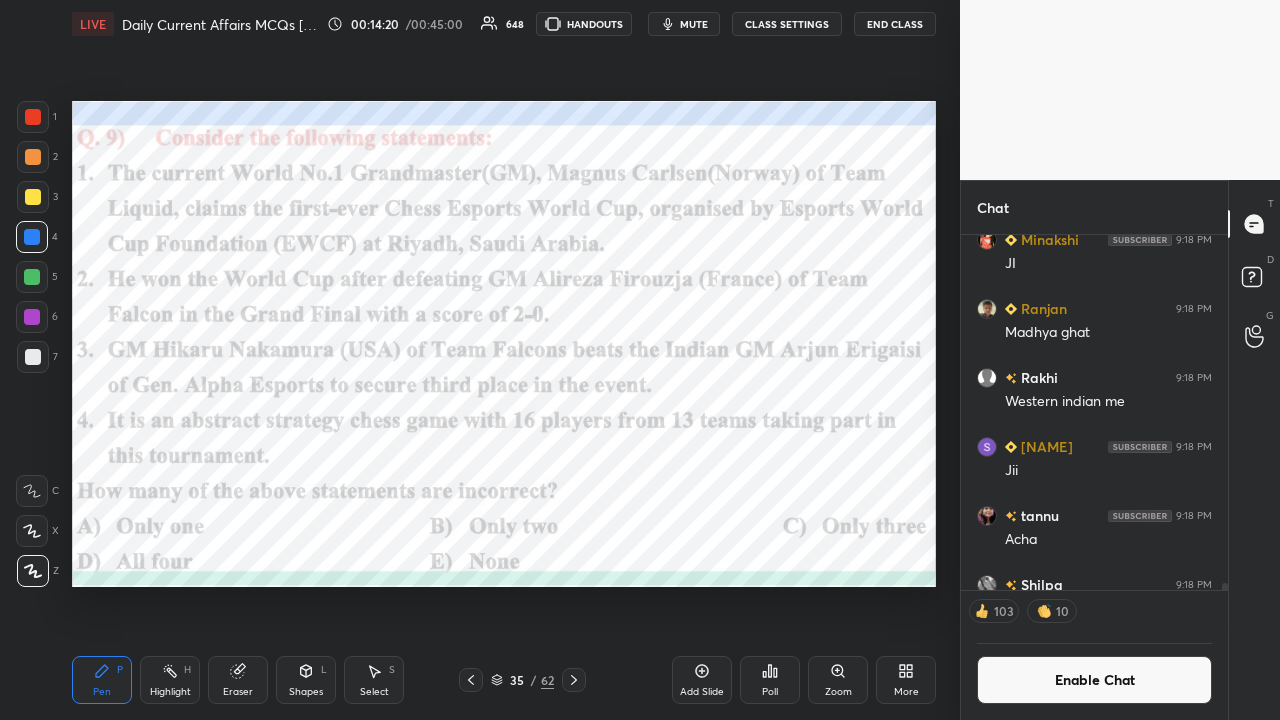click 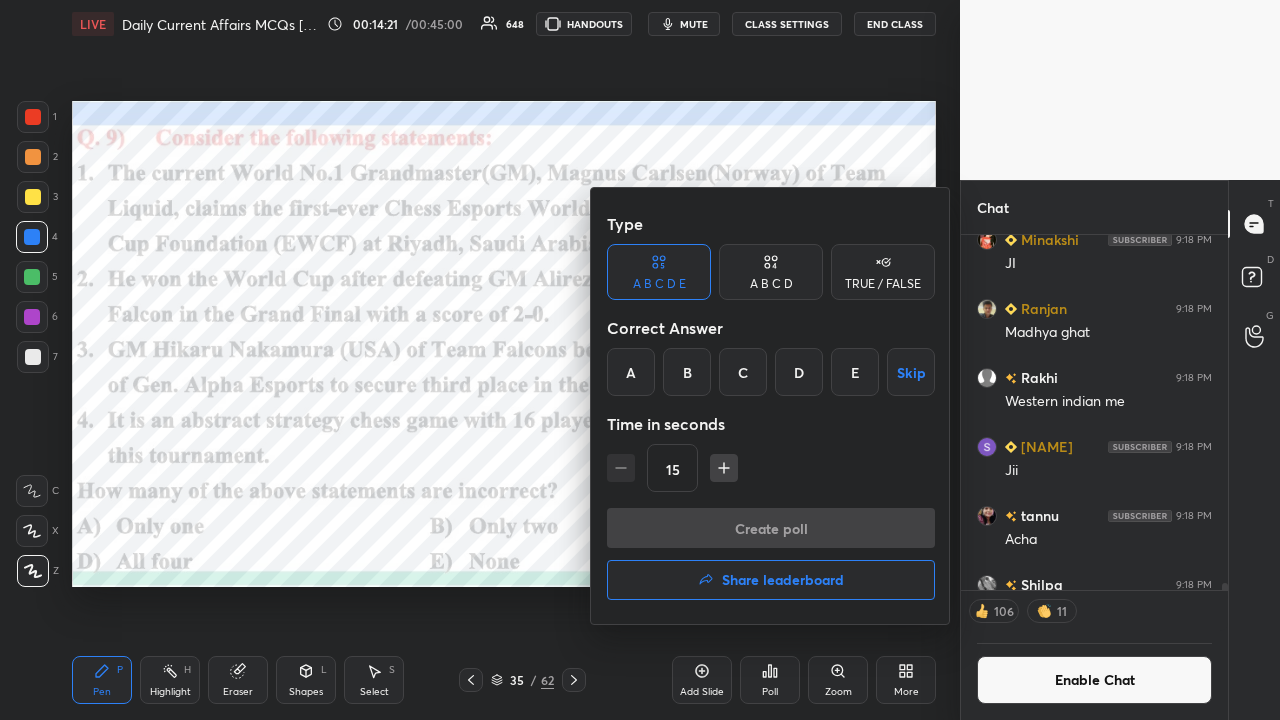 click on "A" at bounding box center (631, 372) 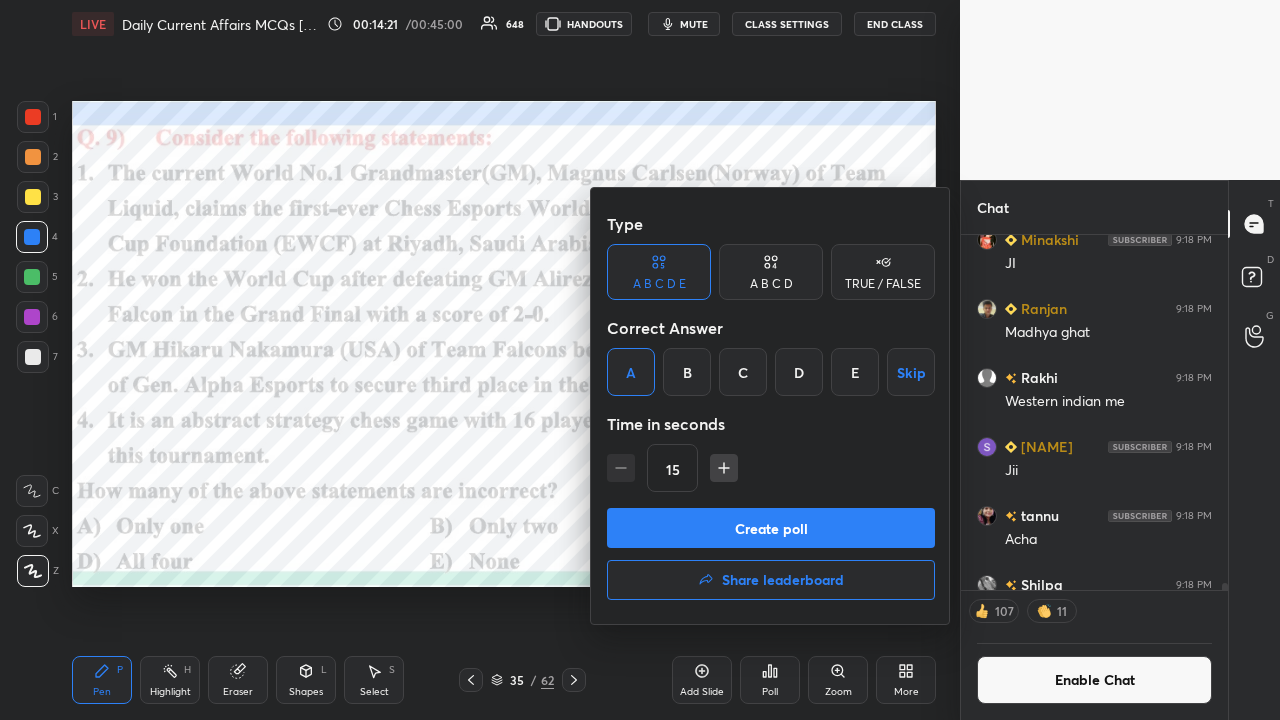 click on "Create poll" at bounding box center [771, 528] 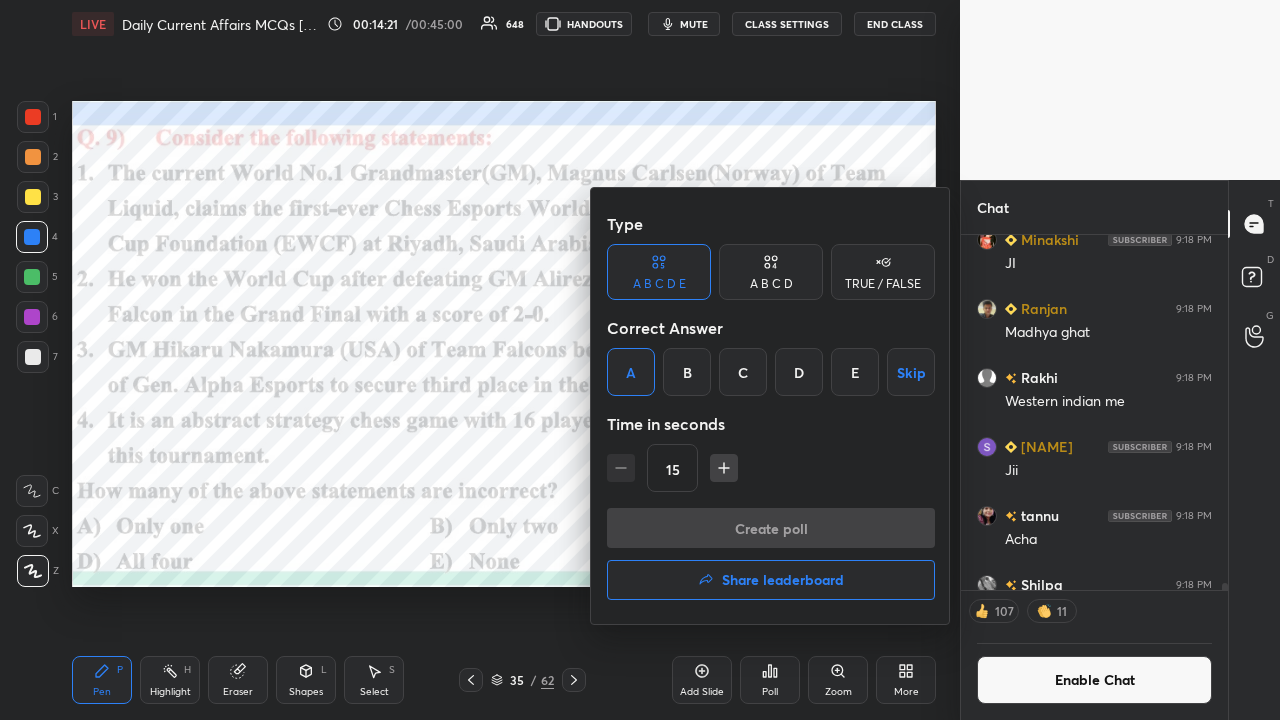 scroll, scrollTop: 316, scrollLeft: 261, axis: both 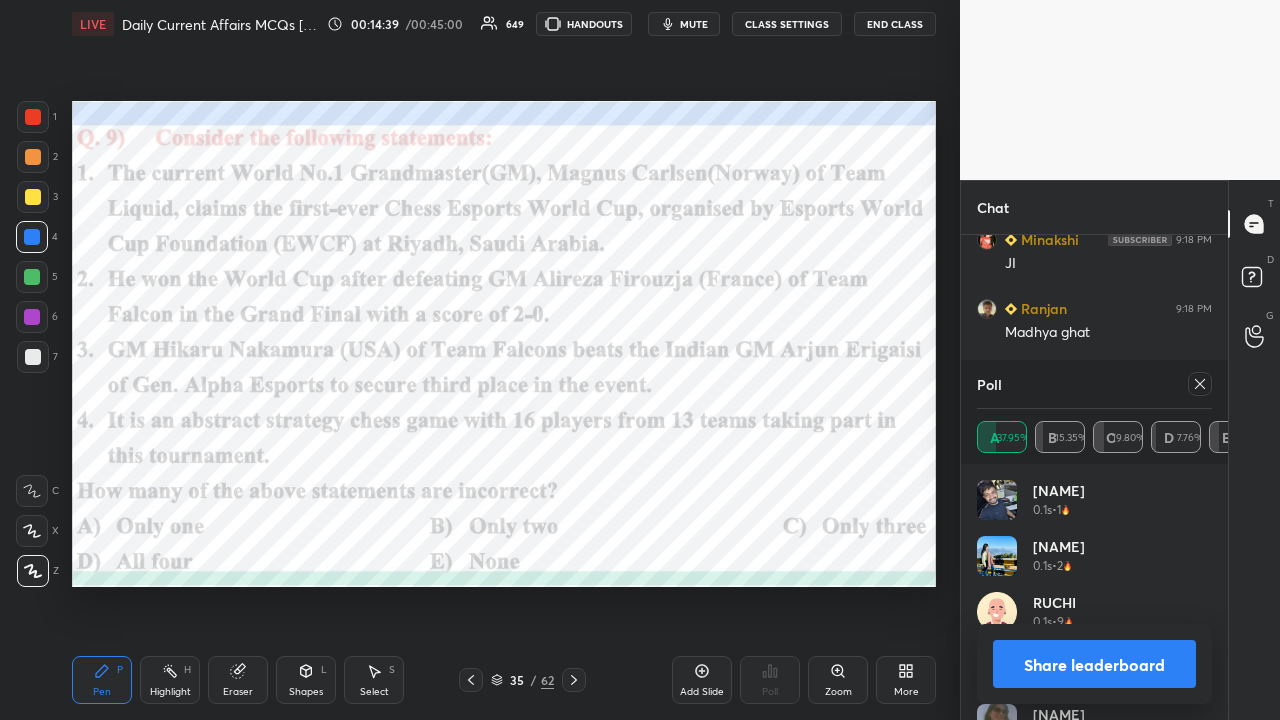click 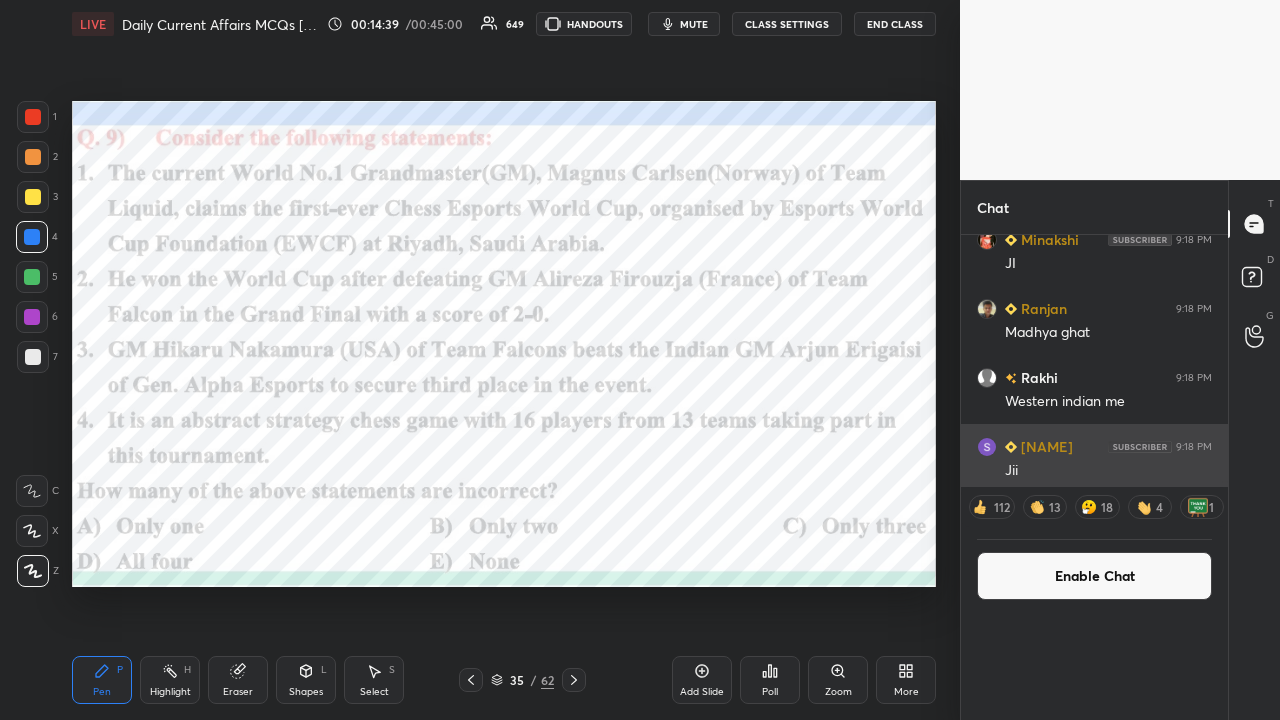 scroll, scrollTop: 1, scrollLeft: 6, axis: both 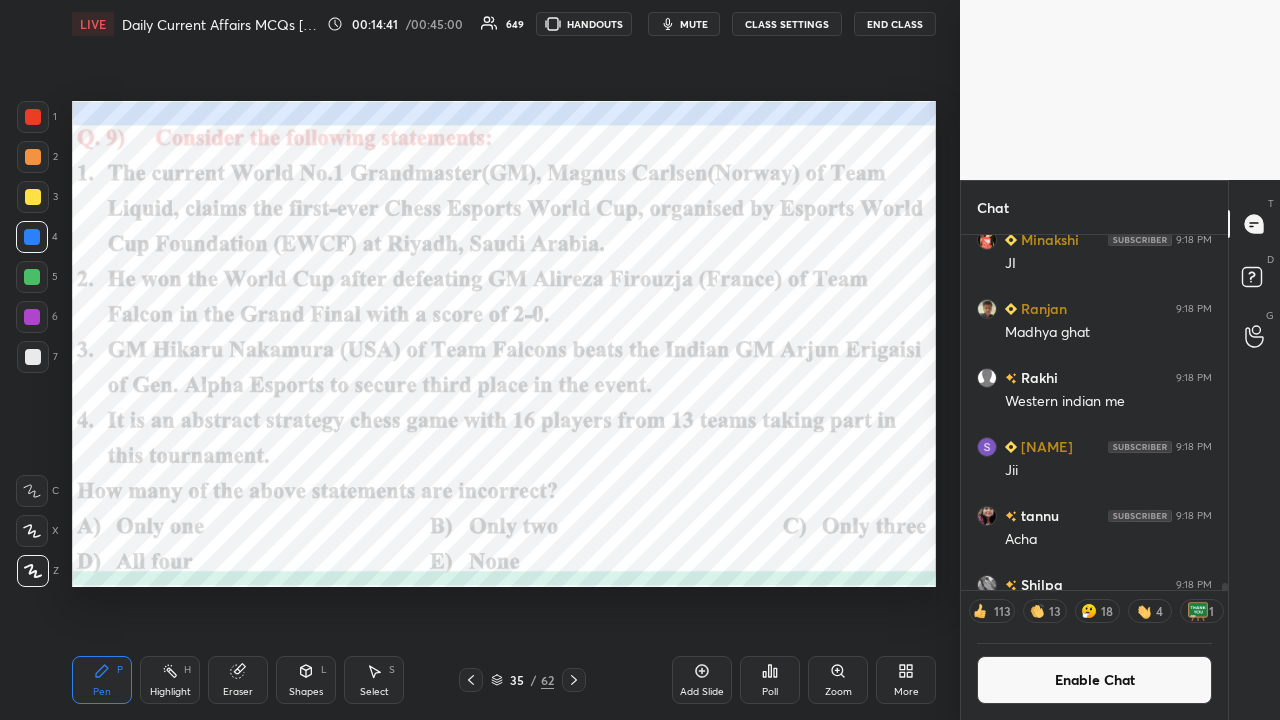 click 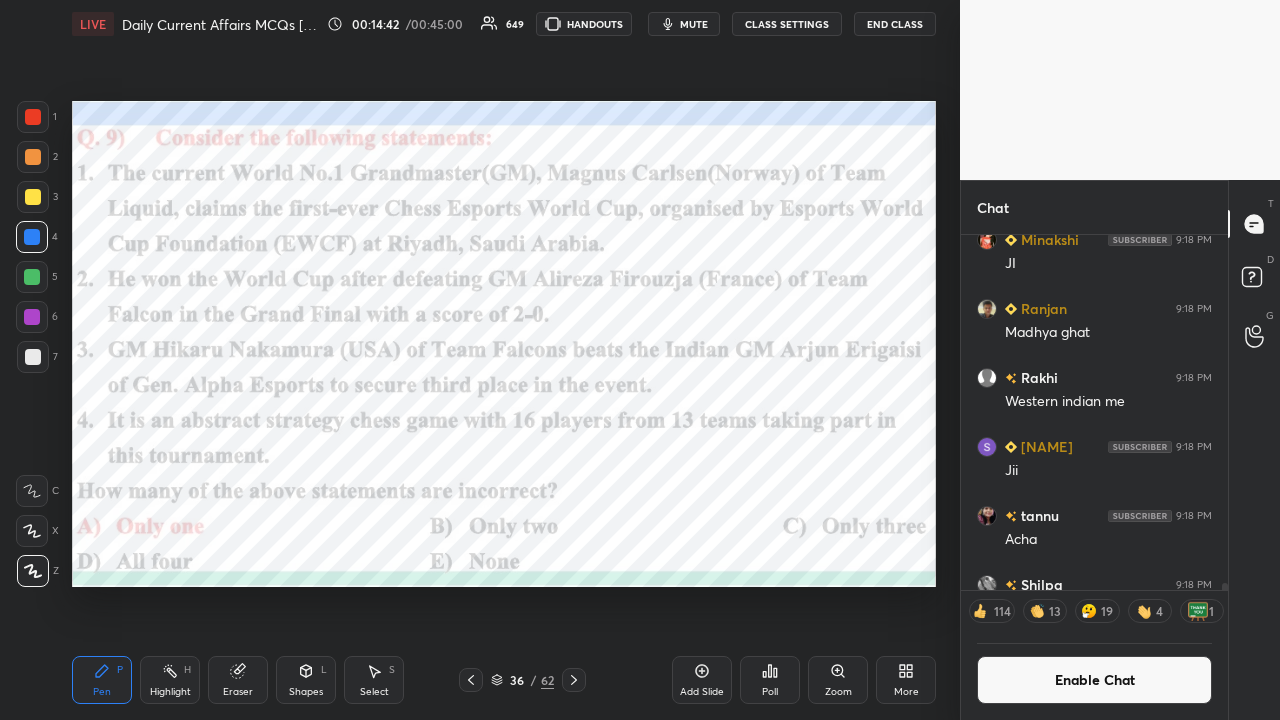 click on "CLASS SETTINGS" at bounding box center [787, 24] 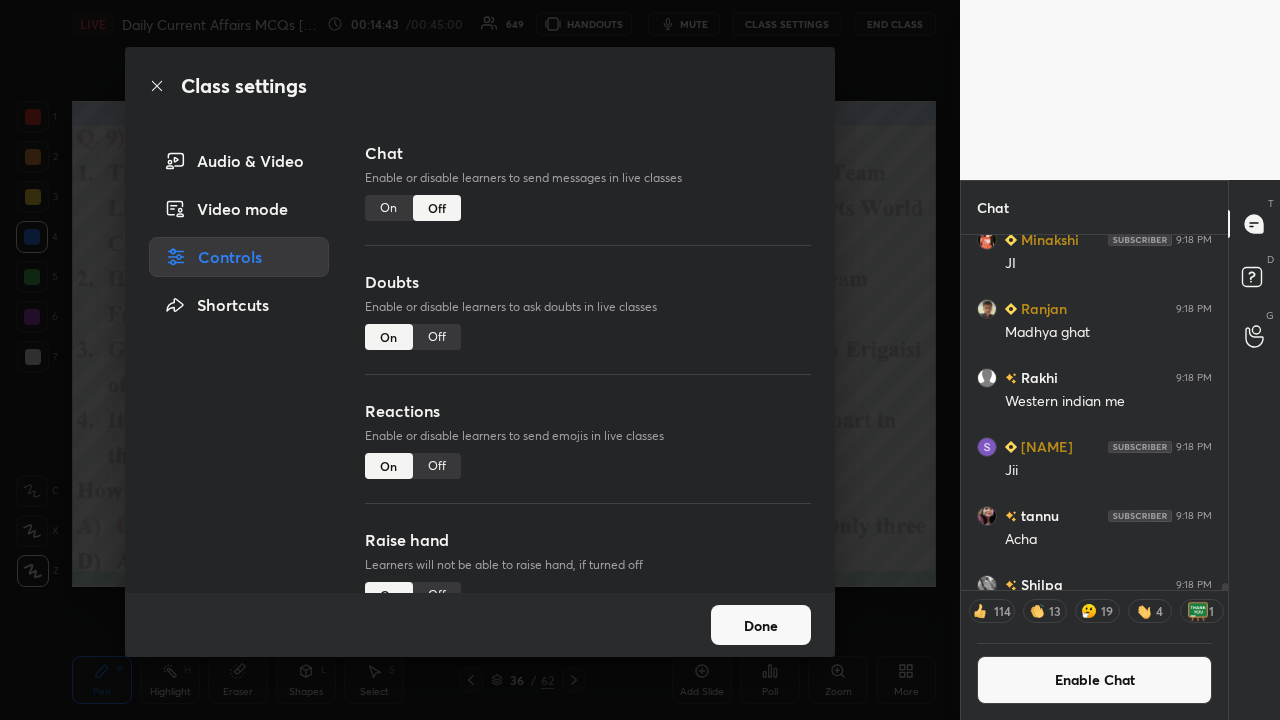 click on "On" at bounding box center (389, 208) 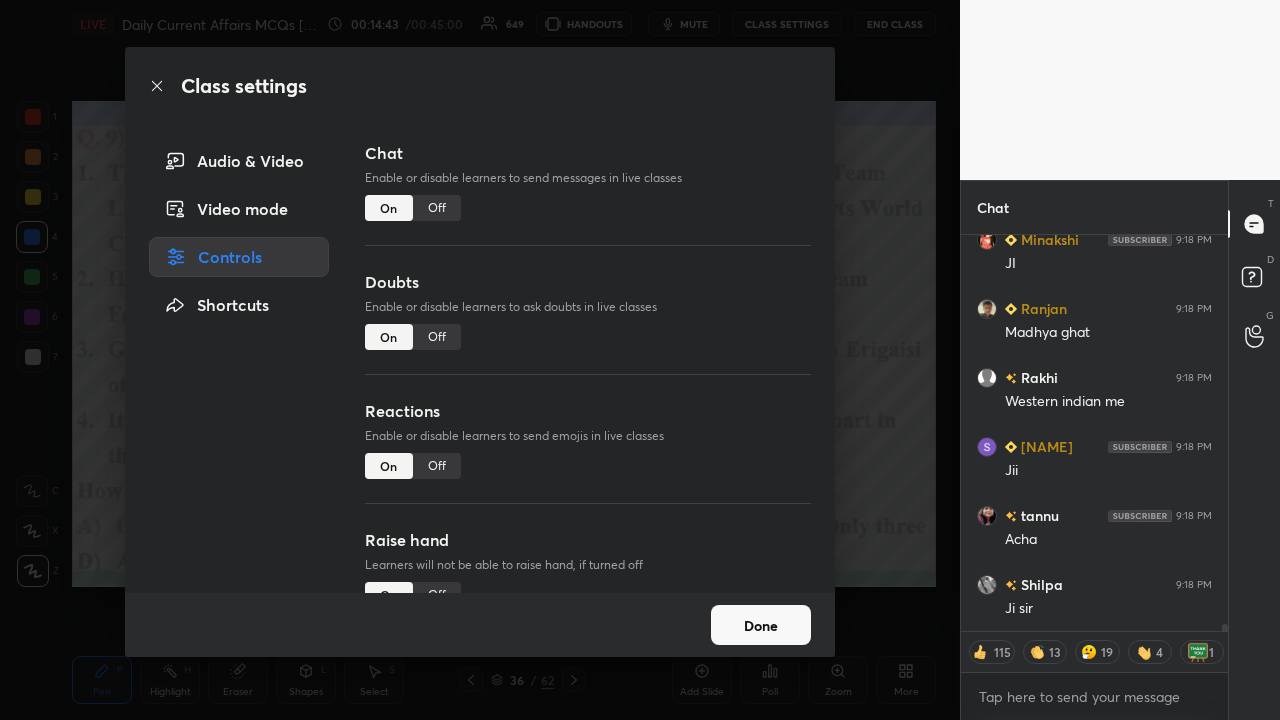click on "Class settings Audio & Video Video mode Controls Shortcuts Chat Enable or disable learners to send messages in live classes On Off Doubts Enable or disable learners to ask doubts in live classes On Off Reactions Enable or disable learners to send emojis in live classes On Off Raise hand Learners will not be able to raise hand, if turned off On Off Poll Prediction Enable or disable poll prediction in case of a question on the slide On Off Done" at bounding box center (480, 360) 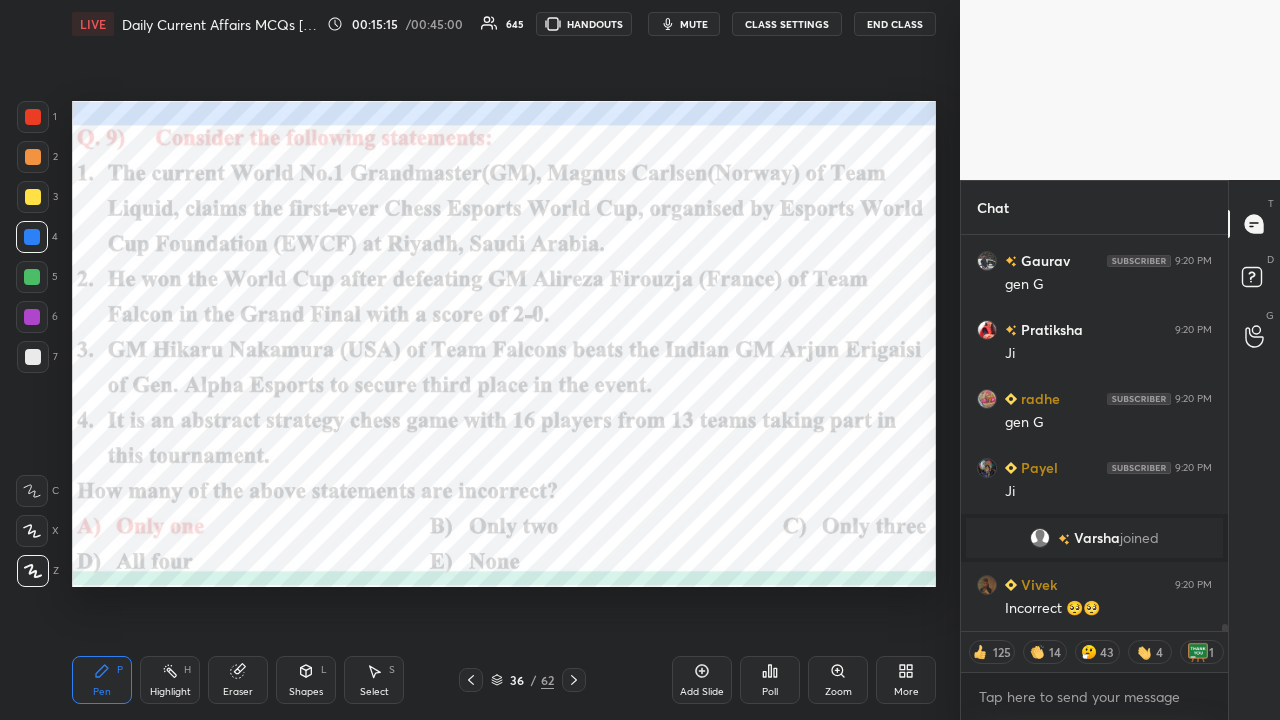 click at bounding box center [574, 680] 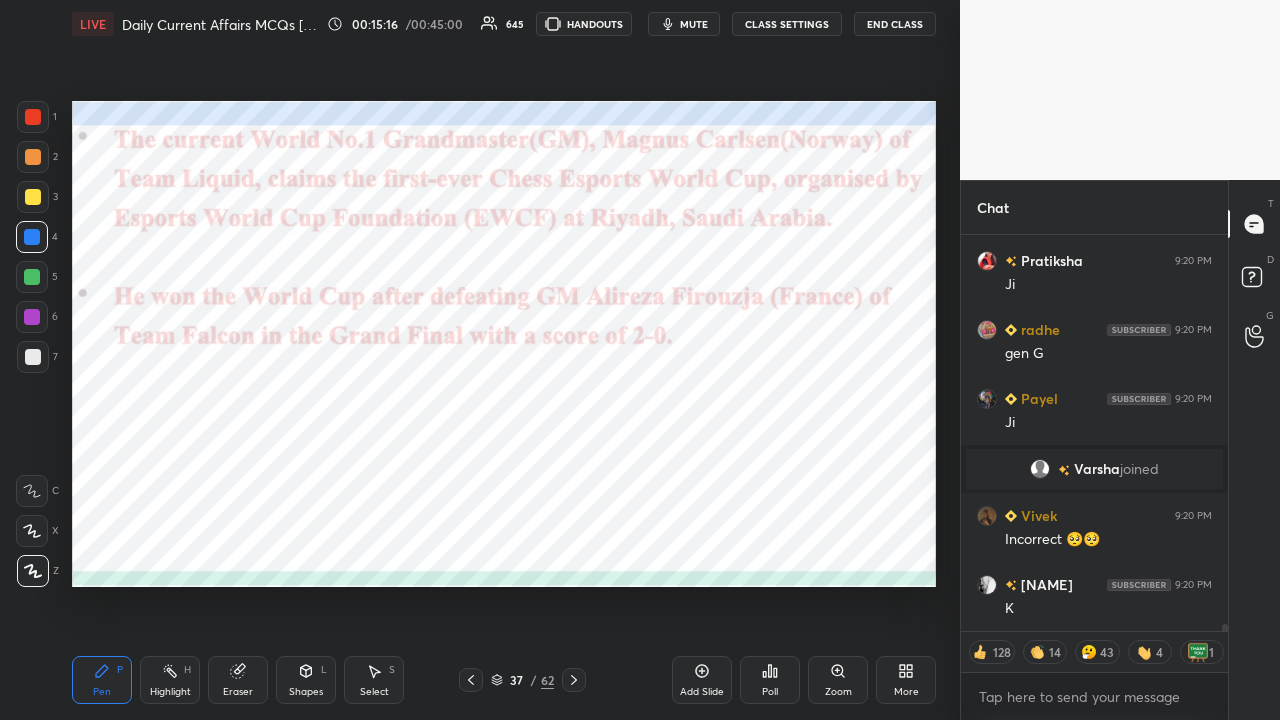 click 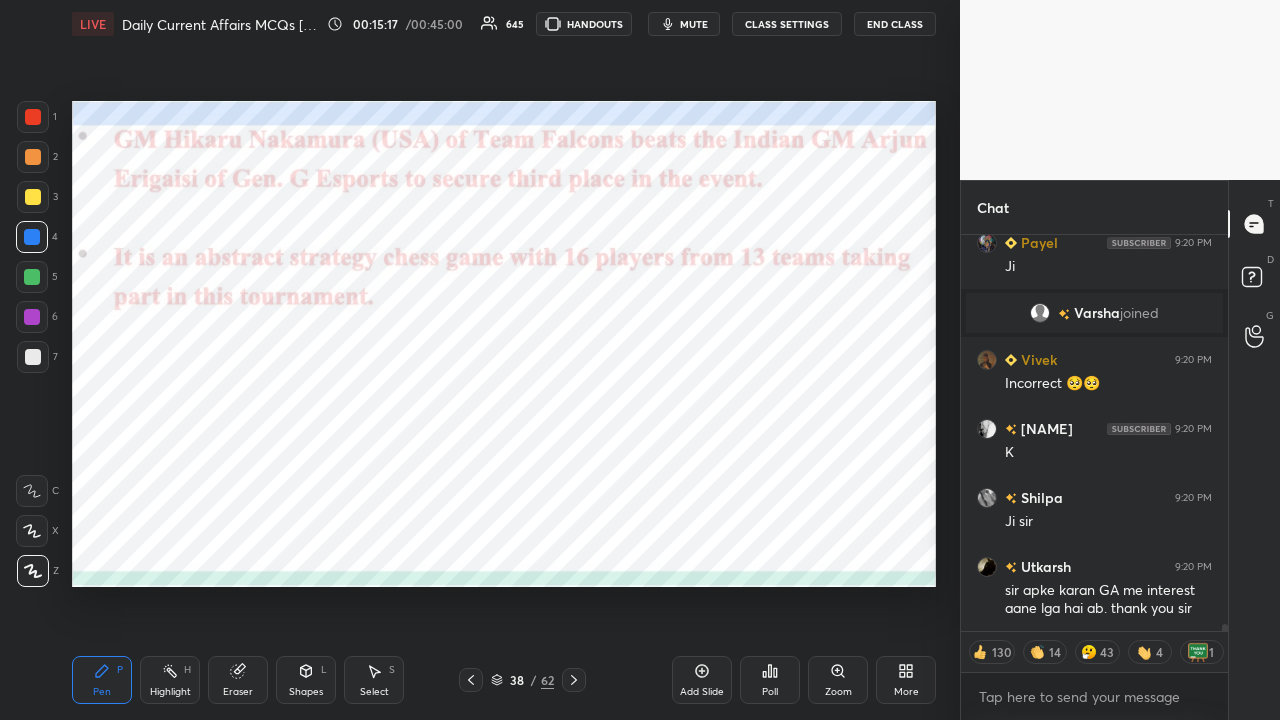 click 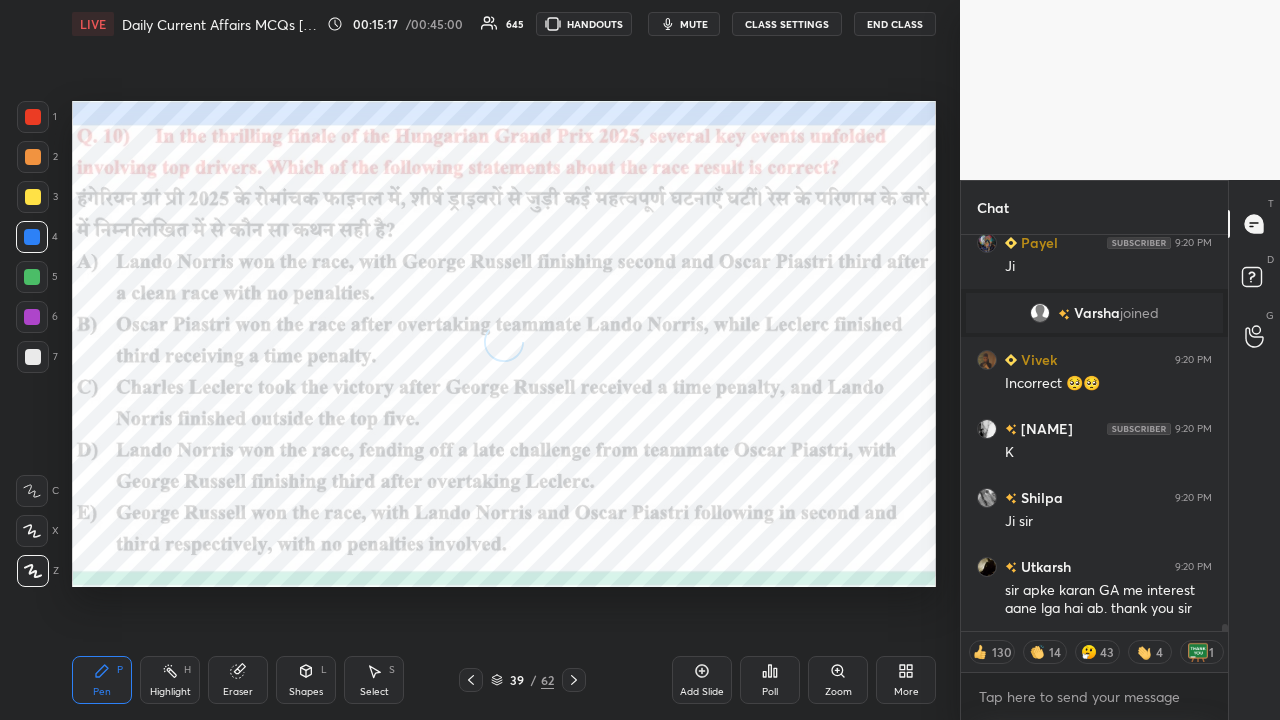 type on "x" 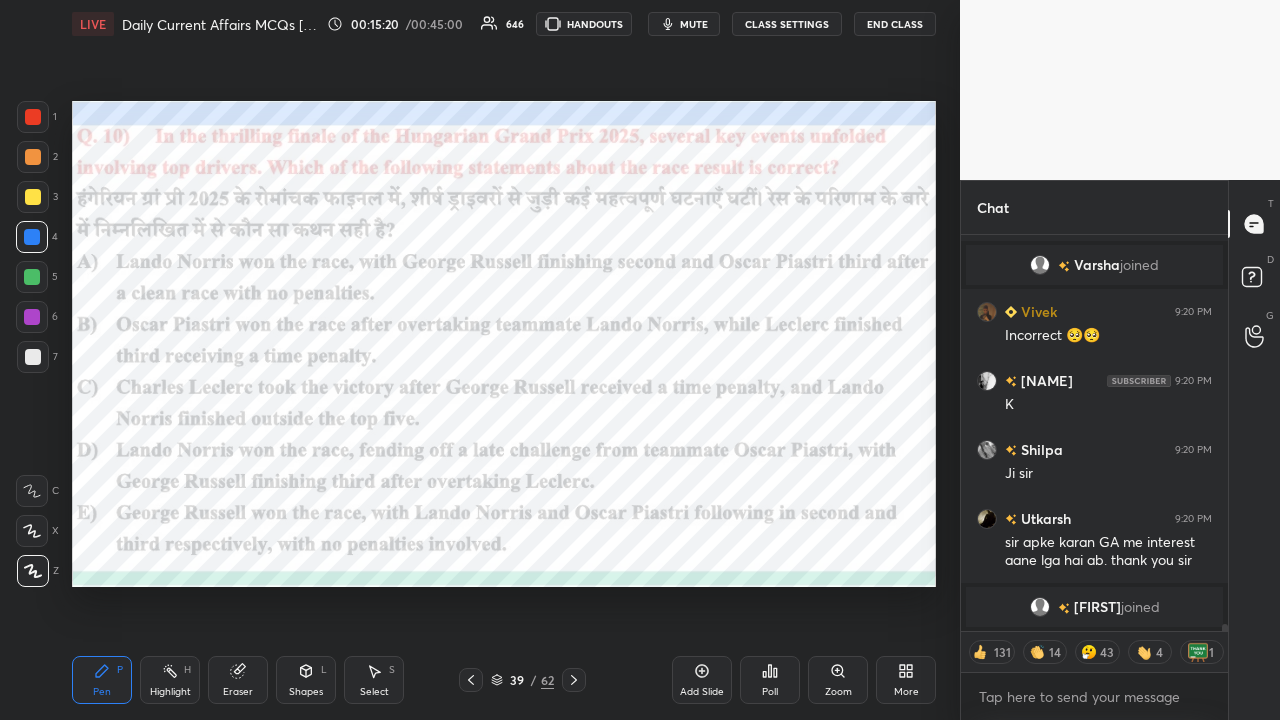 click on "CLASS SETTINGS" at bounding box center (787, 24) 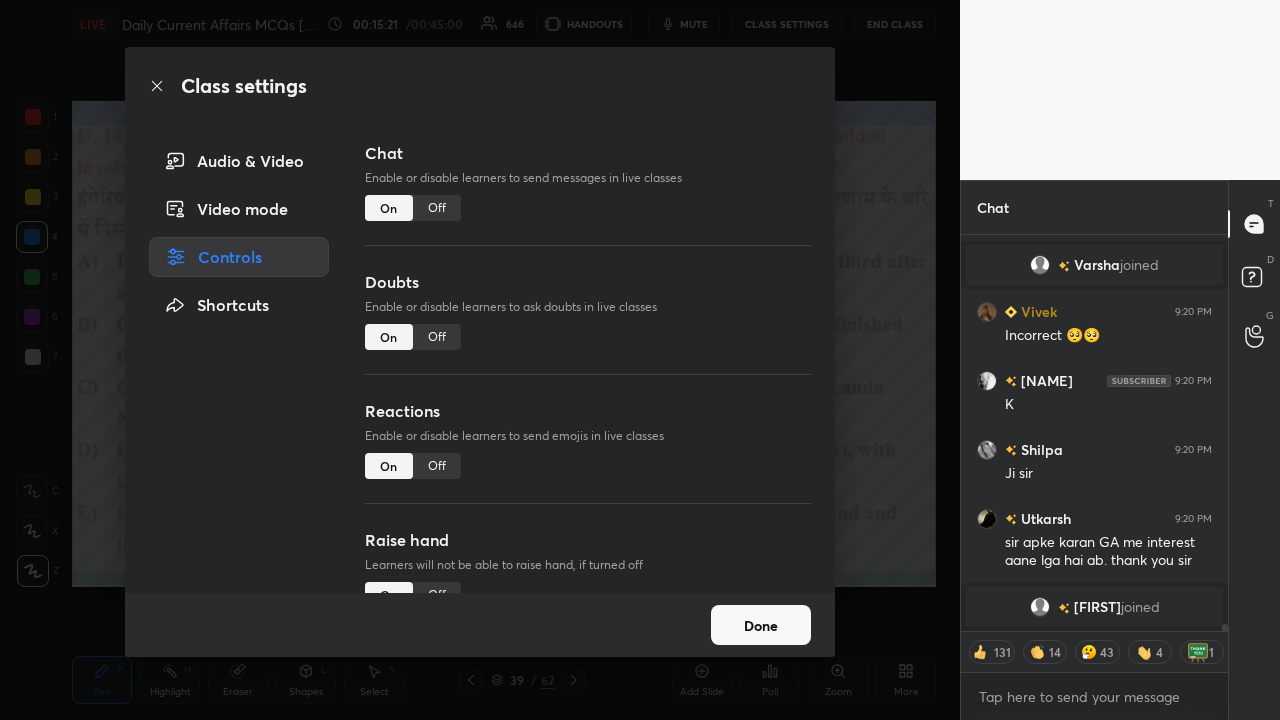 click on "Off" at bounding box center [437, 208] 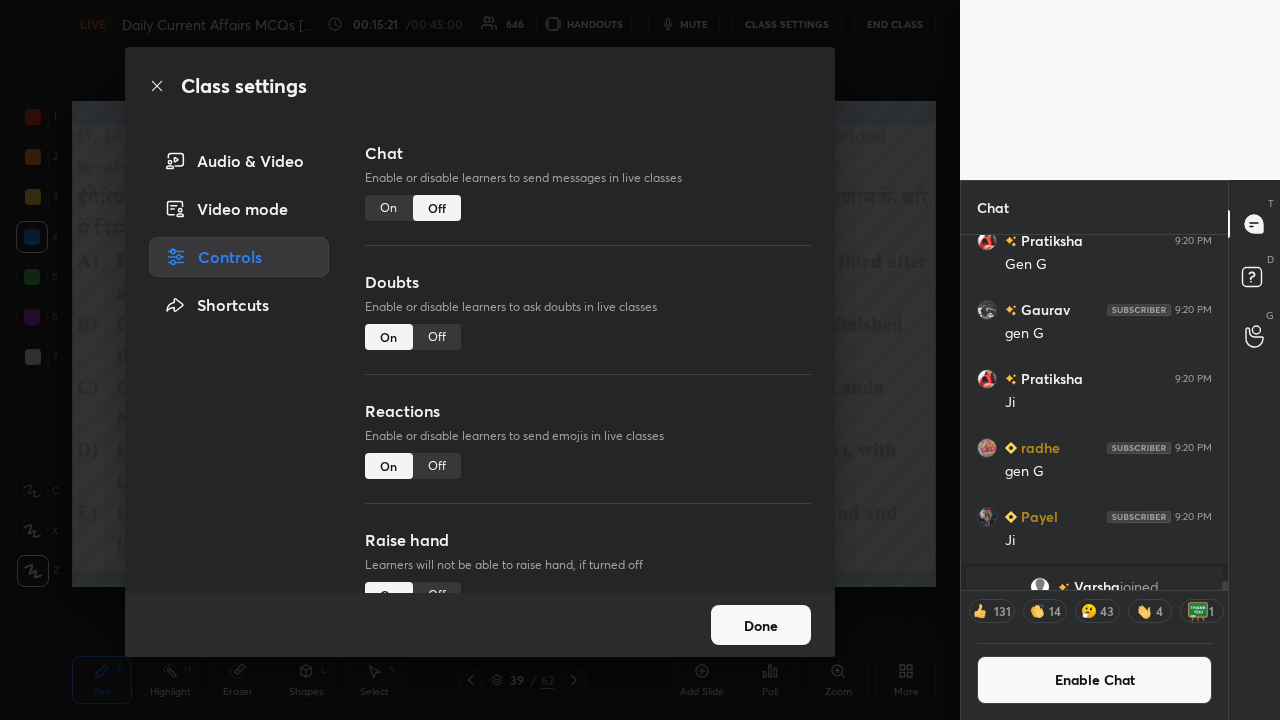 click on "Class settings Audio & Video Video mode Controls Shortcuts Chat Enable or disable learners to send messages in live classes On Off Doubts Enable or disable learners to ask doubts in live classes On Off Reactions Enable or disable learners to send emojis in live classes On Off Raise hand Learners will not be able to raise hand, if turned off On Off Poll Prediction Enable or disable poll prediction in case of a question on the slide On Off Done" at bounding box center [480, 360] 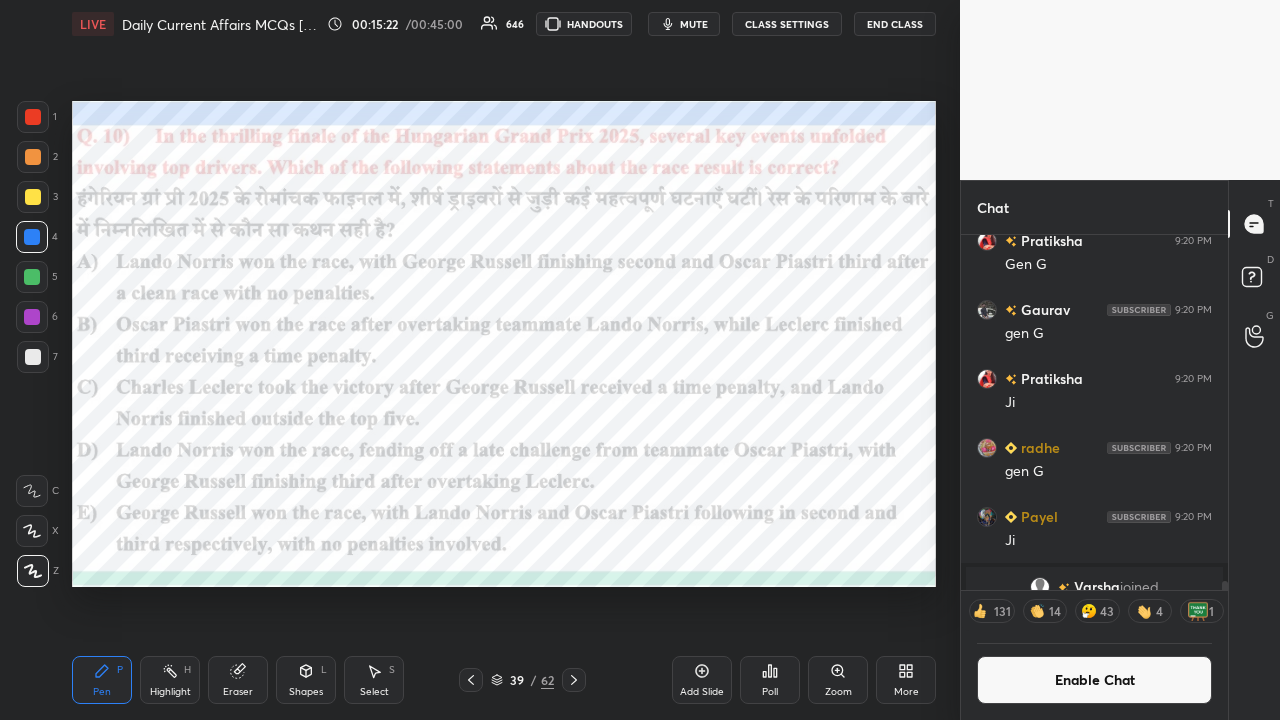 click at bounding box center (574, 680) 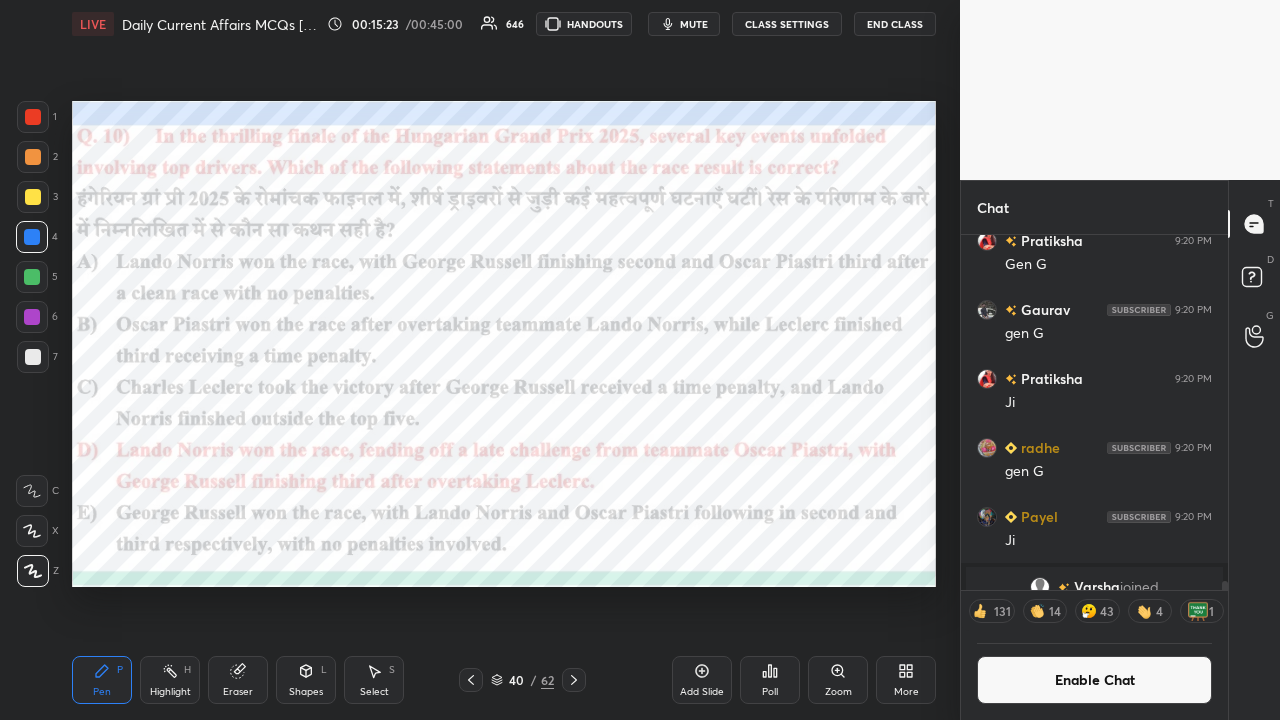click 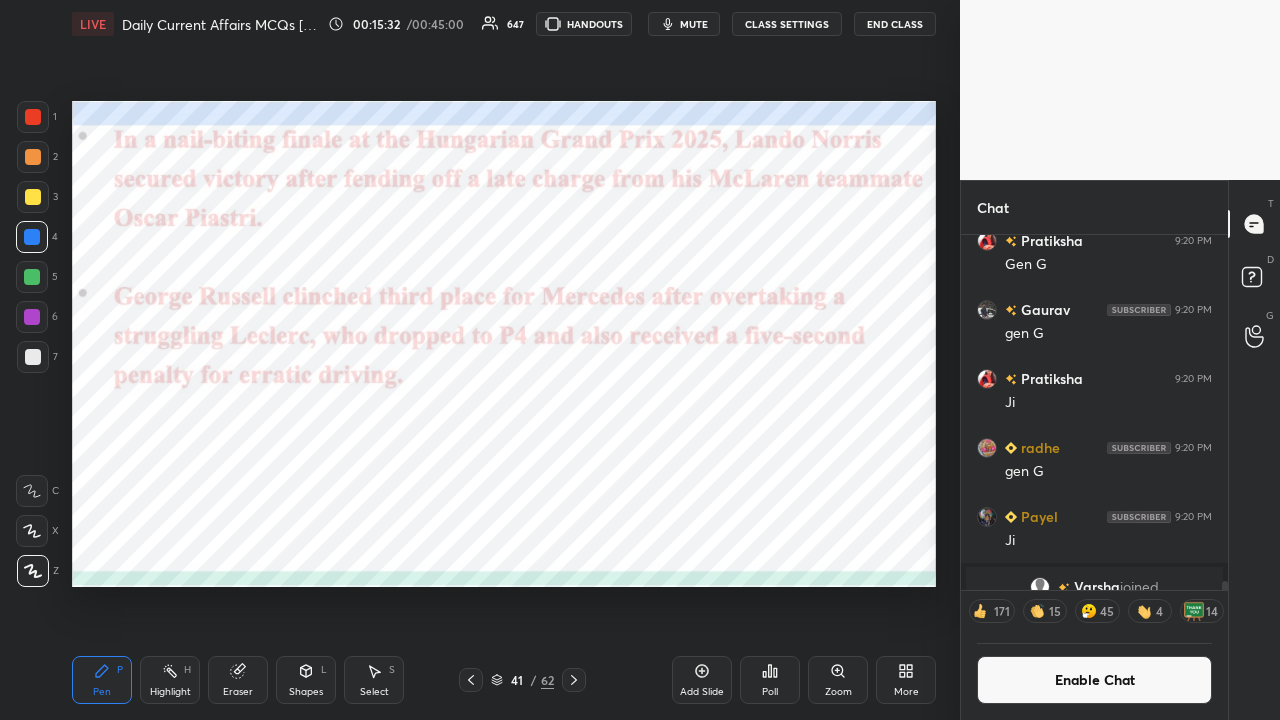 click 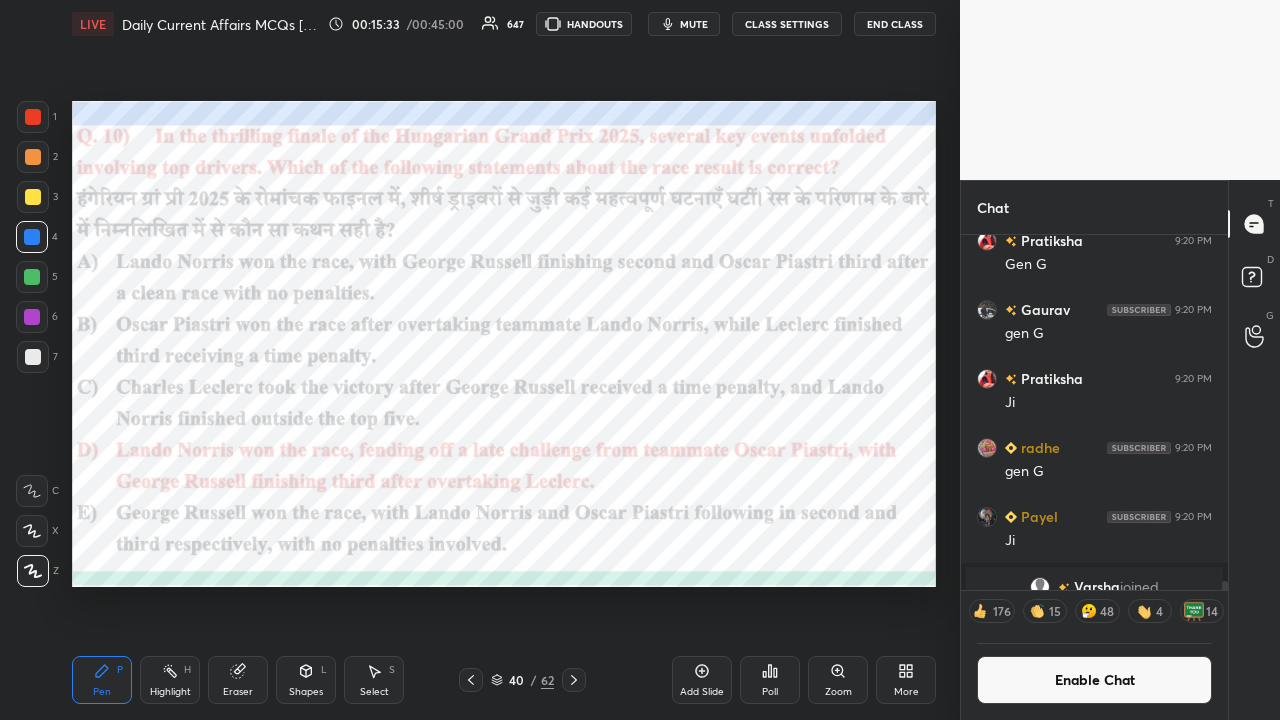 click 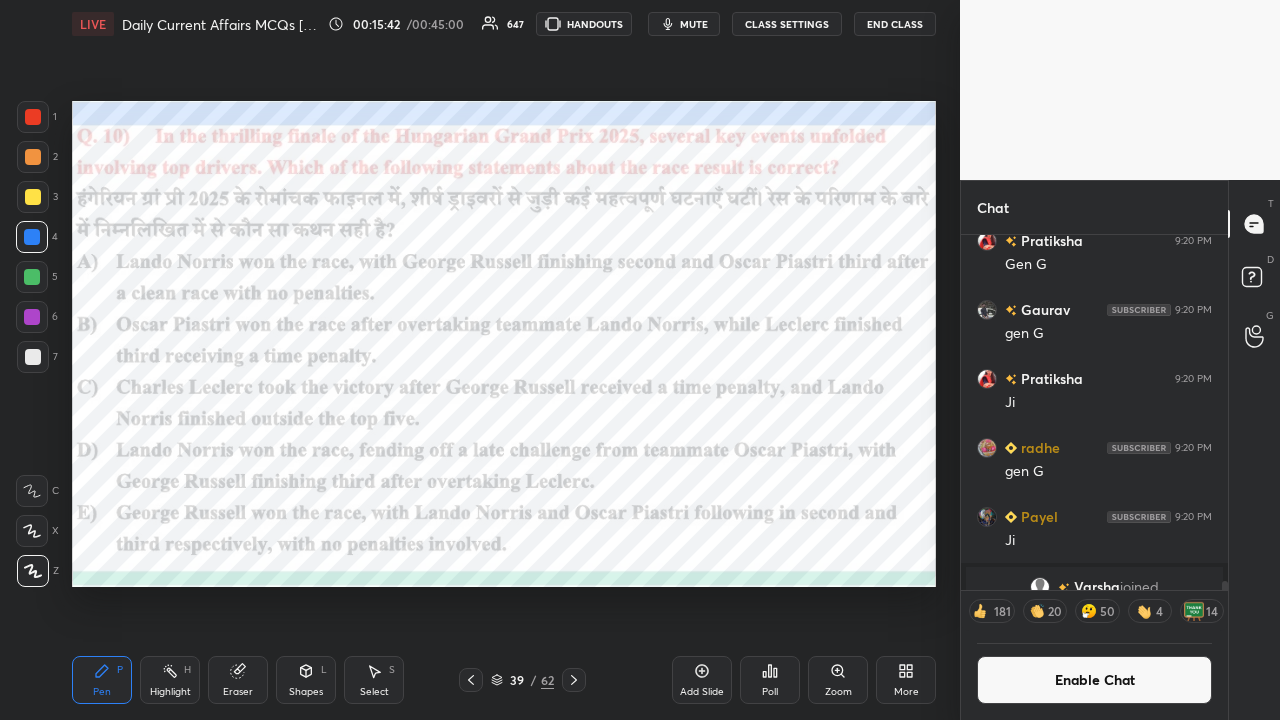 drag, startPoint x: 576, startPoint y: 672, endPoint x: 559, endPoint y: 661, distance: 20.248457 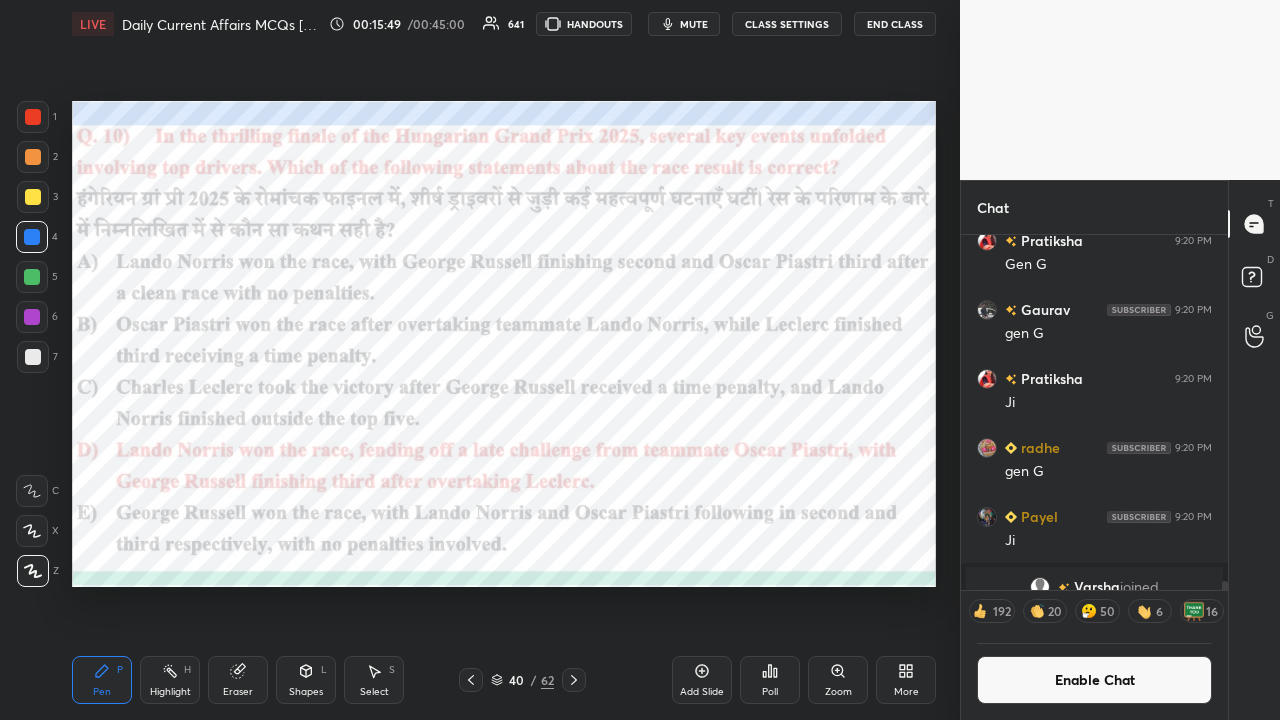 click 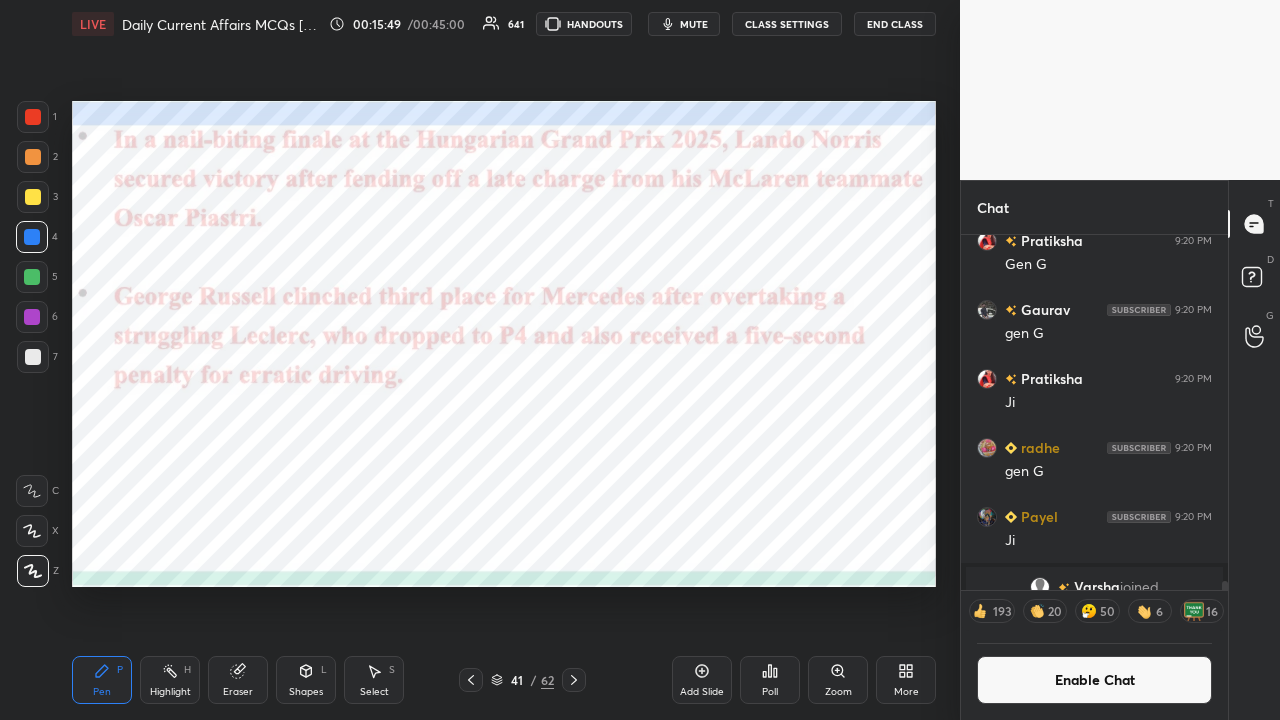 click 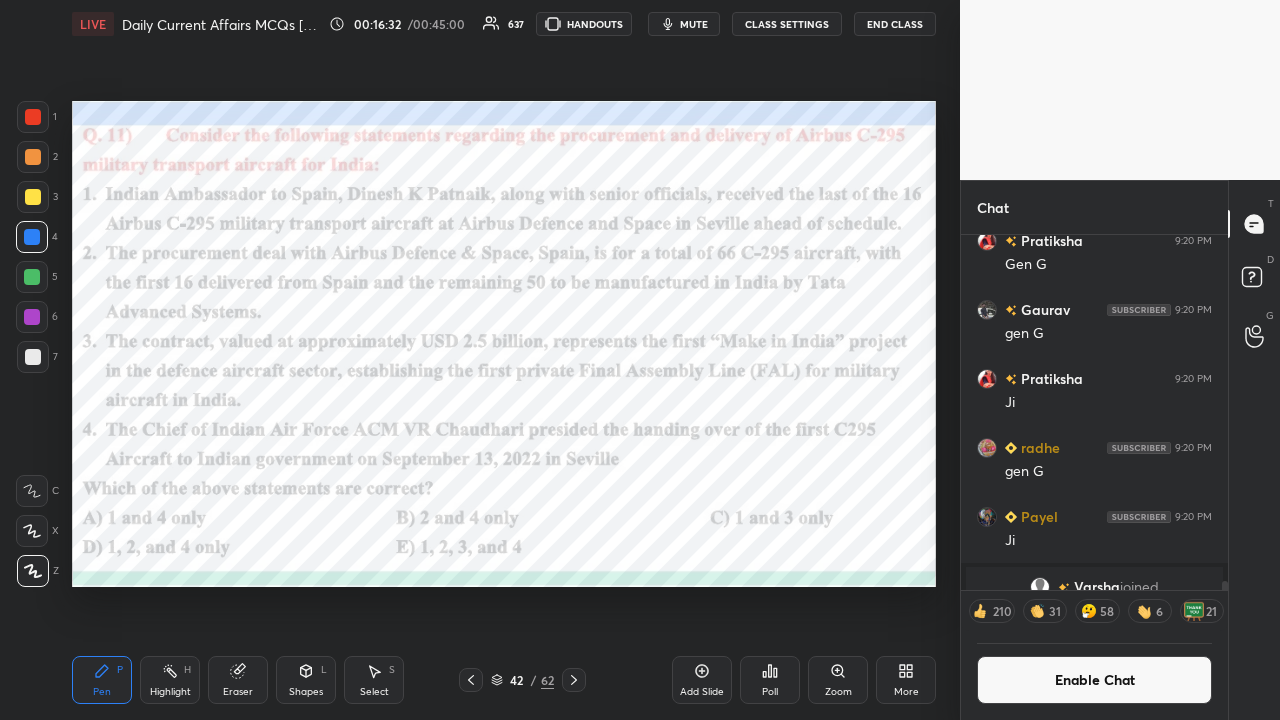 click 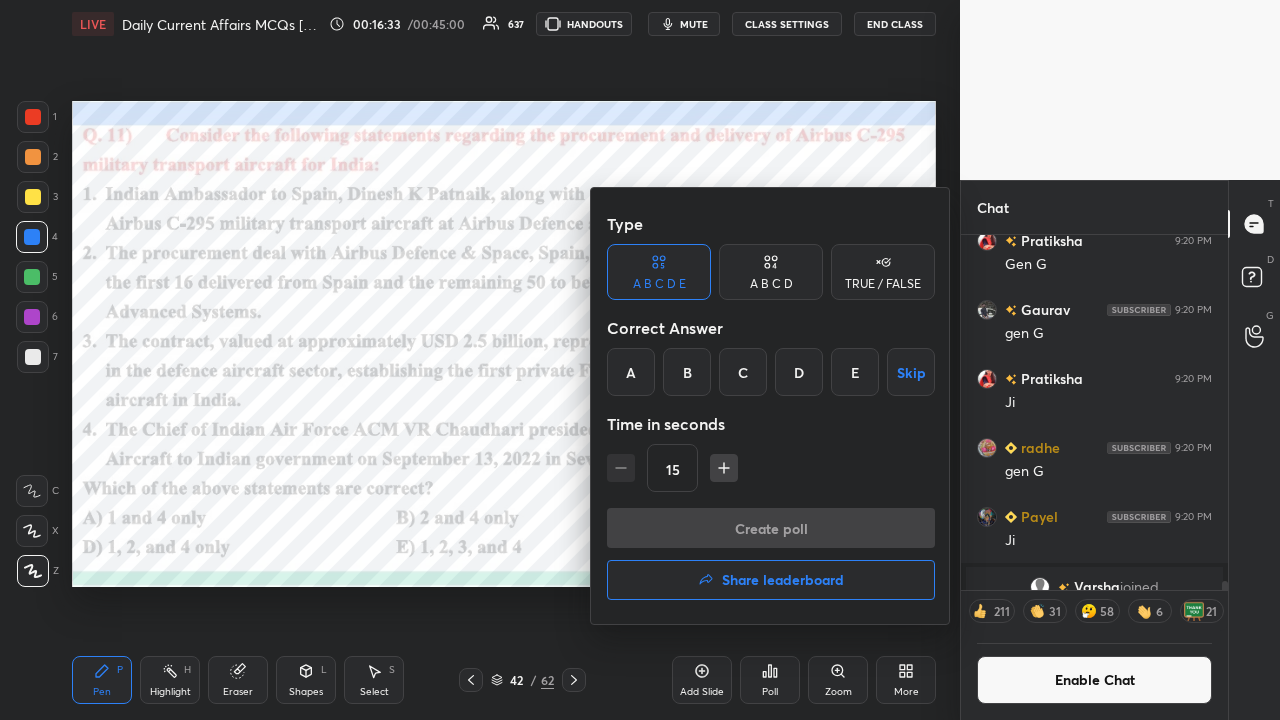 click on "C" at bounding box center (743, 372) 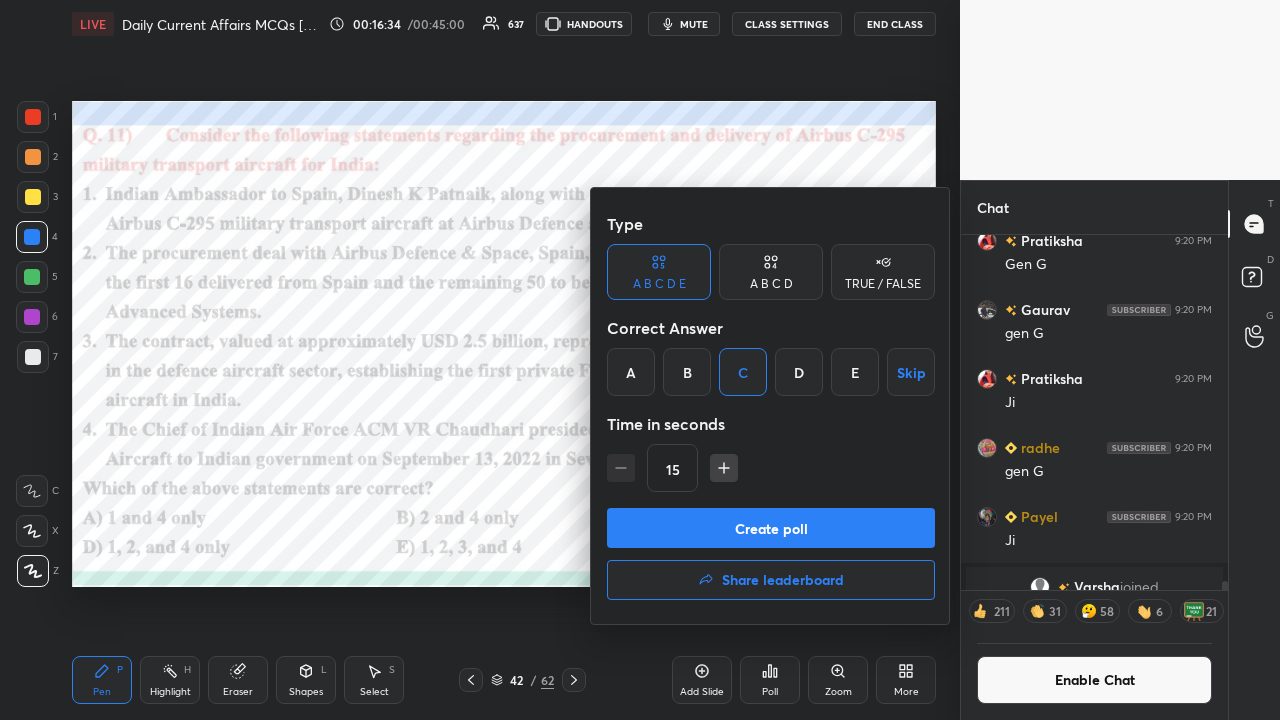 click on "Create poll" at bounding box center (771, 528) 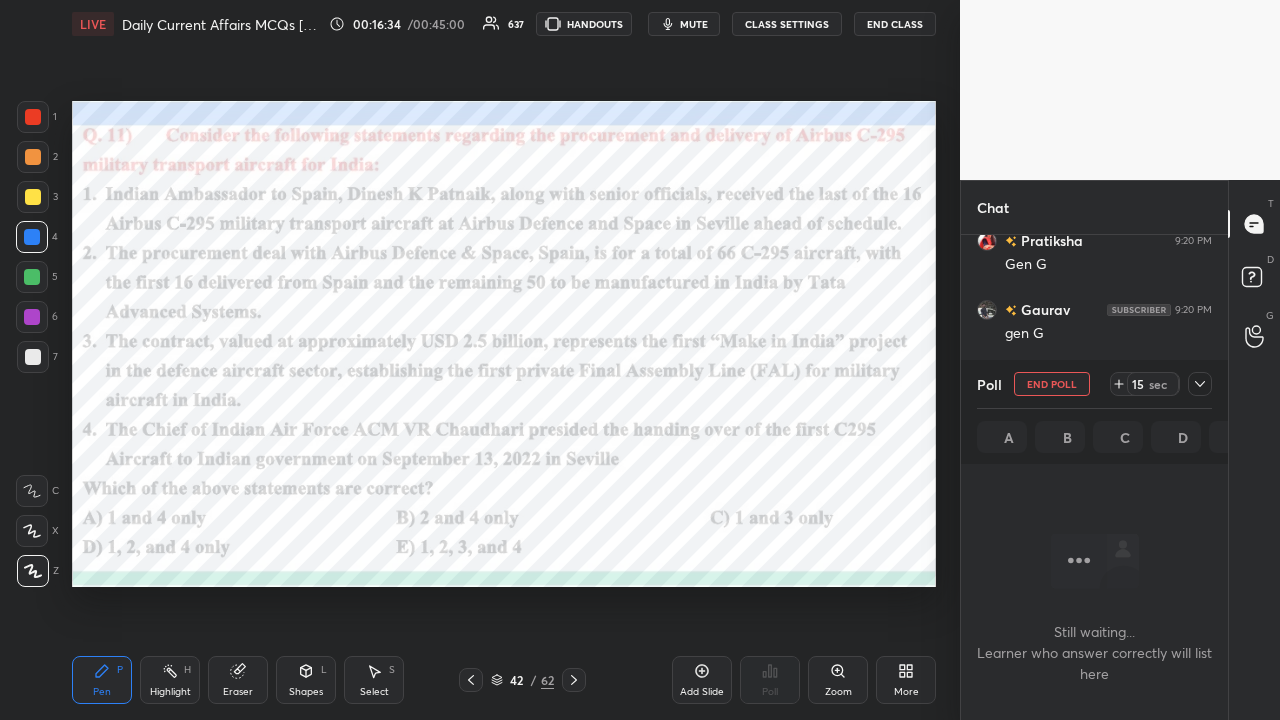 scroll, scrollTop: 332, scrollLeft: 261, axis: both 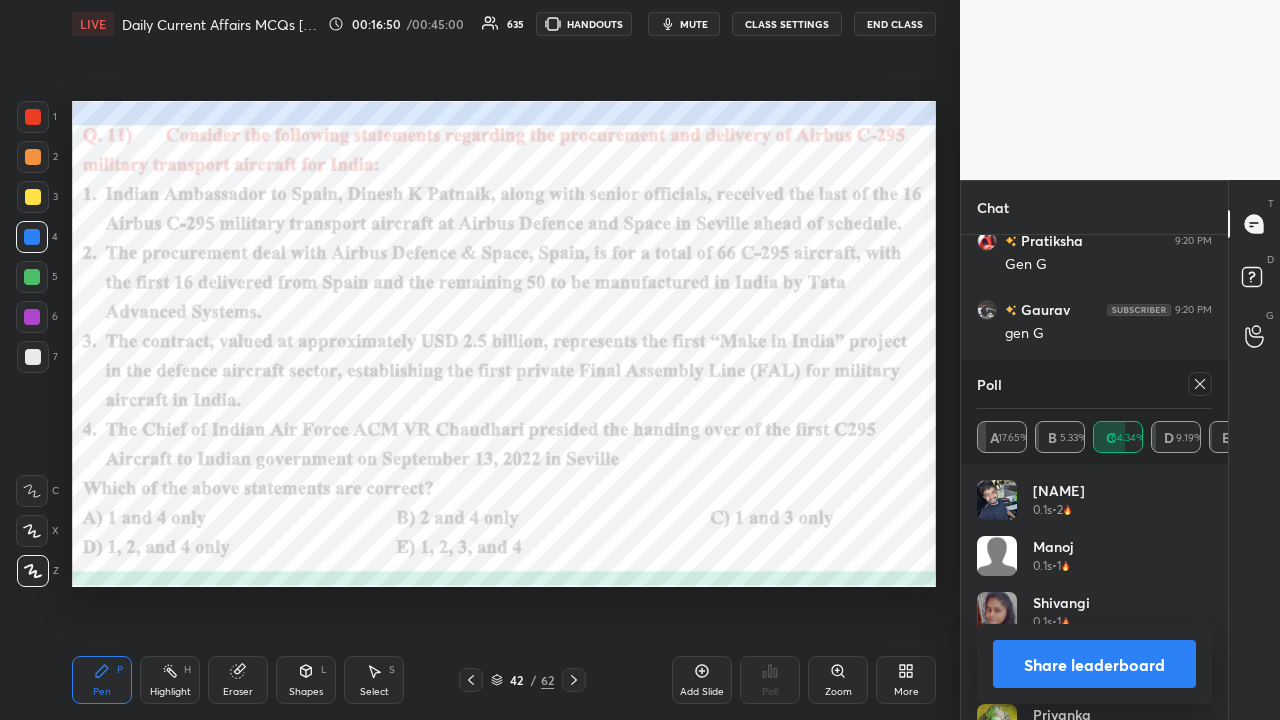 click 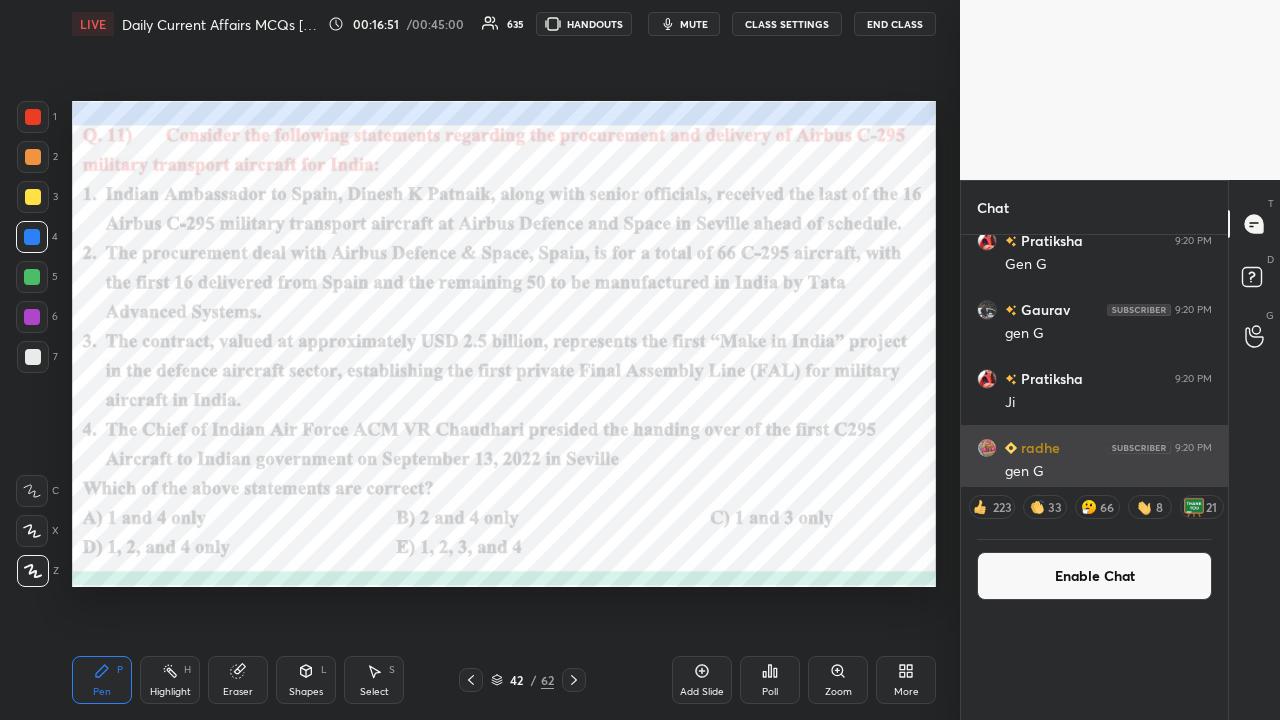 scroll, scrollTop: 120, scrollLeft: 229, axis: both 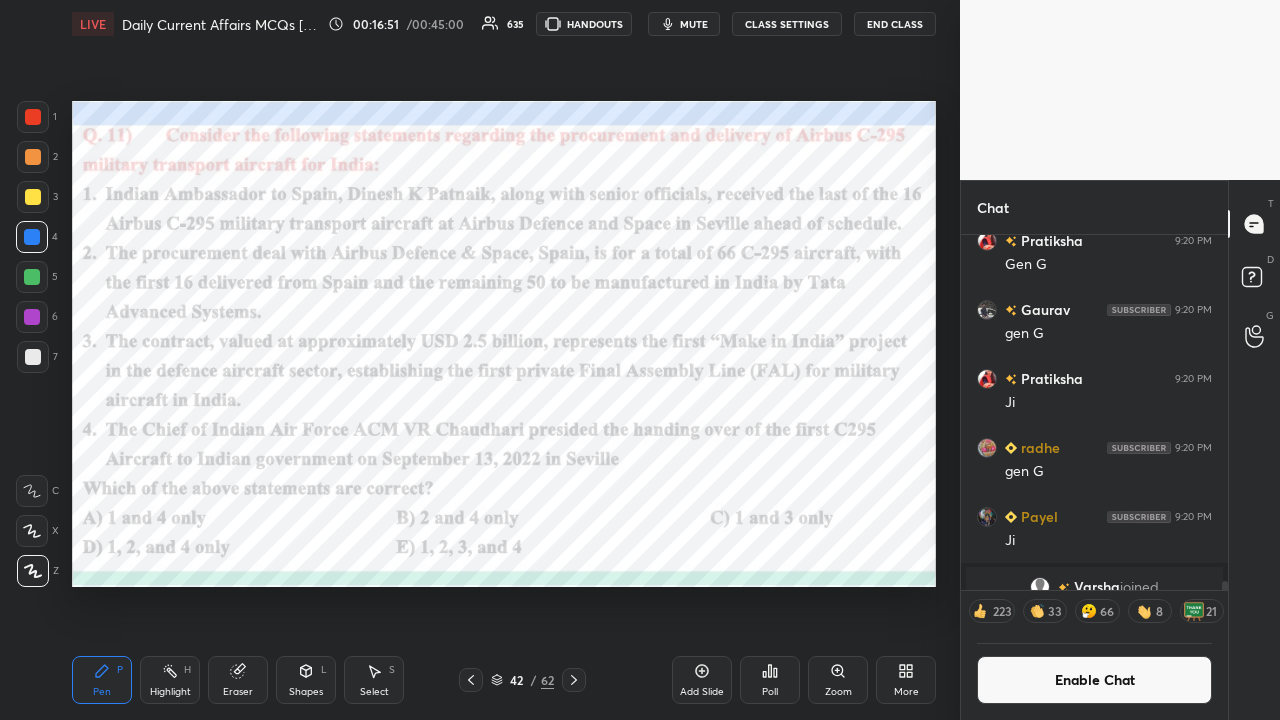 click 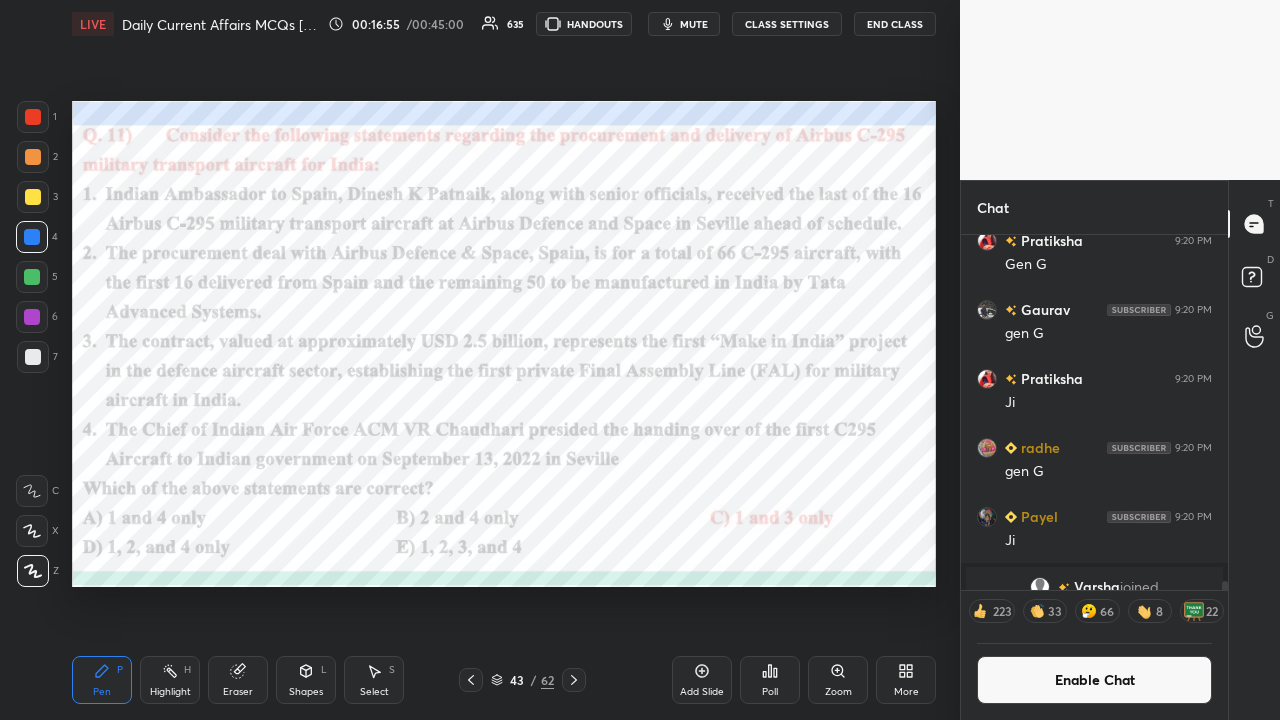 click on "CLASS SETTINGS" at bounding box center [787, 24] 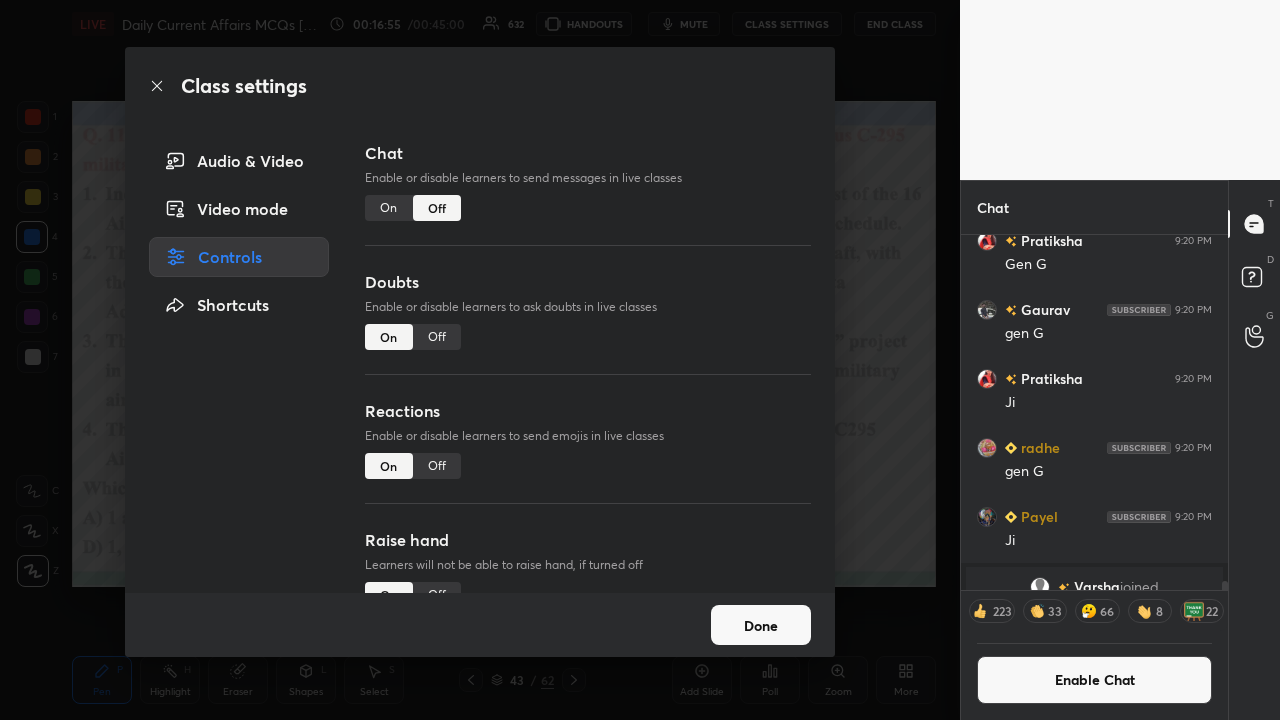 click on "On" at bounding box center [389, 208] 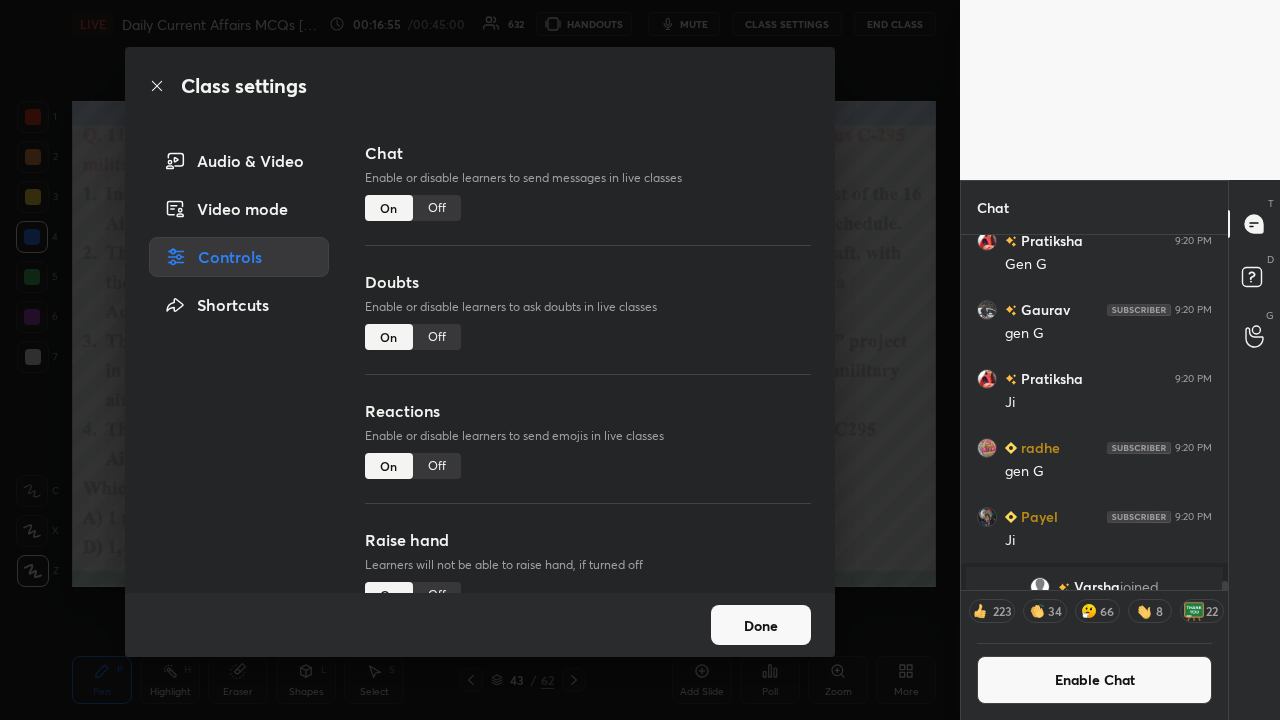 scroll, scrollTop: 6, scrollLeft: 6, axis: both 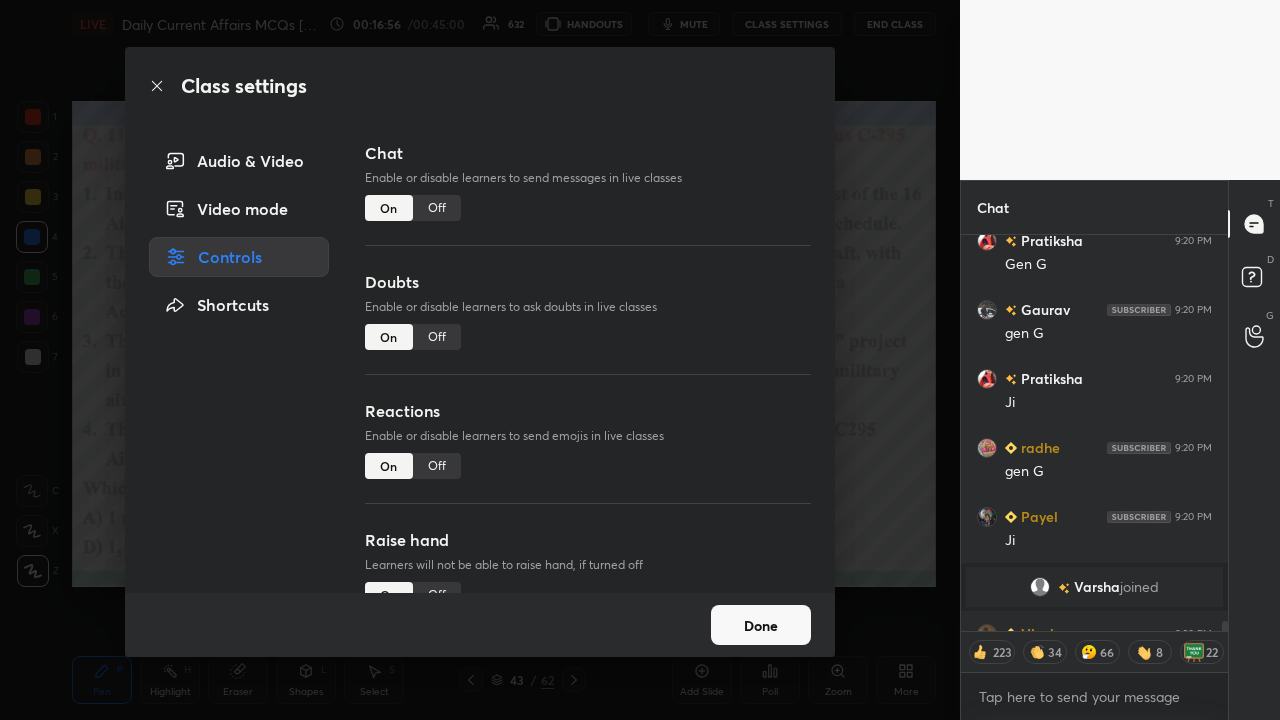 click on "Class settings Audio & Video Video mode Controls Shortcuts Chat Enable or disable learners to send messages in live classes On Off Doubts Enable or disable learners to ask doubts in live classes On Off Reactions Enable or disable learners to send emojis in live classes On Off Raise hand Learners will not be able to raise hand, if turned off On Off Poll Prediction Enable or disable poll prediction in case of a question on the slide On Off Done" at bounding box center [480, 360] 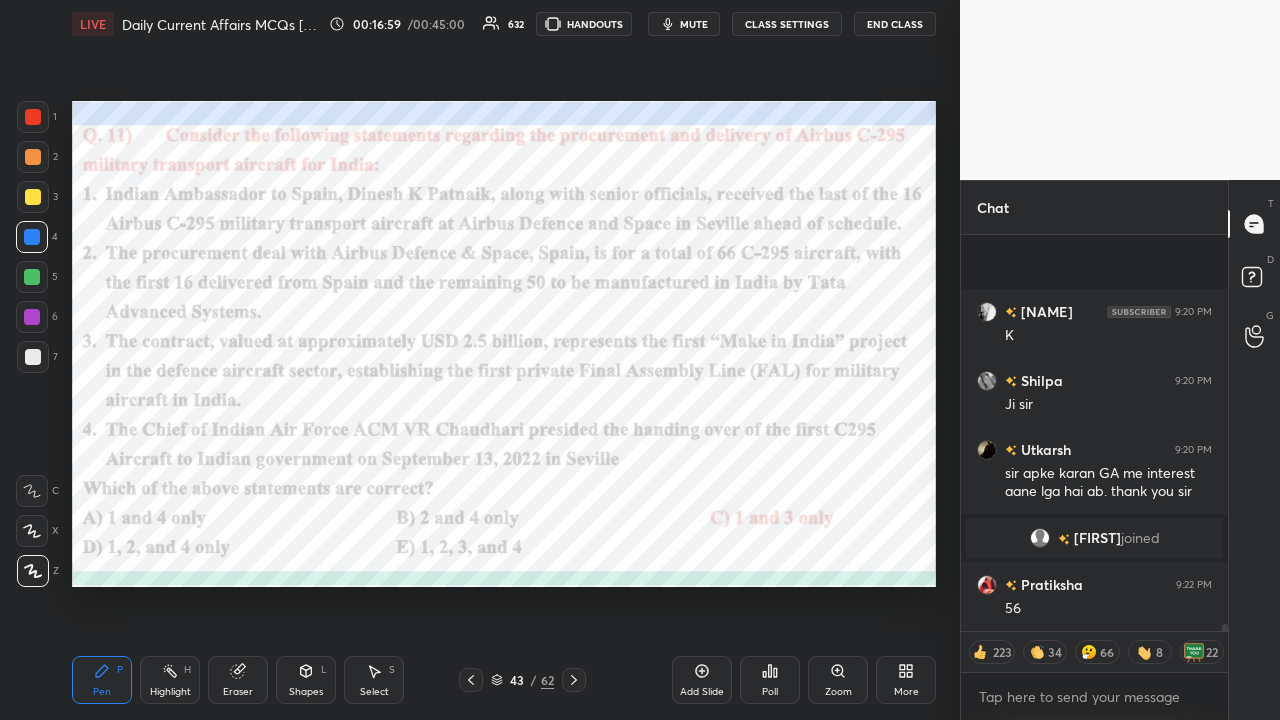 scroll, scrollTop: 22868, scrollLeft: 0, axis: vertical 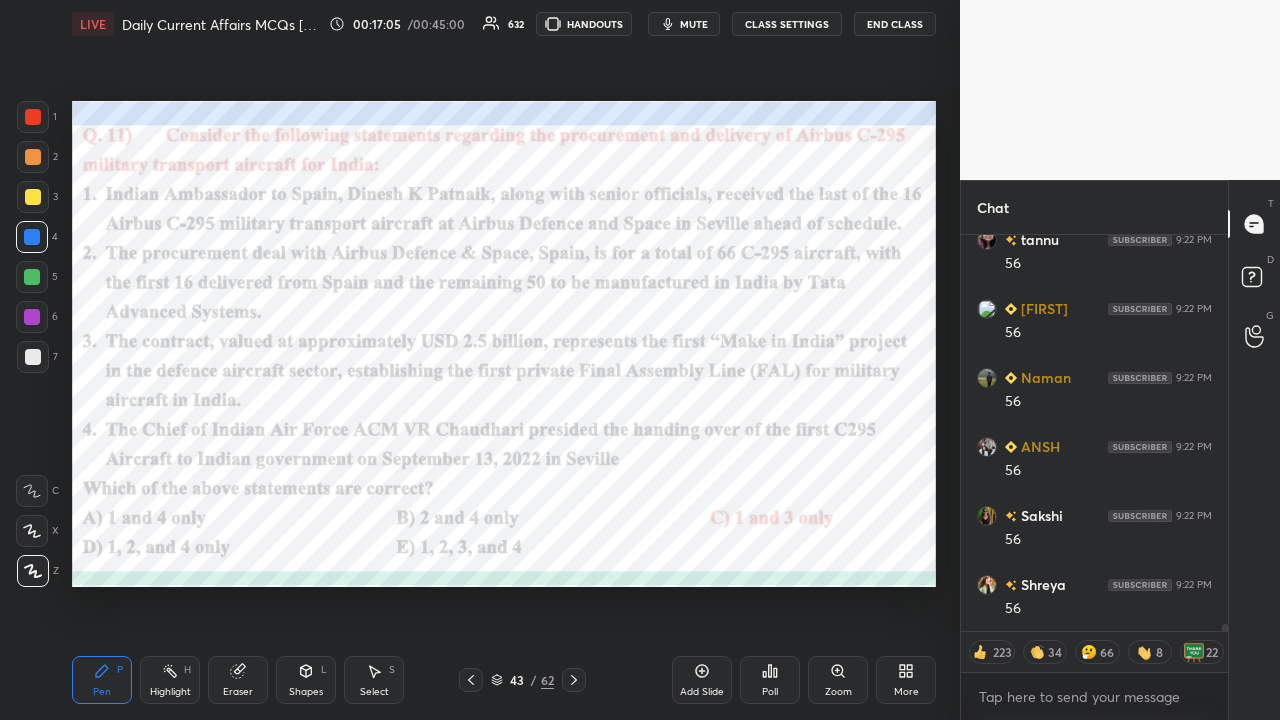 type on "x" 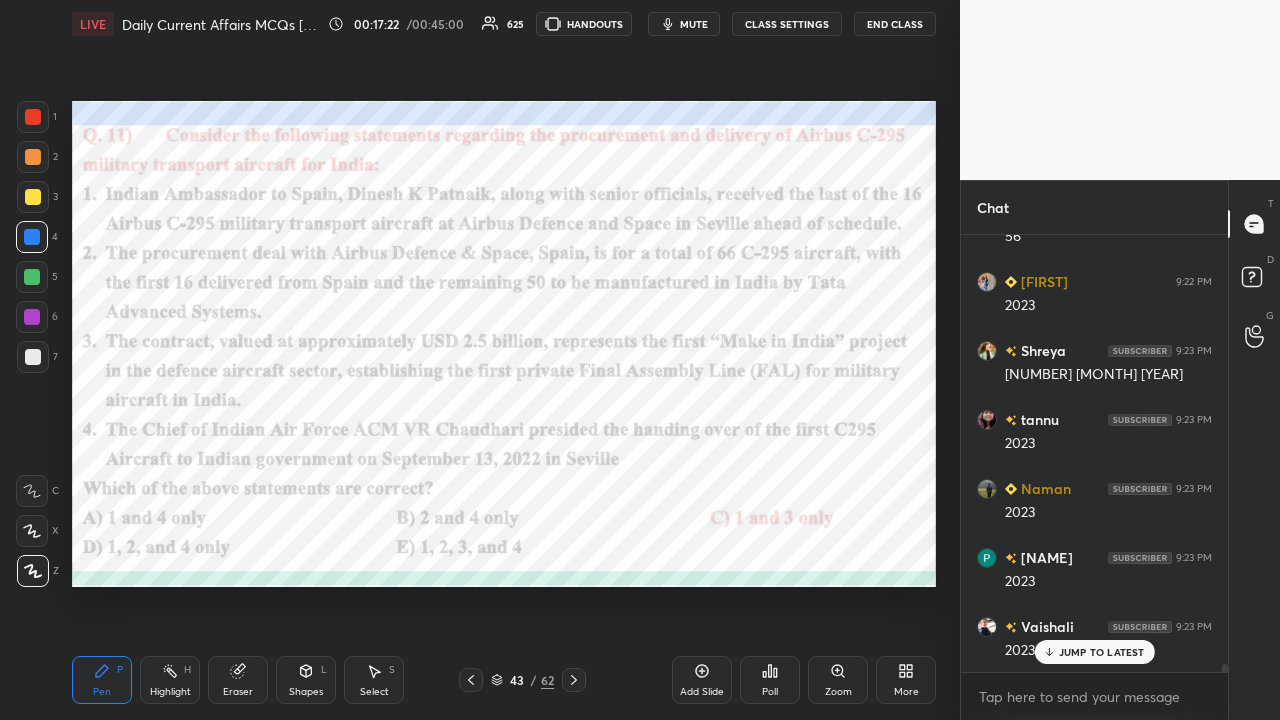 click on "Setting up your live class Poll for   secs No correct answer Start poll" at bounding box center (504, 344) 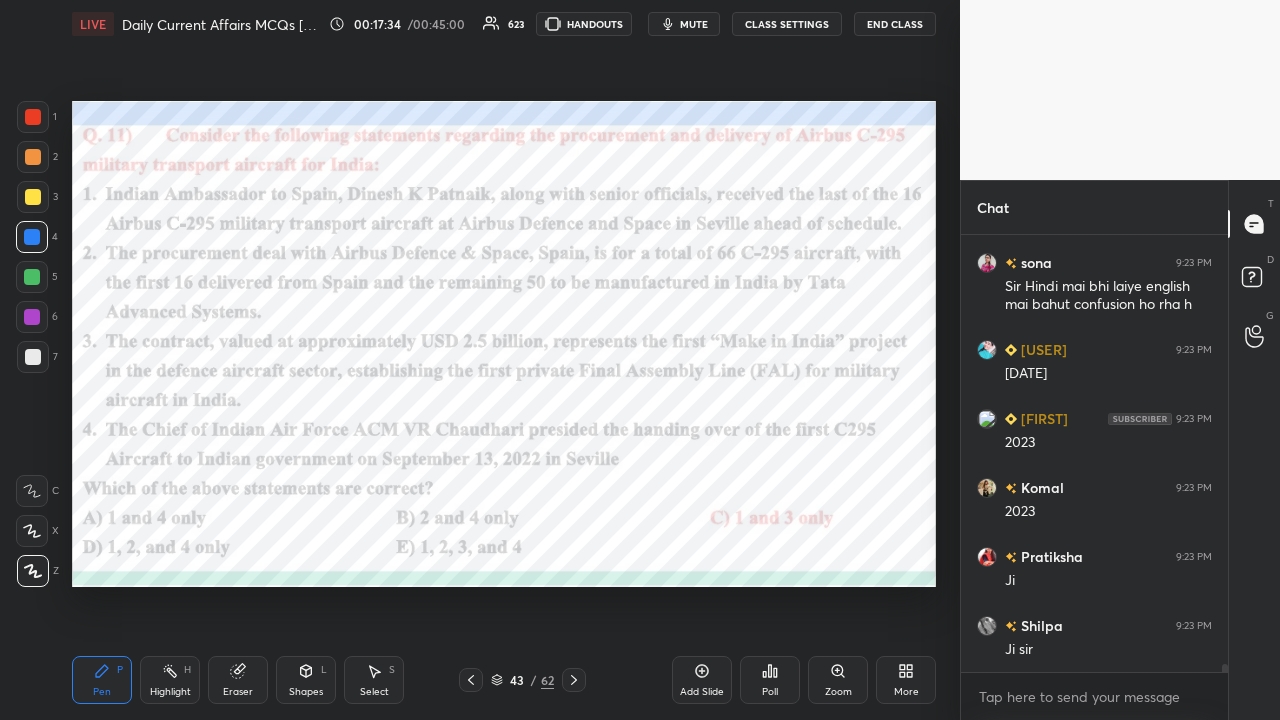 click on "CLASS SETTINGS" at bounding box center (787, 24) 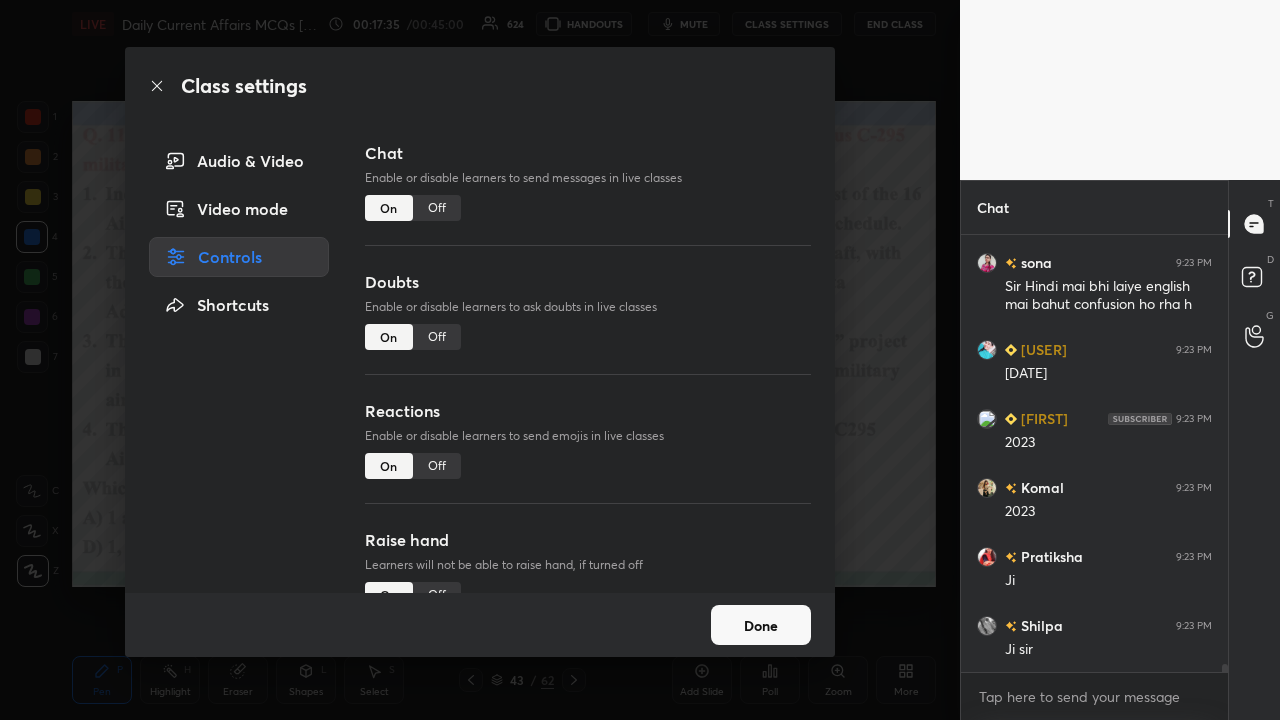 drag, startPoint x: 437, startPoint y: 206, endPoint x: 445, endPoint y: 240, distance: 34.928497 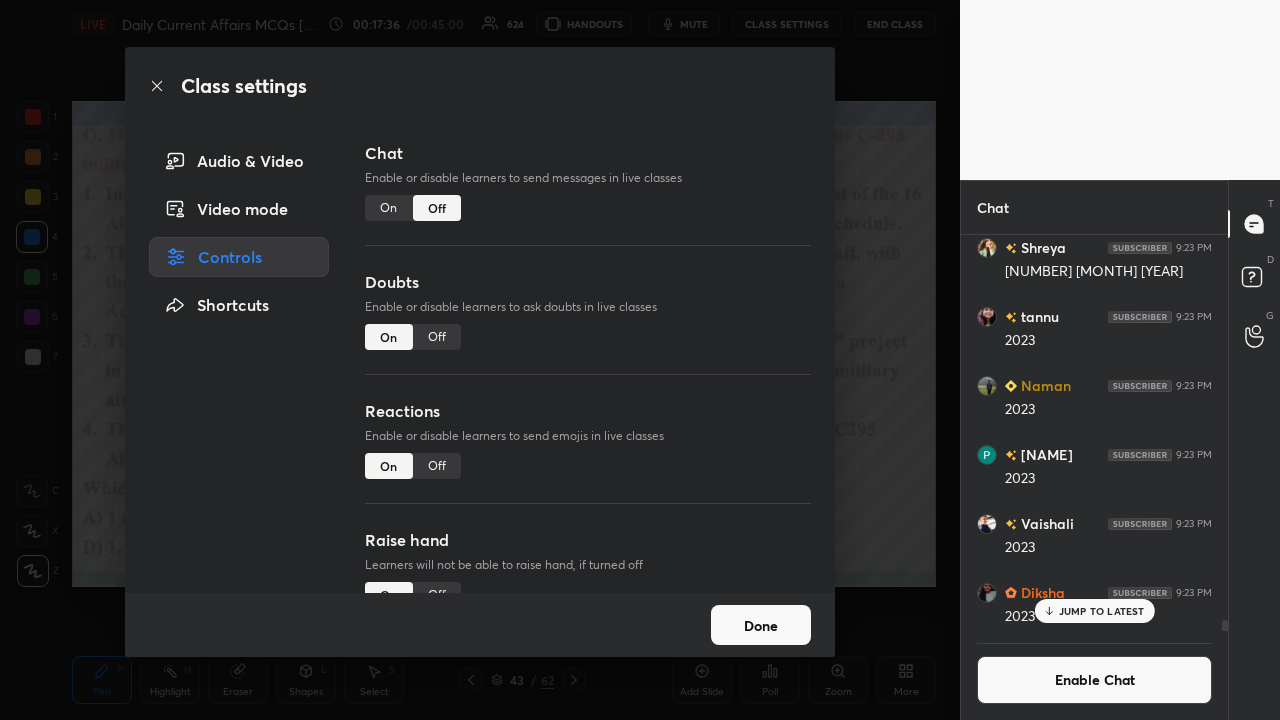 click on "Class settings Audio & Video Video mode Controls Shortcuts Chat Enable or disable learners to send messages in live classes On Off Doubts Enable or disable learners to ask doubts in live classes On Off Reactions Enable or disable learners to send emojis in live classes On Off Raise hand Learners will not be able to raise hand, if turned off On Off Poll Prediction Enable or disable poll prediction in case of a question on the slide On Off Done" at bounding box center (480, 360) 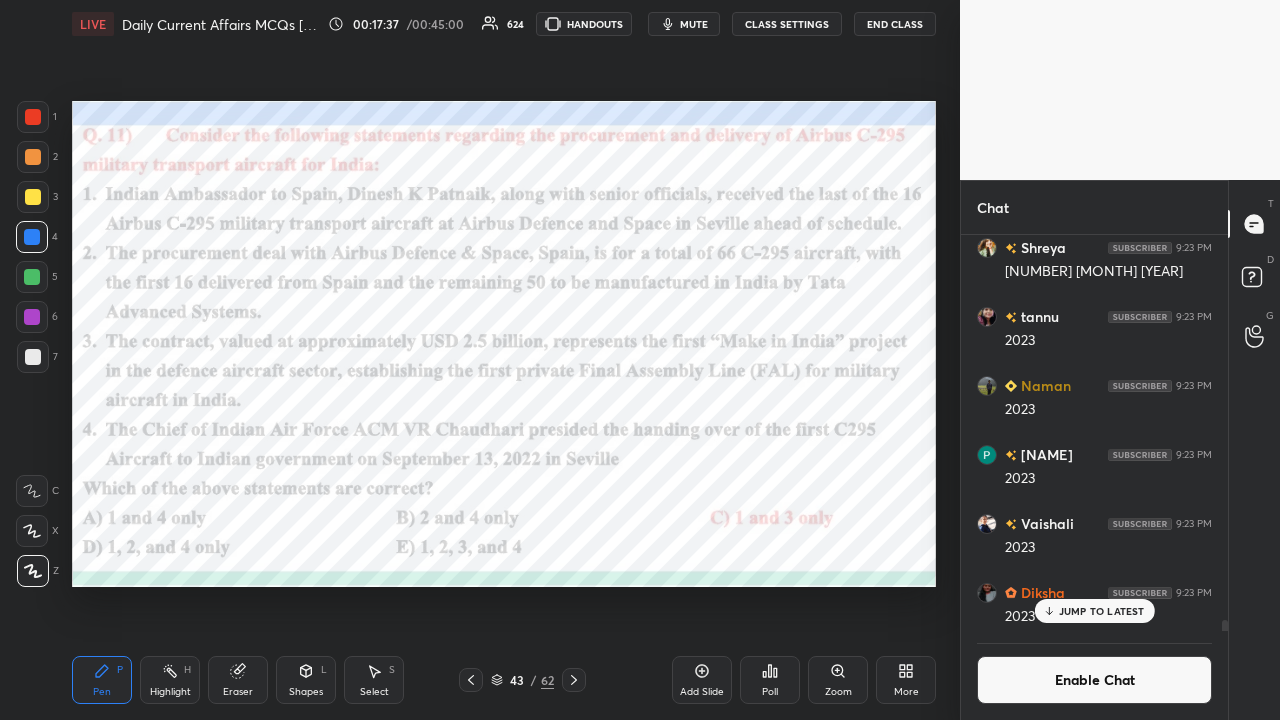 click 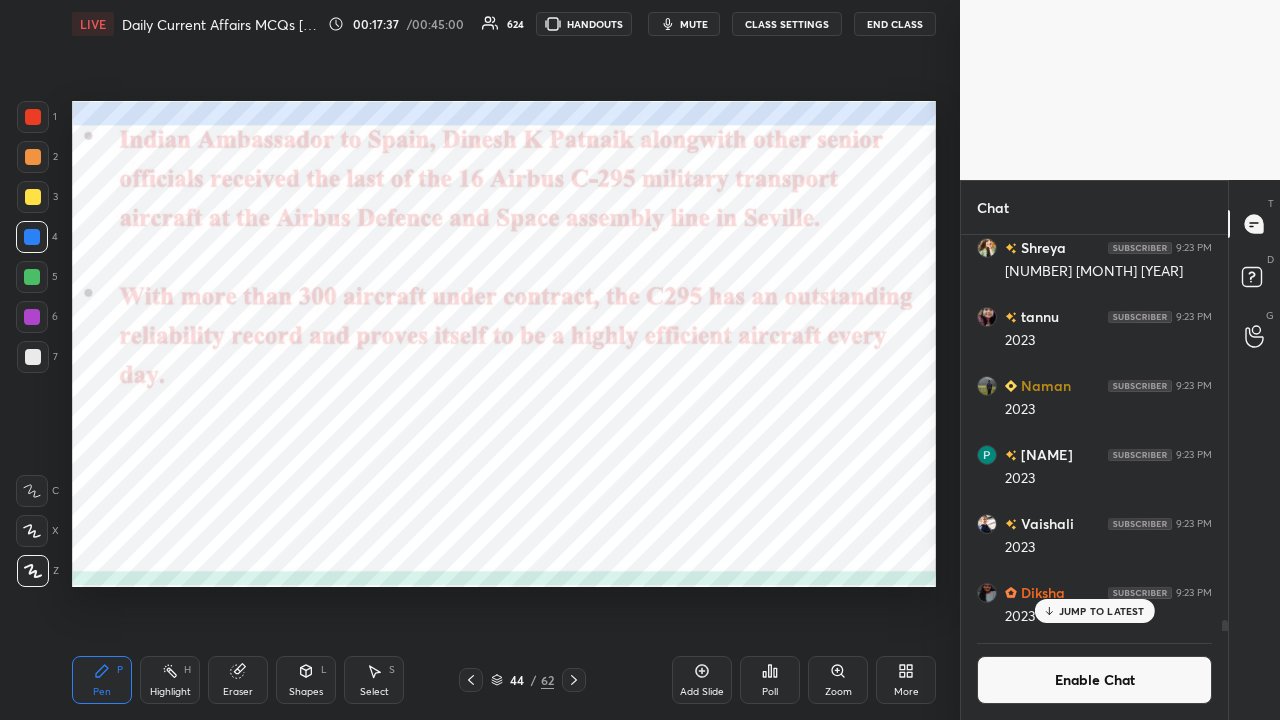 click 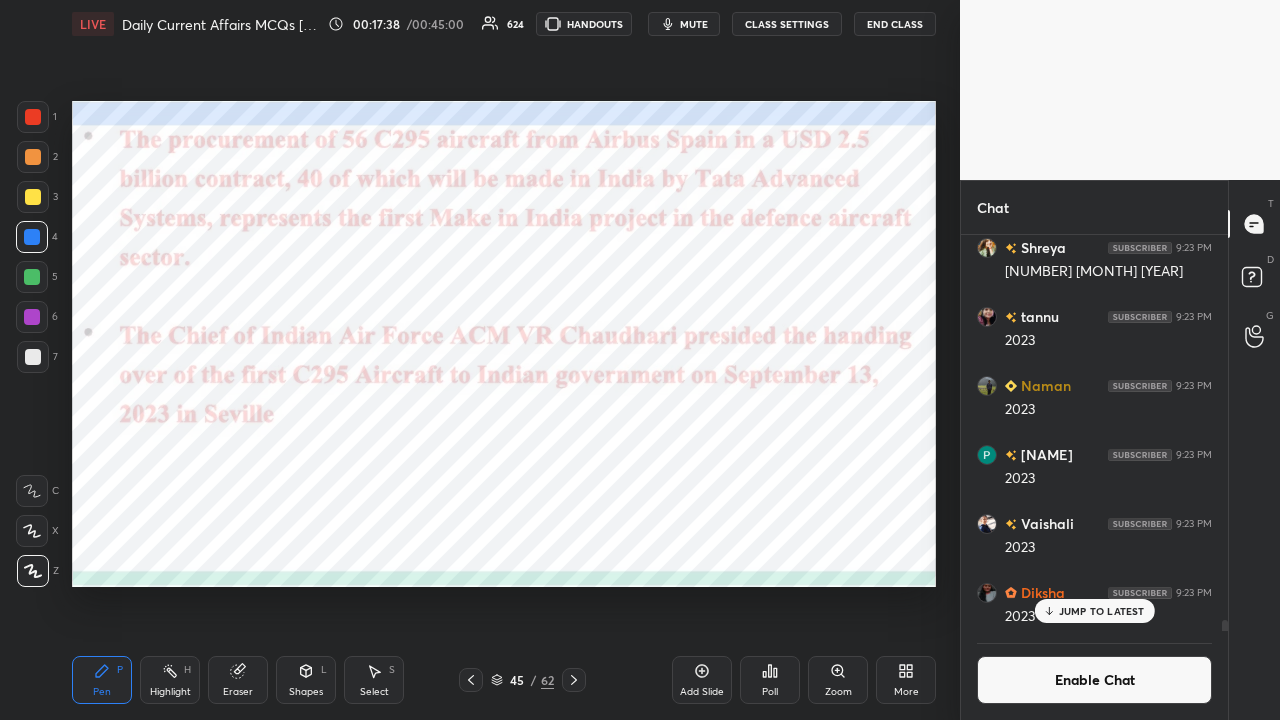 click 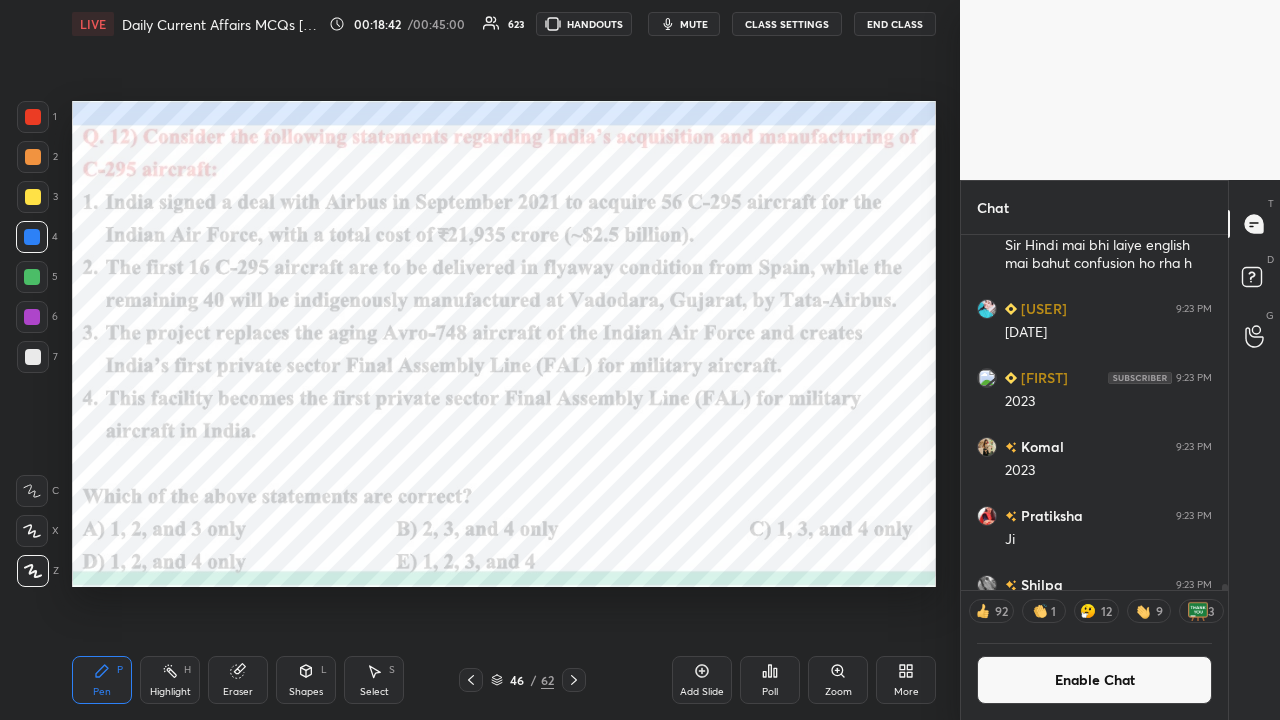 click 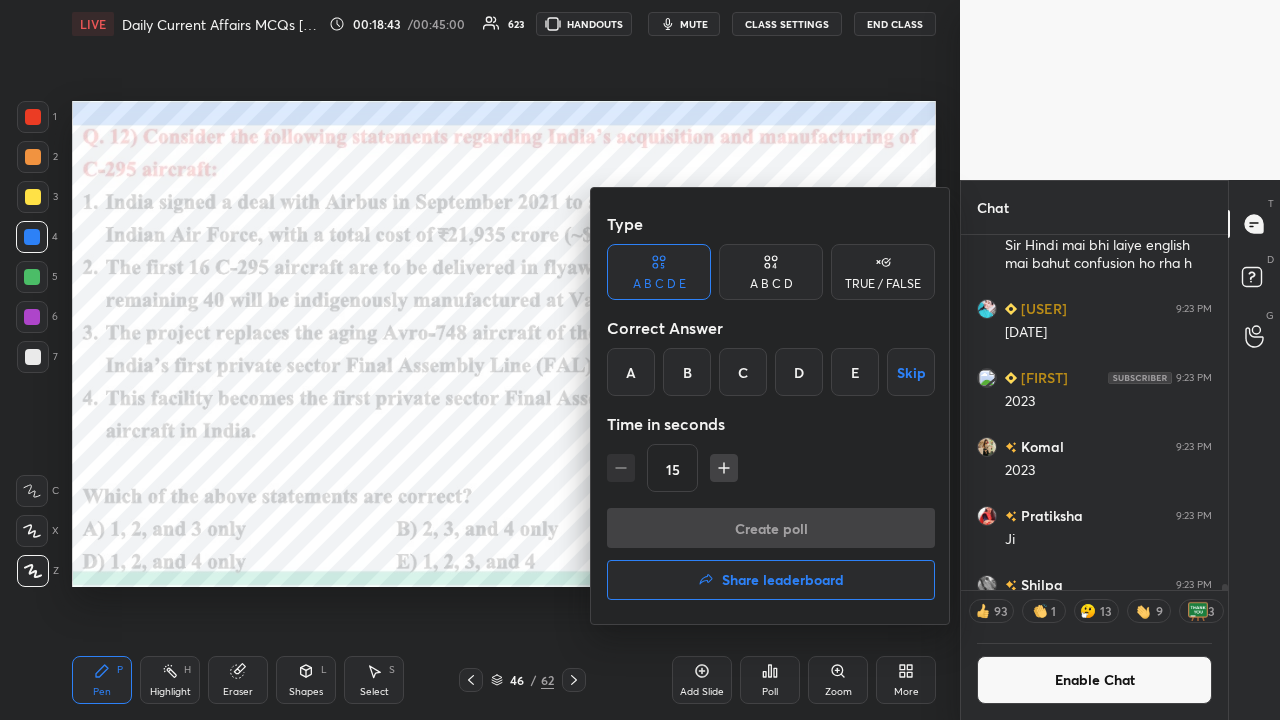 drag, startPoint x: 860, startPoint y: 374, endPoint x: 846, endPoint y: 392, distance: 22.803509 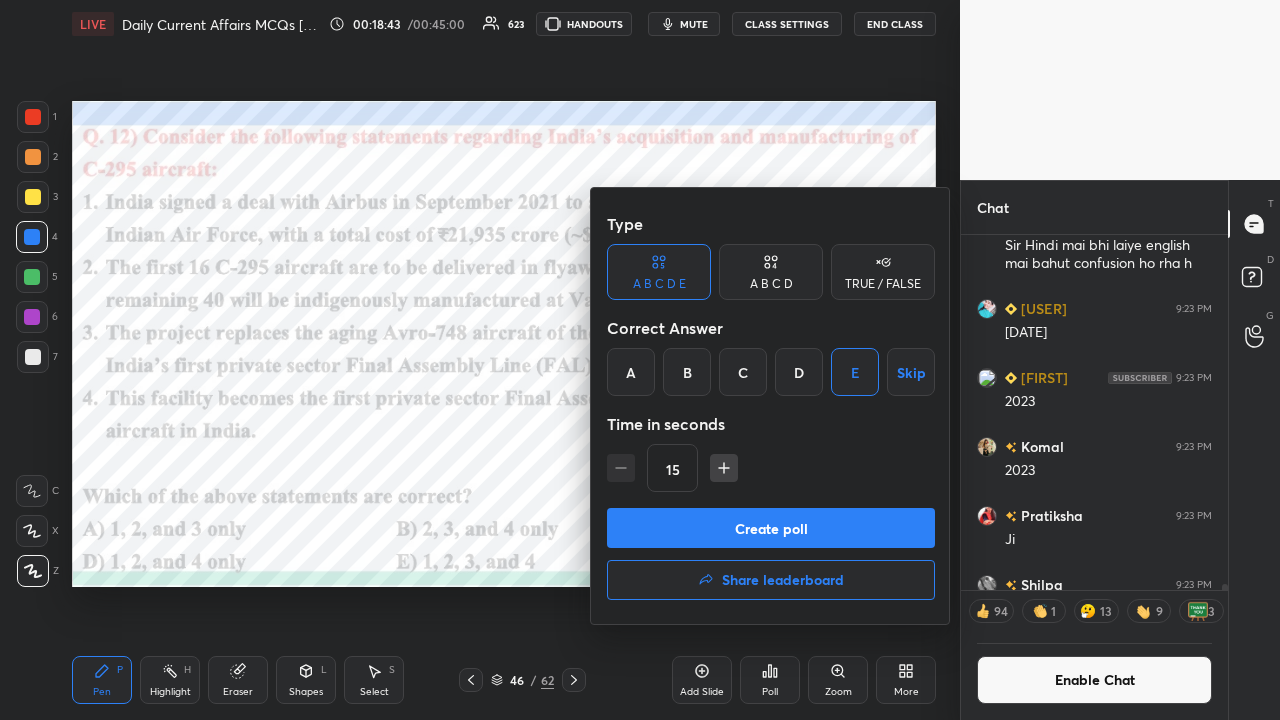 click on "Create poll" at bounding box center (771, 528) 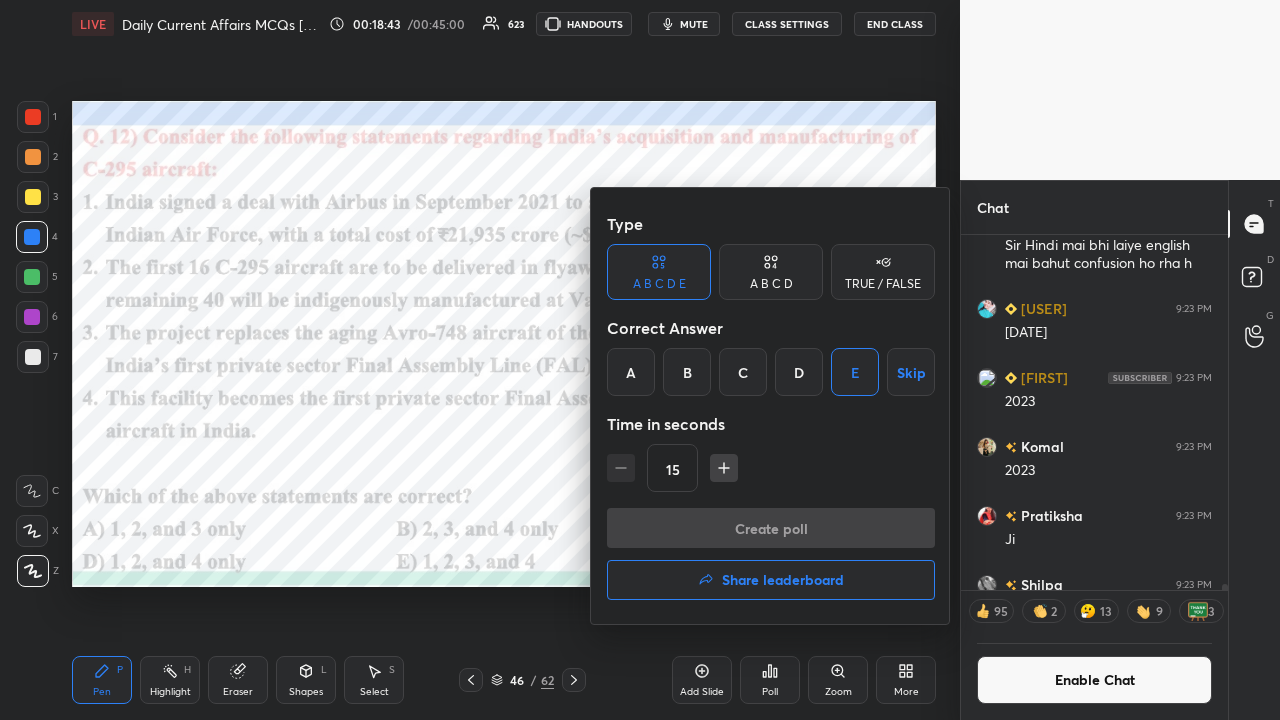 scroll, scrollTop: 306, scrollLeft: 261, axis: both 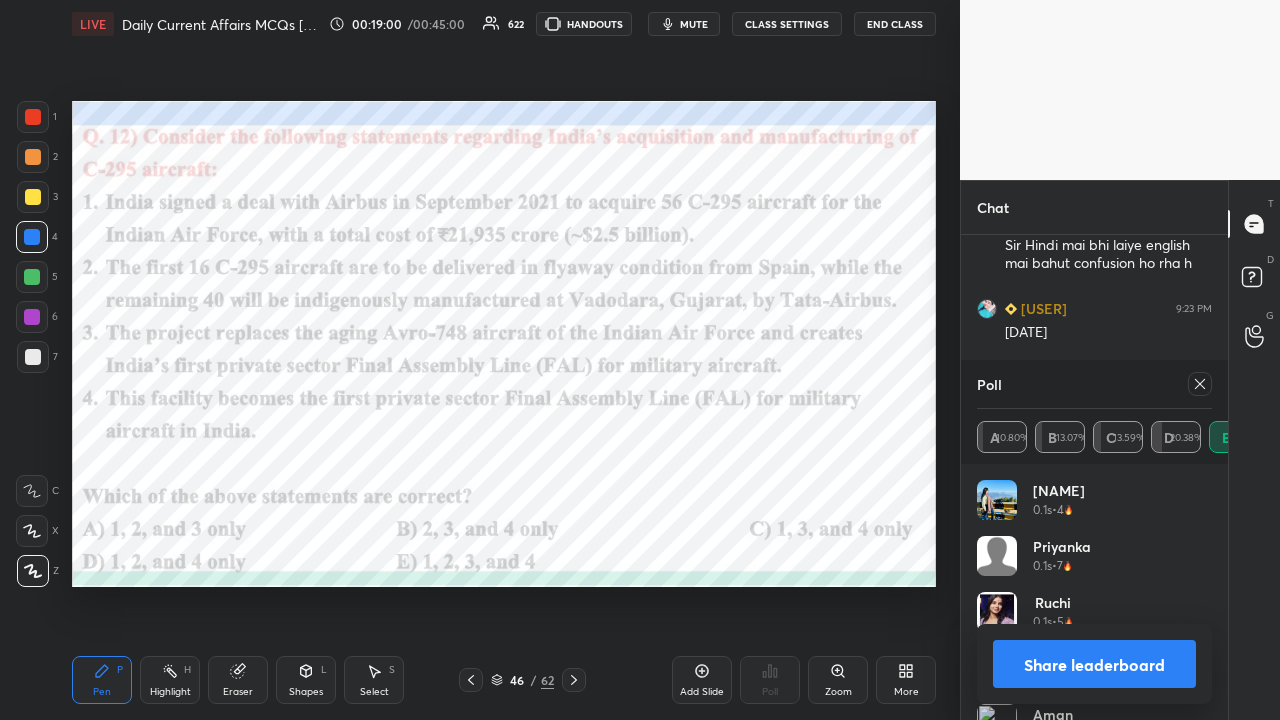 click on "CLASS SETTINGS" at bounding box center [787, 24] 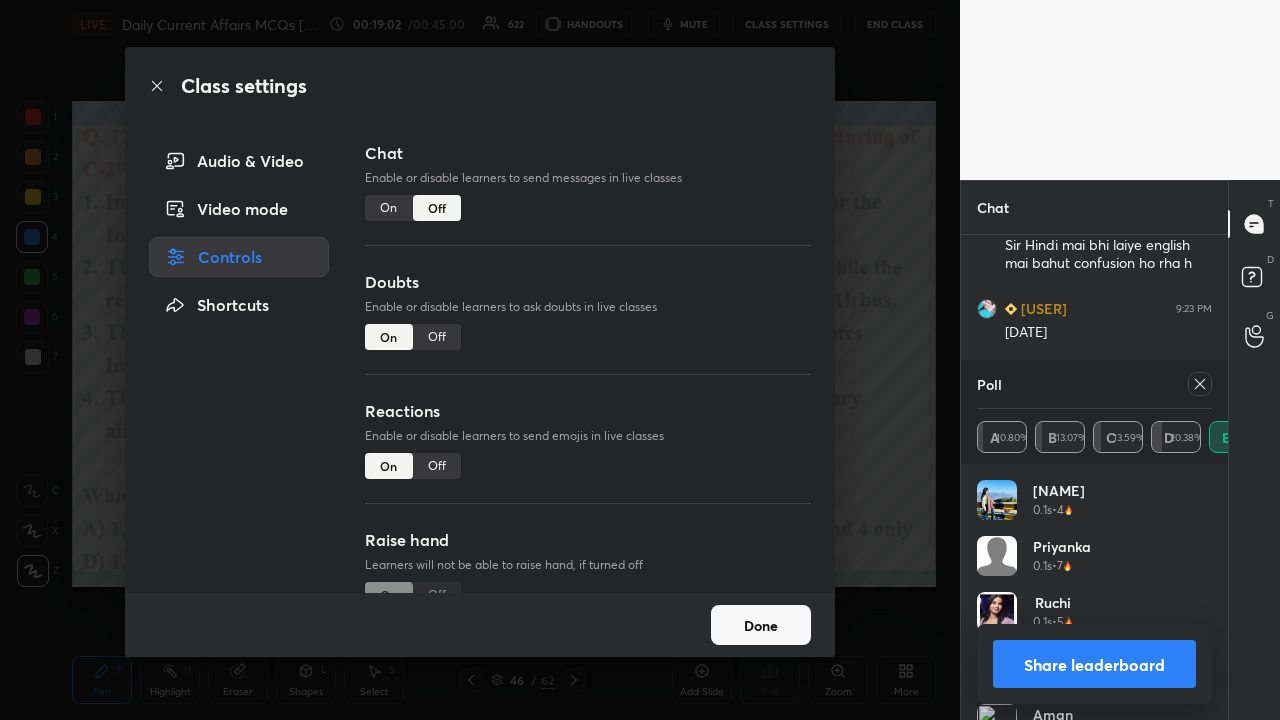 drag, startPoint x: 380, startPoint y: 204, endPoint x: 626, endPoint y: 322, distance: 272.83694 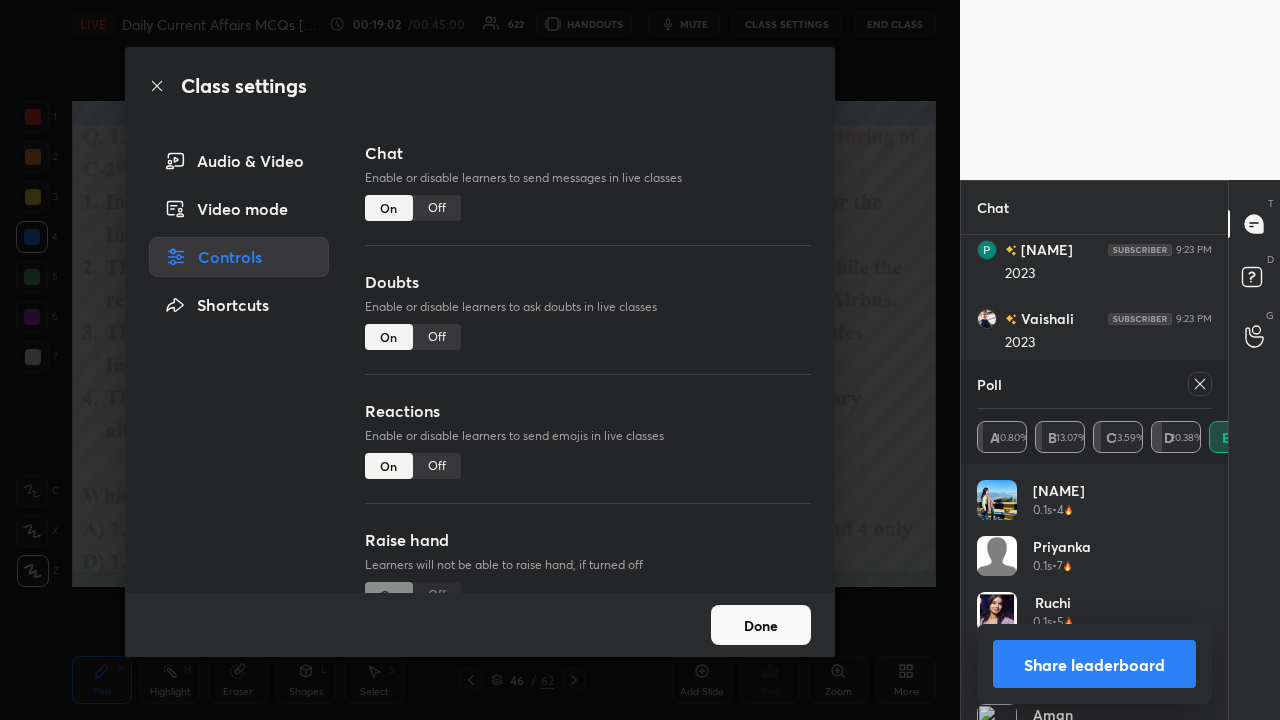 click on "Class settings Audio & Video Video mode Controls Shortcuts Chat Enable or disable learners to send messages in live classes On Off Doubts Enable or disable learners to ask doubts in live classes On Off Reactions Enable or disable learners to send emojis in live classes On Off Raise hand Learners will not be able to raise hand, if turned off On Off Poll Prediction Enable or disable poll prediction in case of a question on the slide On Off Done" at bounding box center (480, 360) 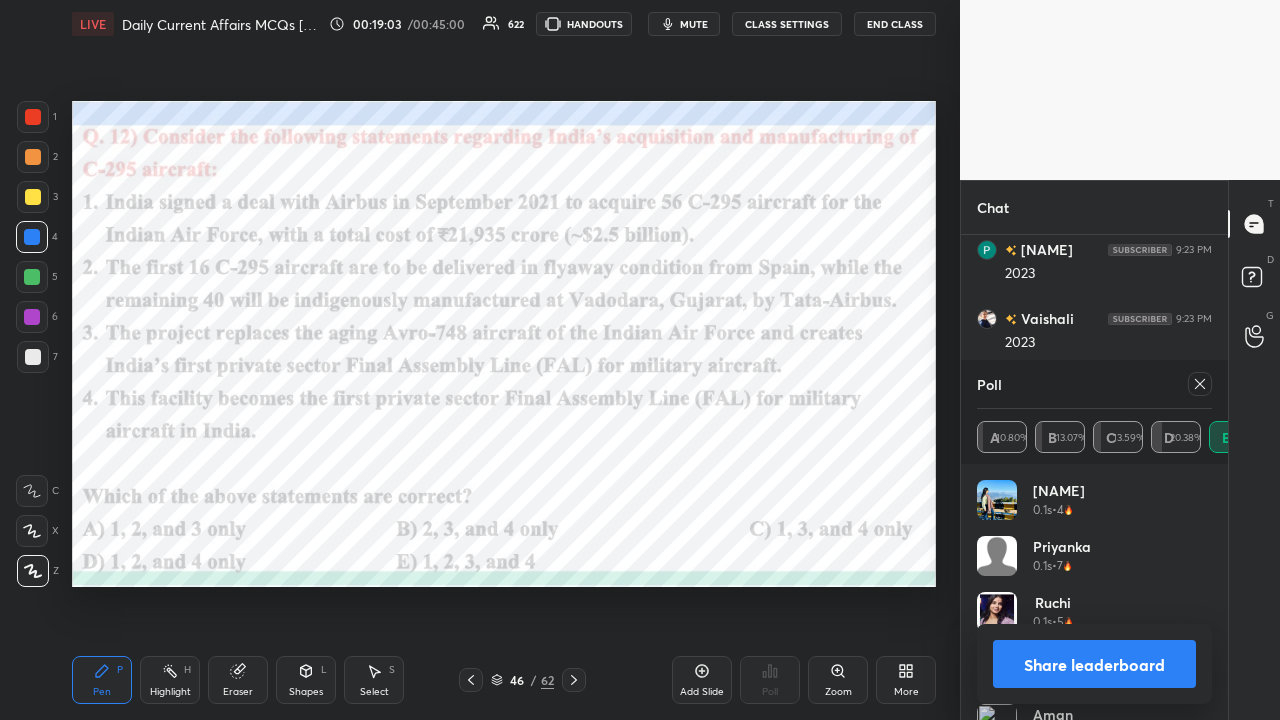 click 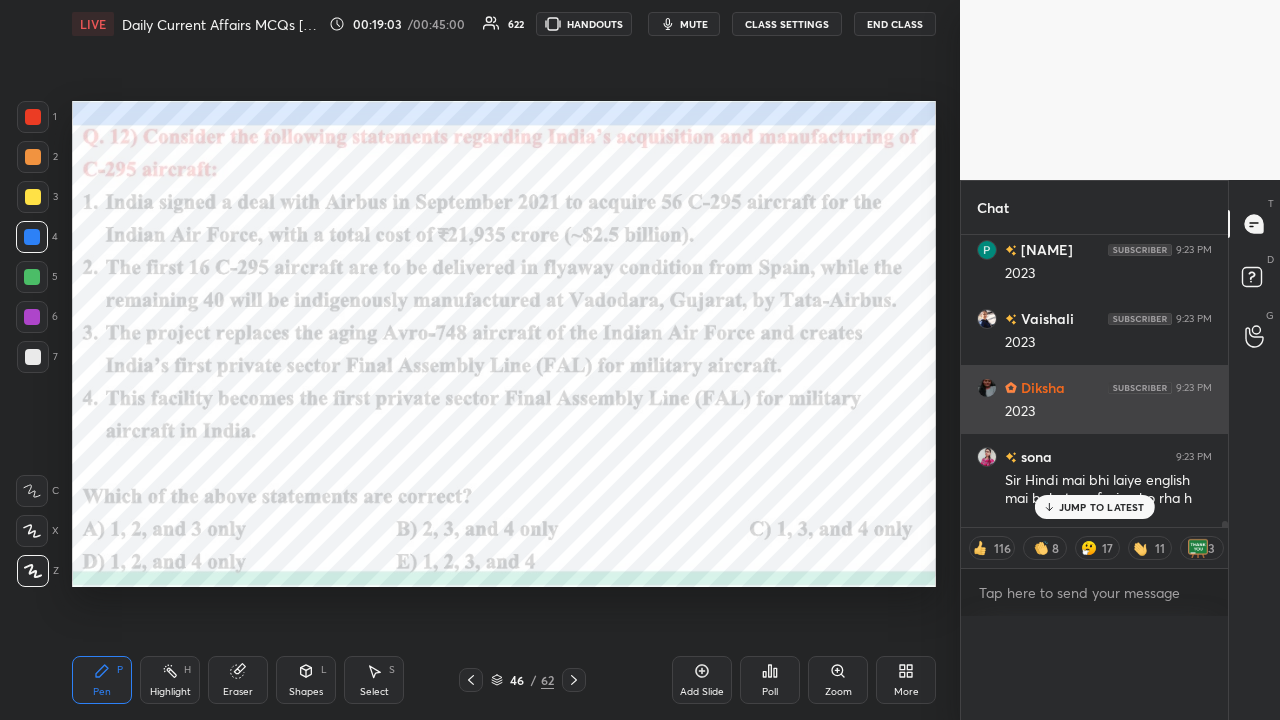 scroll, scrollTop: 120, scrollLeft: 229, axis: both 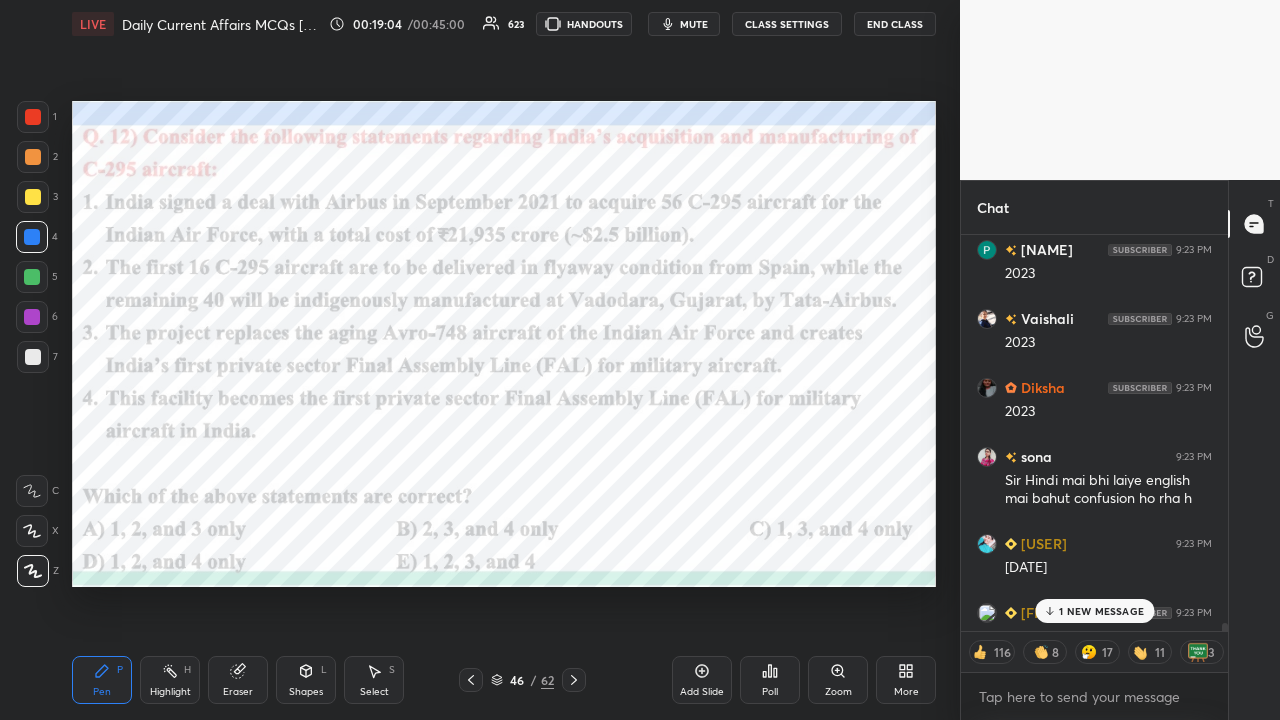 click 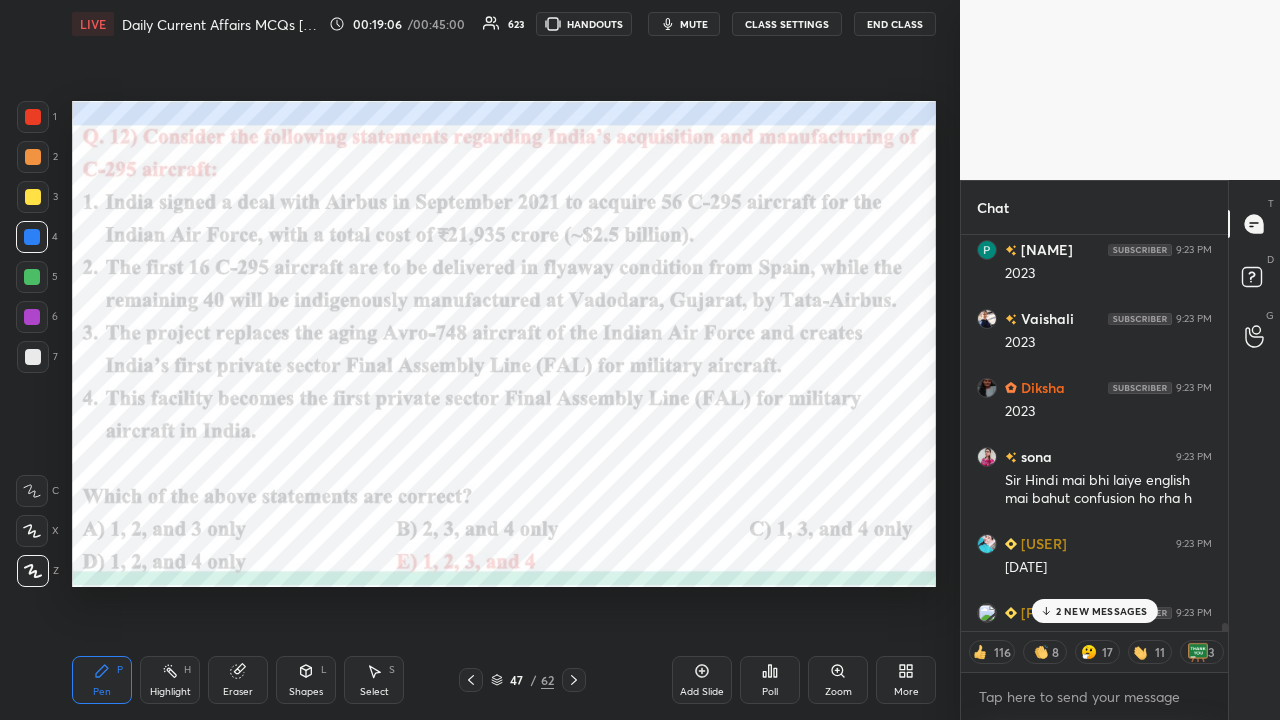 drag, startPoint x: 1045, startPoint y: 605, endPoint x: 1032, endPoint y: 605, distance: 13 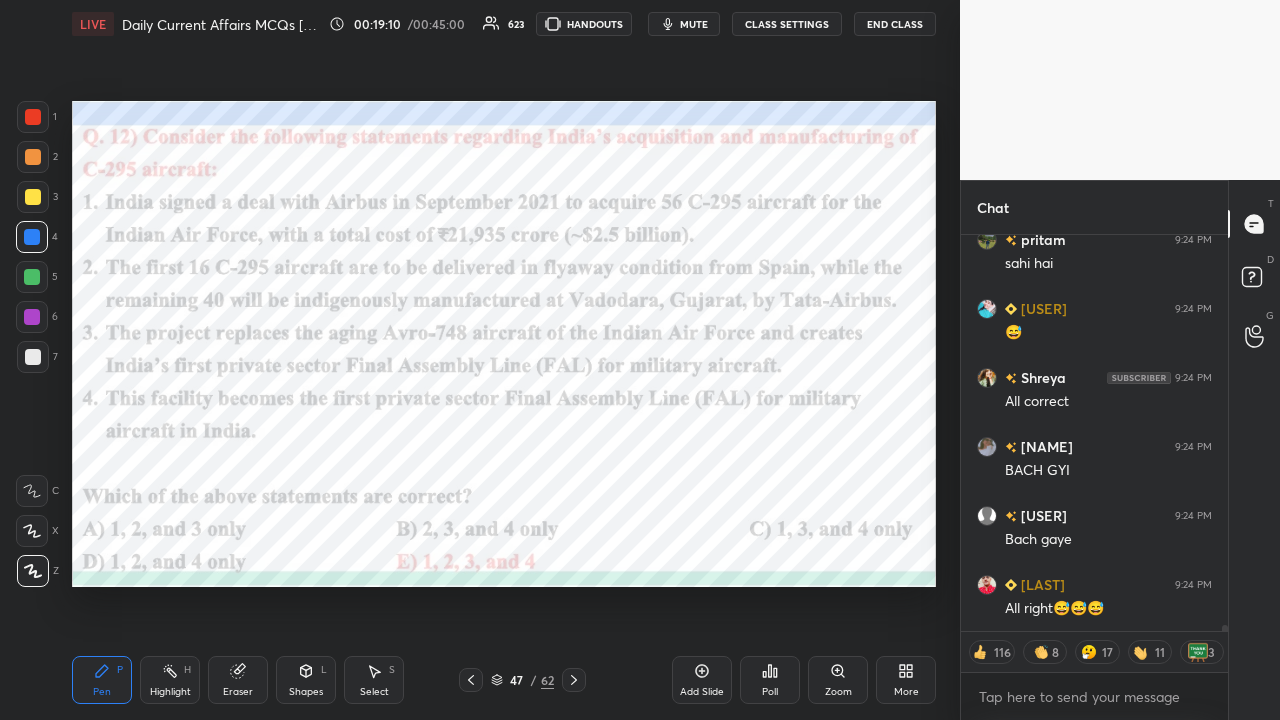scroll, scrollTop: 25092, scrollLeft: 0, axis: vertical 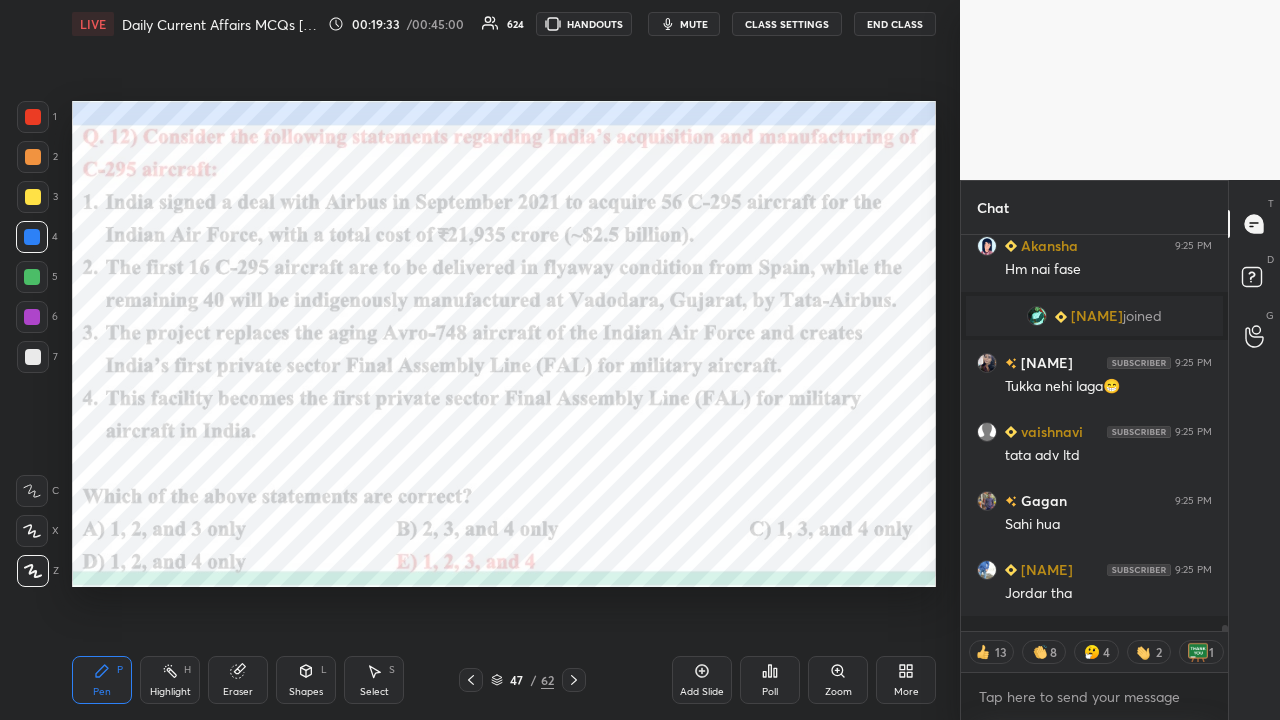 click on "CLASS SETTINGS" at bounding box center (787, 24) 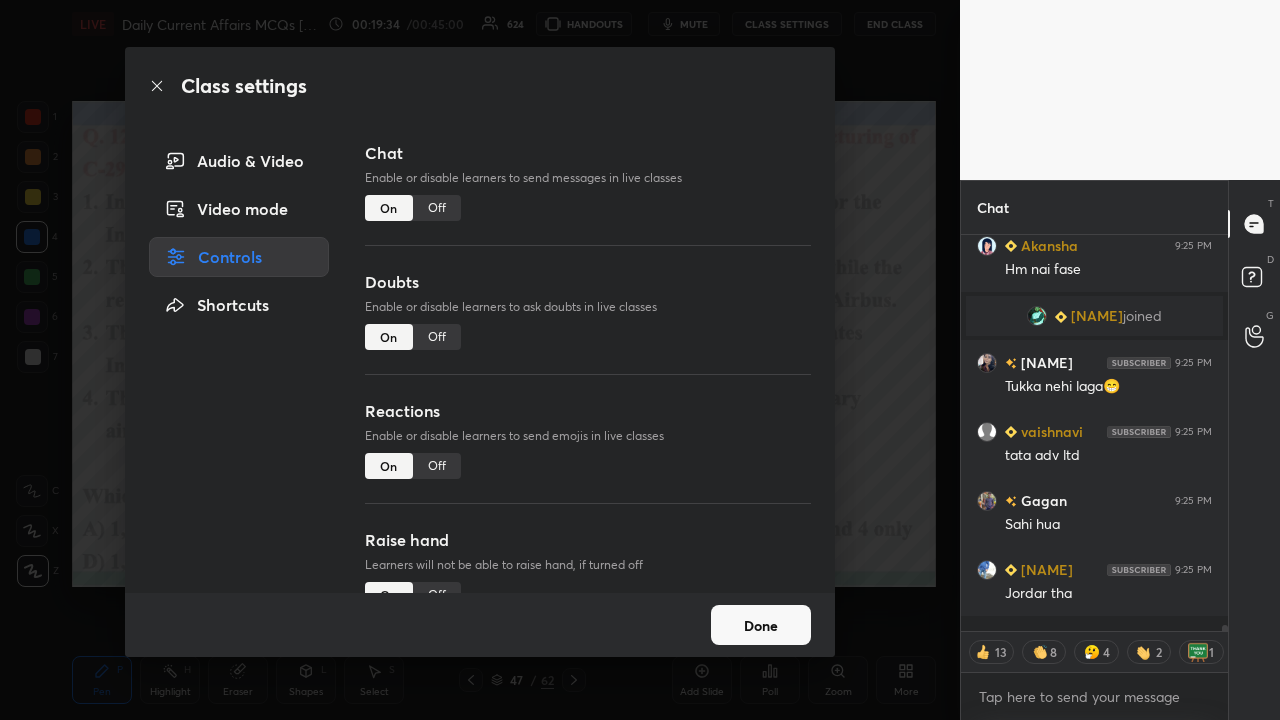 type on "x" 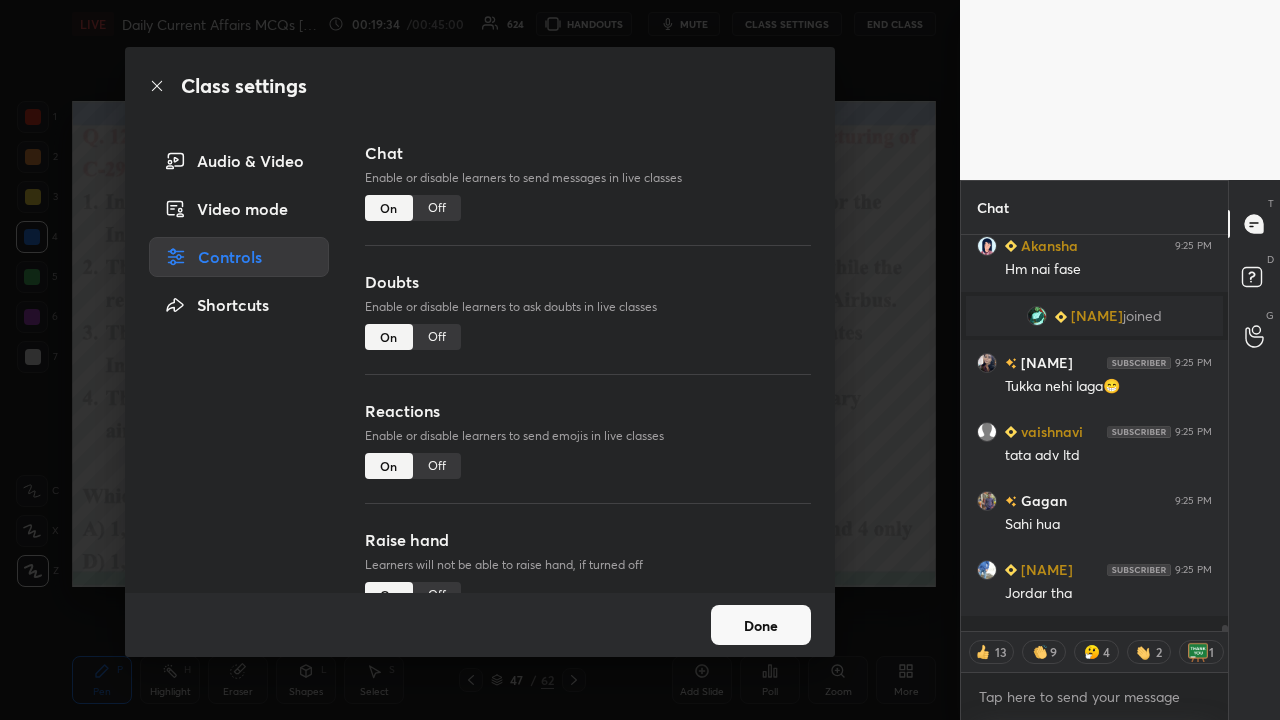 click on "Off" at bounding box center (437, 208) 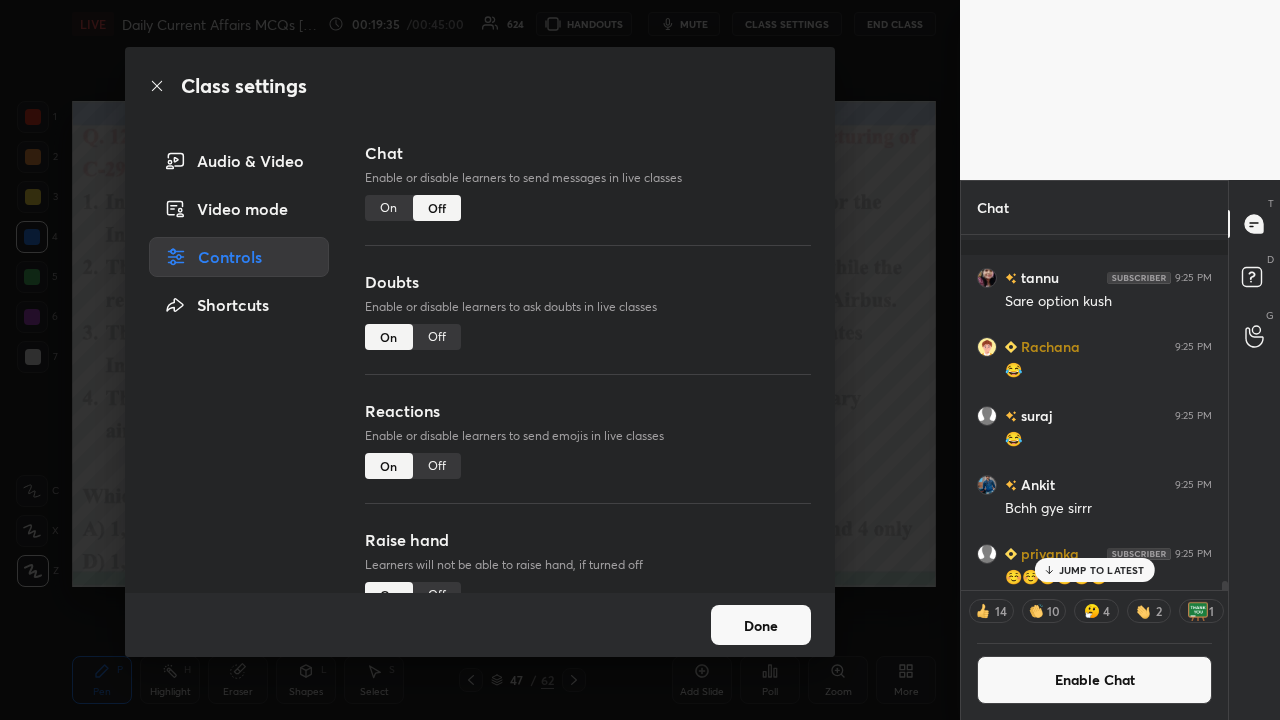click on "Class settings Audio & Video Video mode Controls Shortcuts Chat Enable or disable learners to send messages in live classes On Off Doubts Enable or disable learners to ask doubts in live classes On Off Reactions Enable or disable learners to send emojis in live classes On Off Raise hand Learners will not be able to raise hand, if turned off On Off Poll Prediction Enable or disable poll prediction in case of a question on the slide On Off Done" at bounding box center [480, 360] 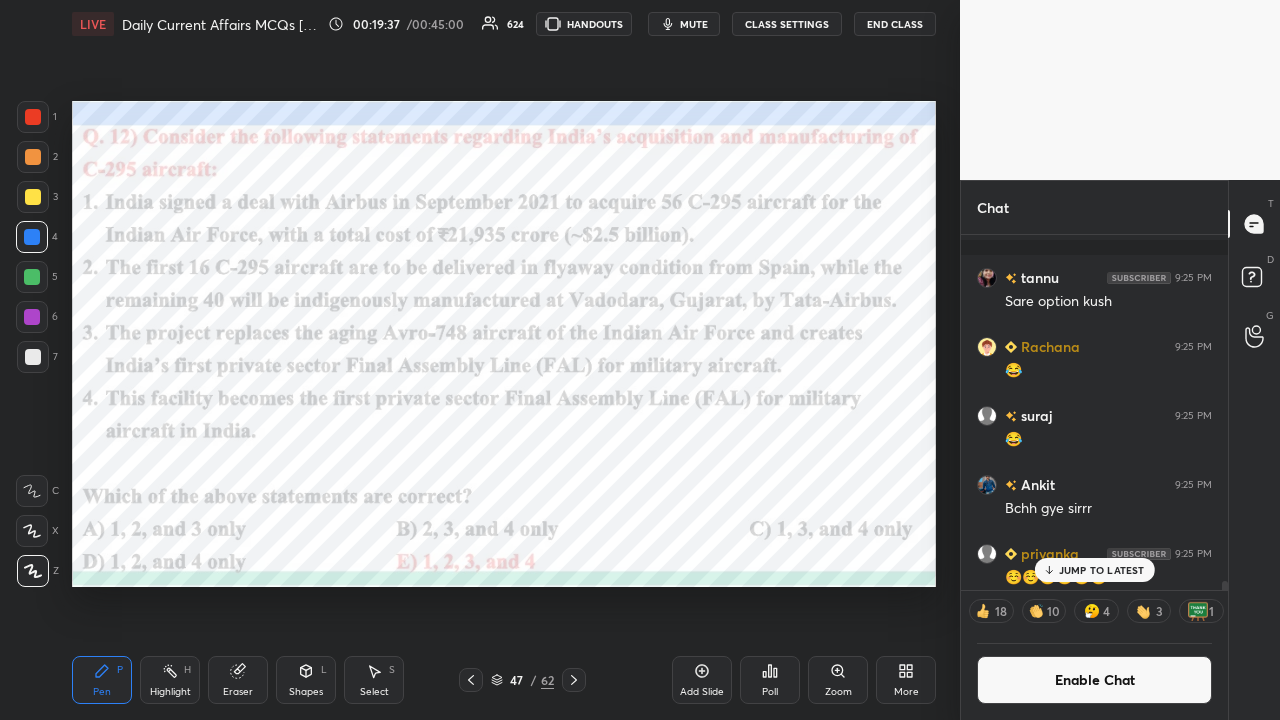 click 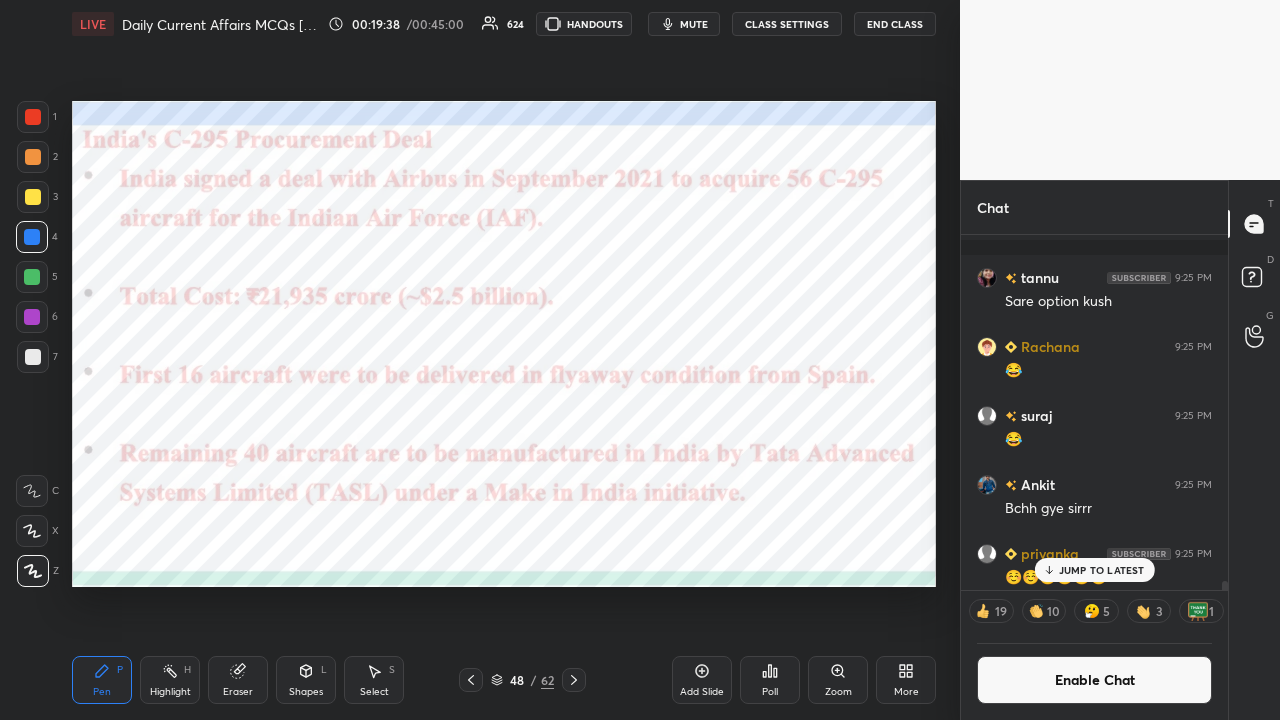 click 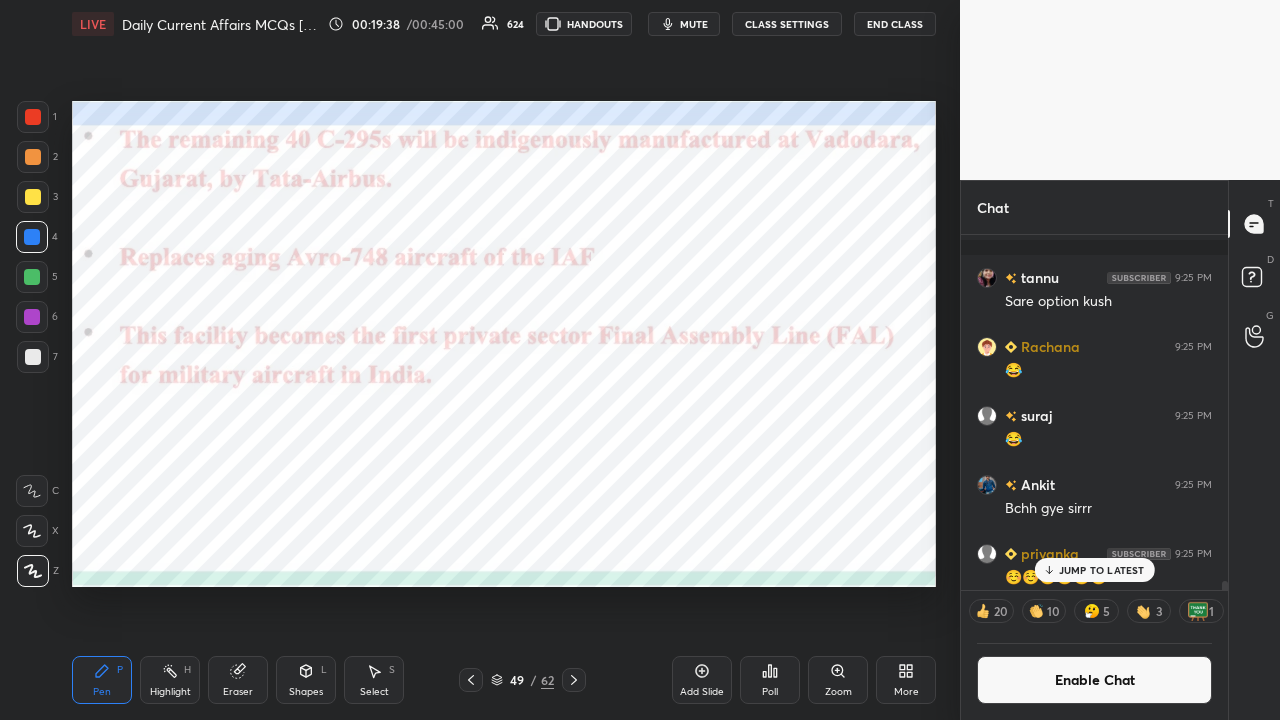 click 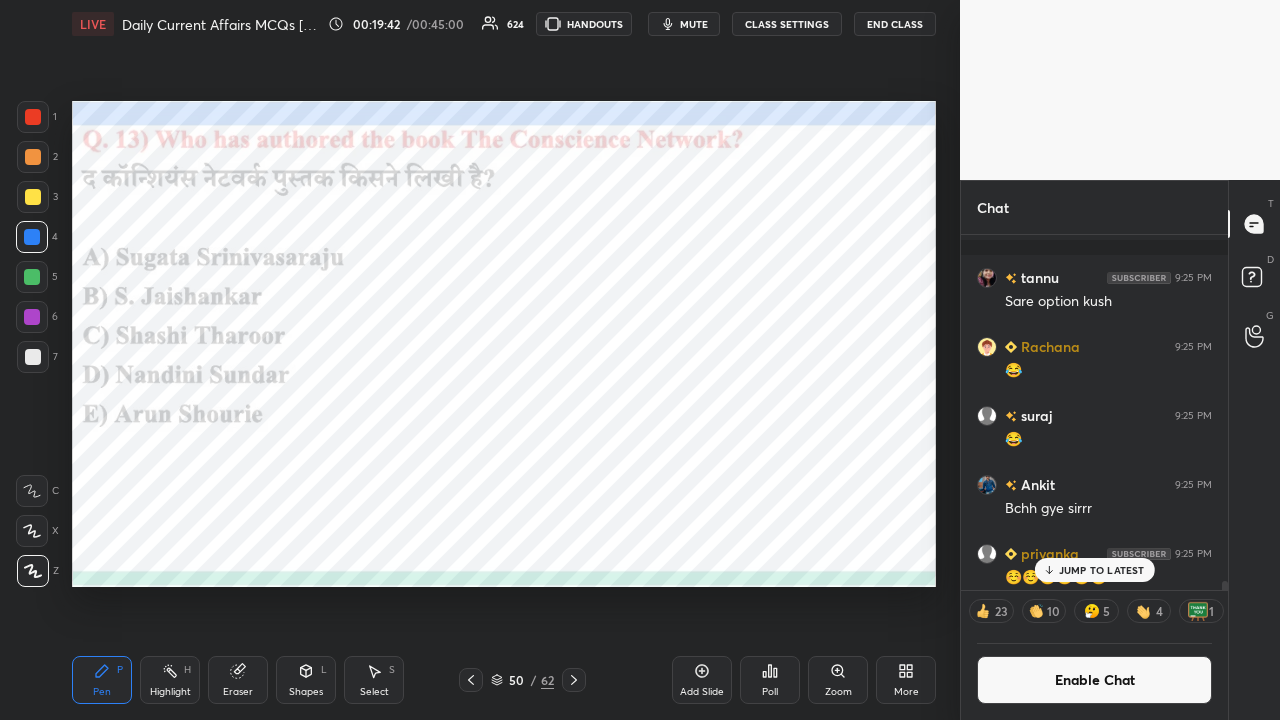 click on "Poll" at bounding box center (770, 680) 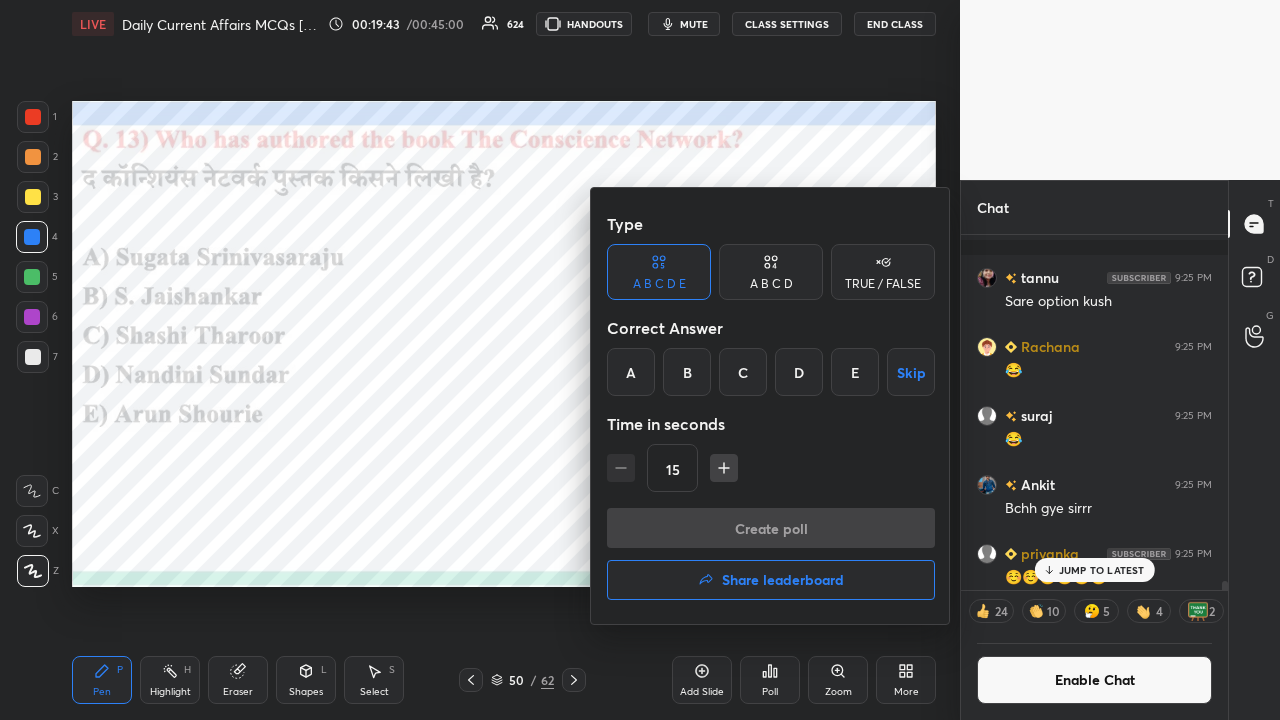 click on "A" at bounding box center [631, 372] 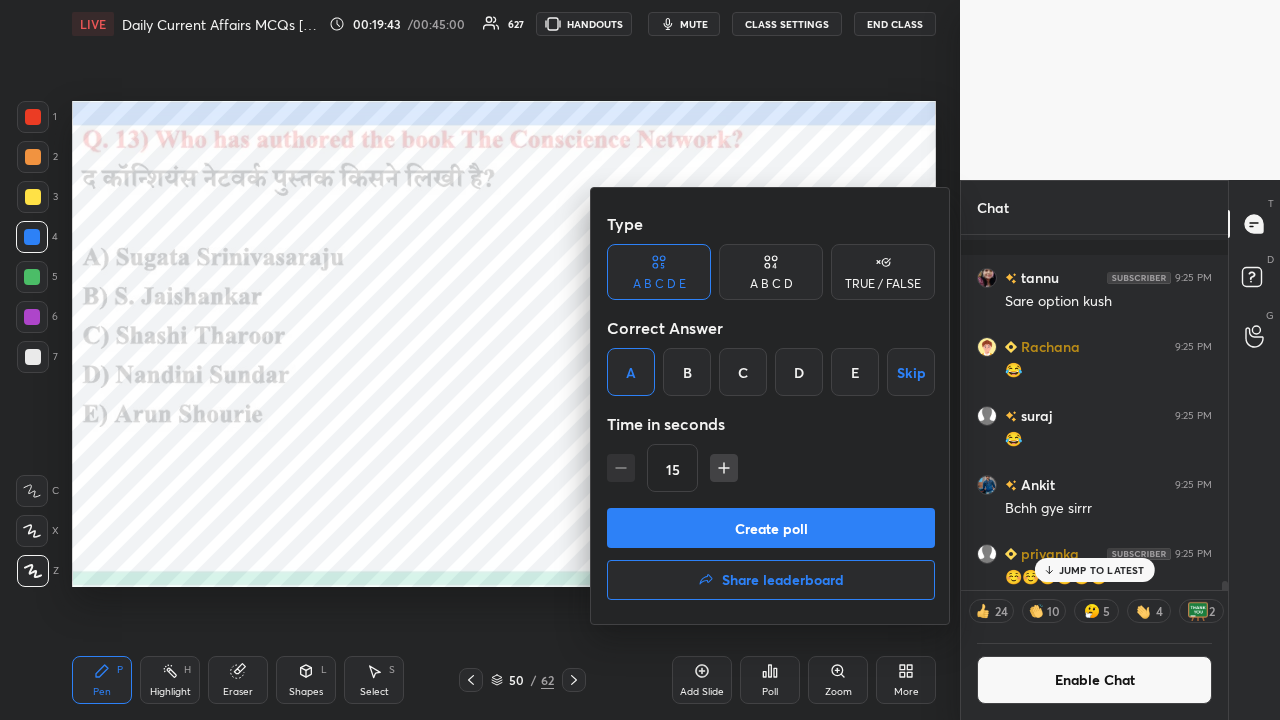 click on "Create poll" at bounding box center [771, 528] 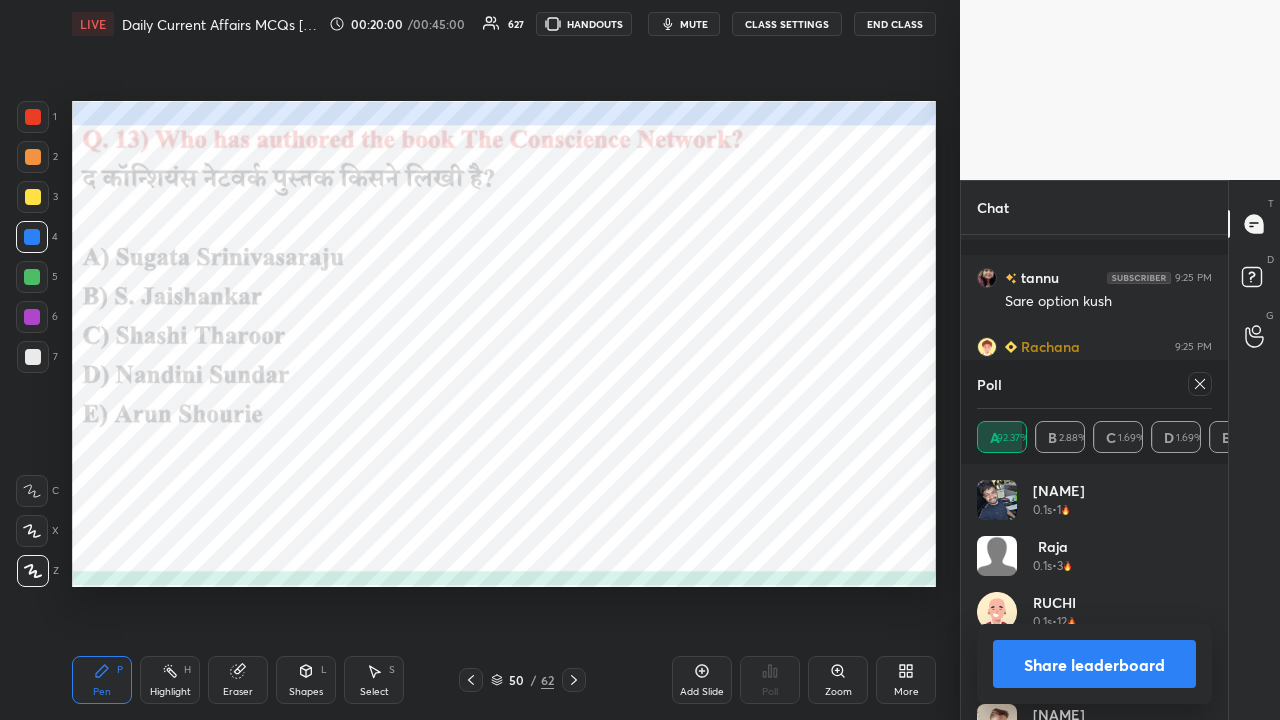 click at bounding box center (574, 680) 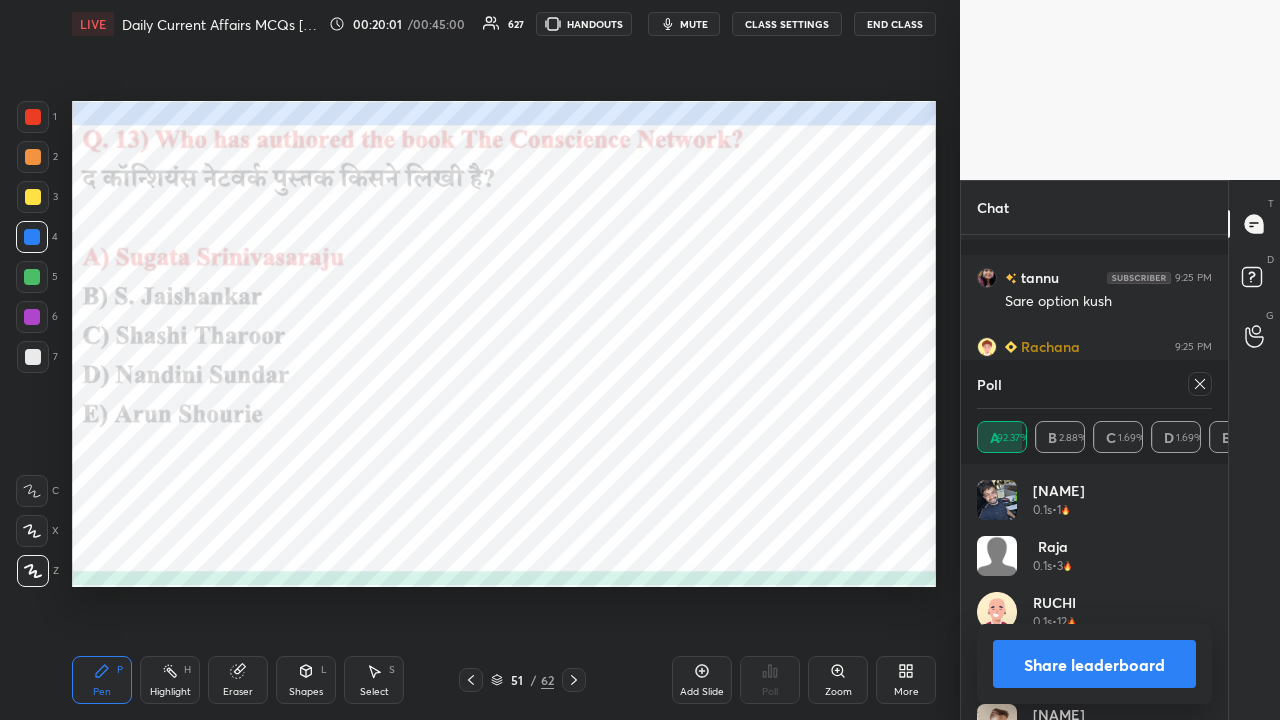 click 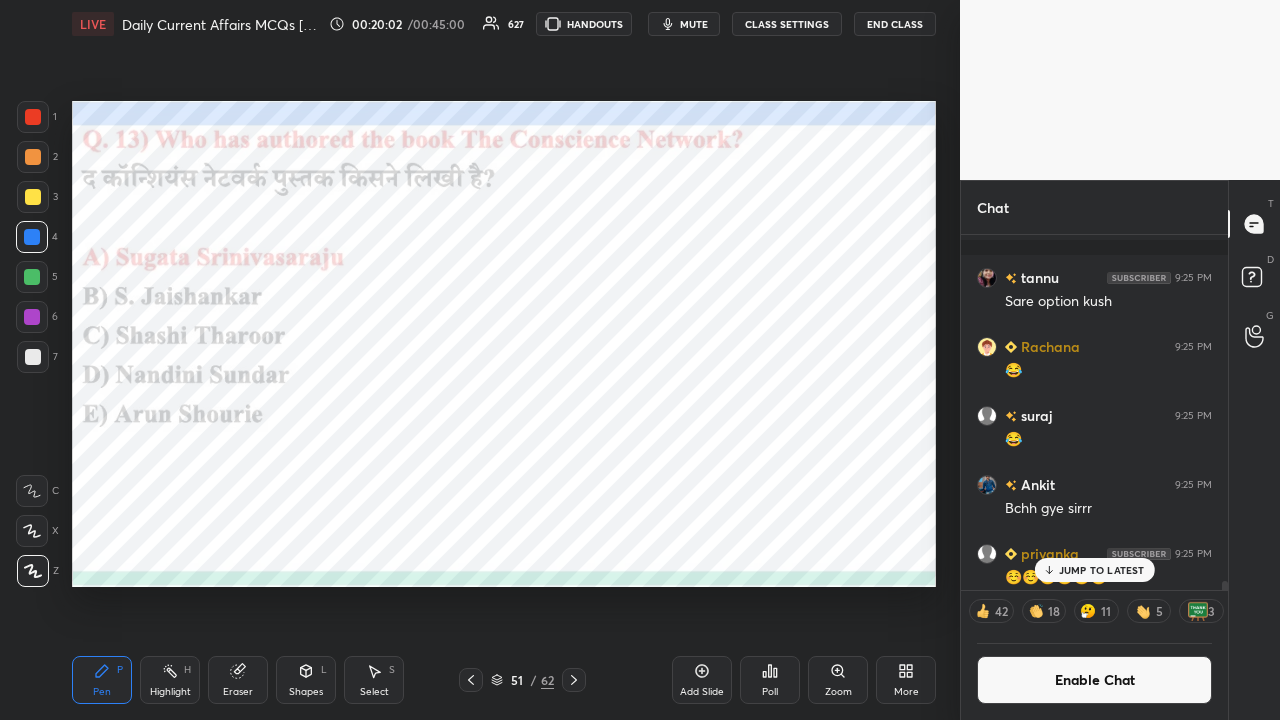 click 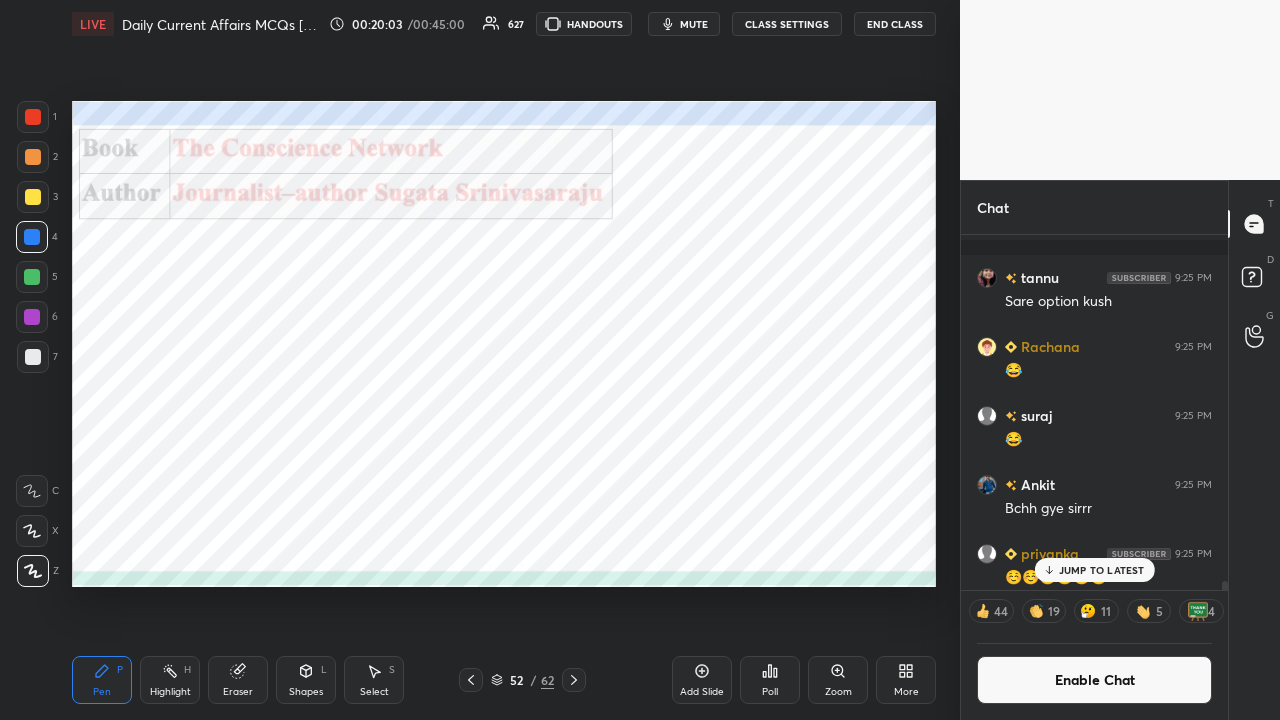 click 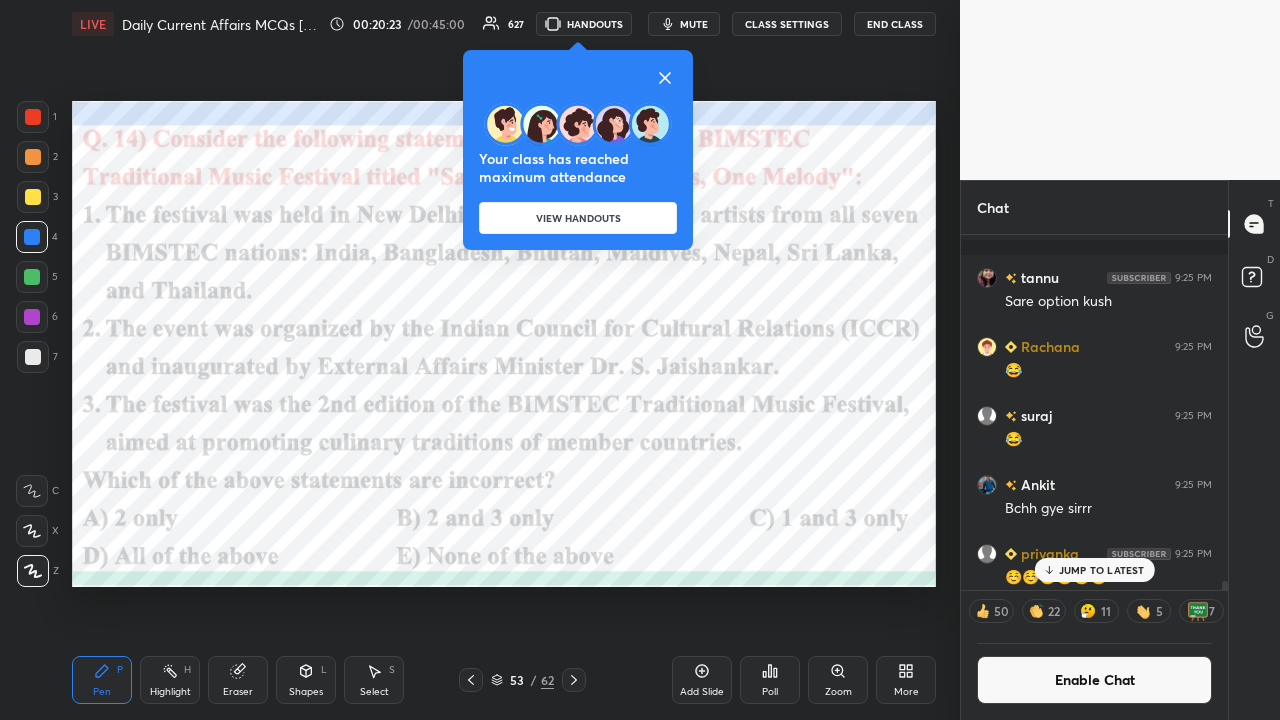 click 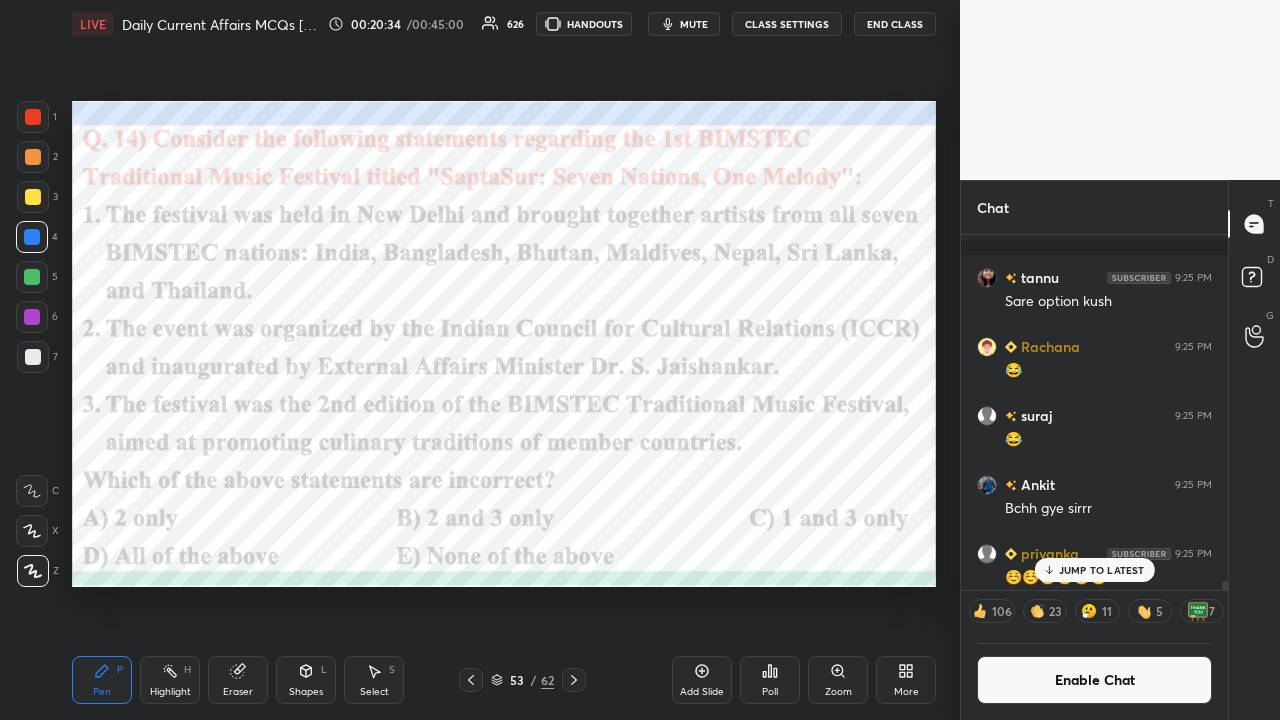 click 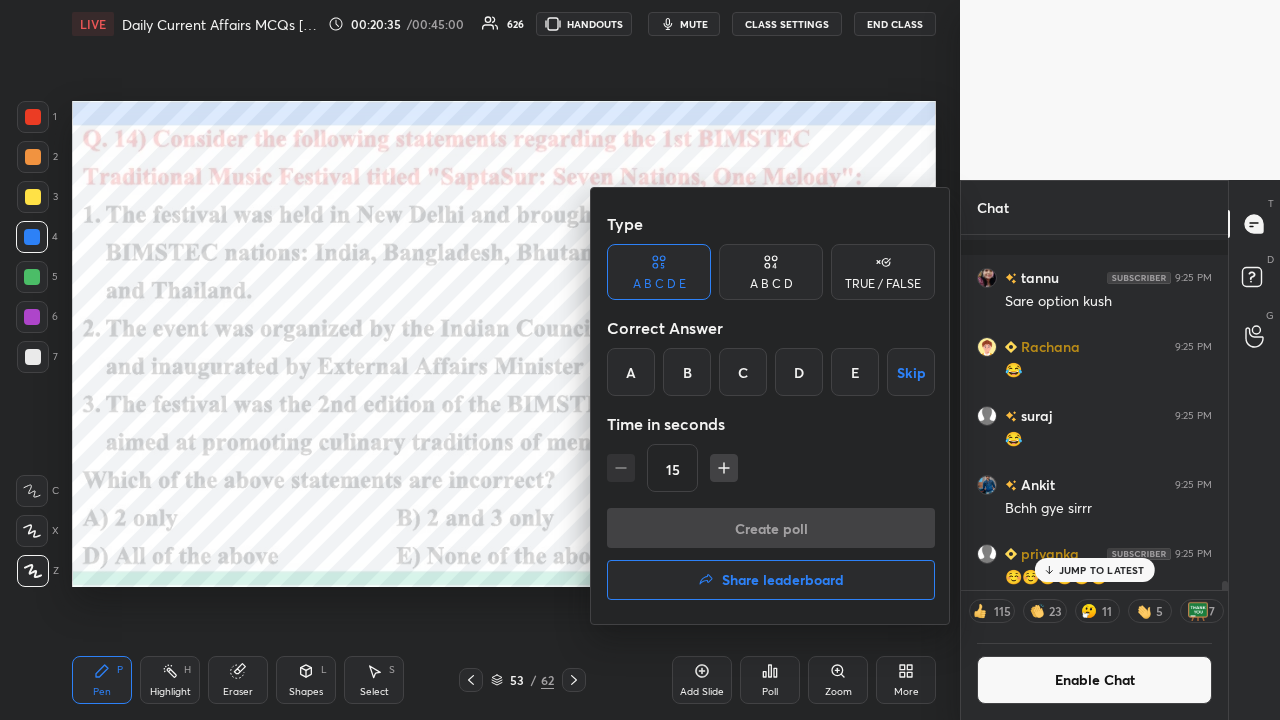 drag, startPoint x: 748, startPoint y: 361, endPoint x: 746, endPoint y: 440, distance: 79.025314 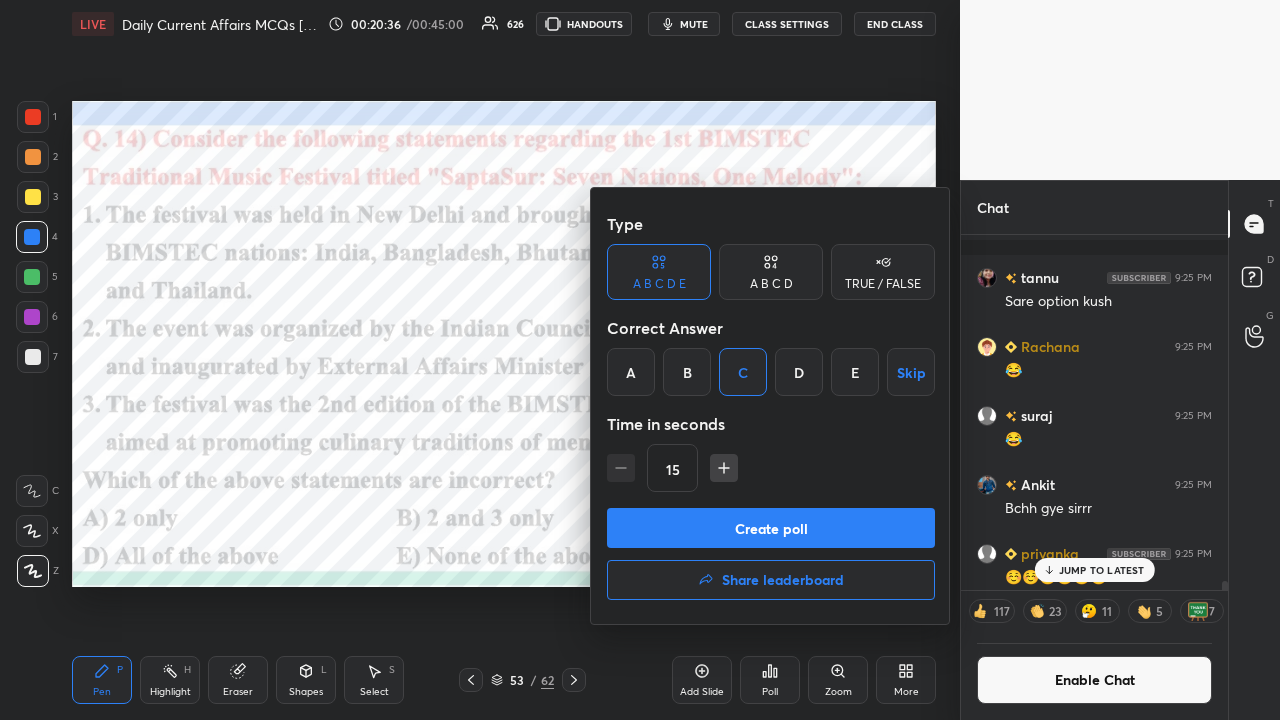 click on "Create poll" at bounding box center (771, 528) 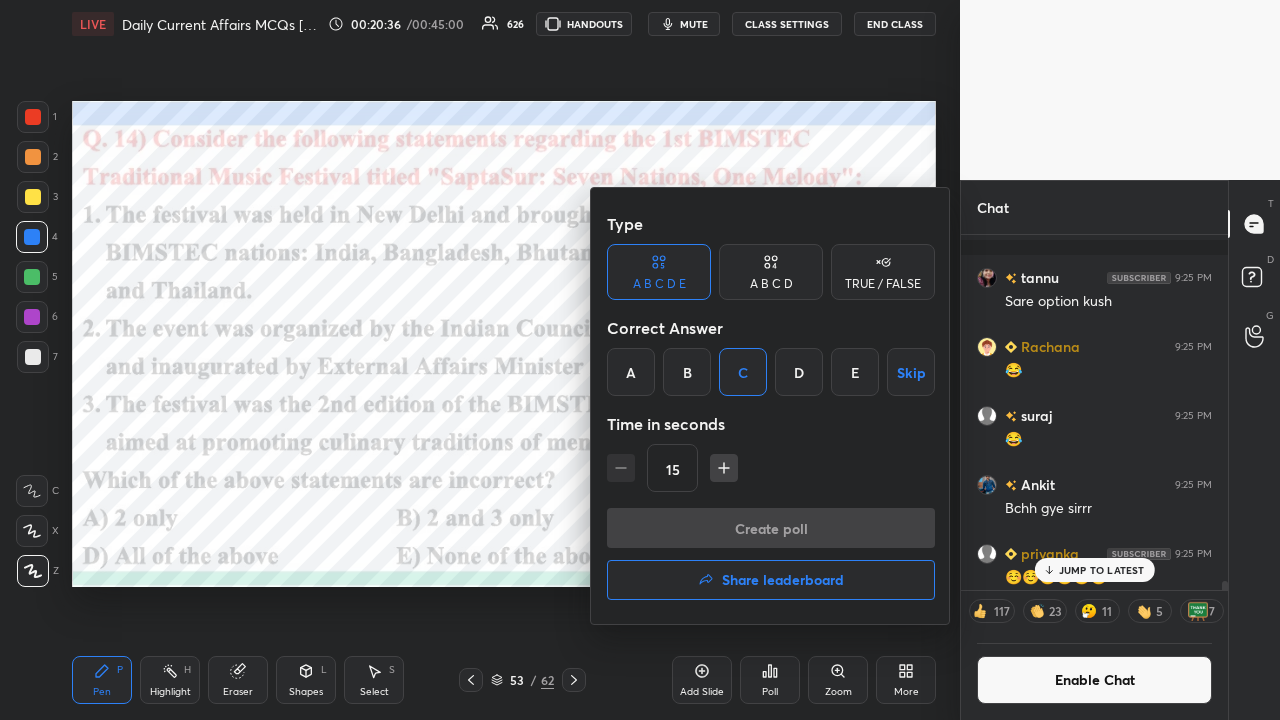 scroll, scrollTop: 316, scrollLeft: 261, axis: both 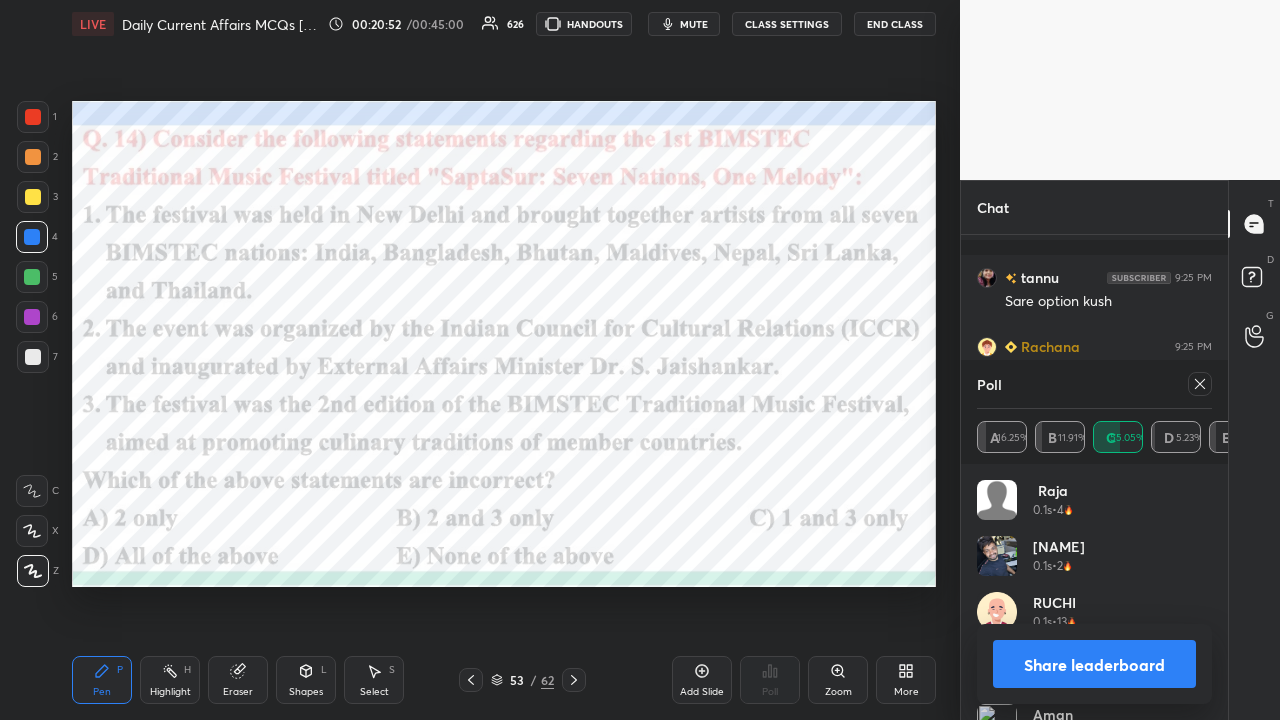 drag, startPoint x: 1206, startPoint y: 379, endPoint x: 1192, endPoint y: 394, distance: 20.518284 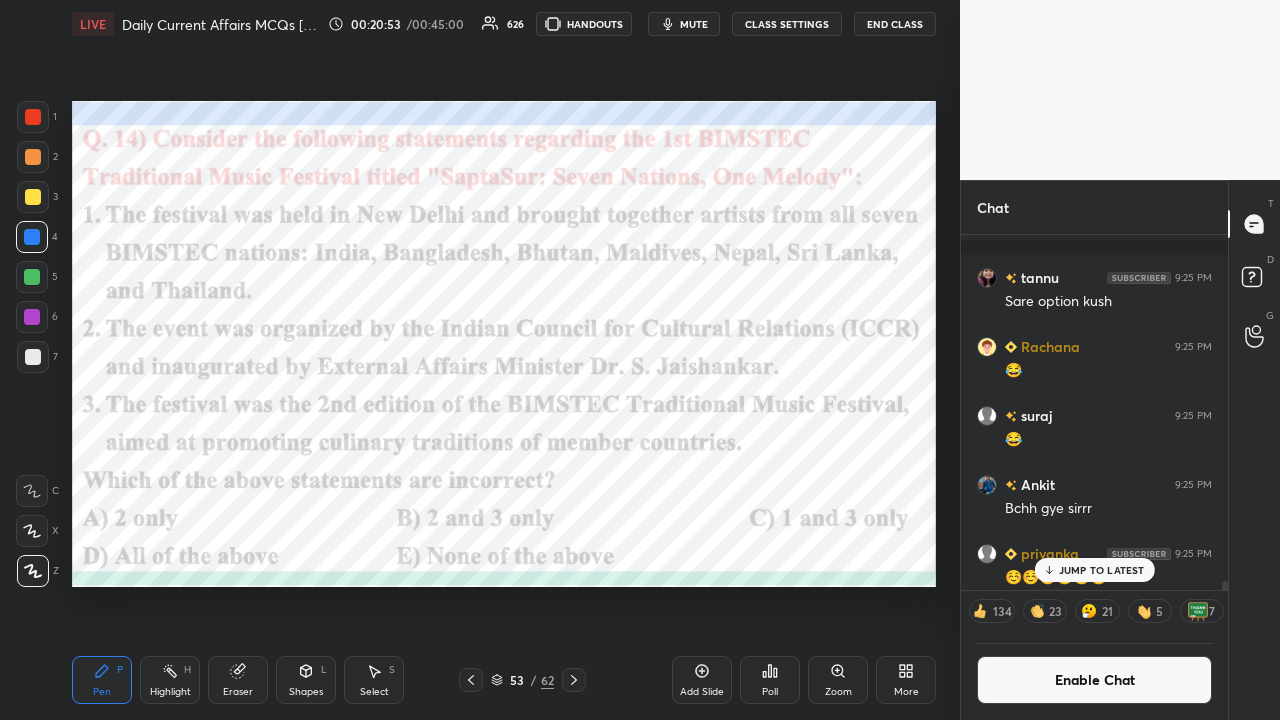 click 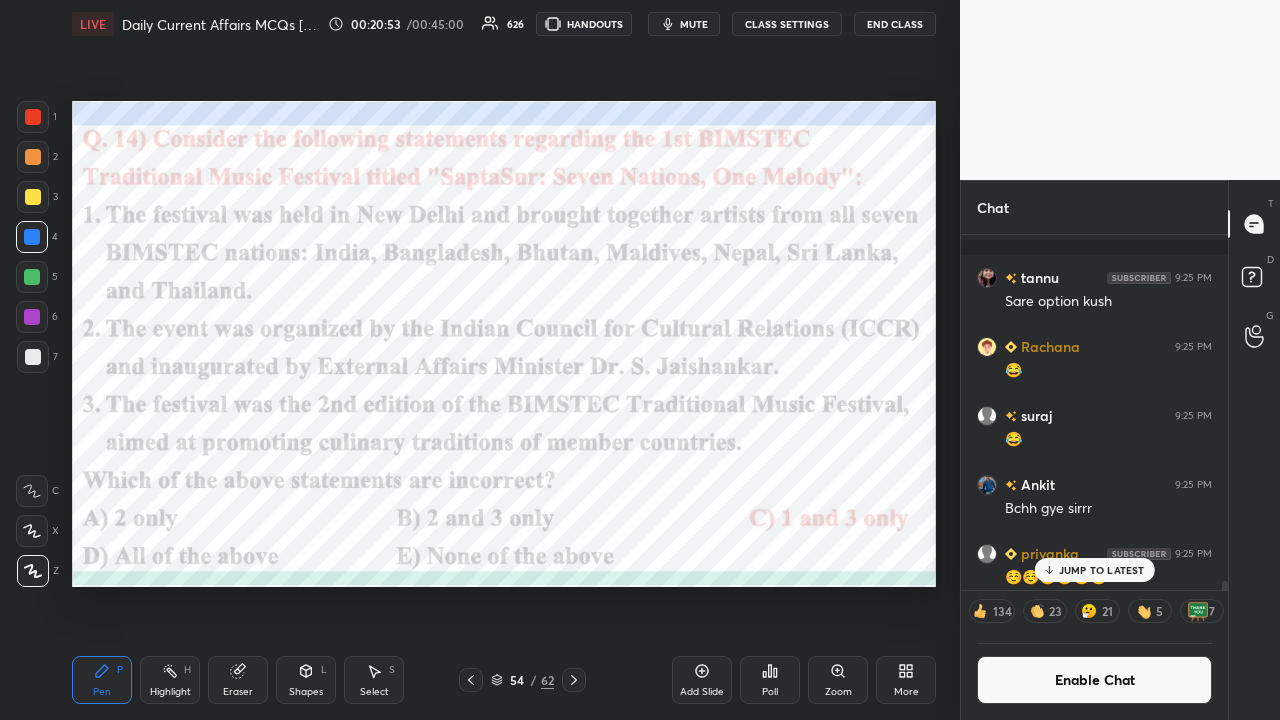 click on "CLASS SETTINGS" at bounding box center [787, 24] 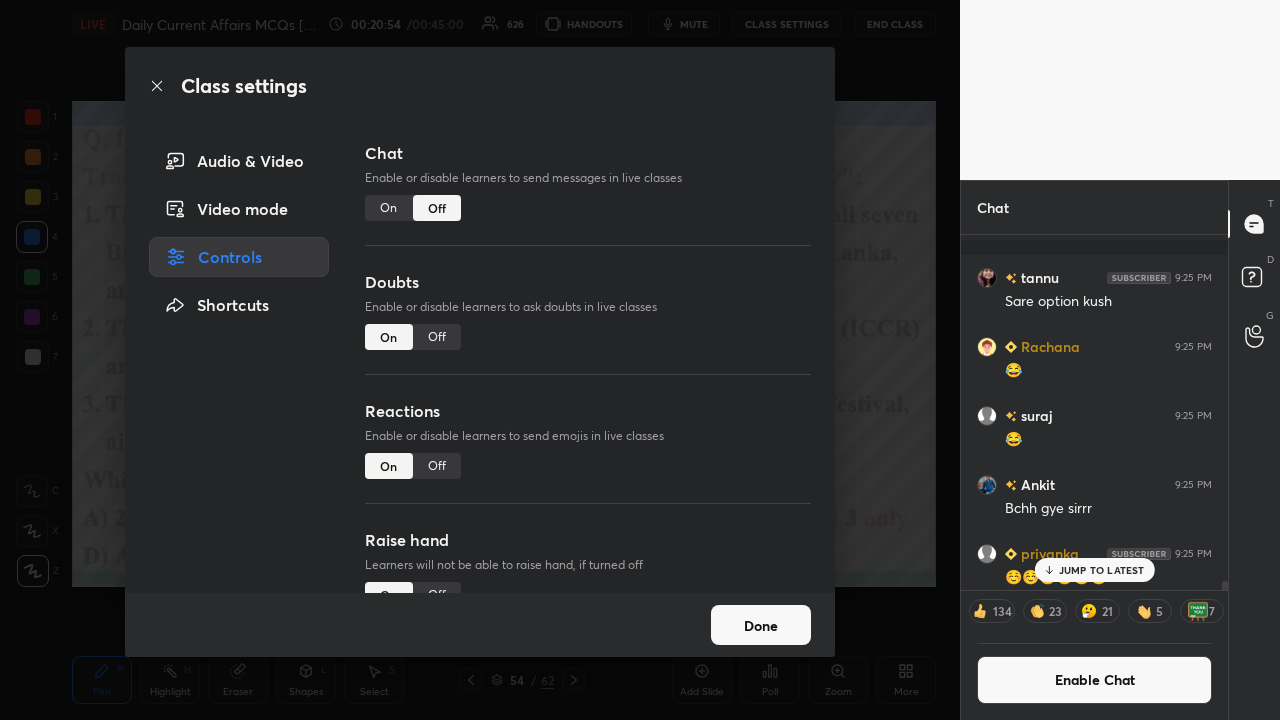 click on "On" at bounding box center [389, 208] 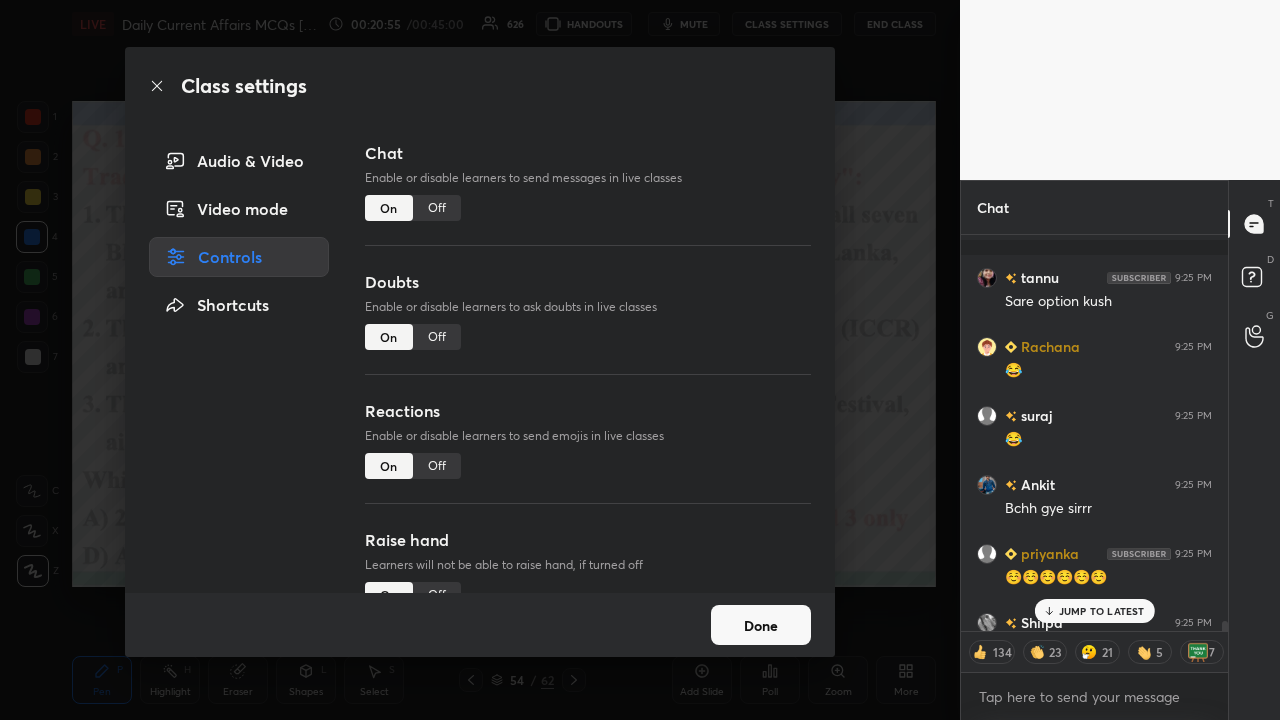 click on "Class settings Audio & Video Video mode Controls Shortcuts Chat Enable or disable learners to send messages in live classes On Off Doubts Enable or disable learners to ask doubts in live classes On Off Reactions Enable or disable learners to send emojis in live classes On Off Raise hand Learners will not be able to raise hand, if turned off On Off Poll Prediction Enable or disable poll prediction in case of a question on the slide On Off Done" at bounding box center (480, 360) 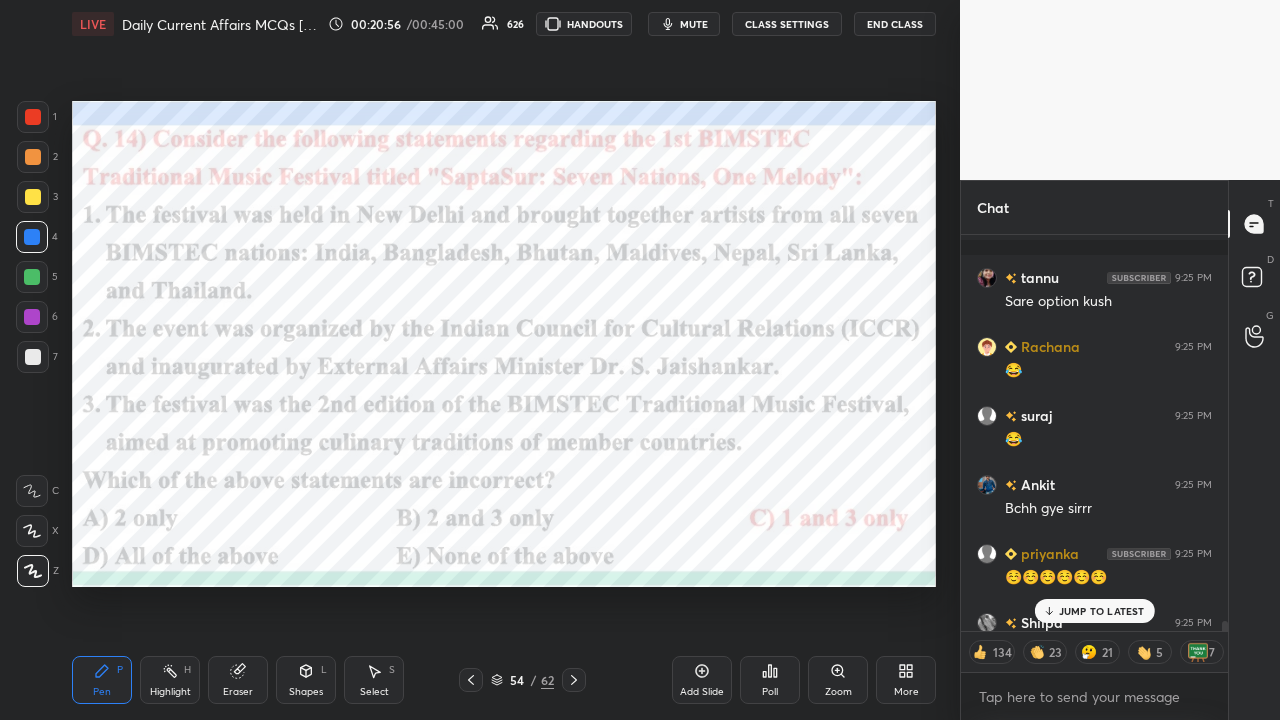click 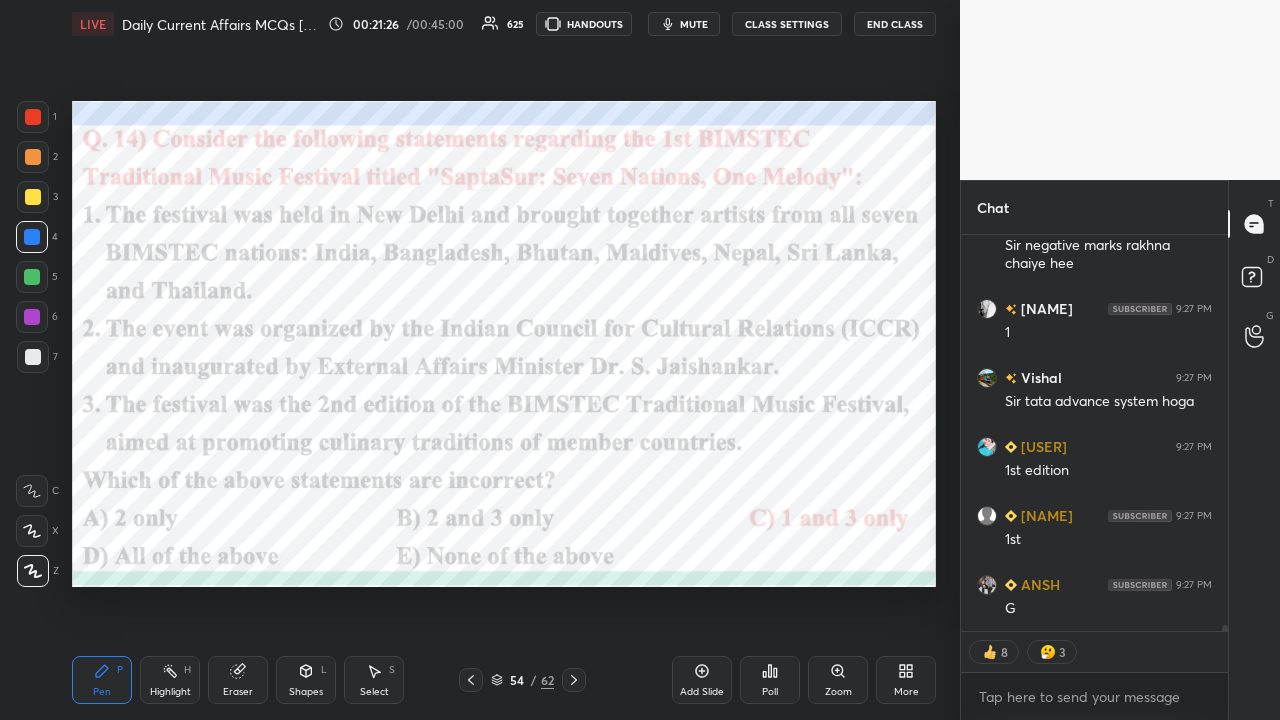 click 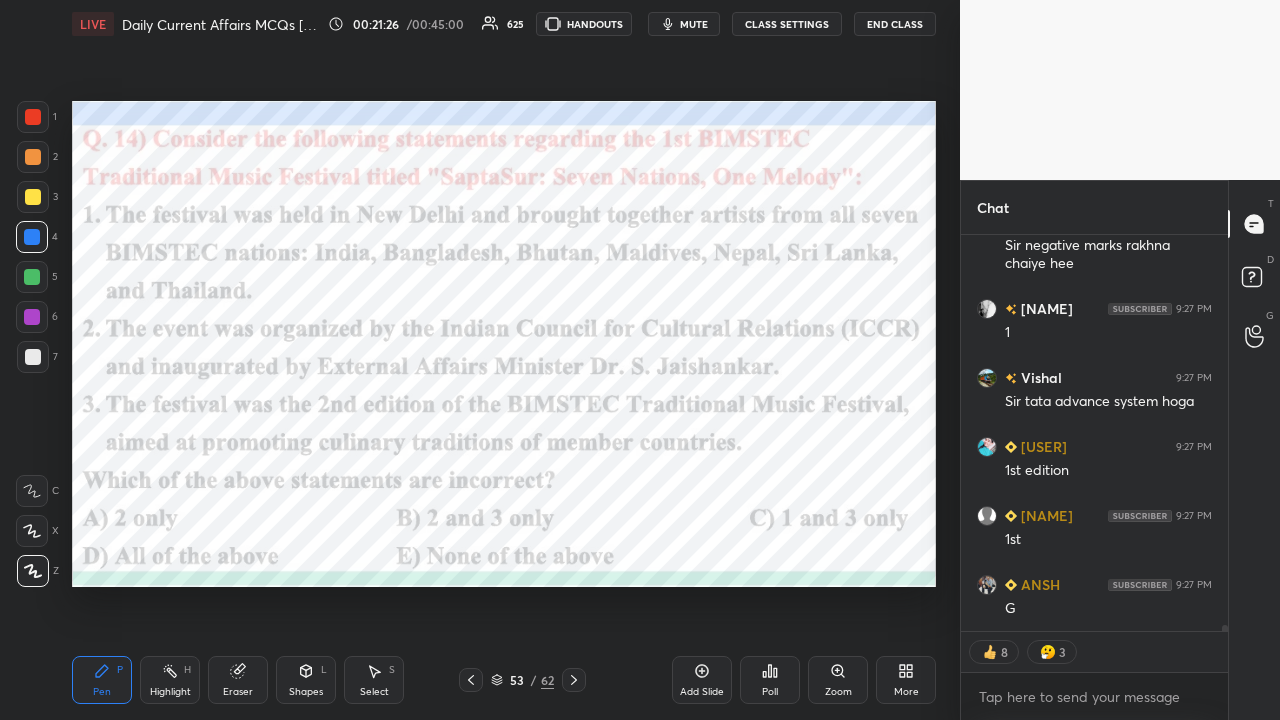 click 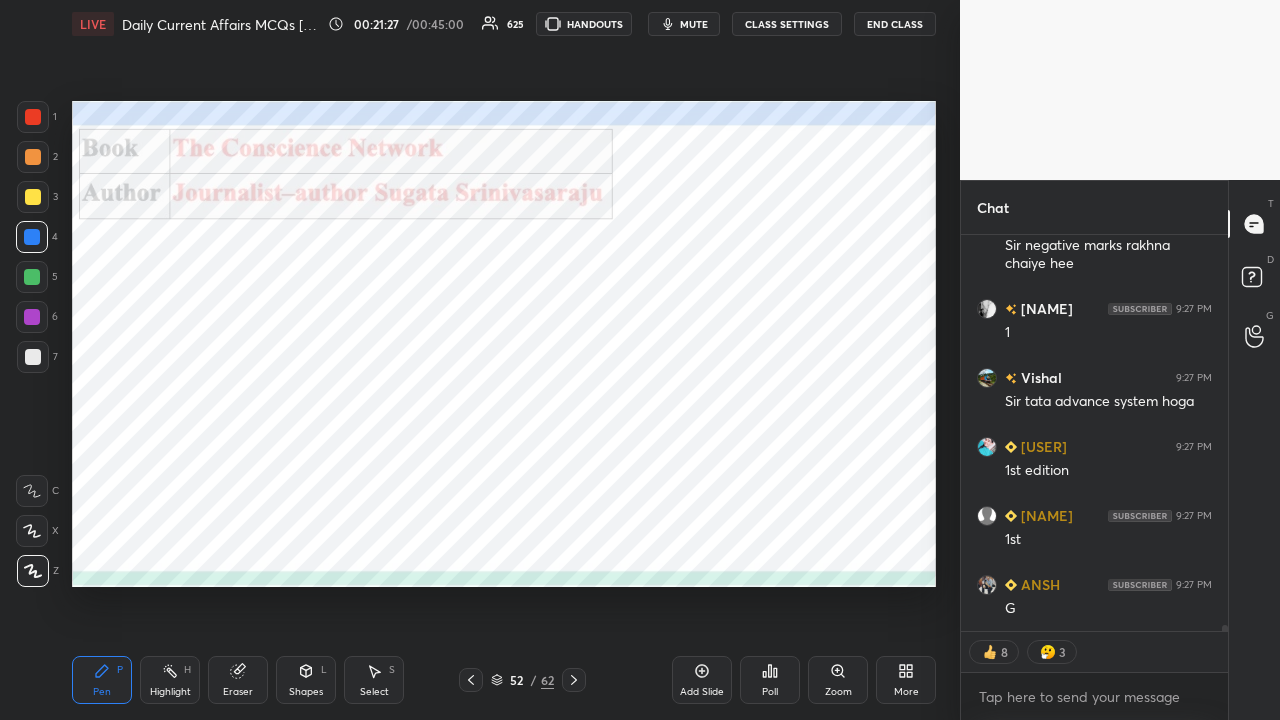 click 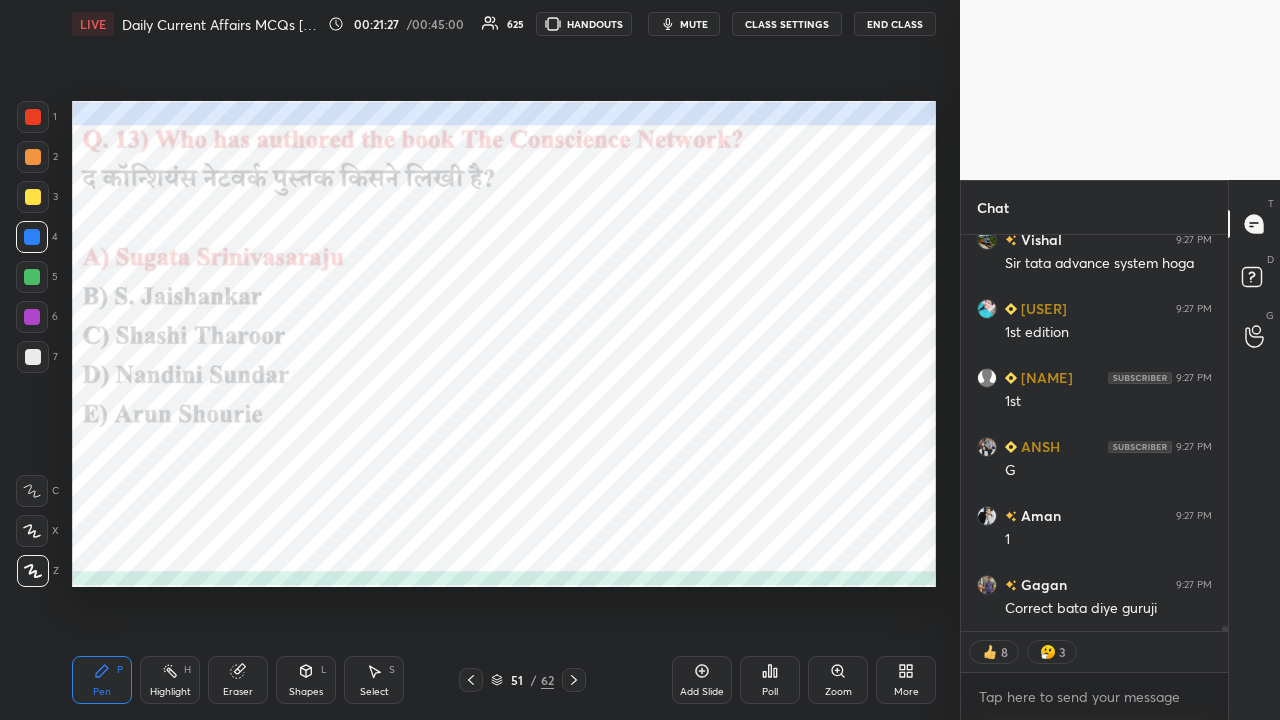 click 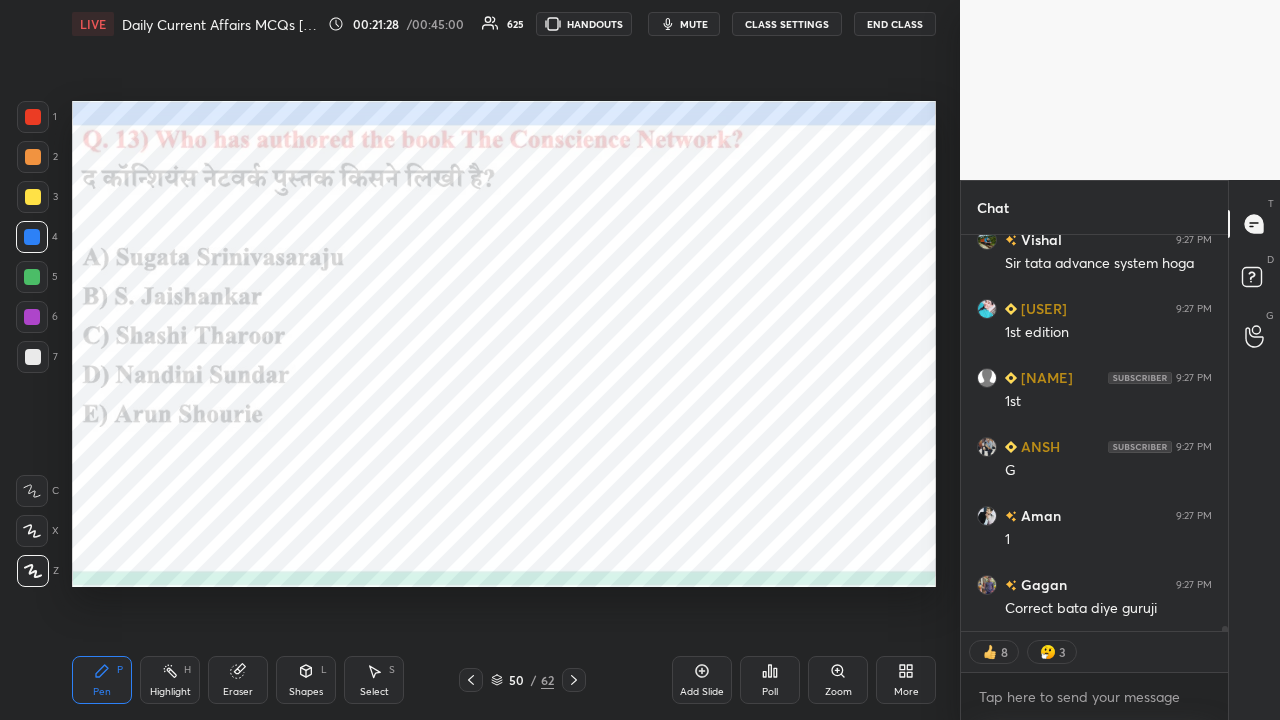 click 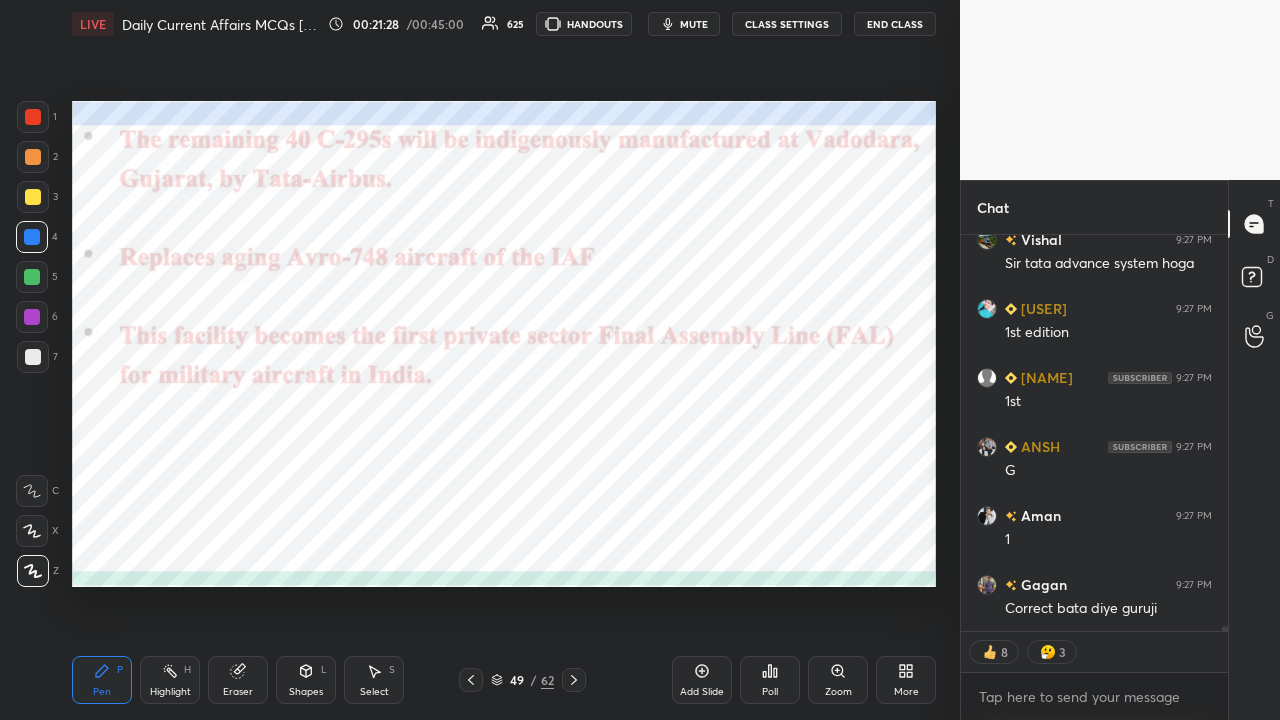 click 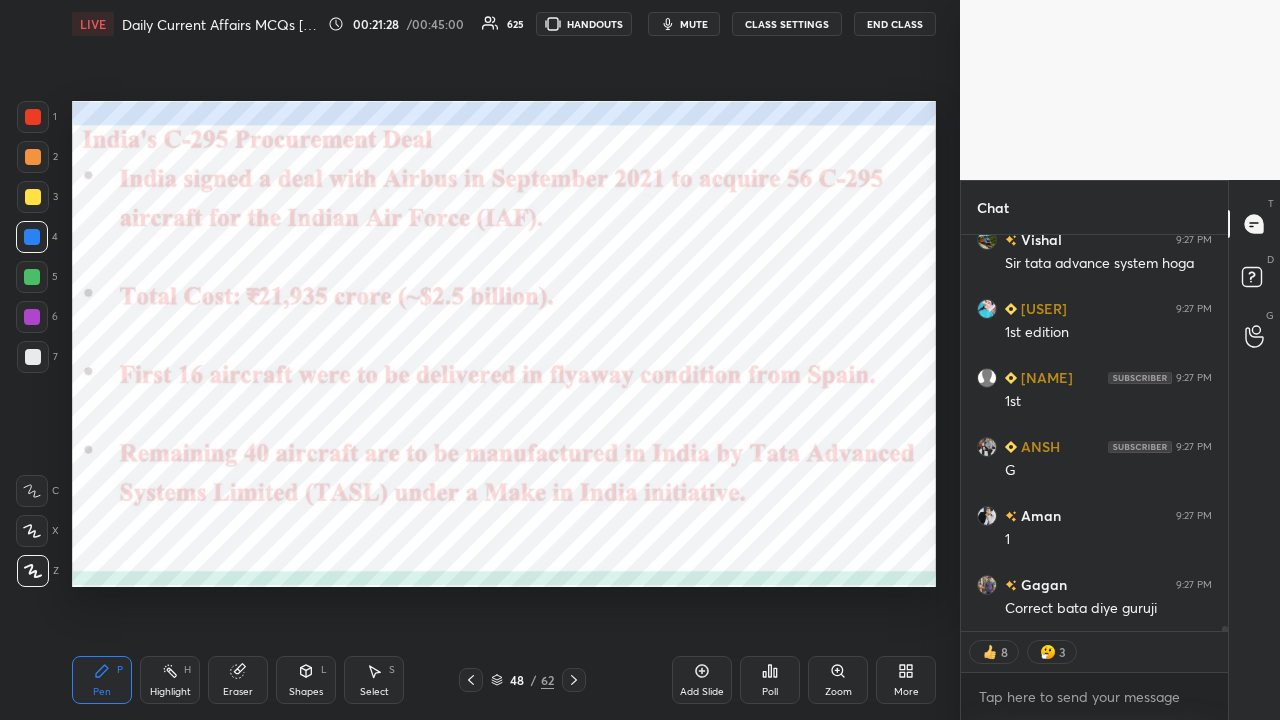 click 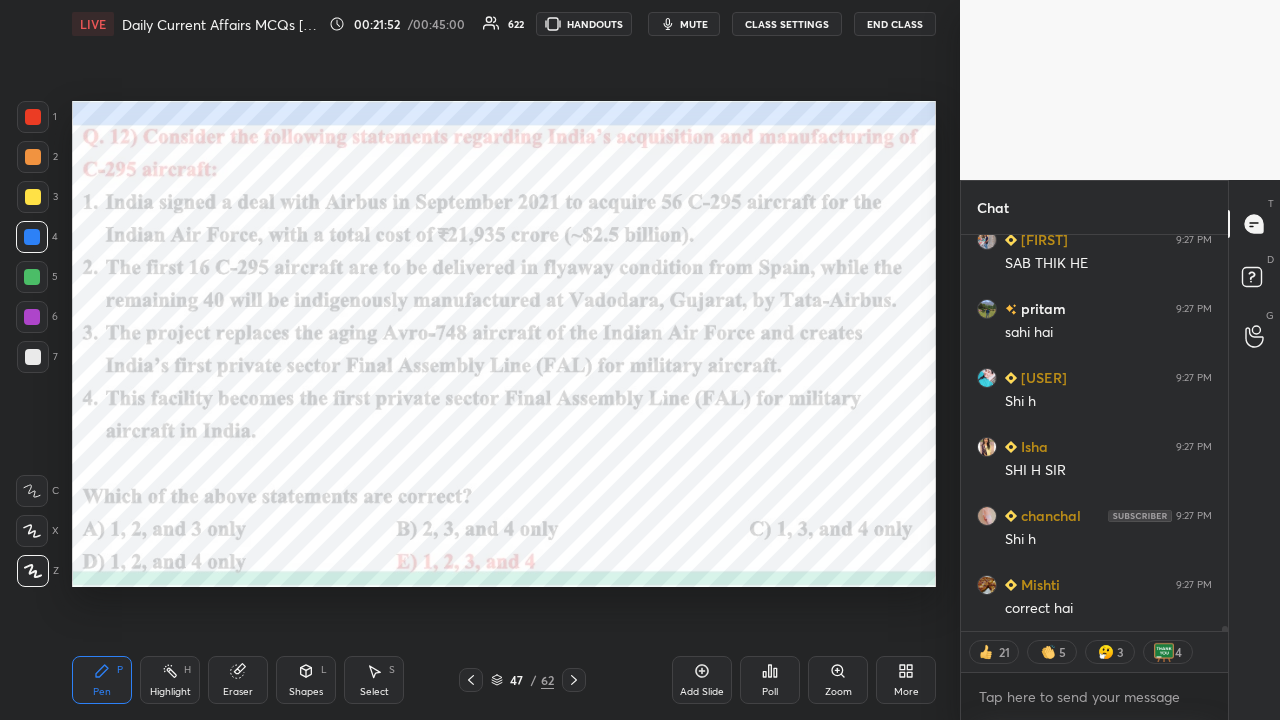 click 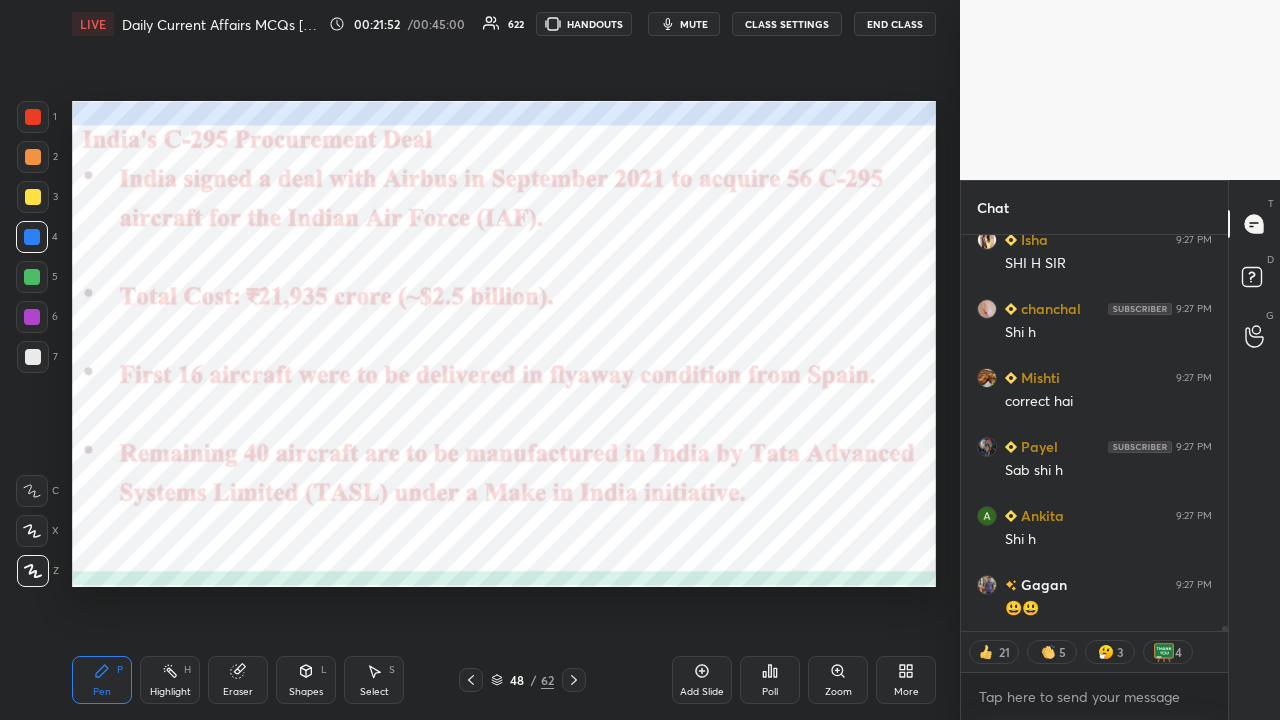 click 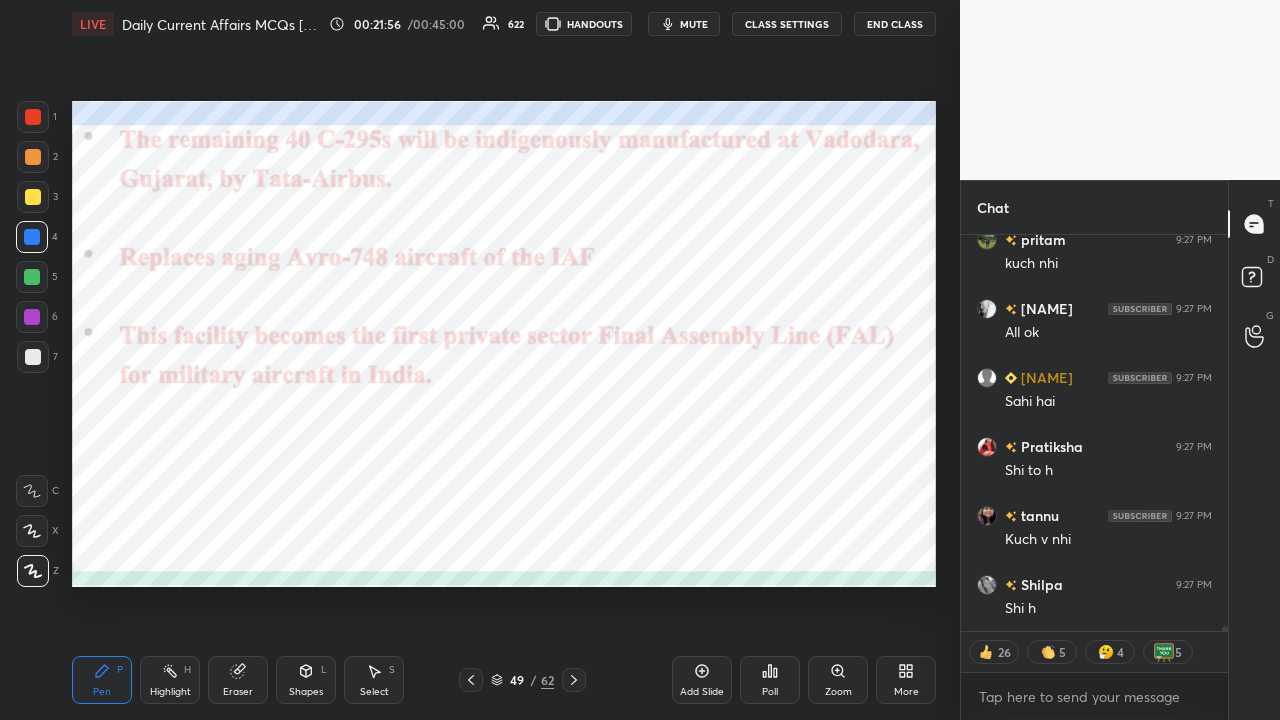 click 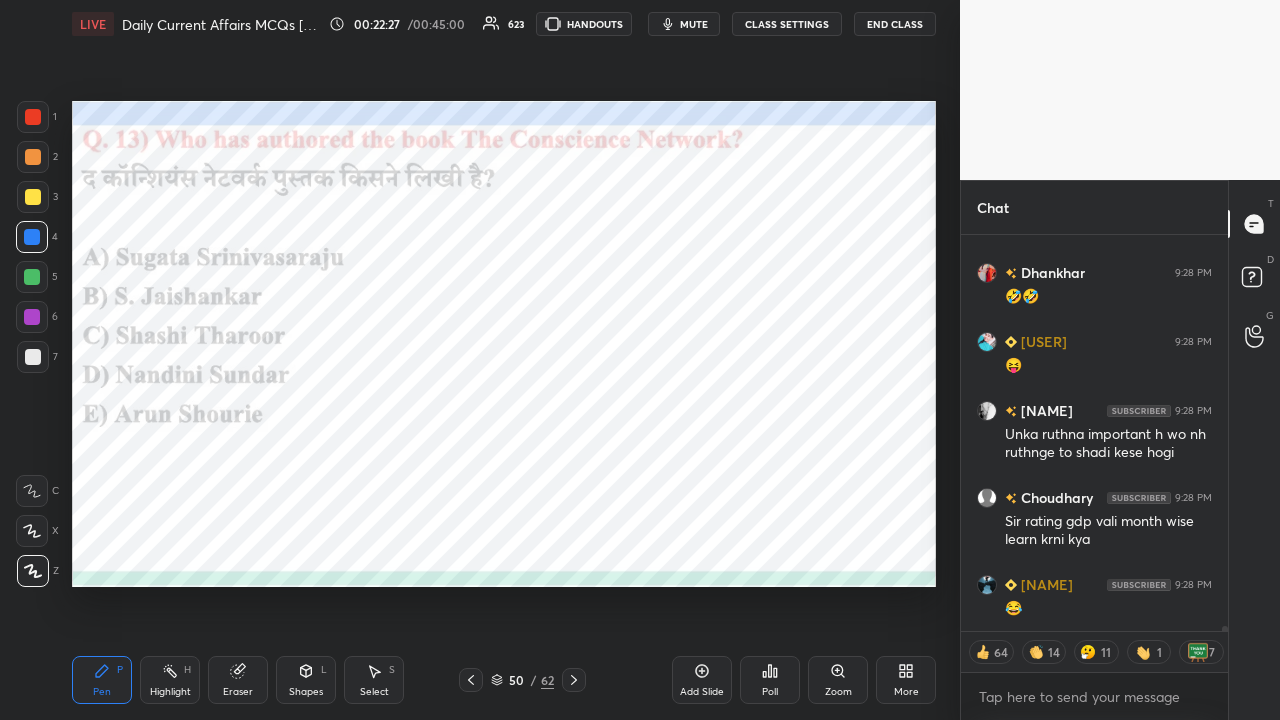 type on "x" 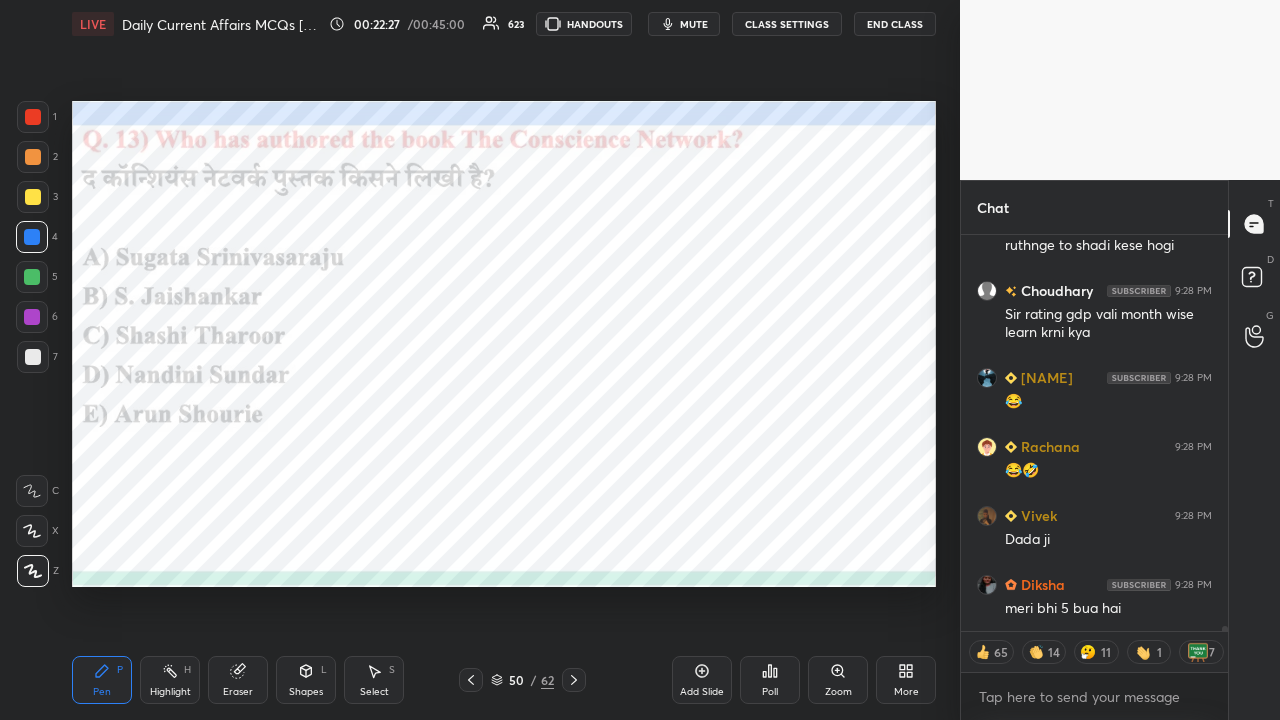 click 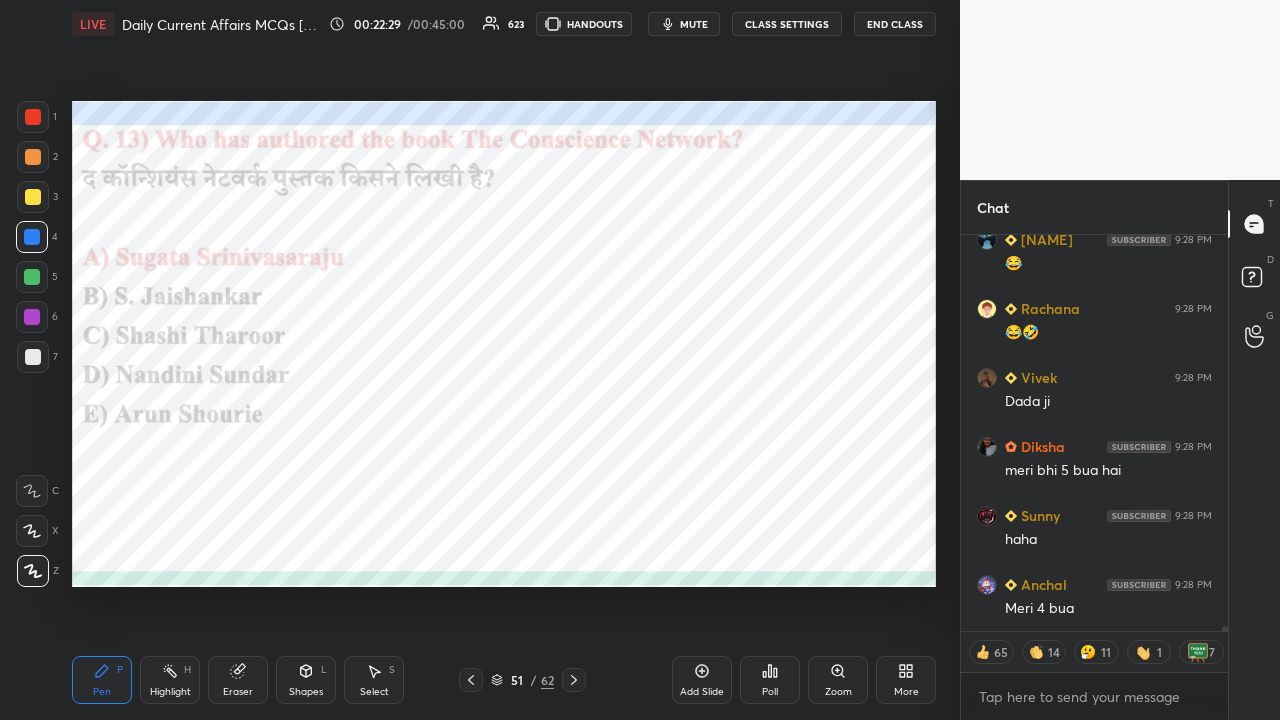 click on "CLASS SETTINGS" at bounding box center [787, 24] 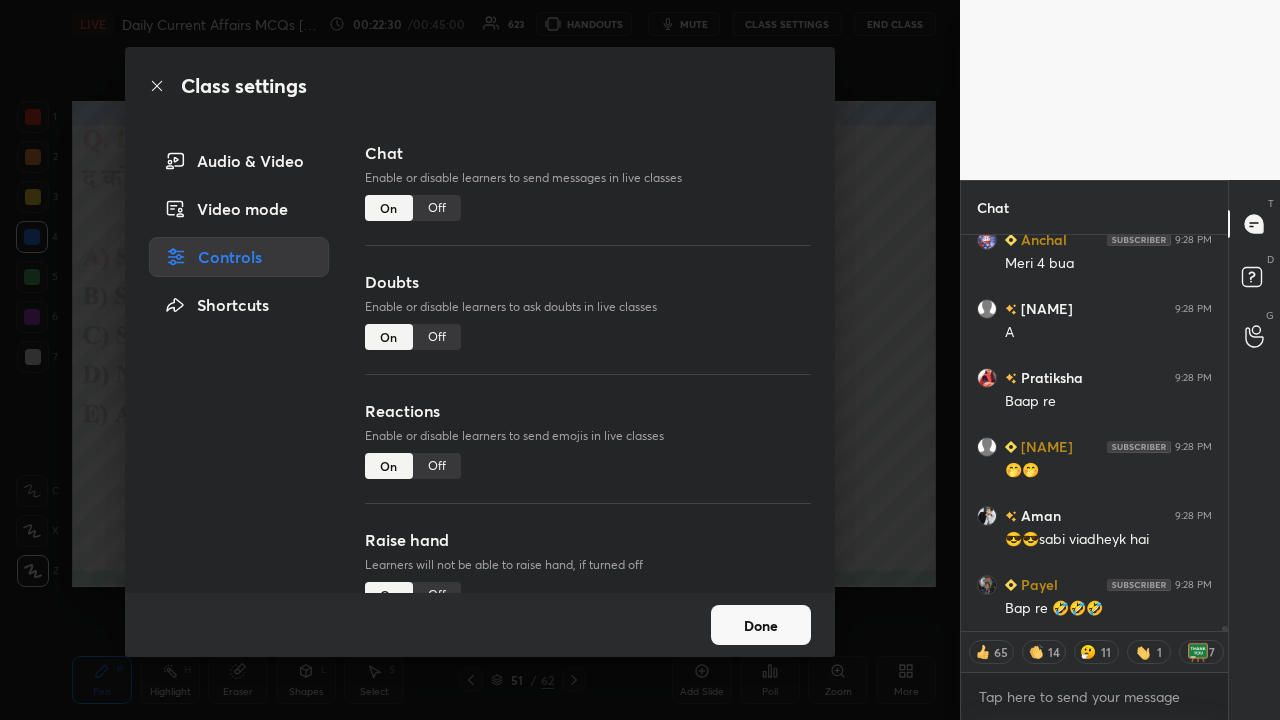 click on "Off" at bounding box center [437, 208] 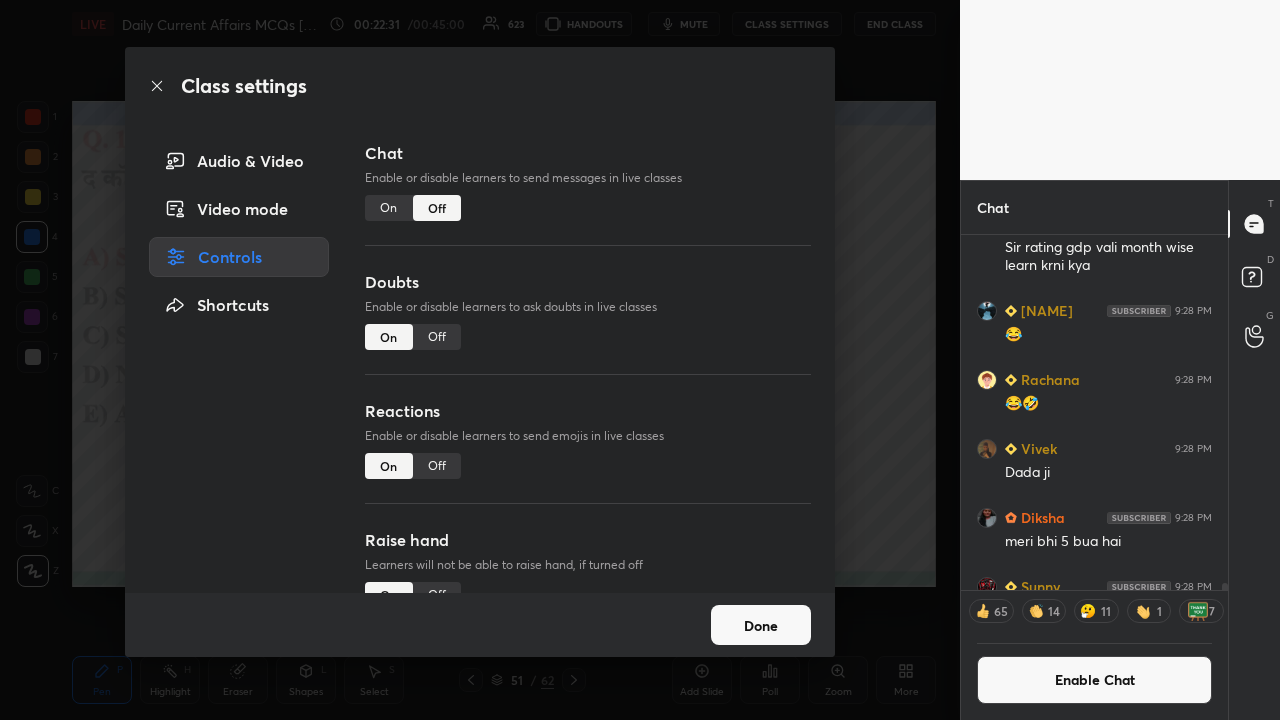 click on "Class settings Audio & Video Video mode Controls Shortcuts Chat Enable or disable learners to send messages in live classes On Off Doubts Enable or disable learners to ask doubts in live classes On Off Reactions Enable or disable learners to send emojis in live classes On Off Raise hand Learners will not be able to raise hand, if turned off On Off Poll Prediction Enable or disable poll prediction in case of a question on the slide On Off Done" at bounding box center [480, 360] 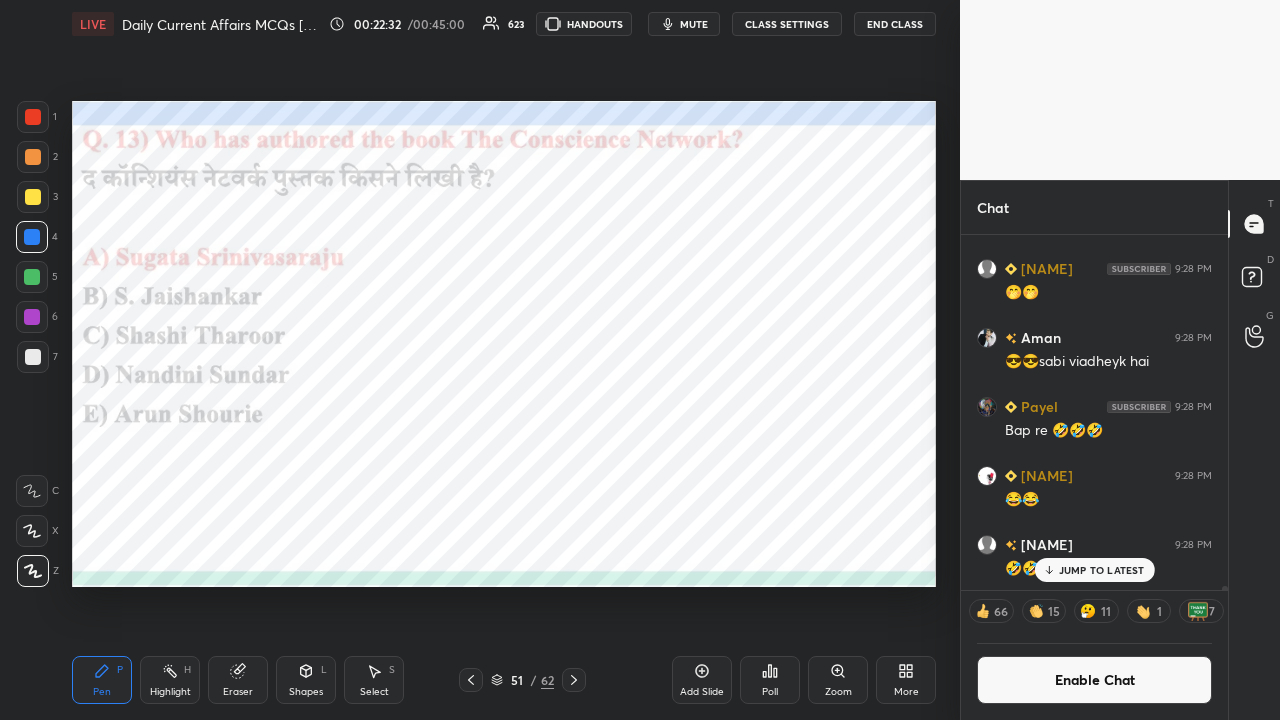 click 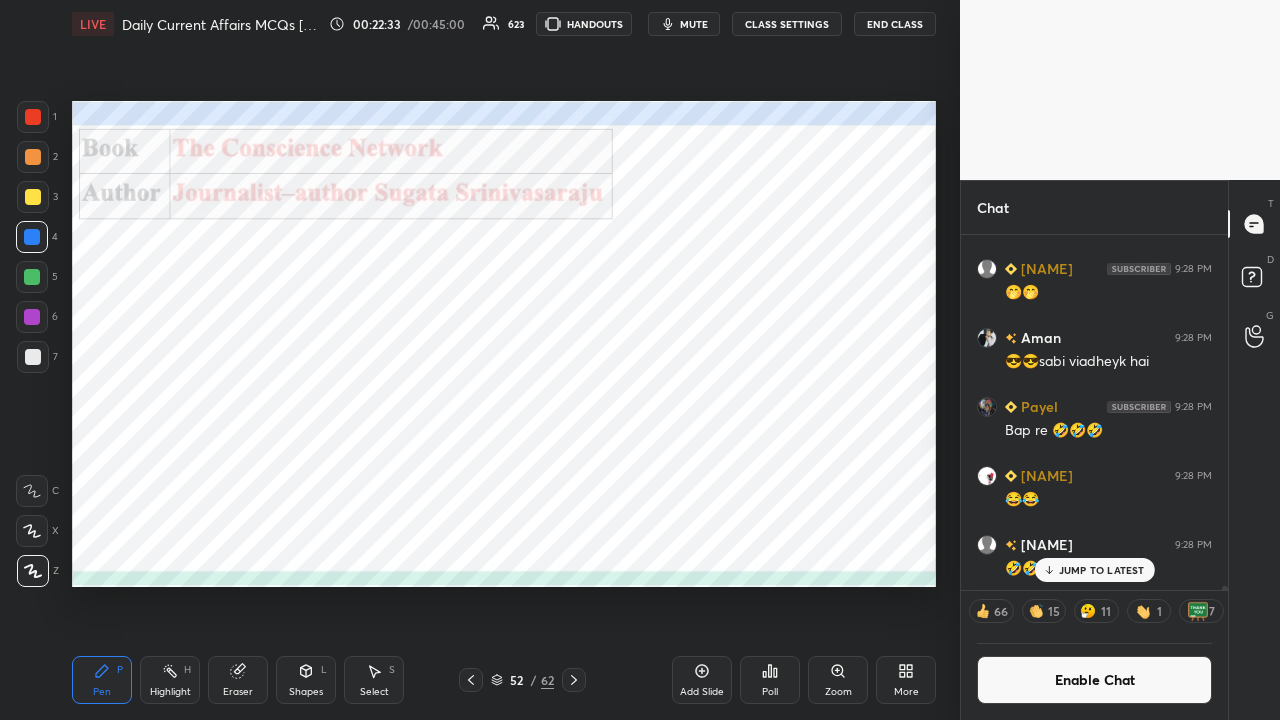 click at bounding box center (574, 680) 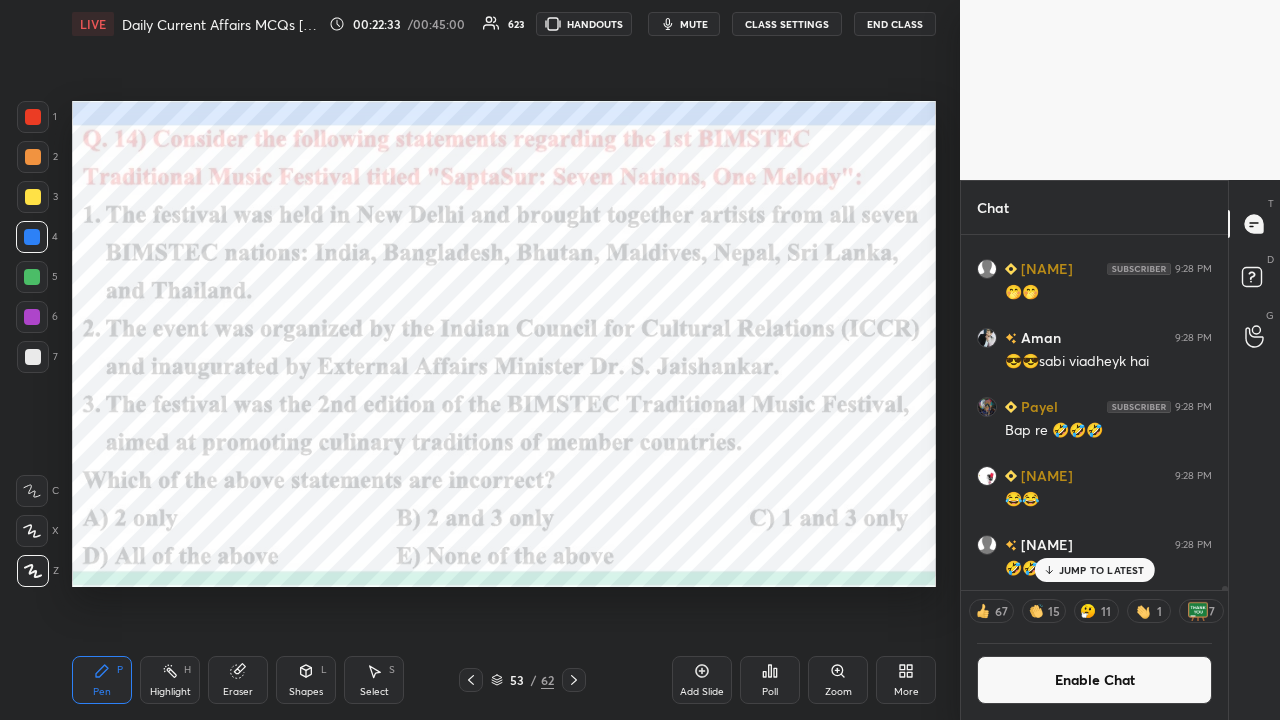 click 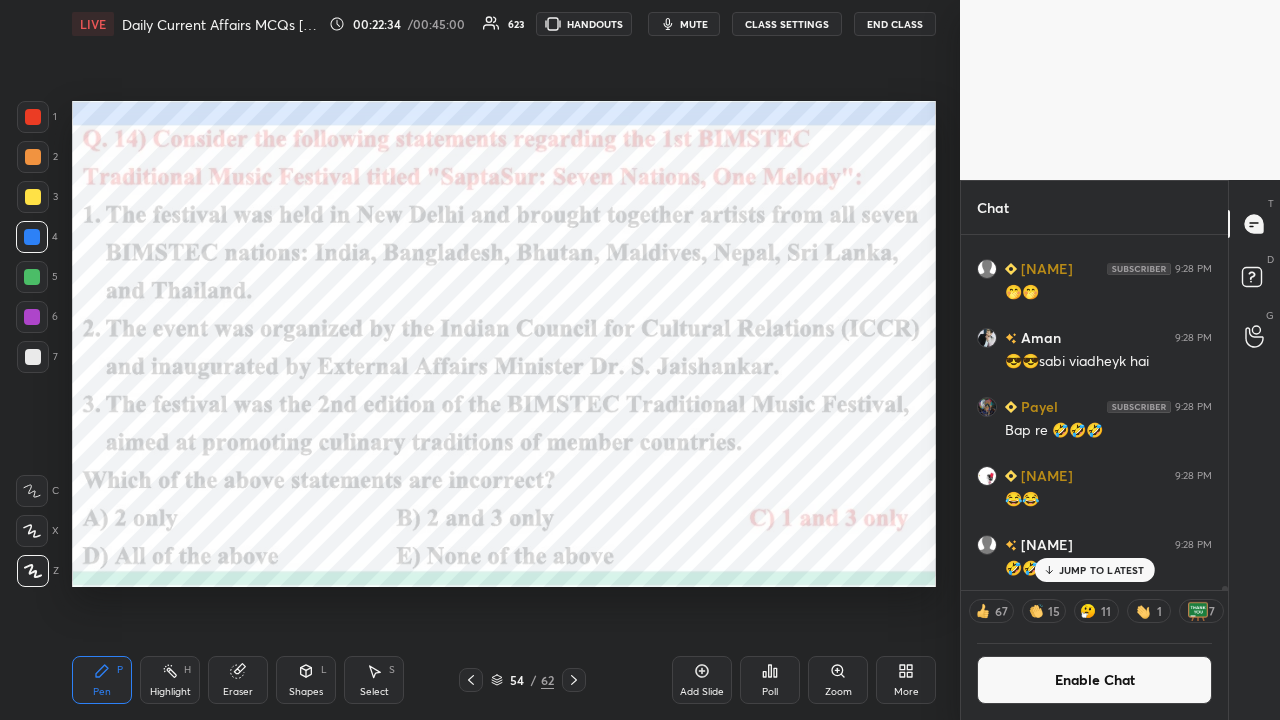 click 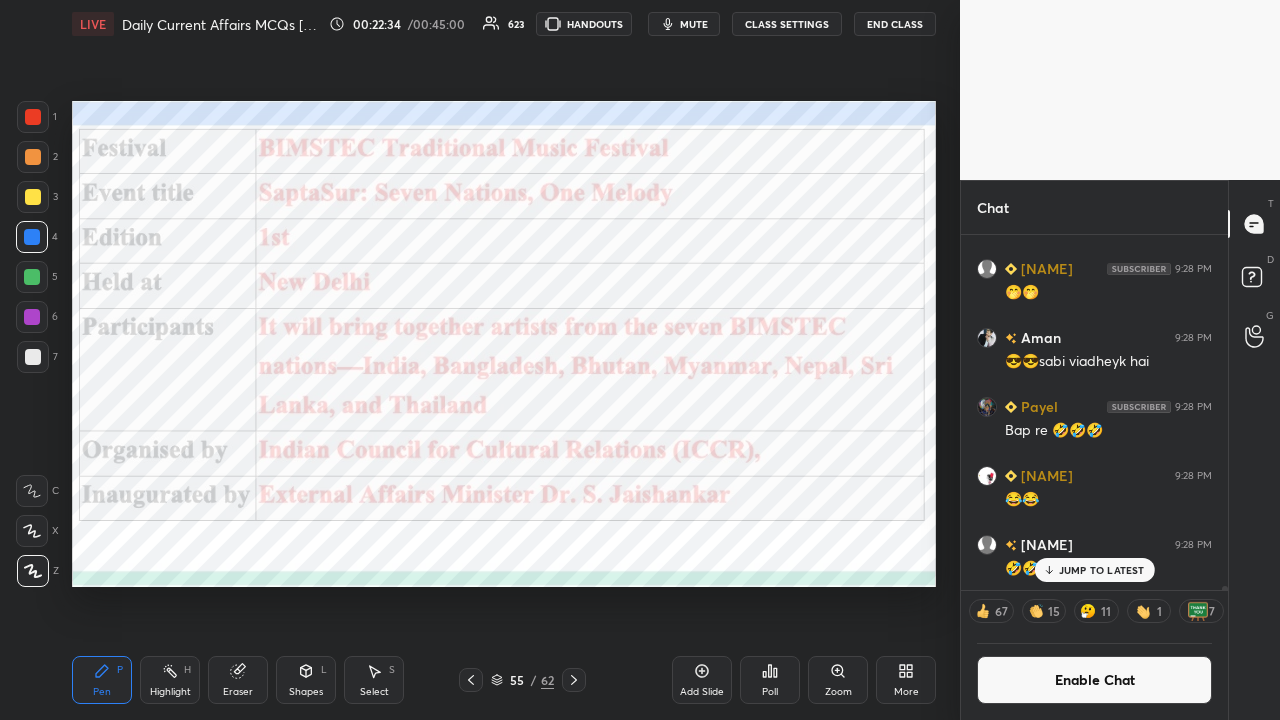 click at bounding box center [574, 680] 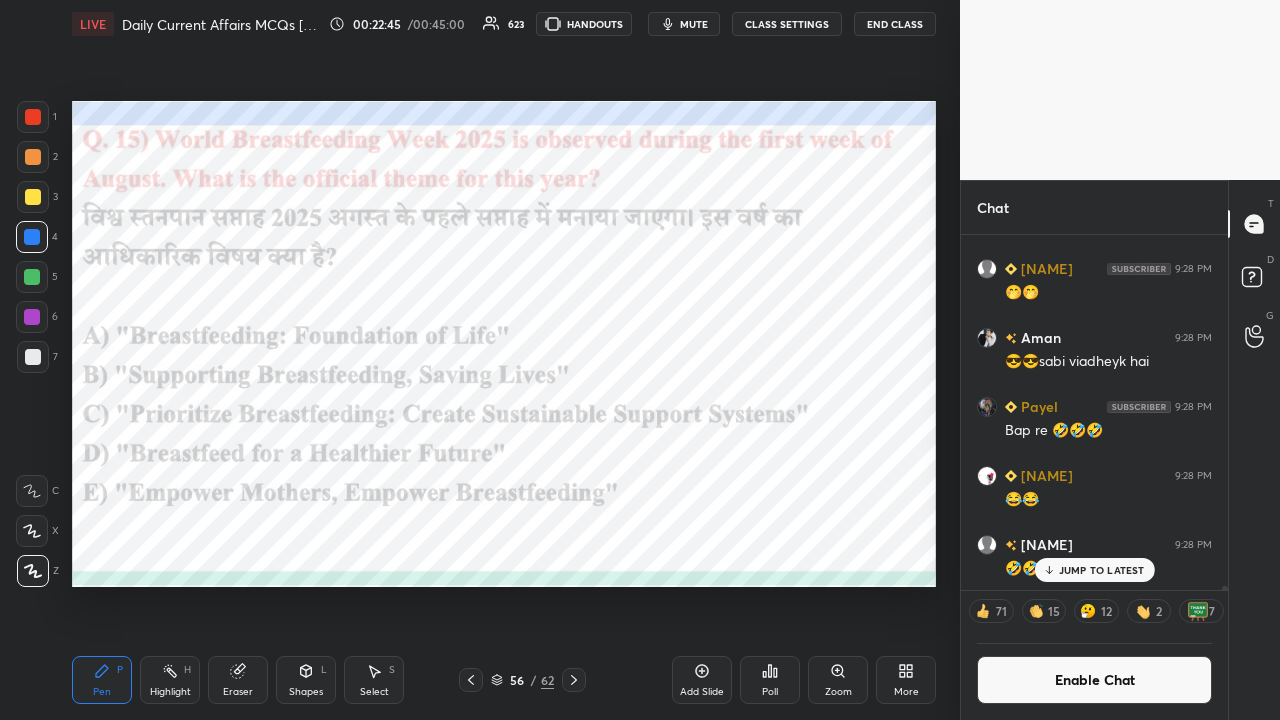 click 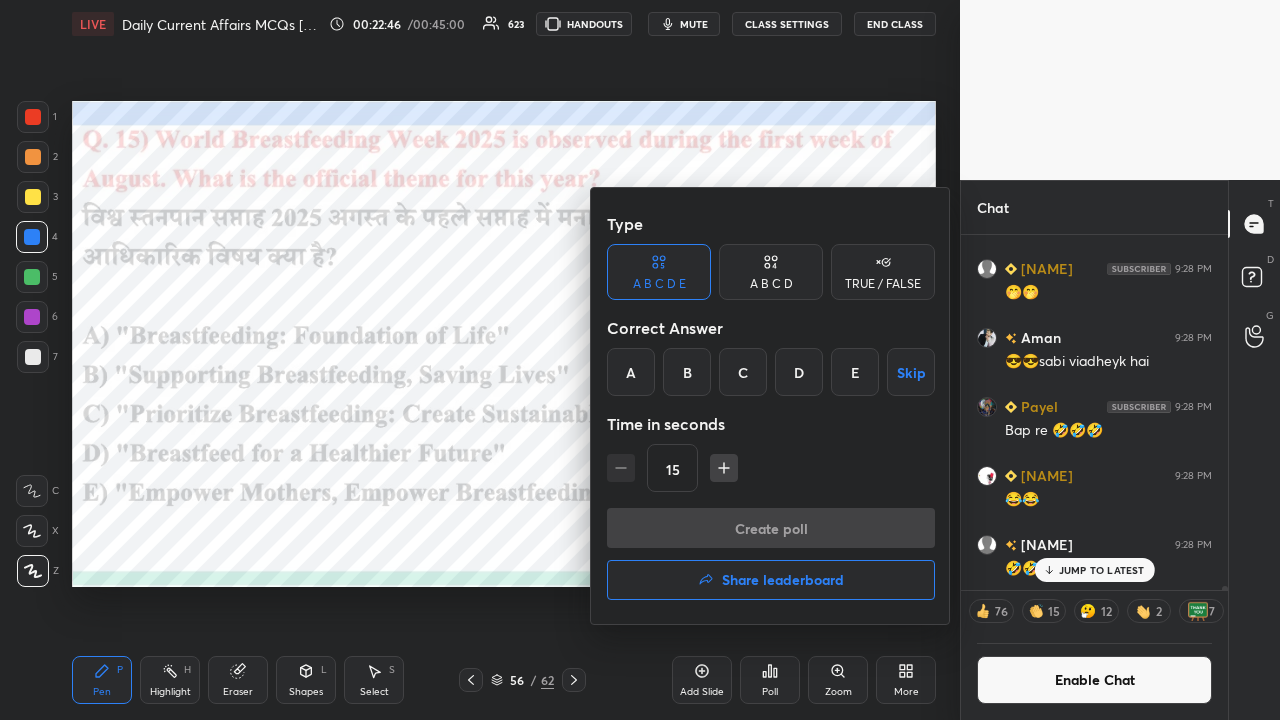 drag, startPoint x: 738, startPoint y: 376, endPoint x: 740, endPoint y: 391, distance: 15.132746 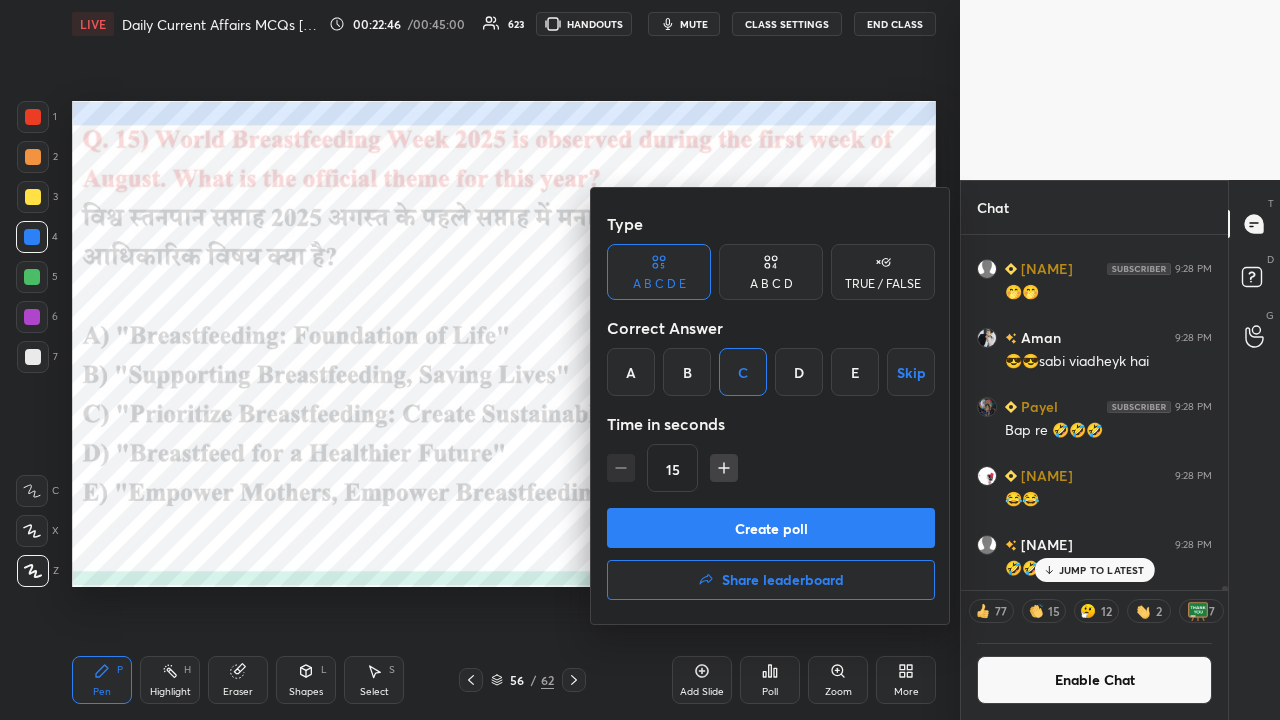 click on "Create poll" at bounding box center [771, 528] 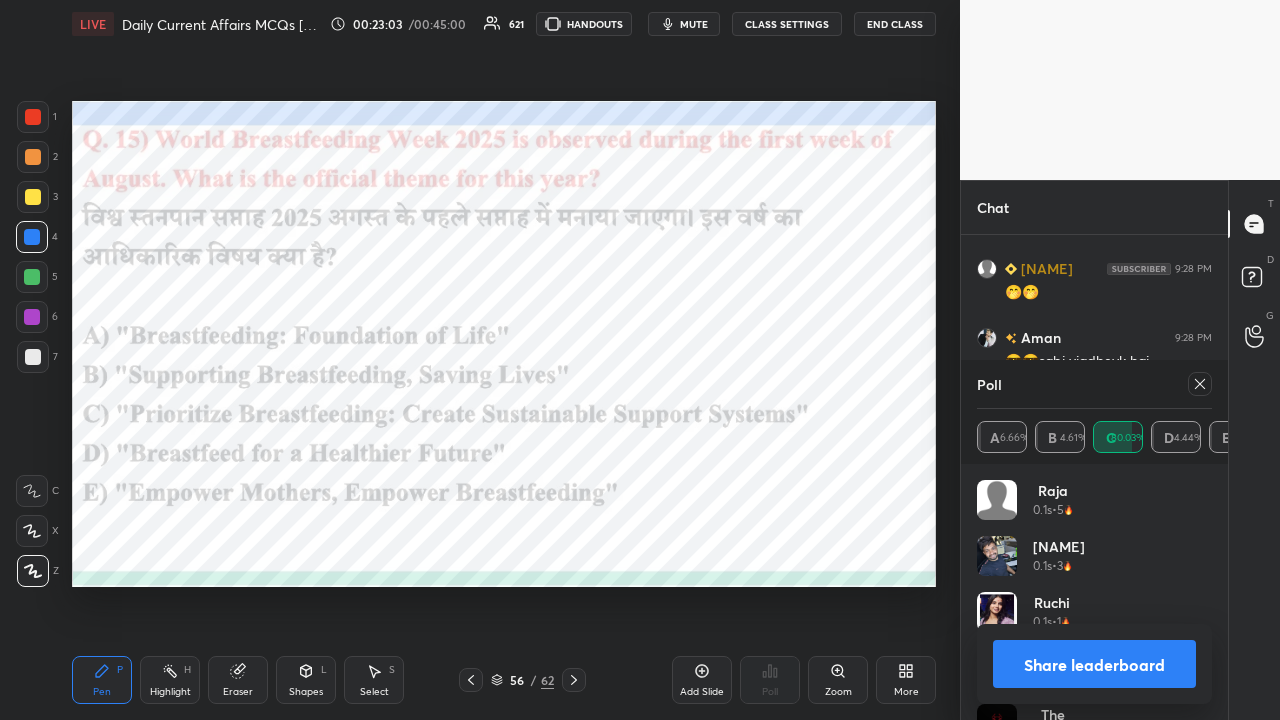 click 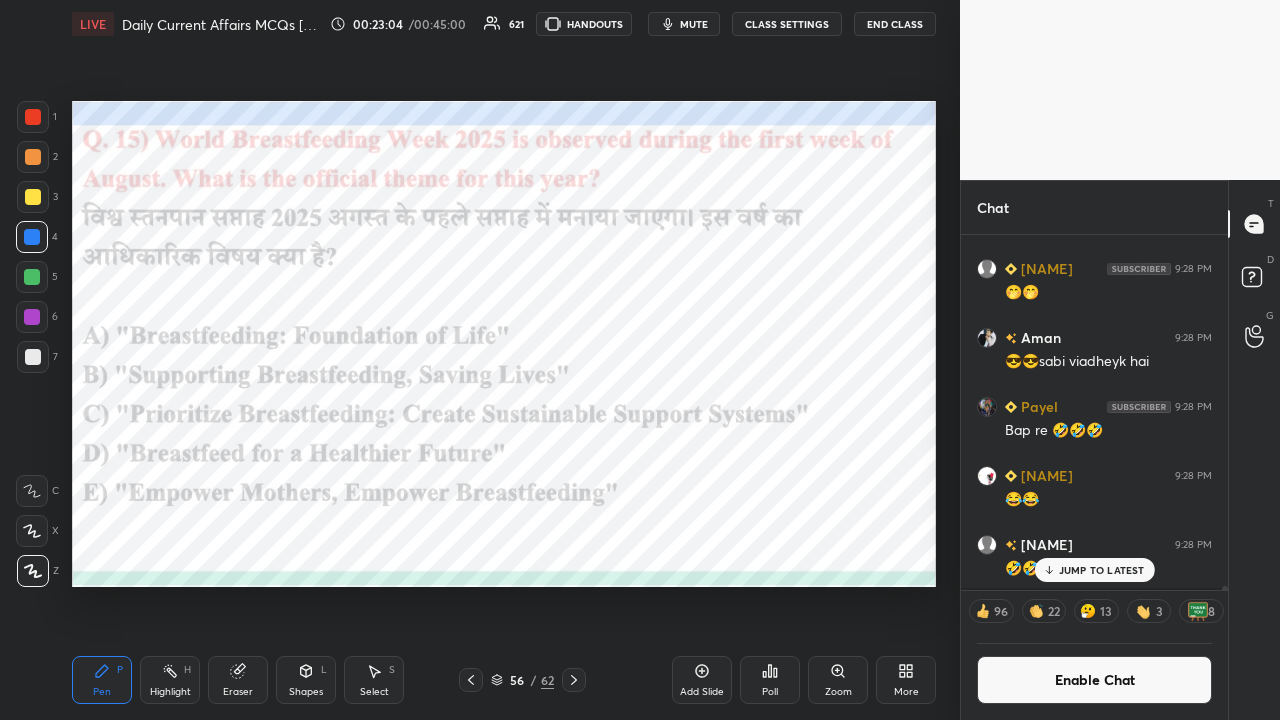 click 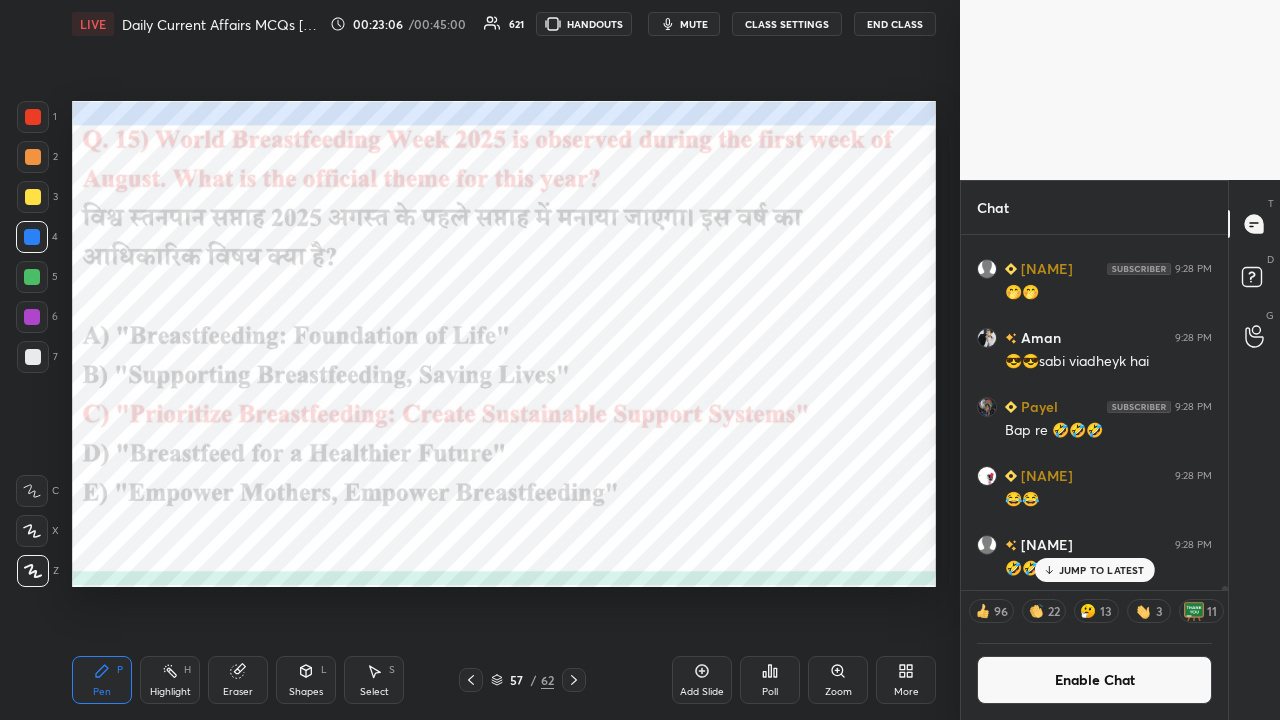 drag, startPoint x: 576, startPoint y: 681, endPoint x: 572, endPoint y: 695, distance: 14.56022 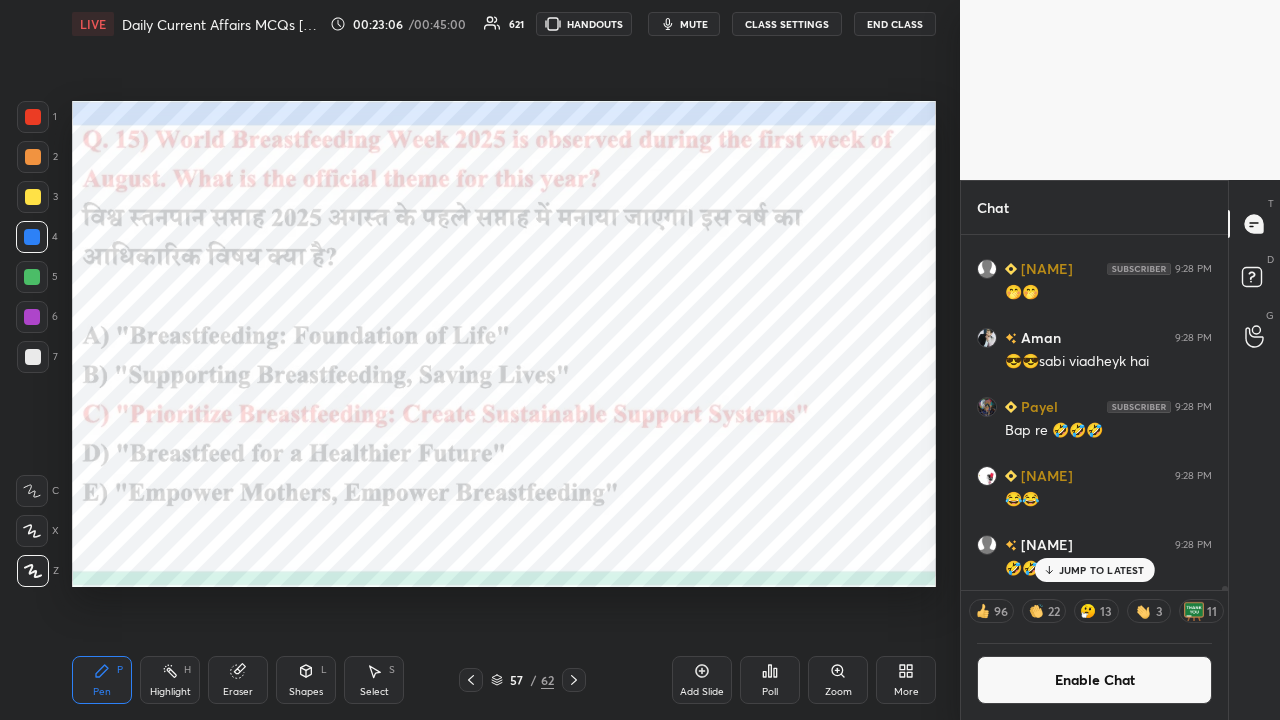 click 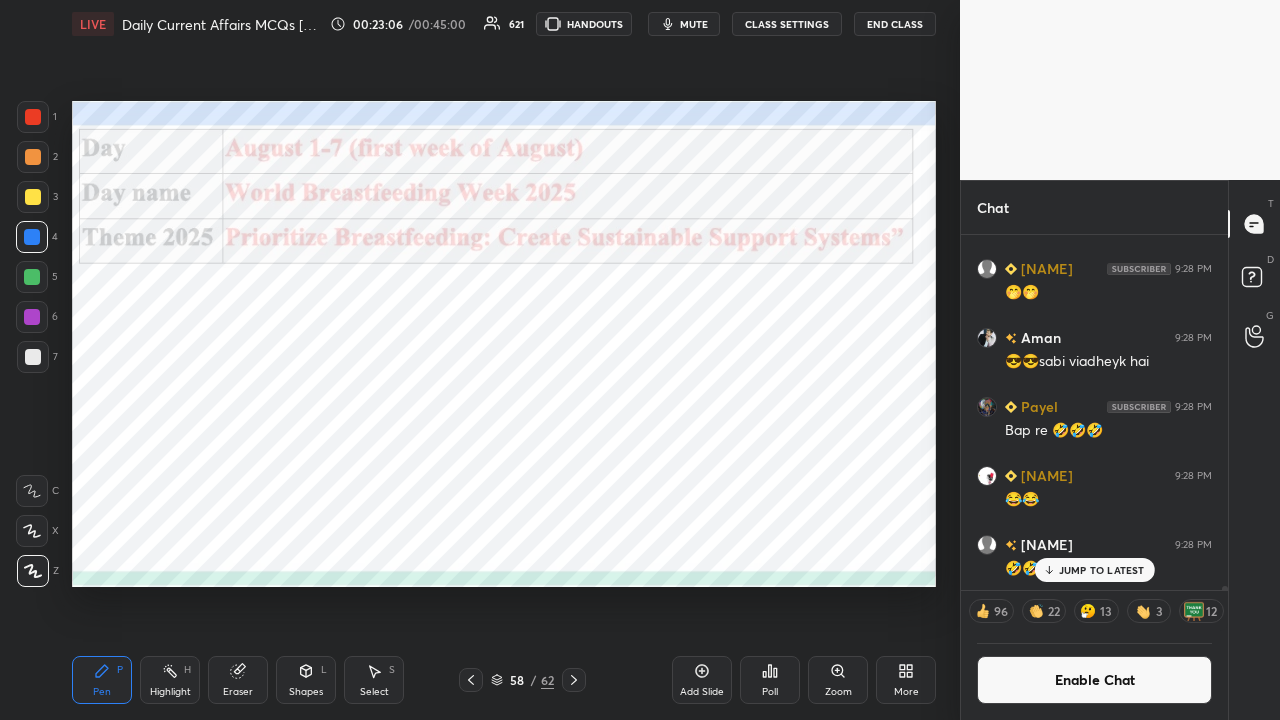 click 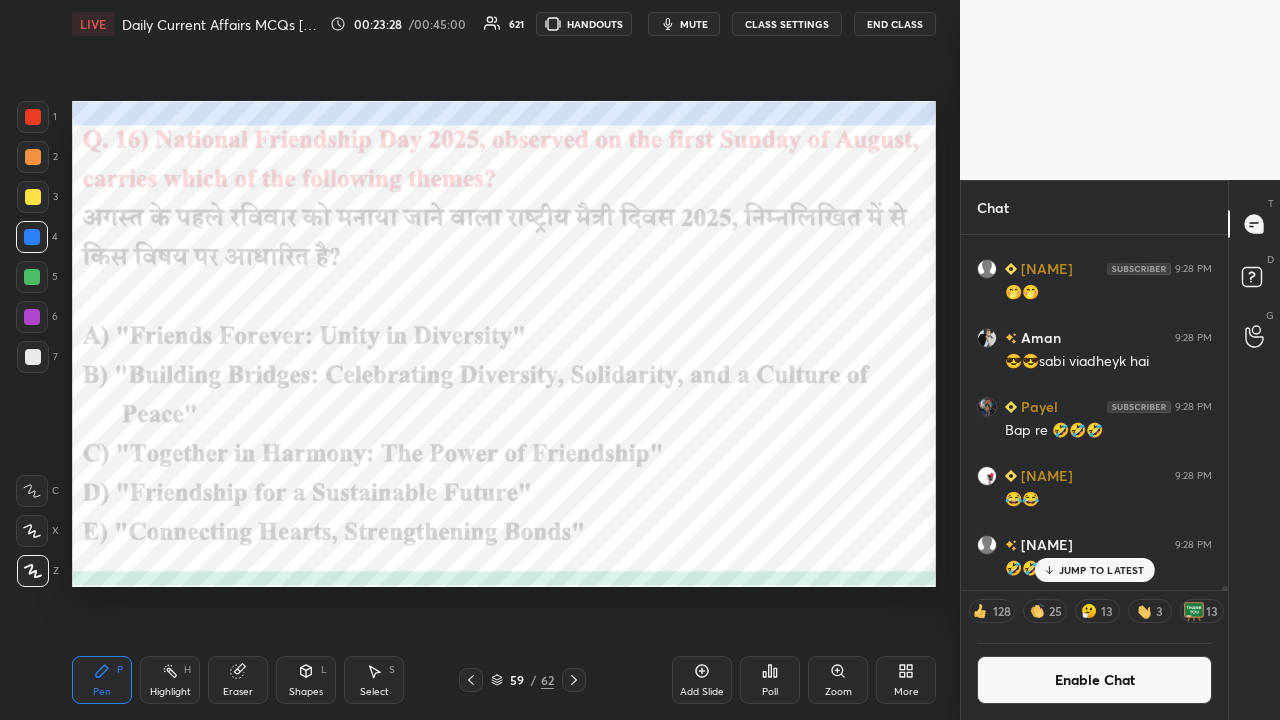click on "Poll" at bounding box center [770, 680] 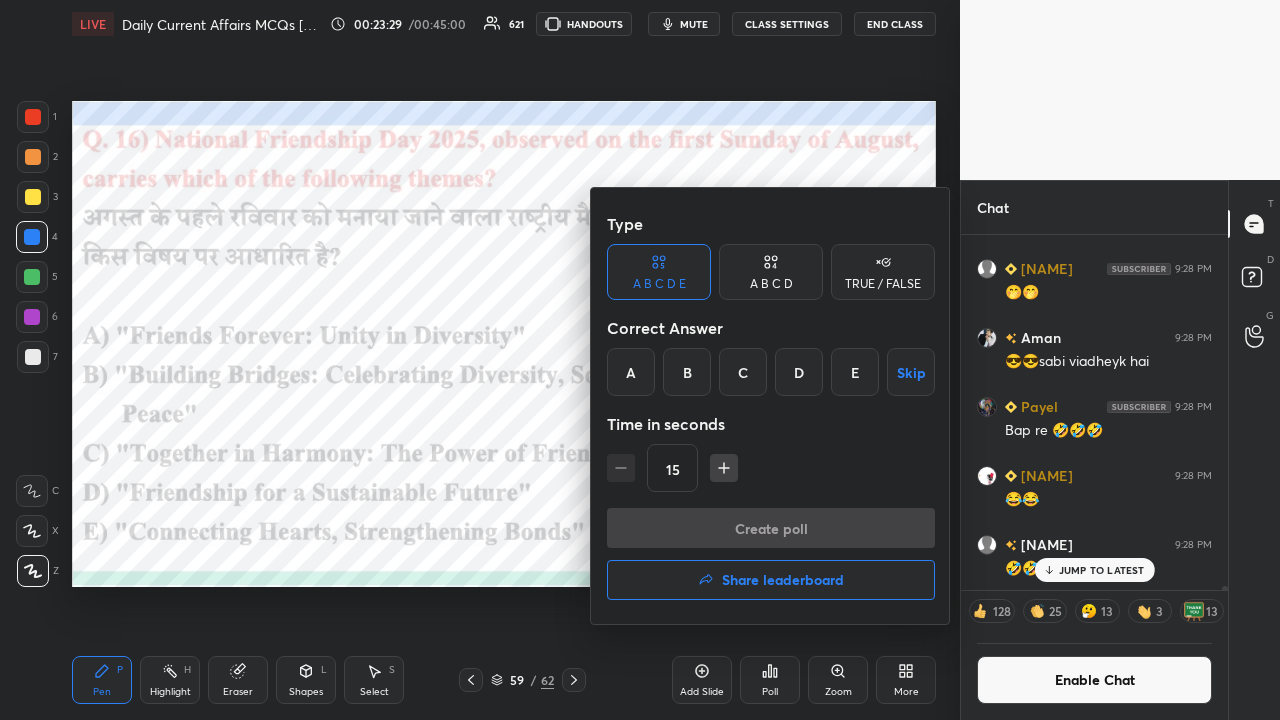 click on "B" at bounding box center (687, 372) 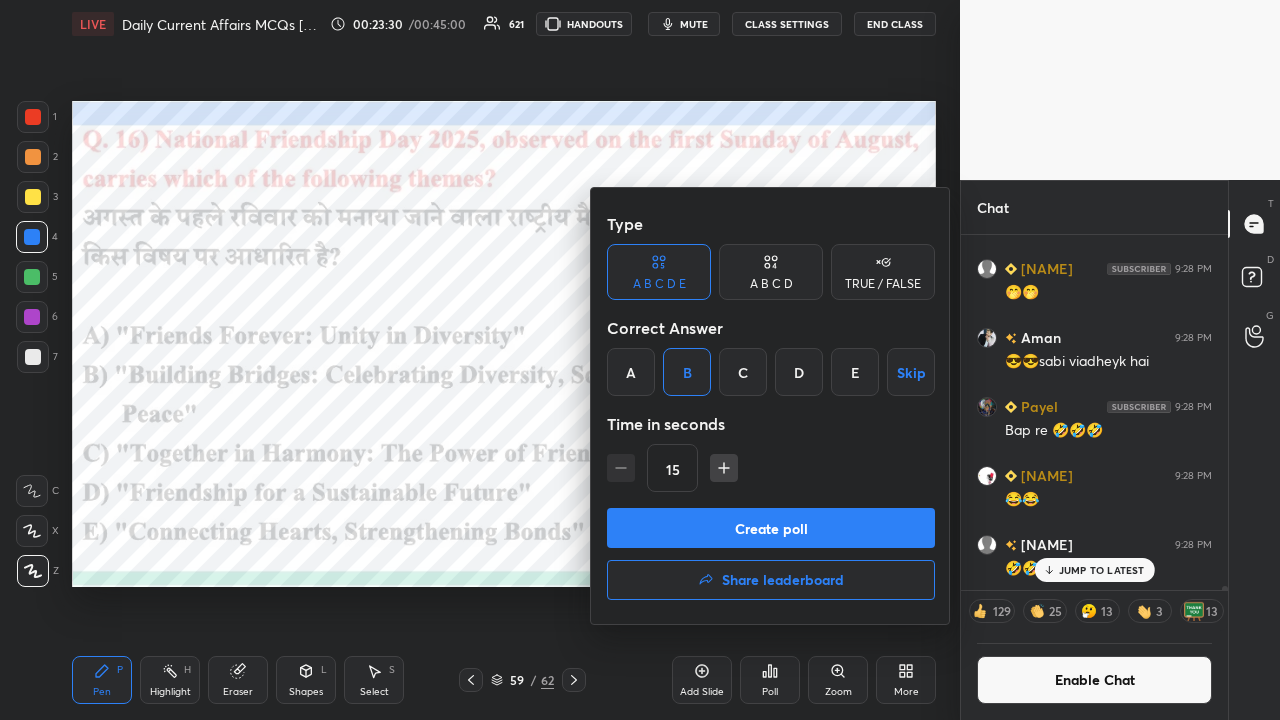 click on "Create poll" at bounding box center [771, 528] 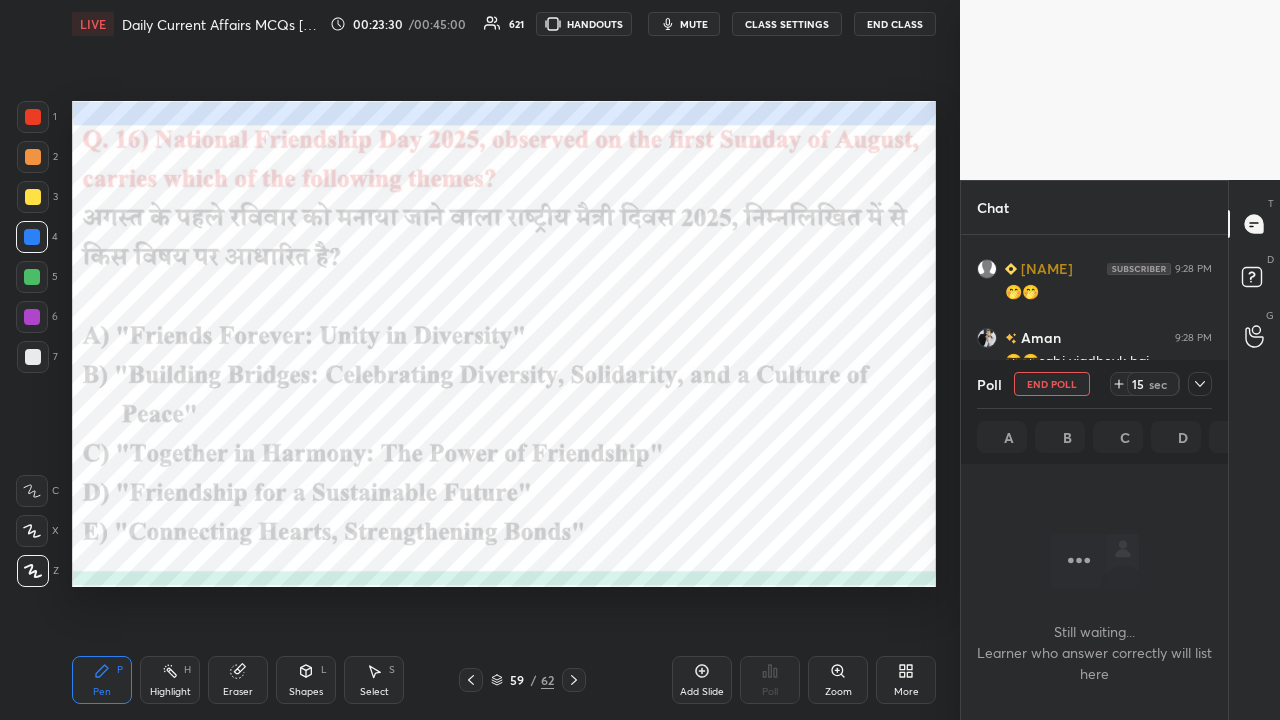 scroll, scrollTop: 316, scrollLeft: 261, axis: both 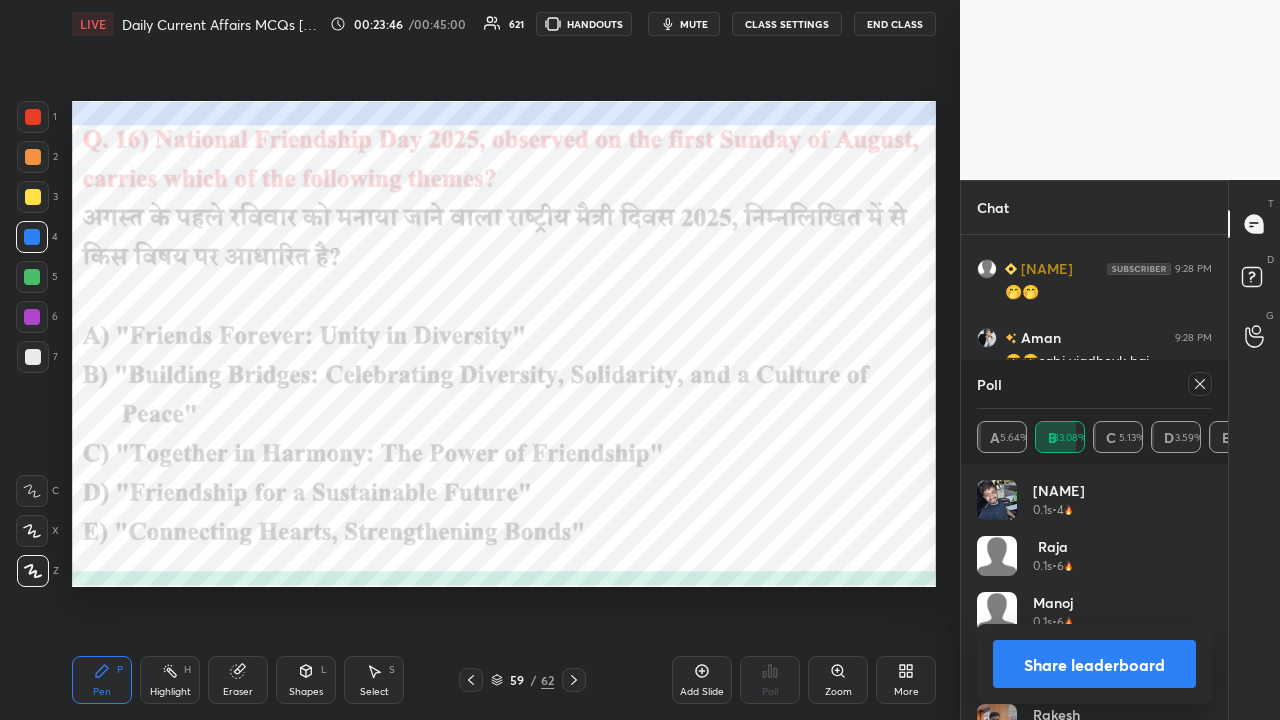 click 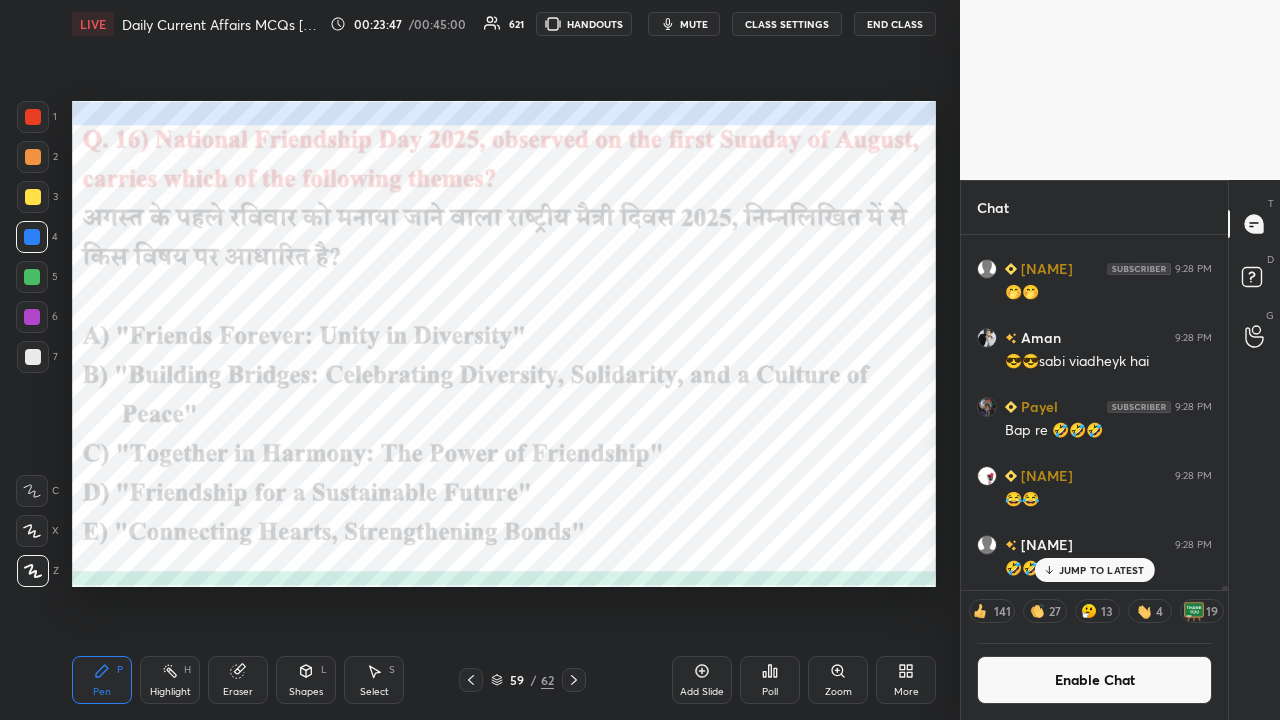 click at bounding box center (574, 680) 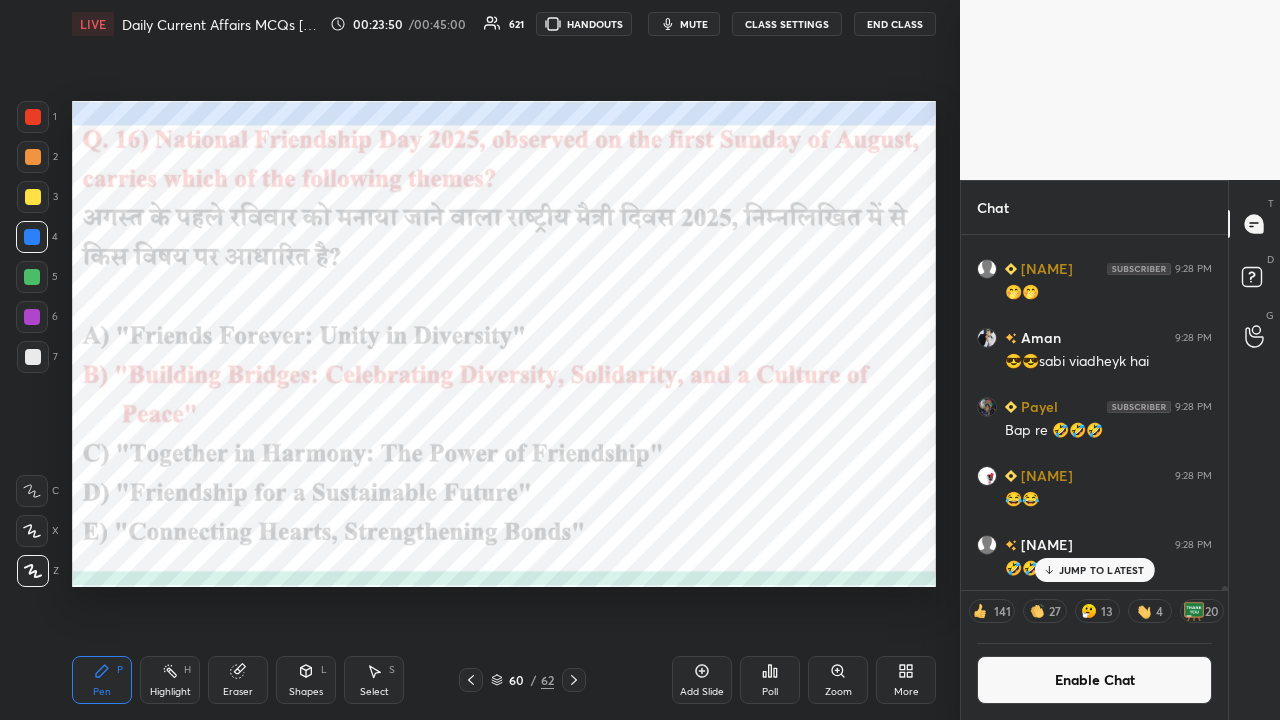 click 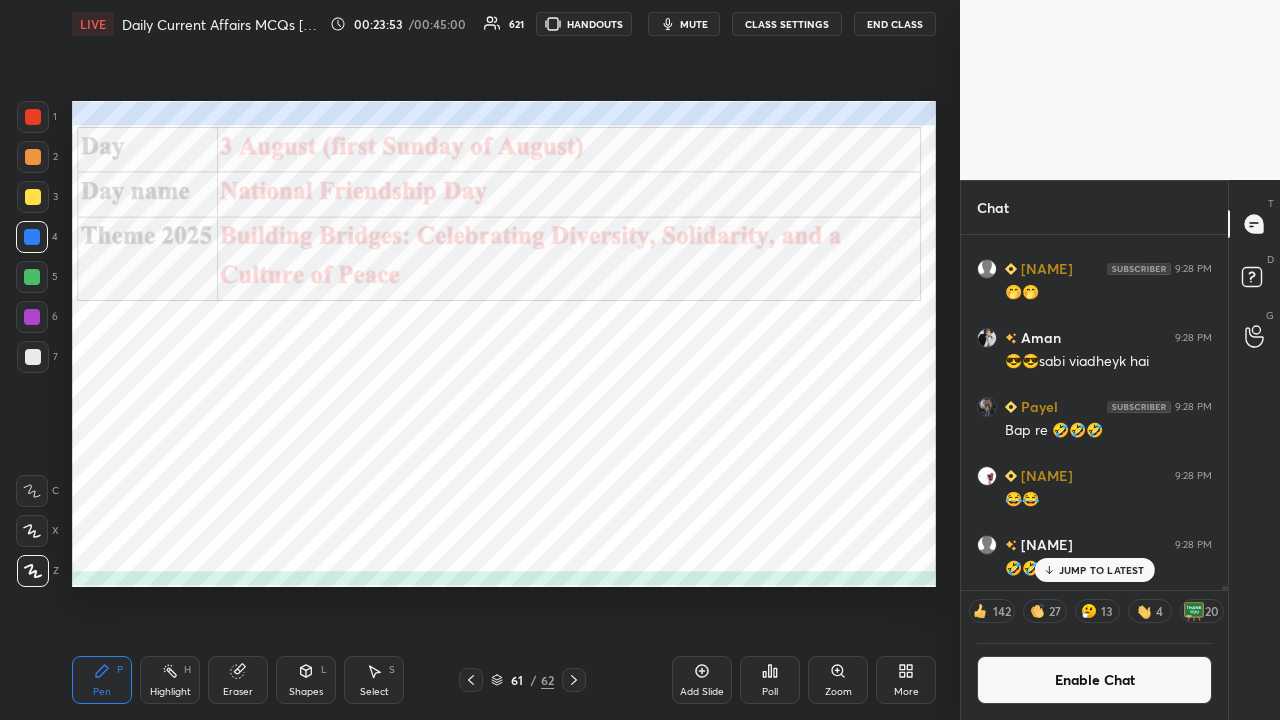 click on "CLASS SETTINGS" at bounding box center [787, 24] 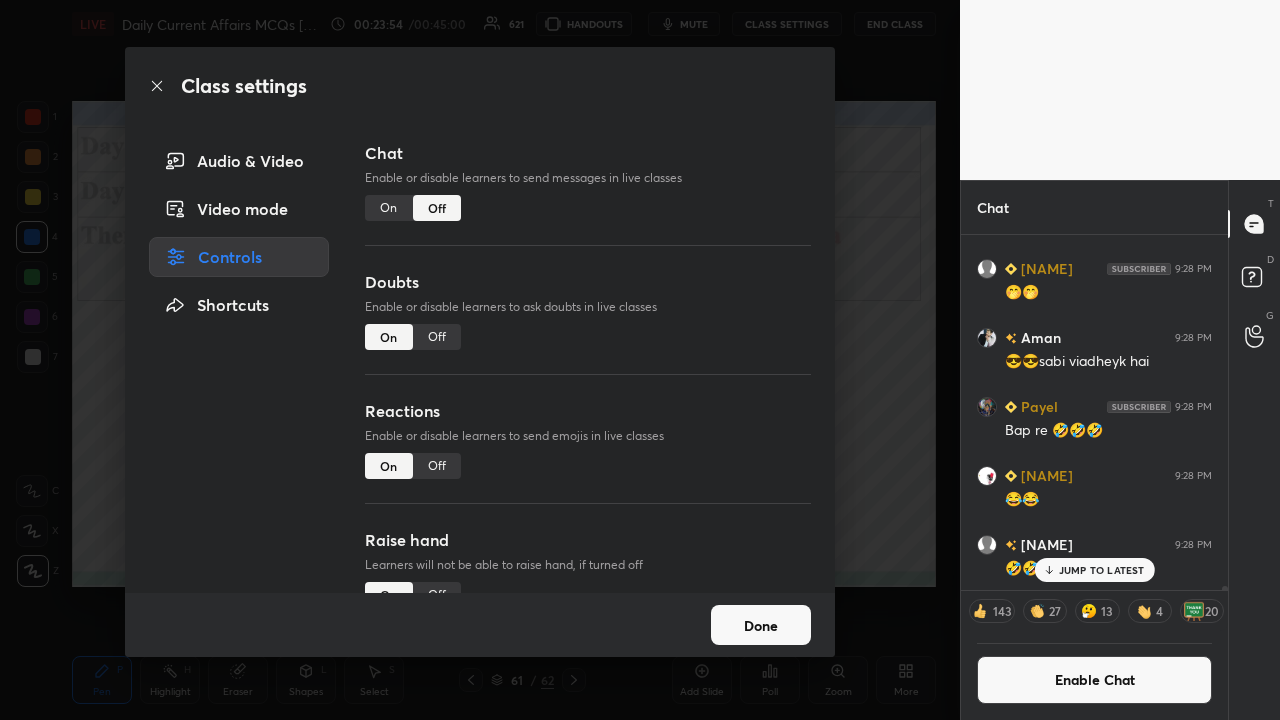 click on "On" at bounding box center [389, 208] 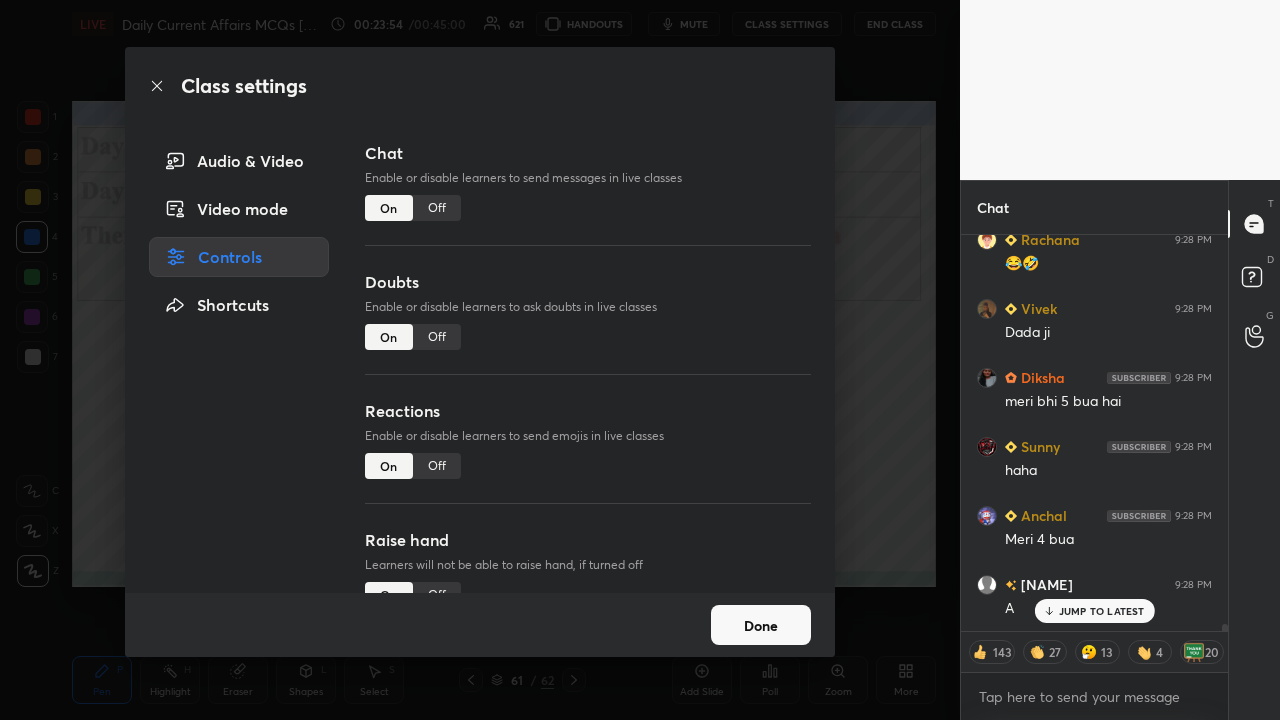 drag, startPoint x: 859, startPoint y: 368, endPoint x: 847, endPoint y: 362, distance: 13.416408 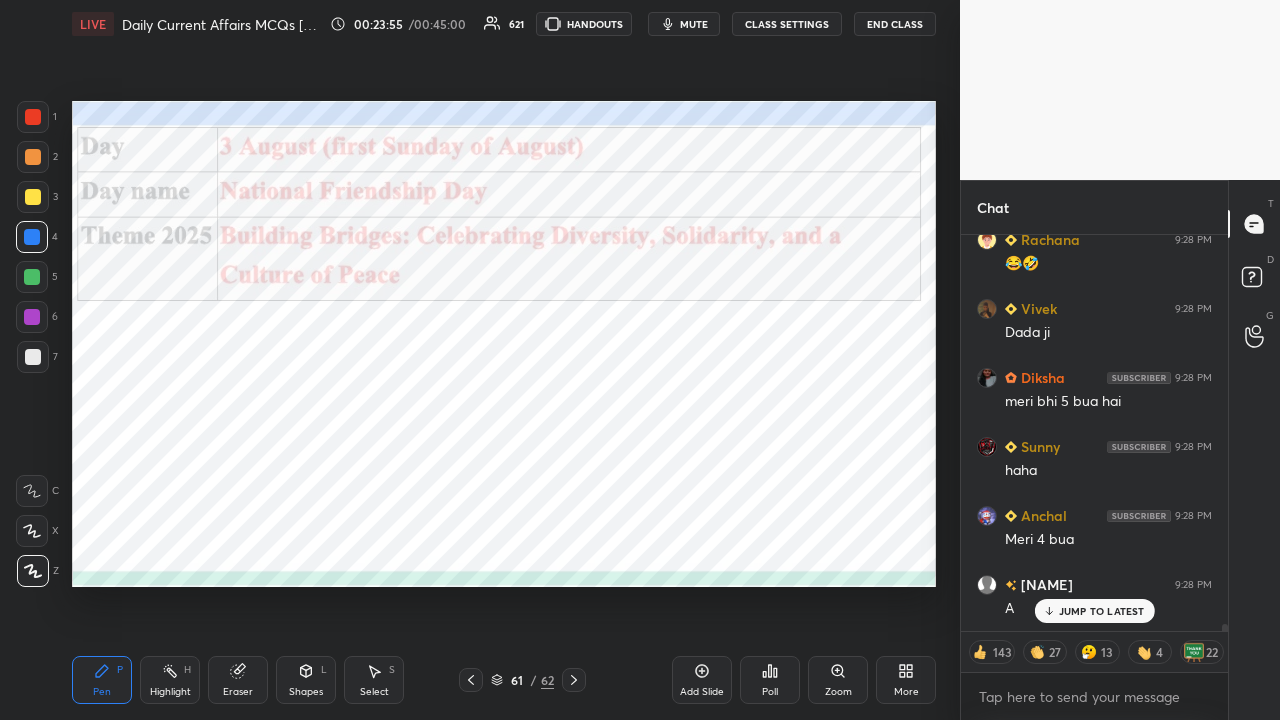 click 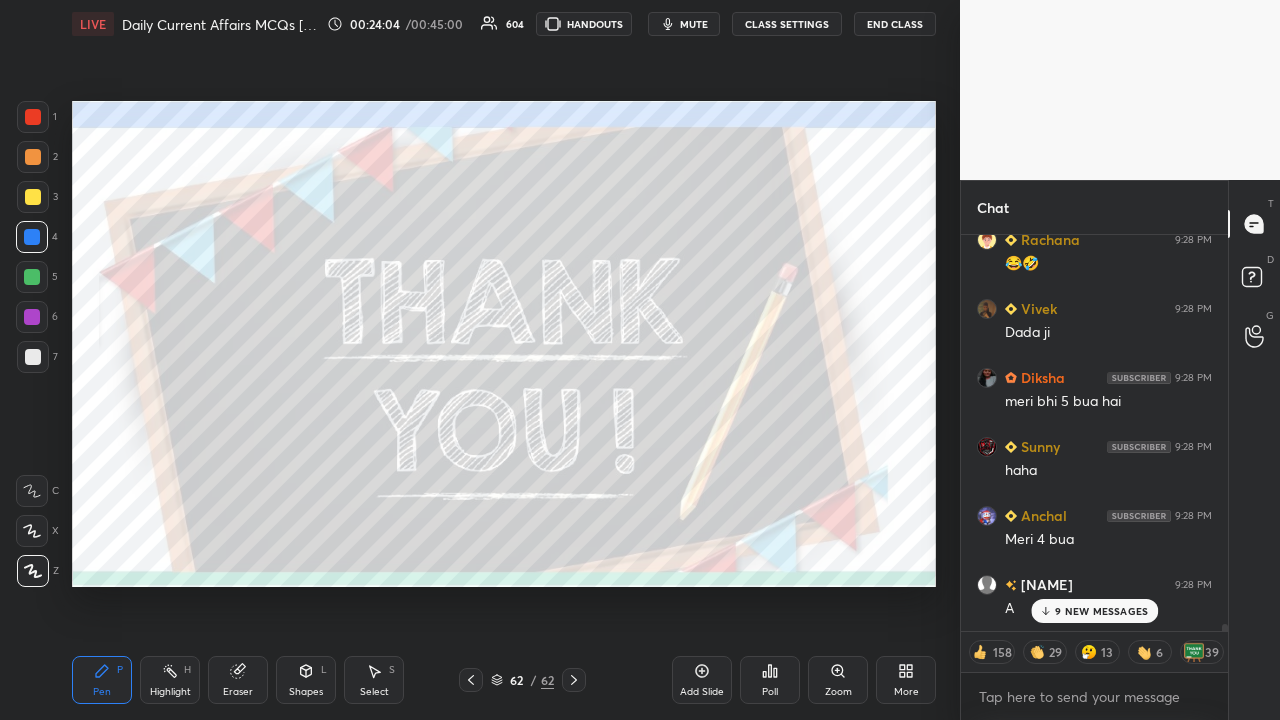 click on "9 NEW MESSAGES" at bounding box center [1101, 611] 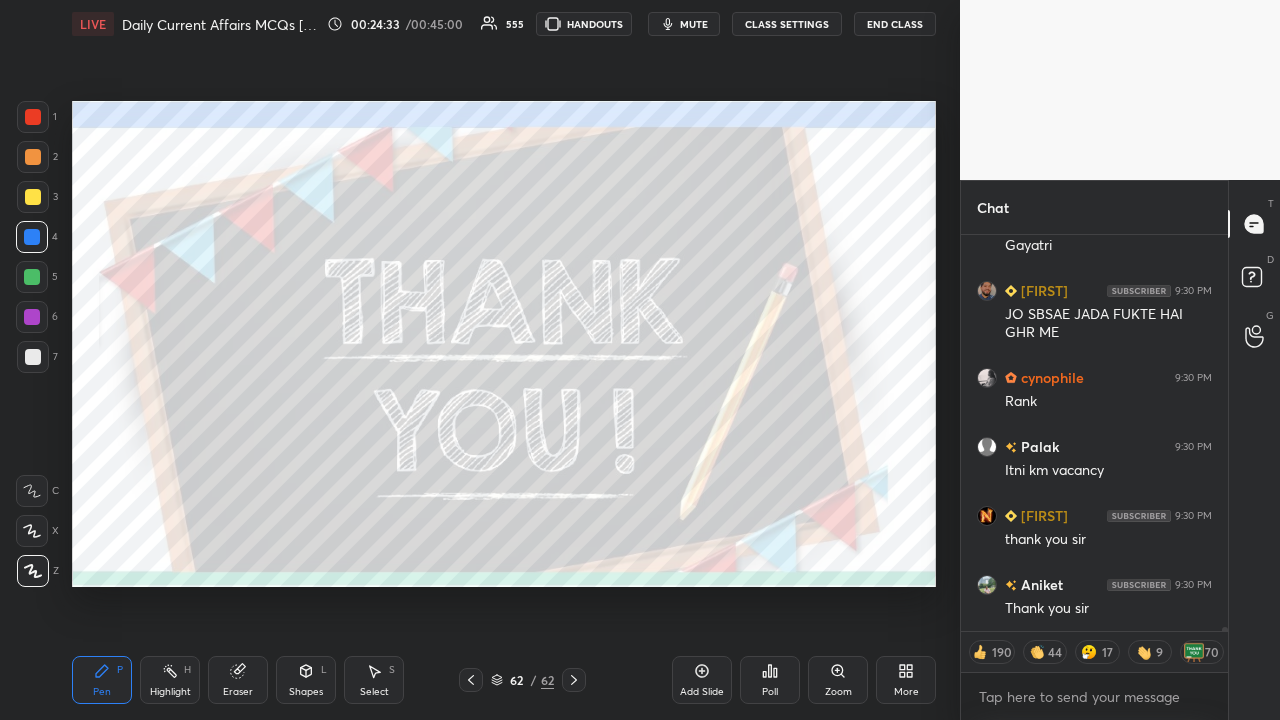 click on "Poll" at bounding box center (770, 692) 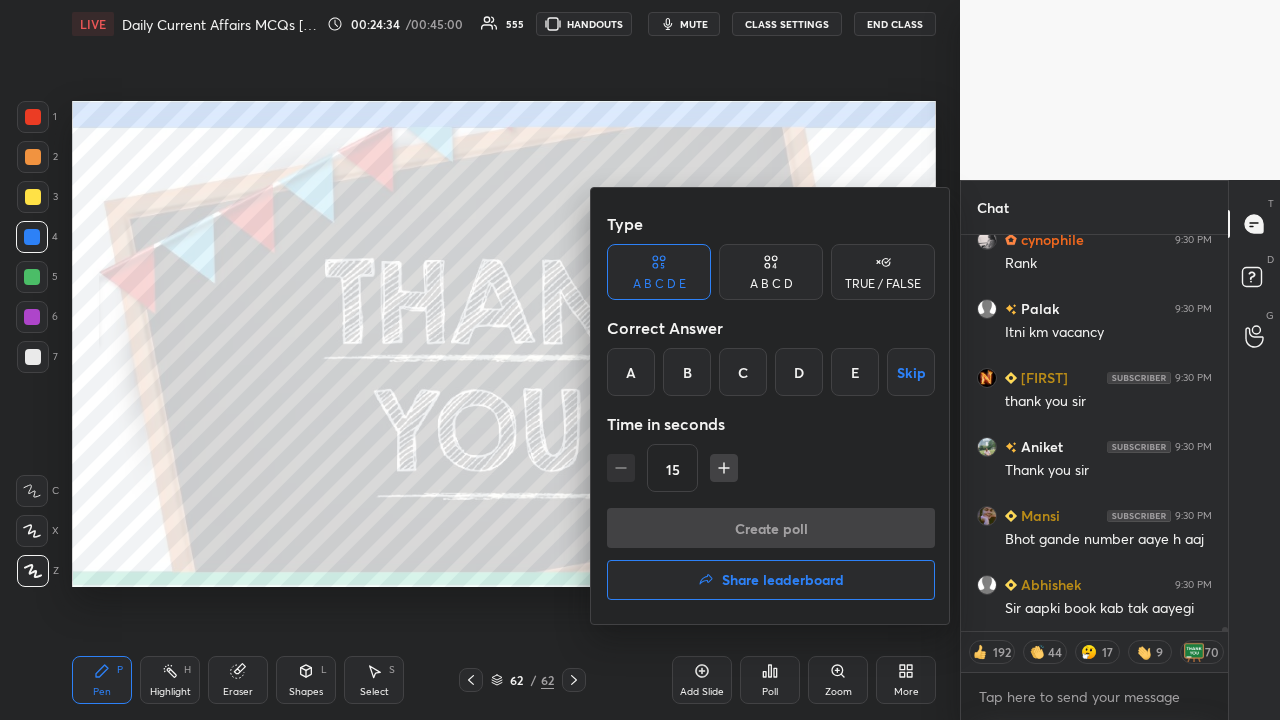 click on "Share leaderboard" at bounding box center [783, 580] 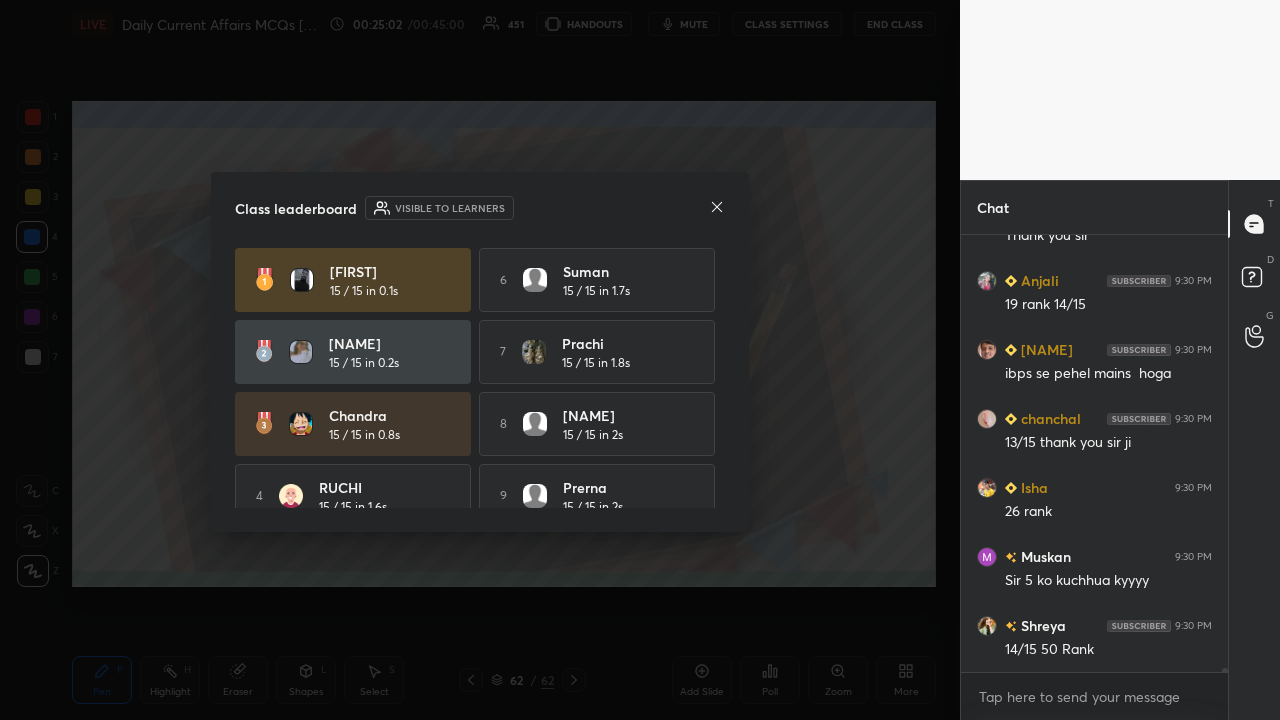 drag, startPoint x: 718, startPoint y: 378, endPoint x: 722, endPoint y: 451, distance: 73.109505 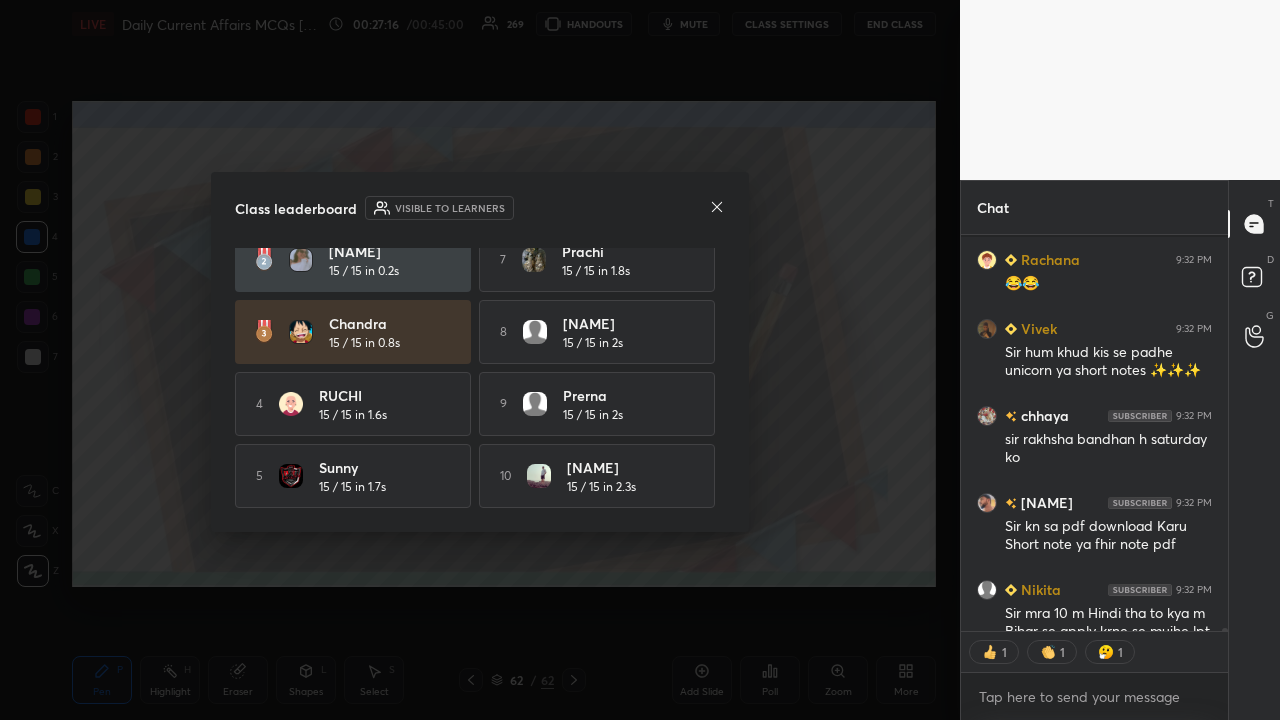 scroll, scrollTop: 46386, scrollLeft: 0, axis: vertical 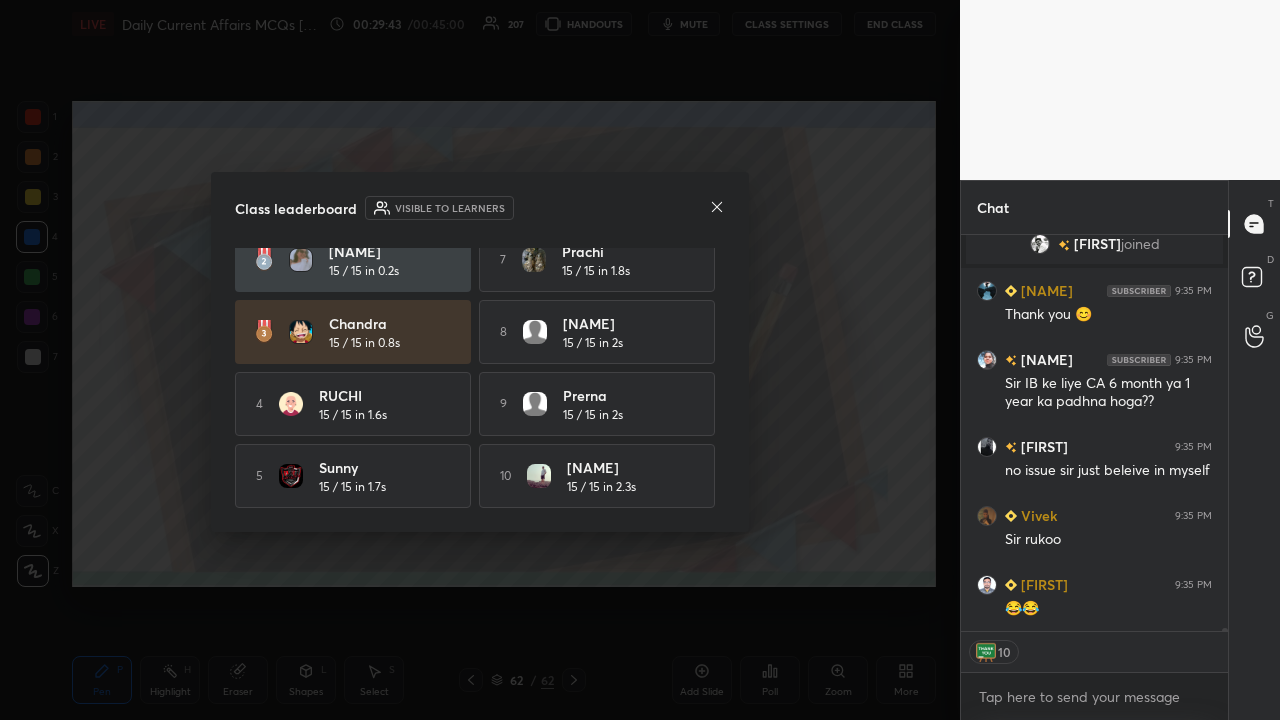 click 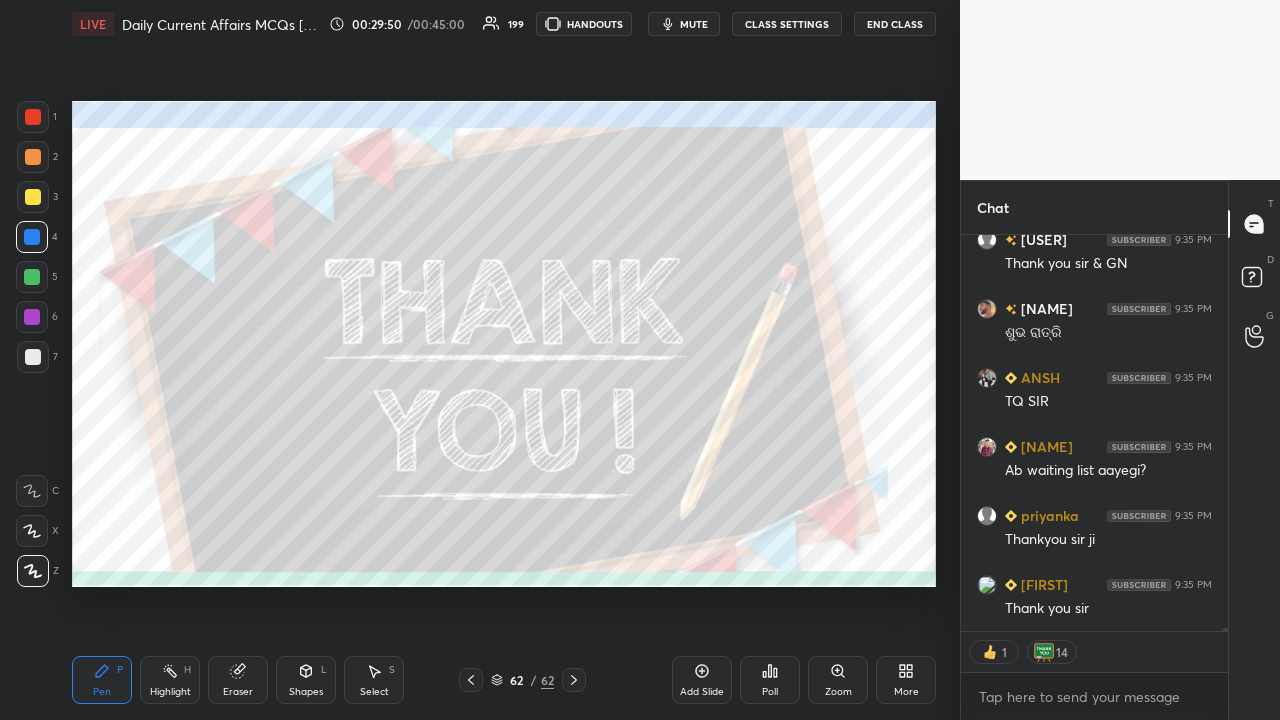 scroll, scrollTop: 49318, scrollLeft: 0, axis: vertical 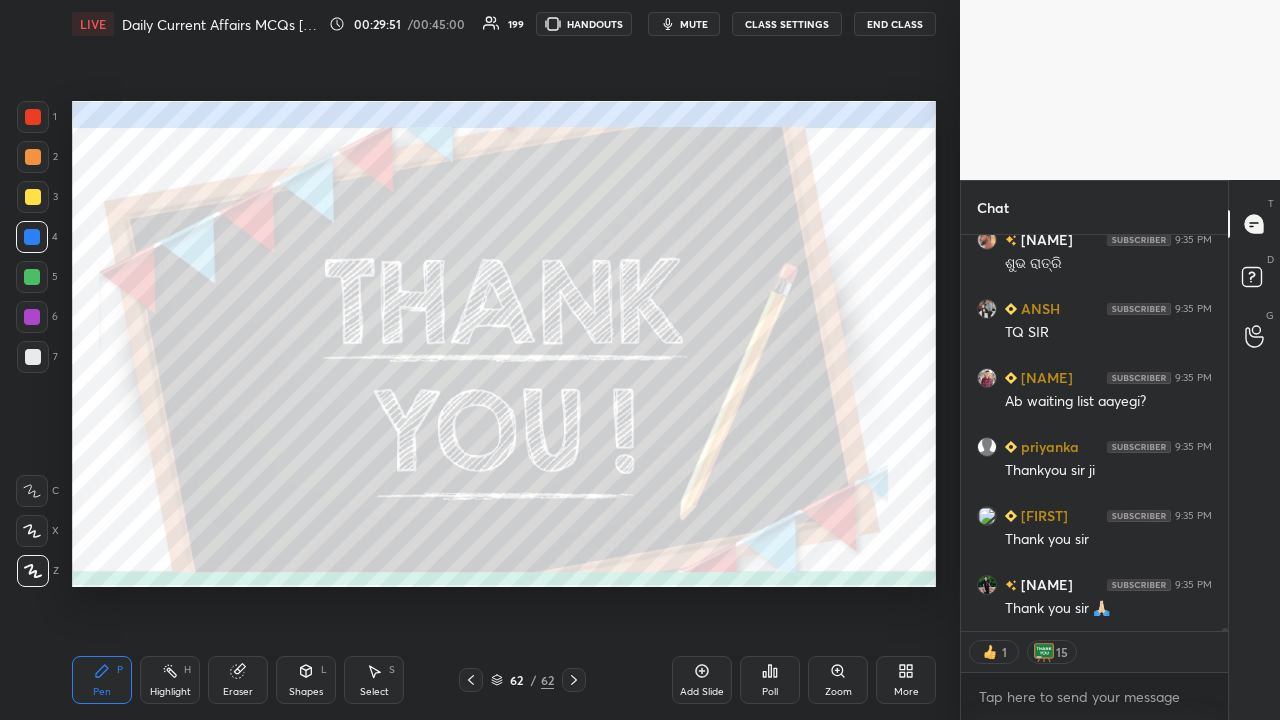 click on "End Class" at bounding box center [895, 24] 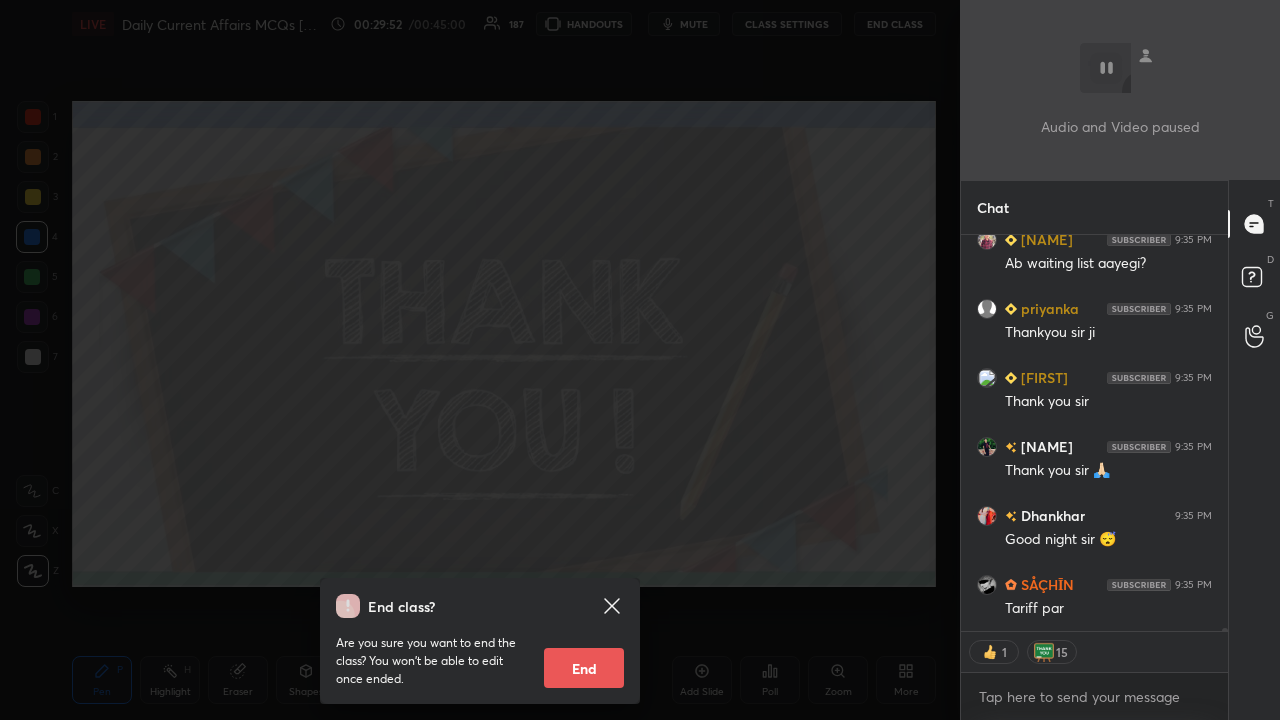 scroll, scrollTop: 49525, scrollLeft: 0, axis: vertical 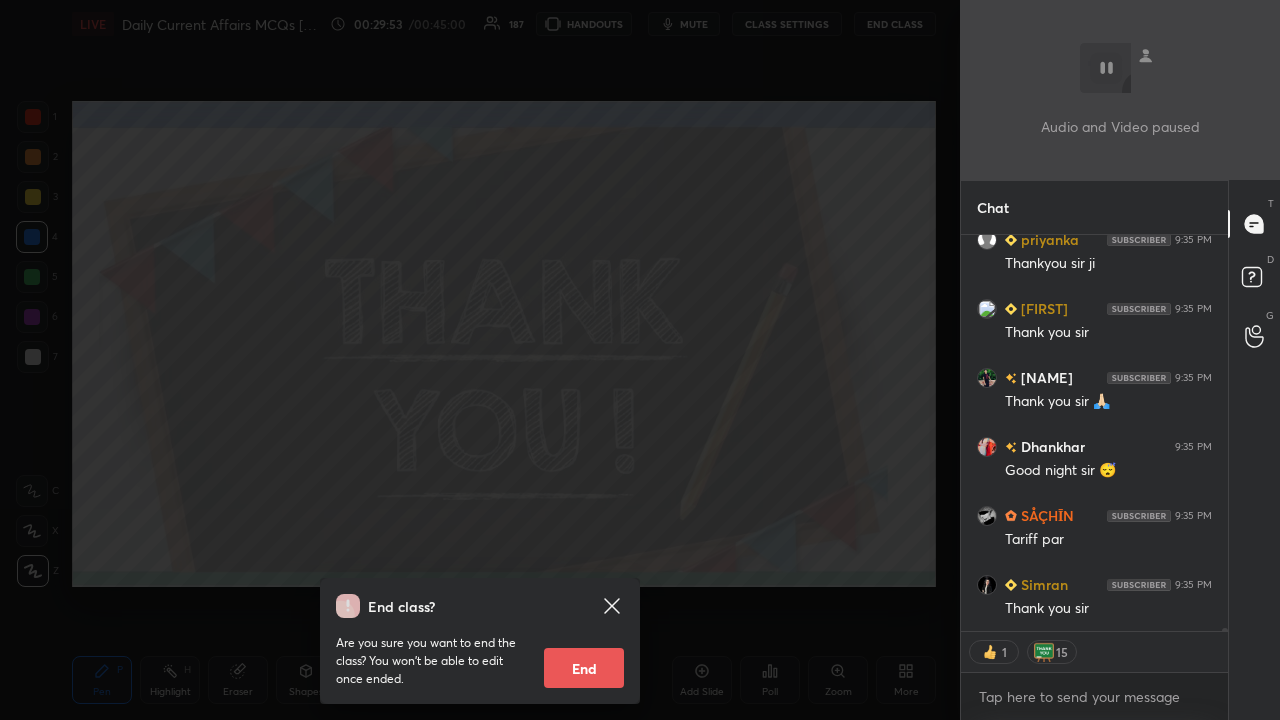click on "End" at bounding box center (584, 668) 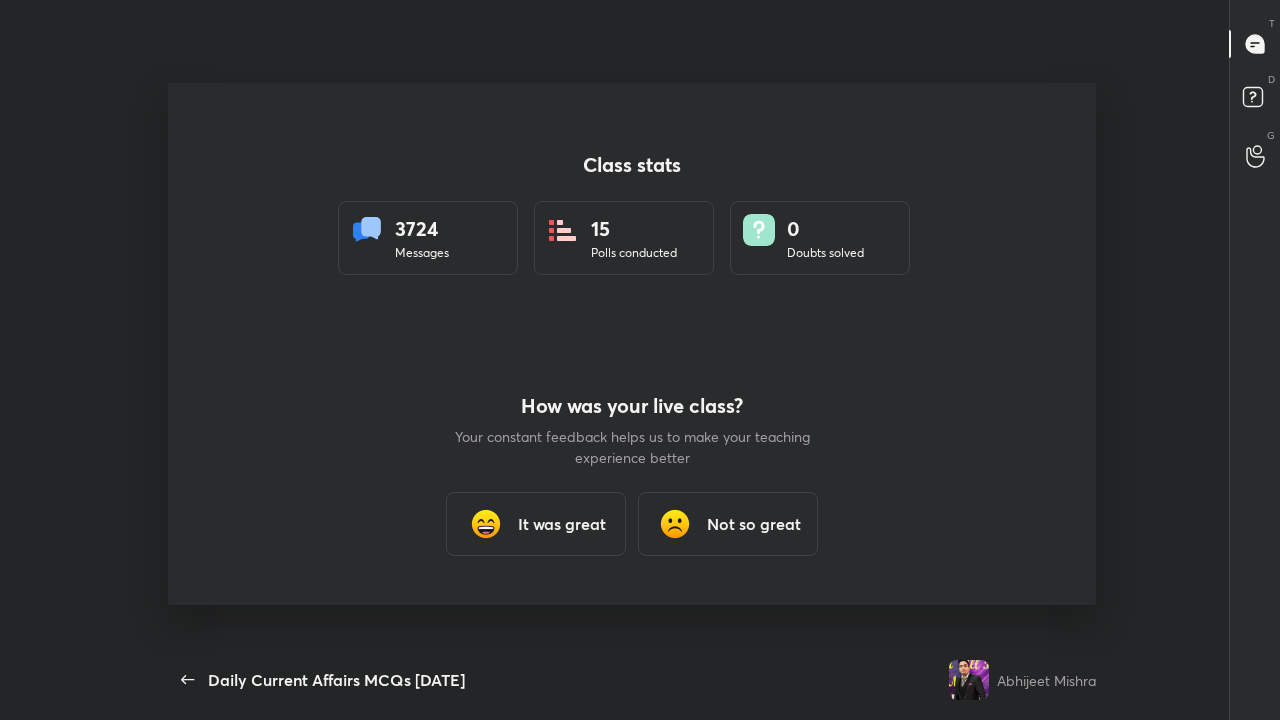 scroll, scrollTop: 99408, scrollLeft: 99053, axis: both 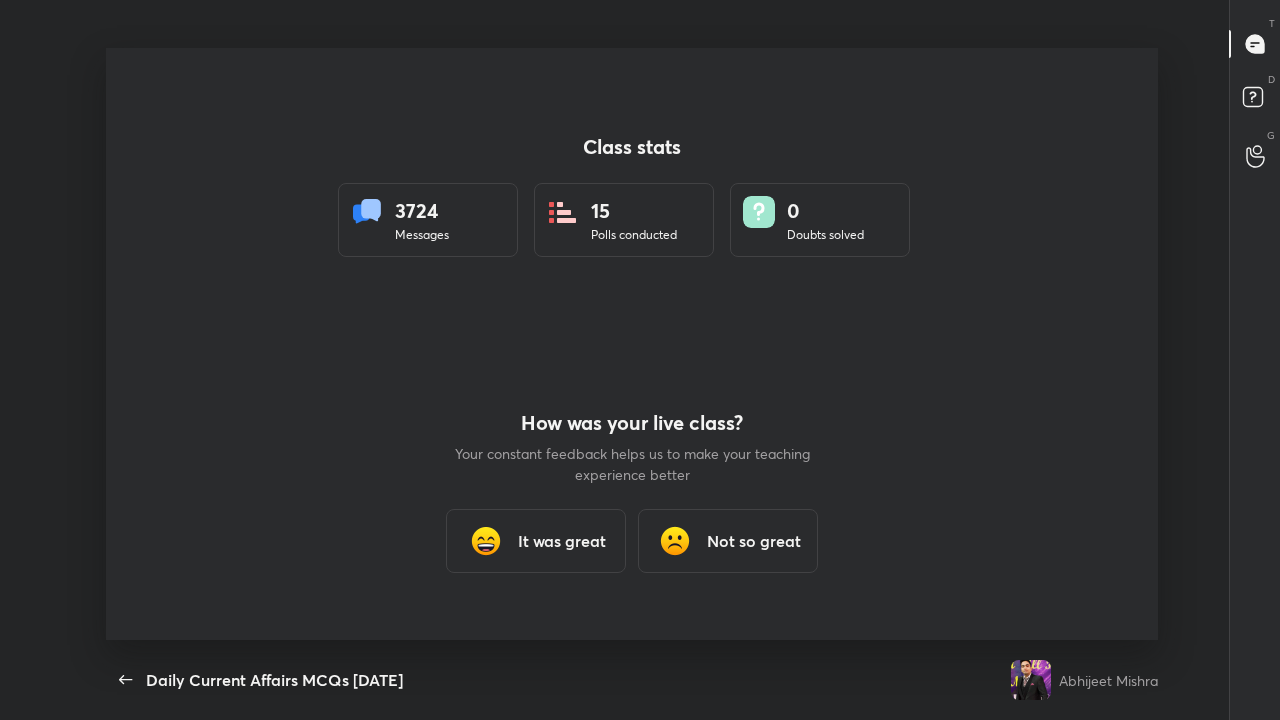 type on "x" 